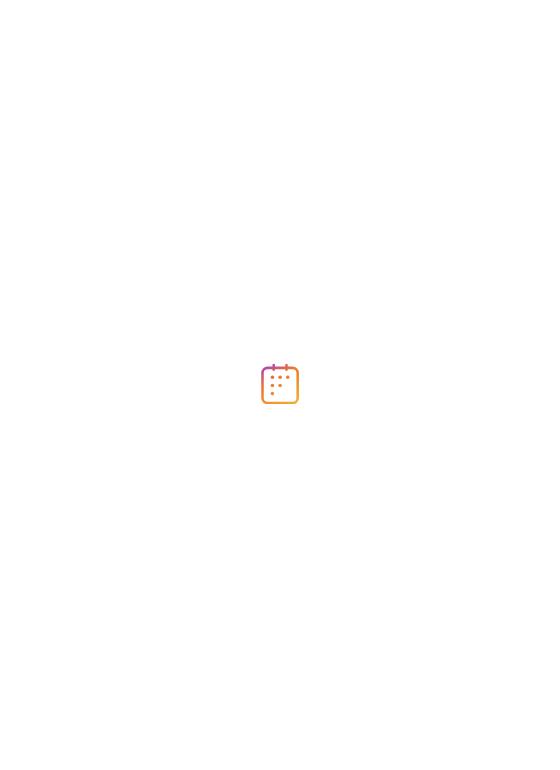 scroll, scrollTop: 0, scrollLeft: 0, axis: both 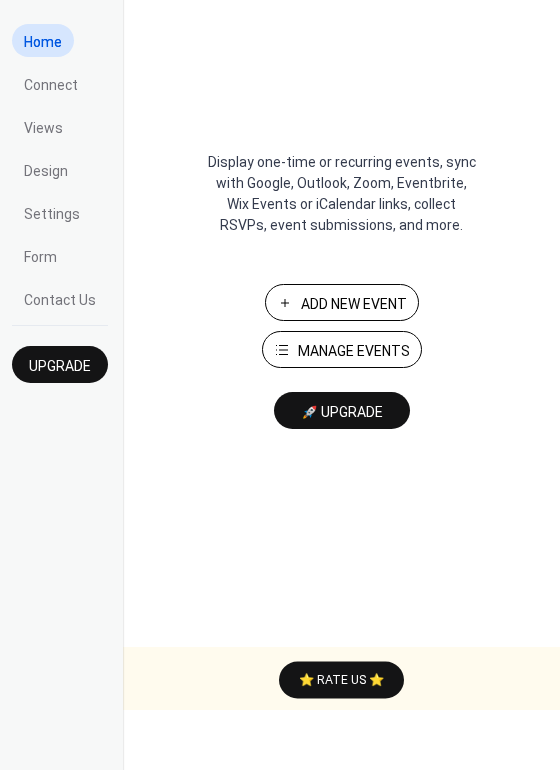 click on "Manage Events" at bounding box center [354, 351] 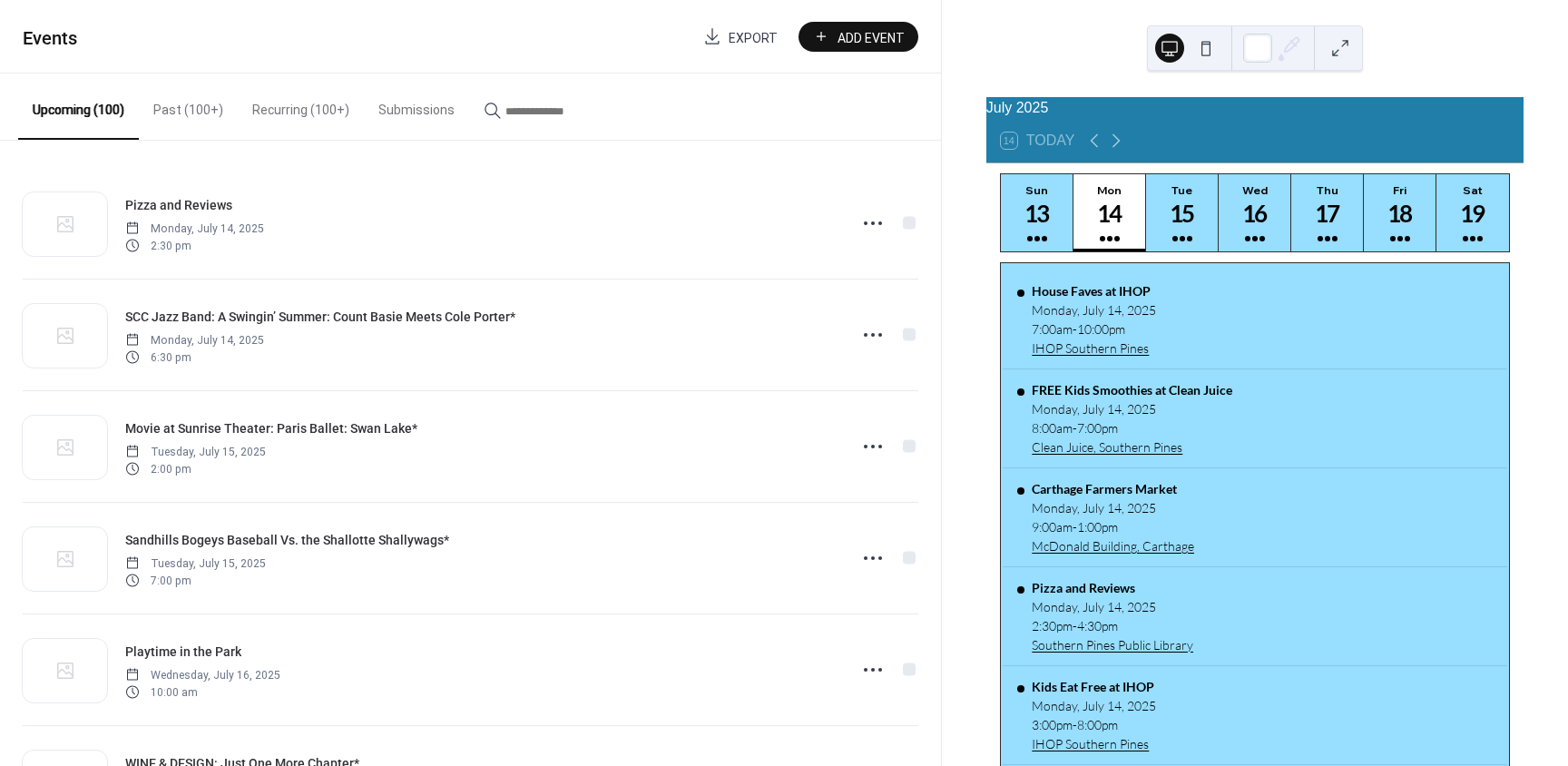 scroll, scrollTop: 0, scrollLeft: 0, axis: both 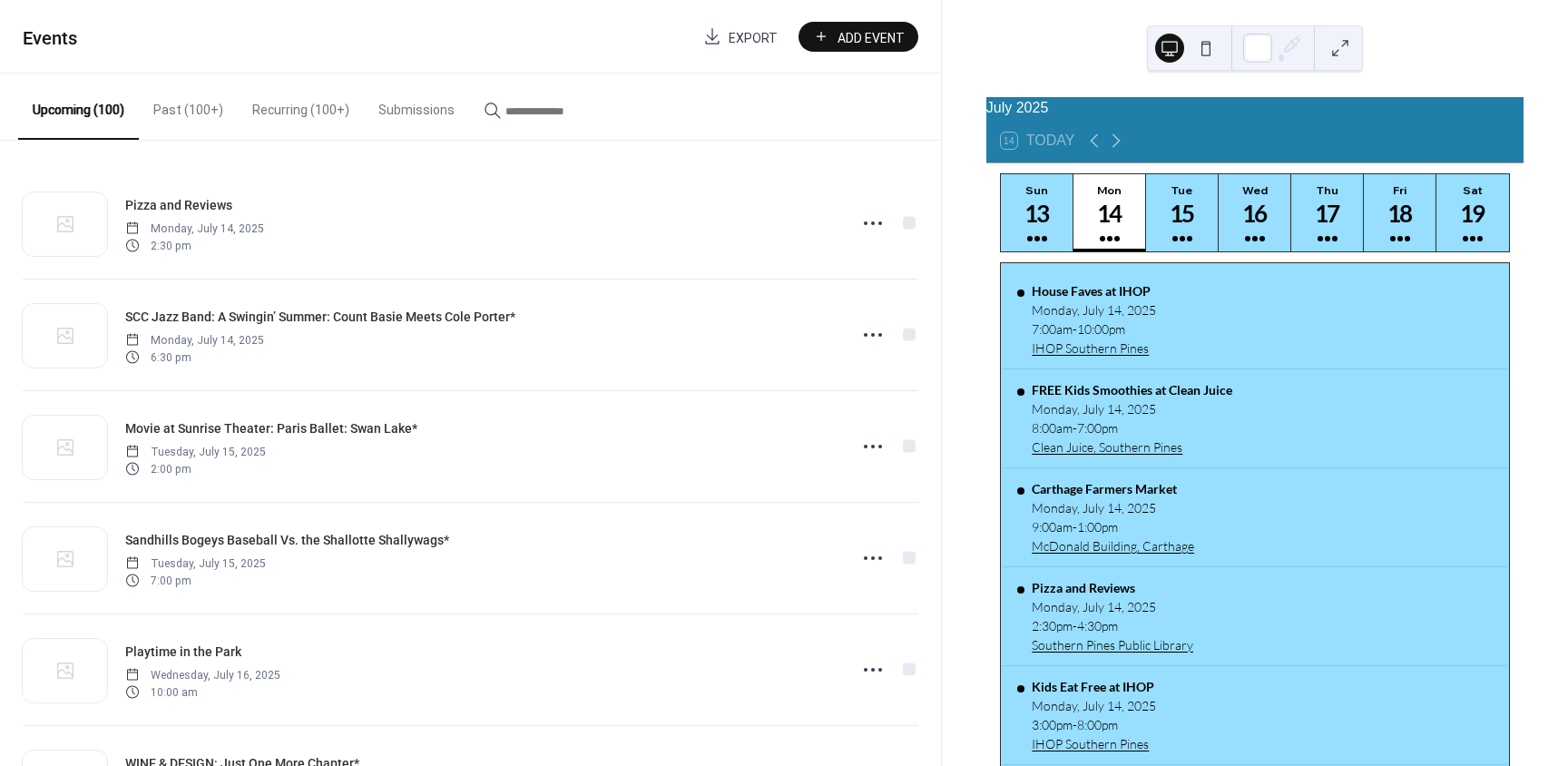 click at bounding box center (560, 111) 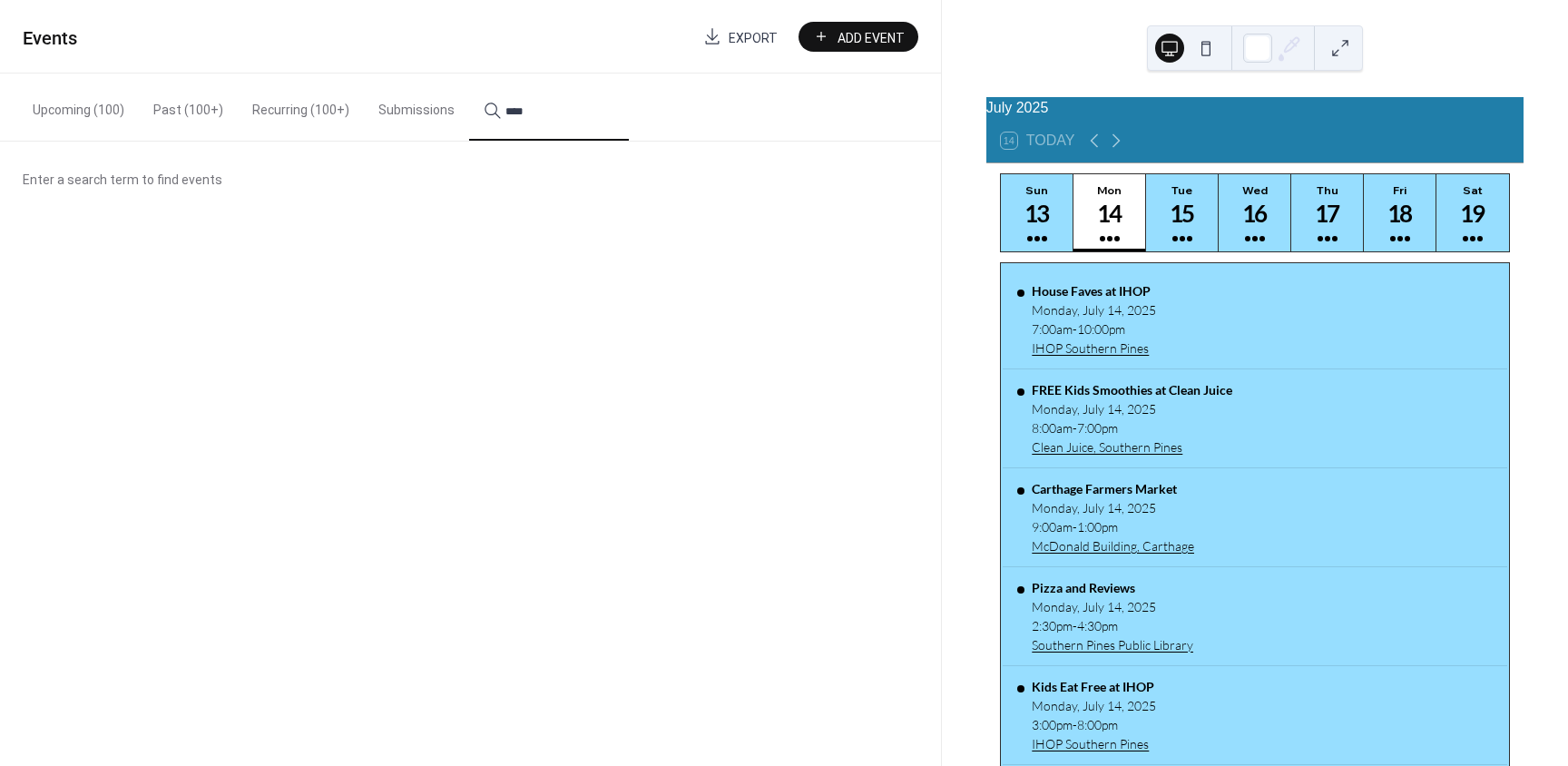 click on "****" at bounding box center [549, 107] 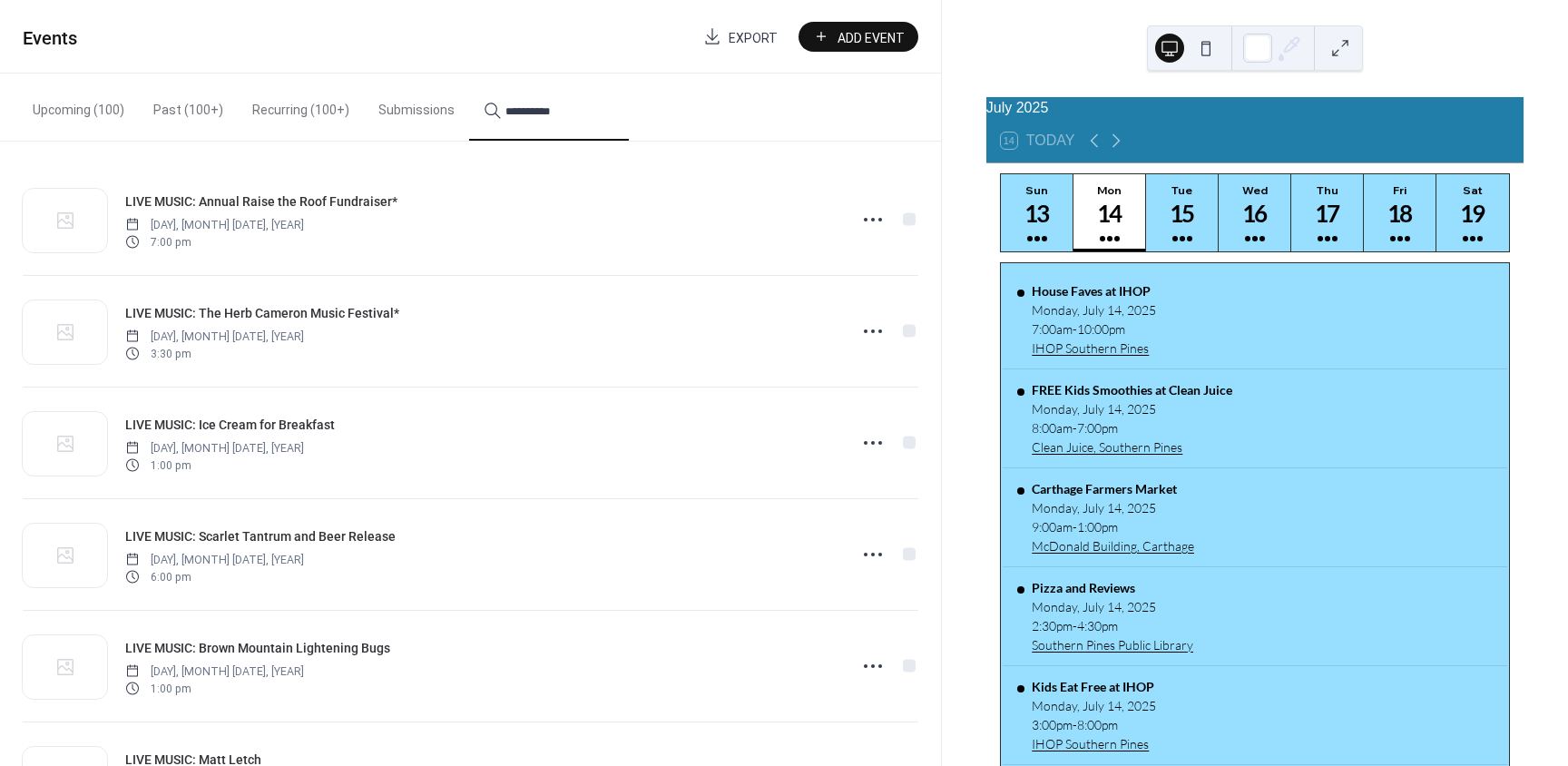 scroll, scrollTop: 0, scrollLeft: 0, axis: both 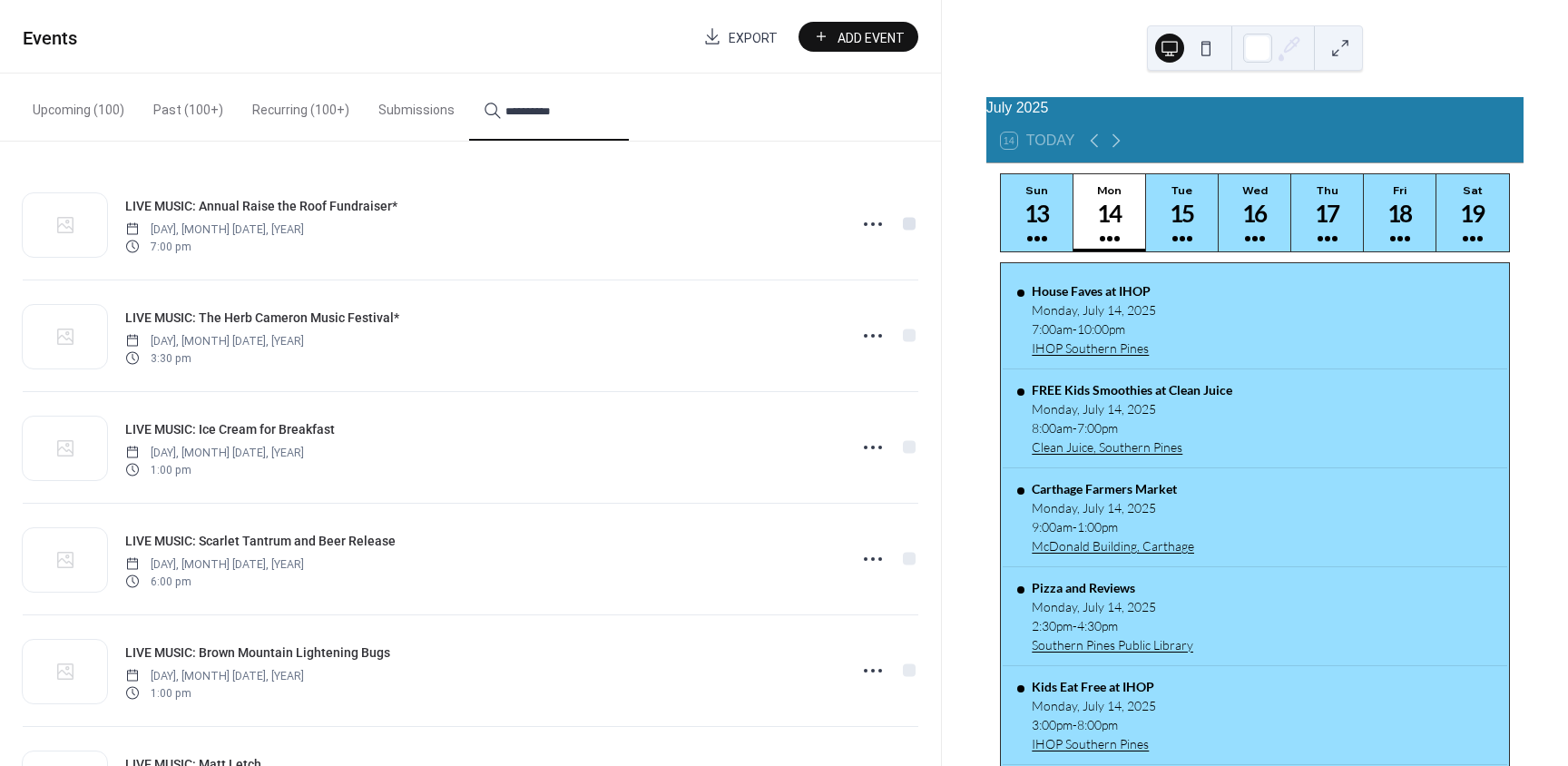 type on "**********" 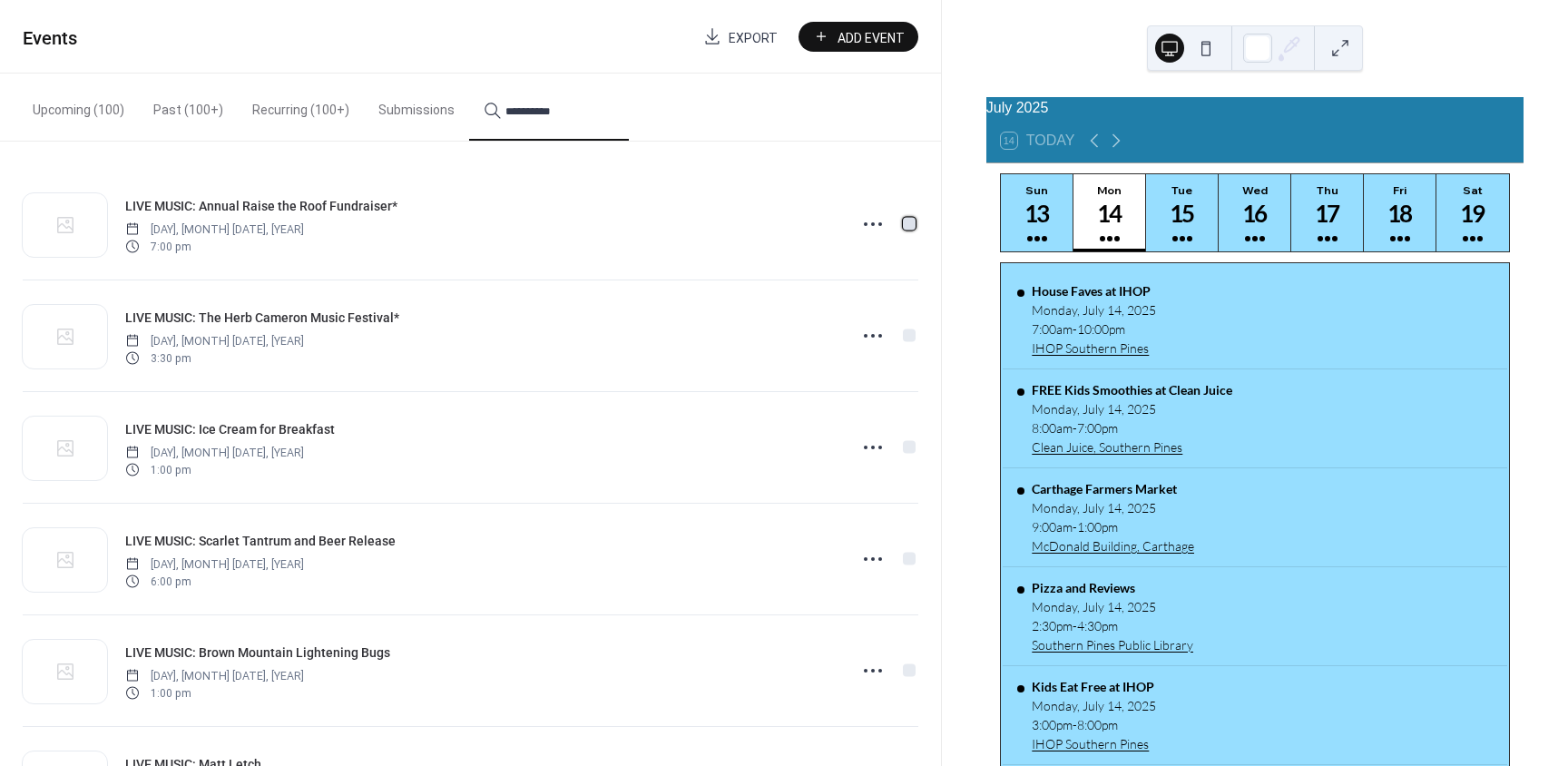 click at bounding box center (909, 223) 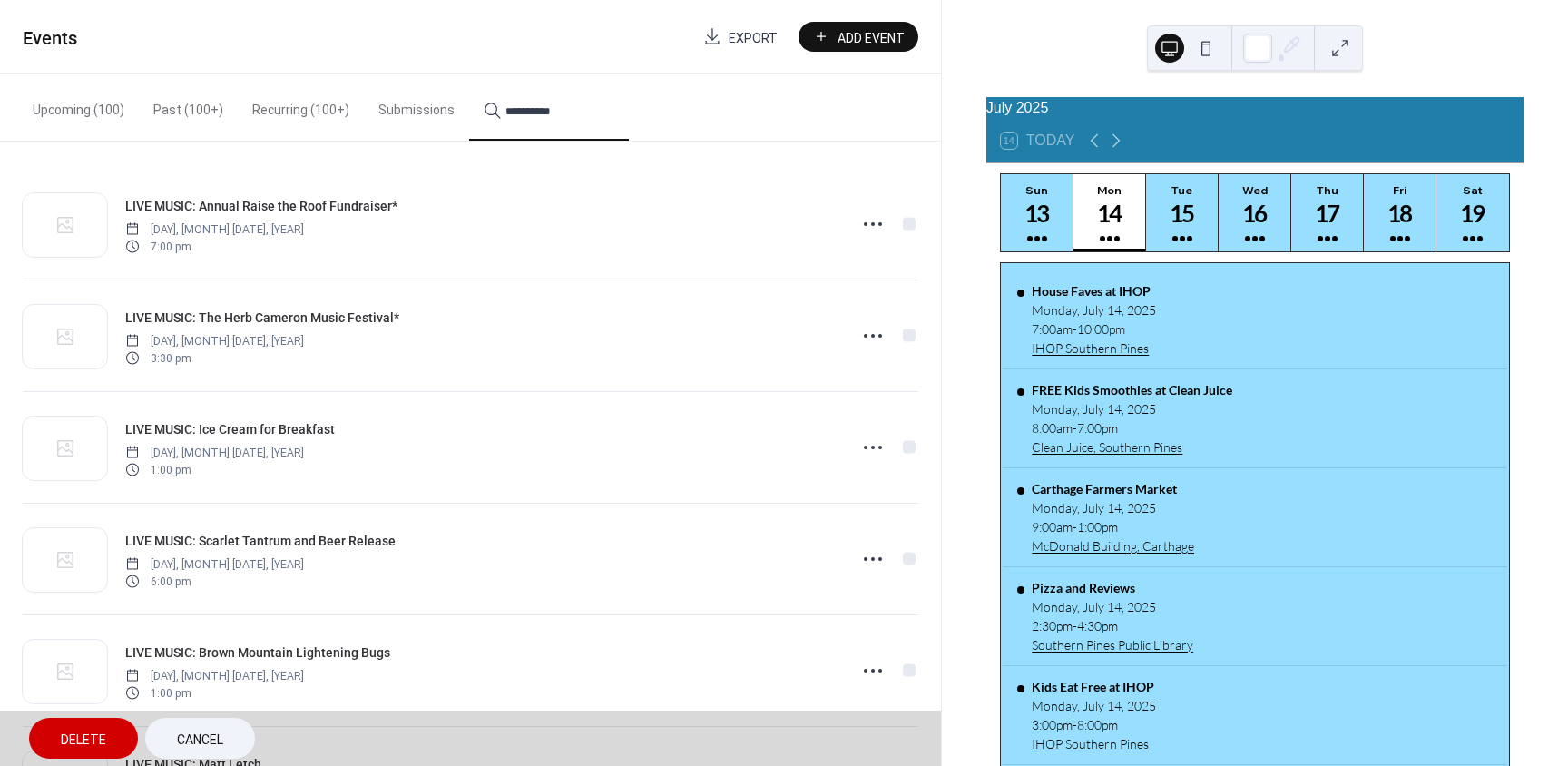 click on "LIVE MUSIC: The Herb Cameron Music Festival* Saturday, April 13, 2024 3:30 pm" at bounding box center (470, 335) 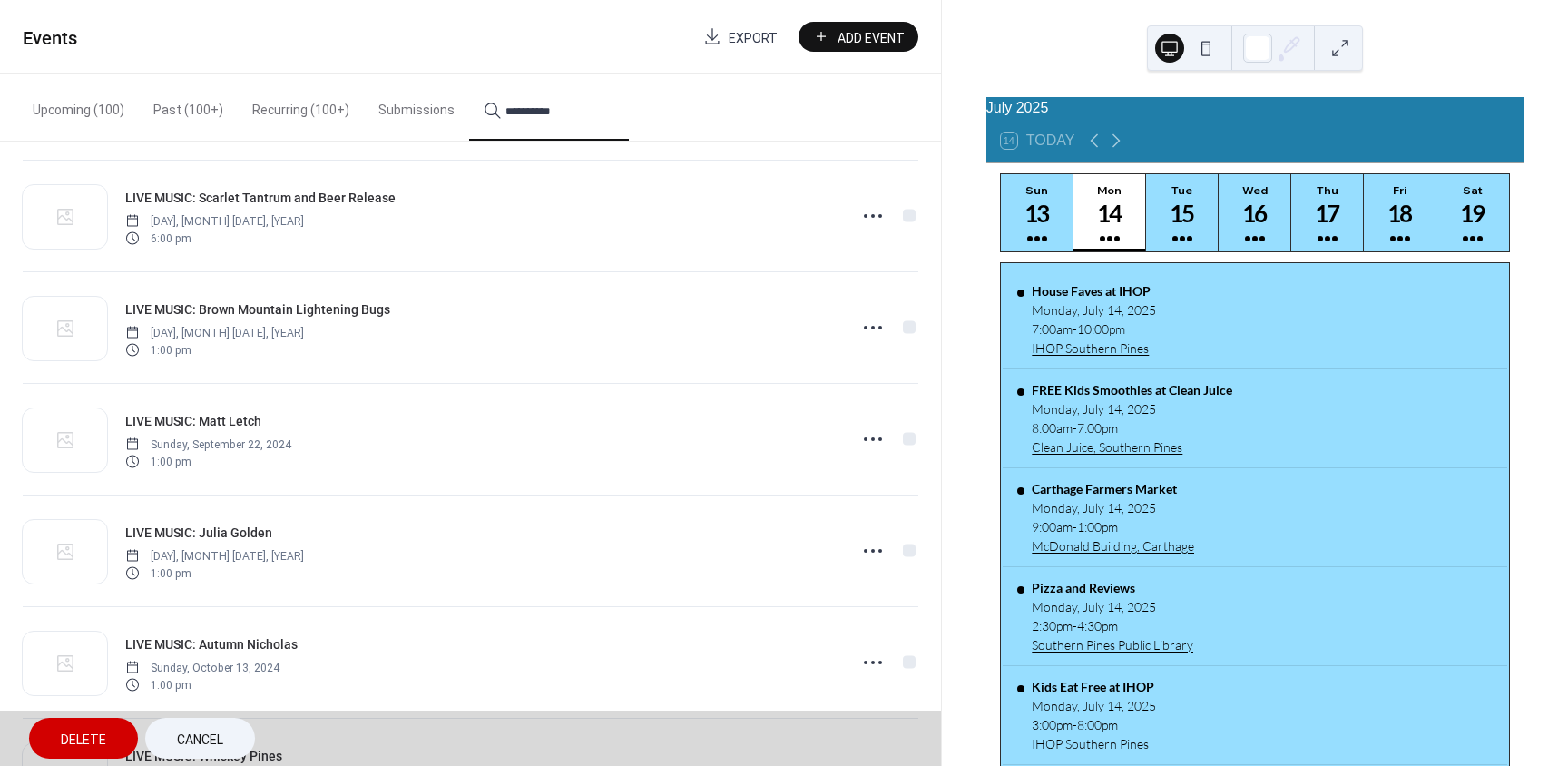scroll, scrollTop: 363, scrollLeft: 0, axis: vertical 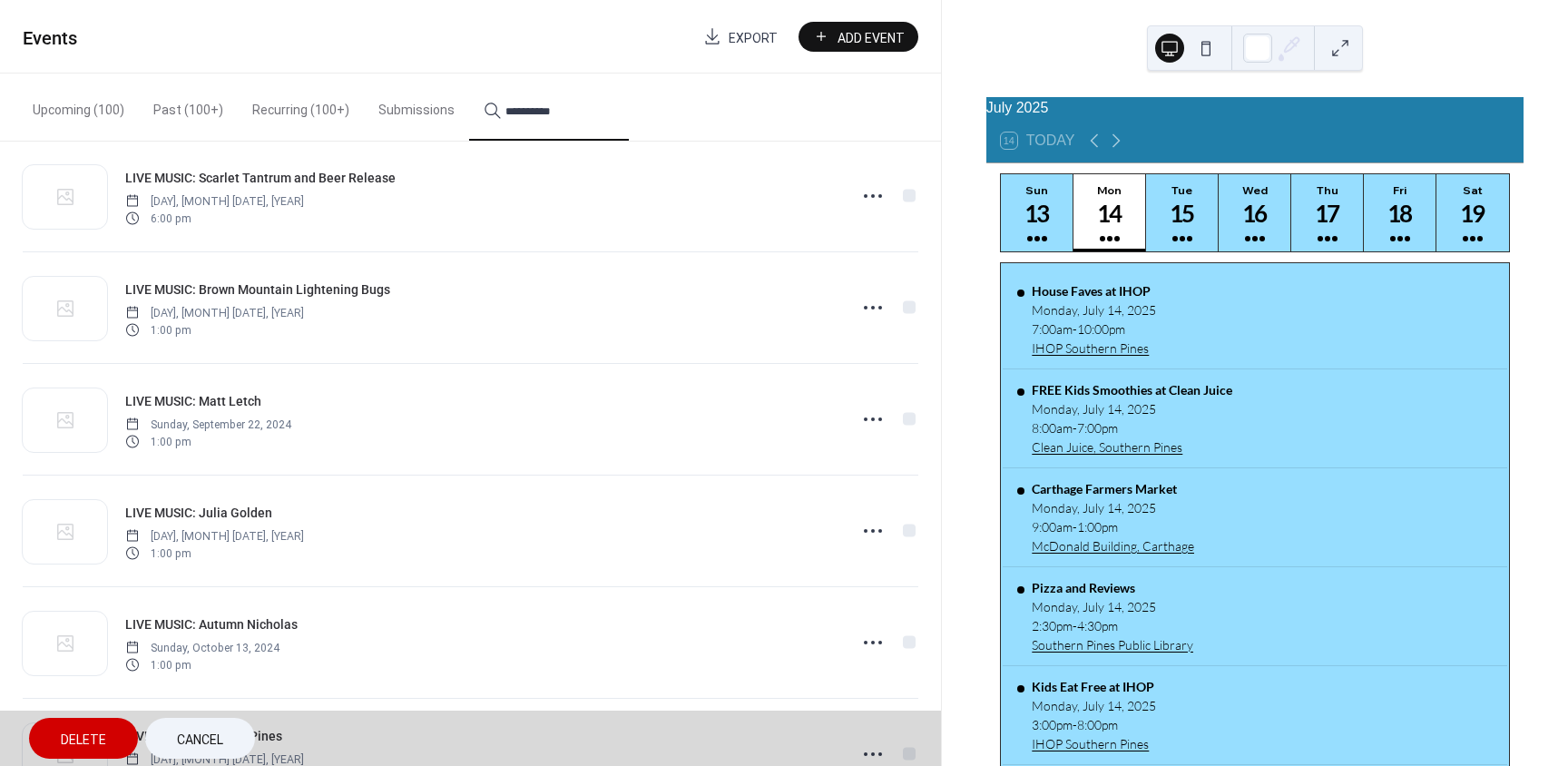click on "LIVE MUSIC: Brown Mountain Lightening Bugs Sunday, September 15, 2024 1:00 pm" at bounding box center (470, 307) 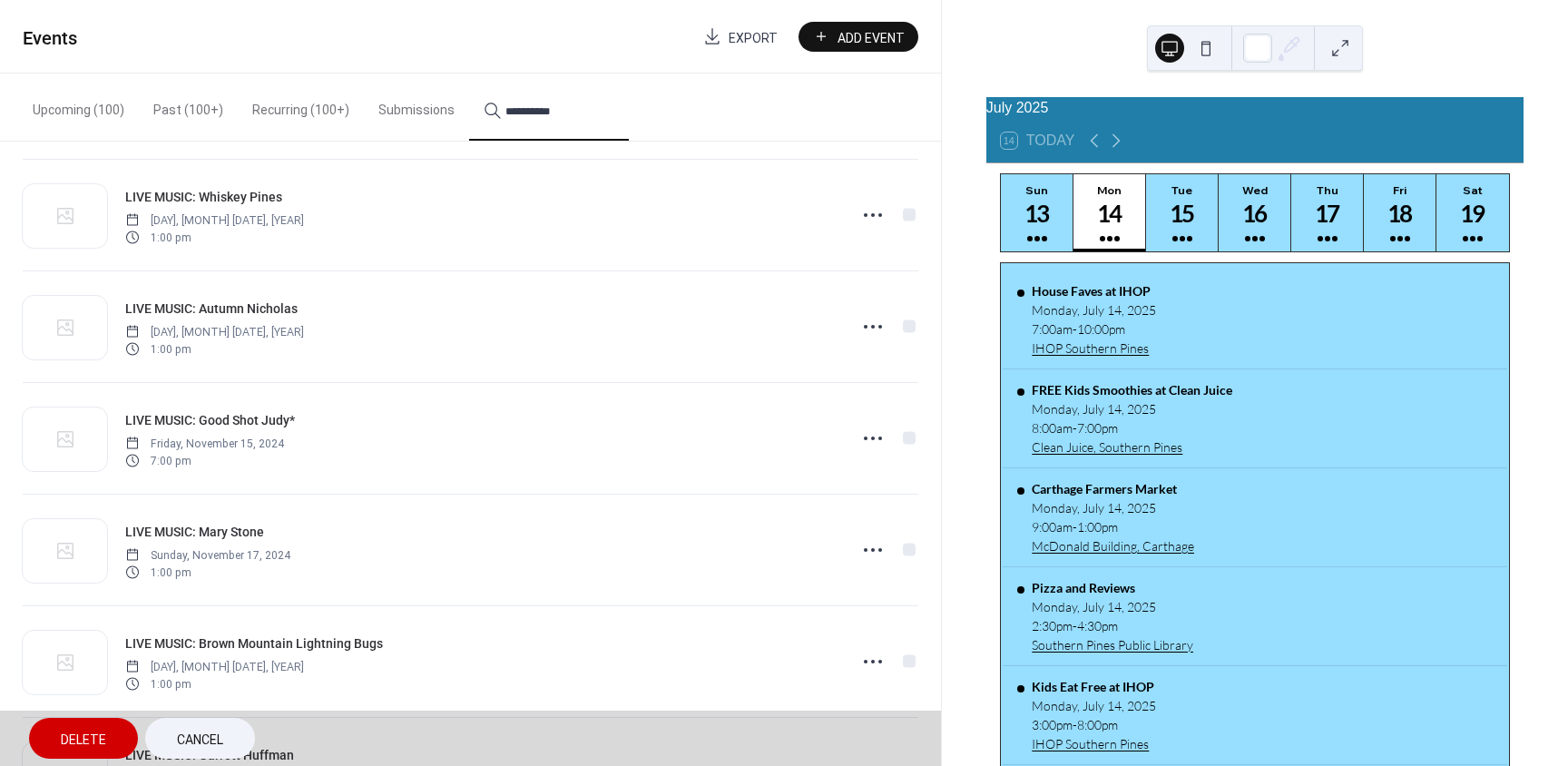 scroll, scrollTop: 908, scrollLeft: 0, axis: vertical 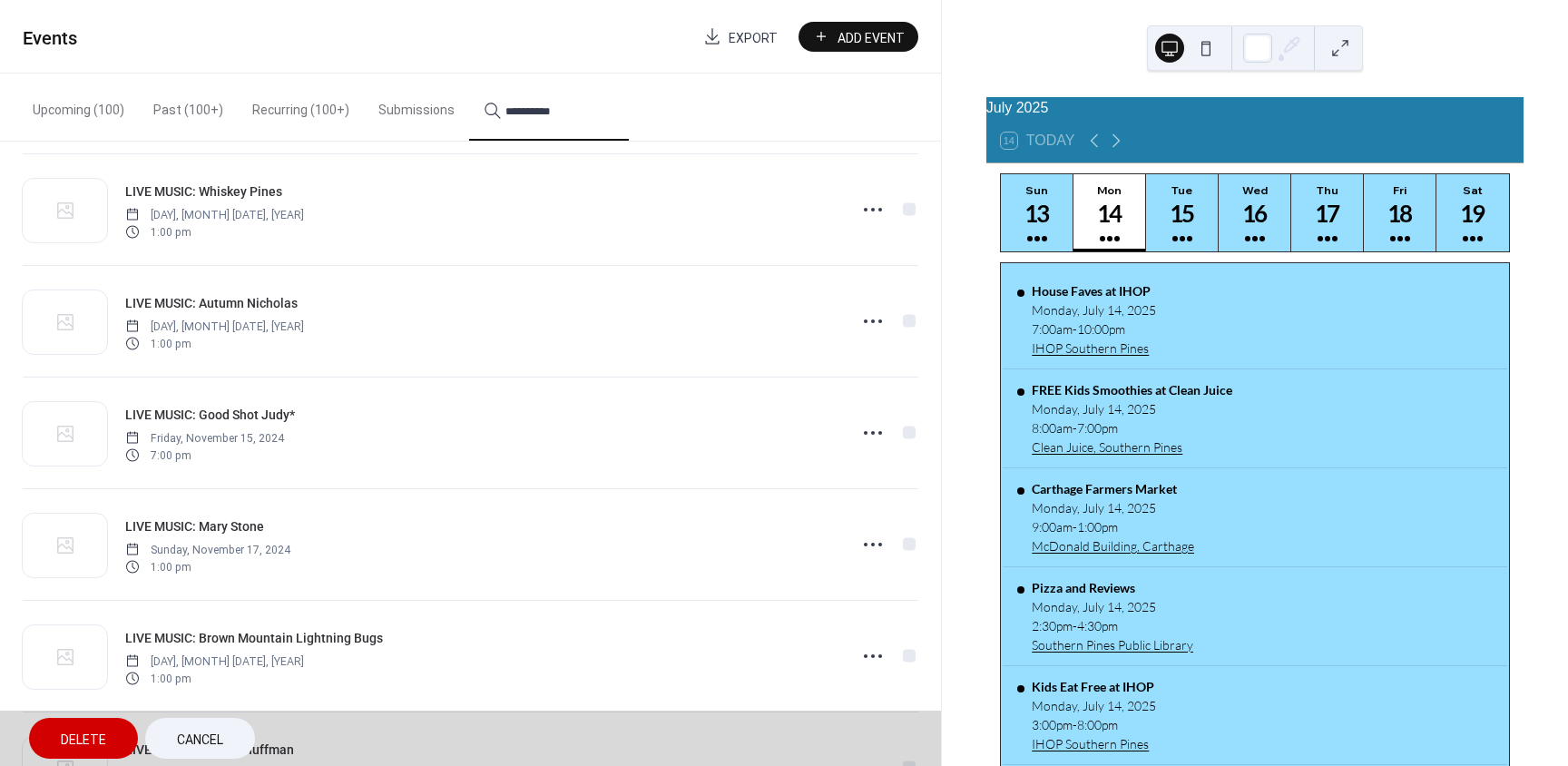 click on "LIVE MUSIC: Whiskey Pines Sunday, October 20, 2024 1:00 pm" at bounding box center (470, 209) 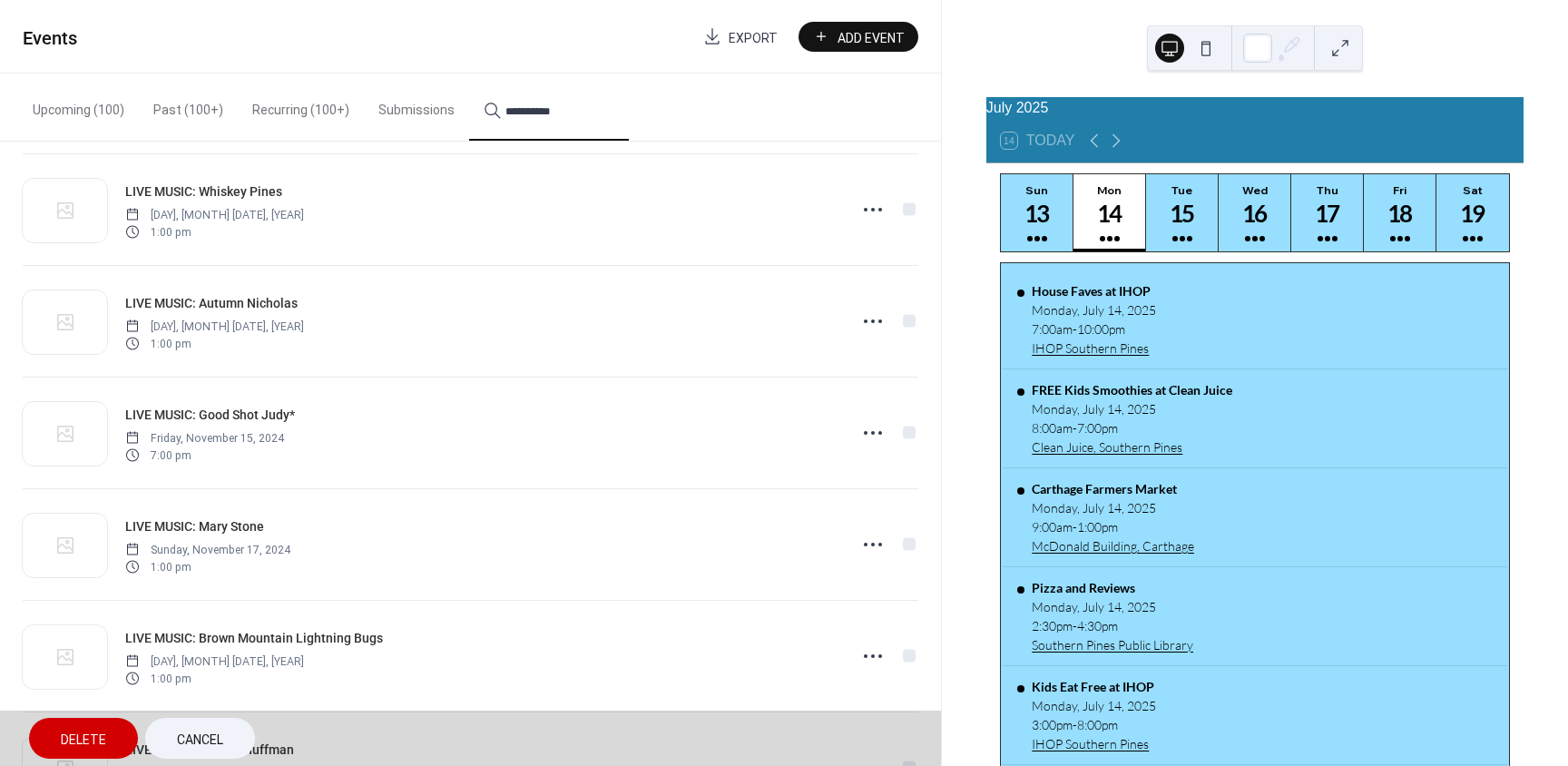 click on "LIVE MUSIC: Autumn Nicholas Sunday, October 27, 2024 1:00 pm" at bounding box center (470, 320) 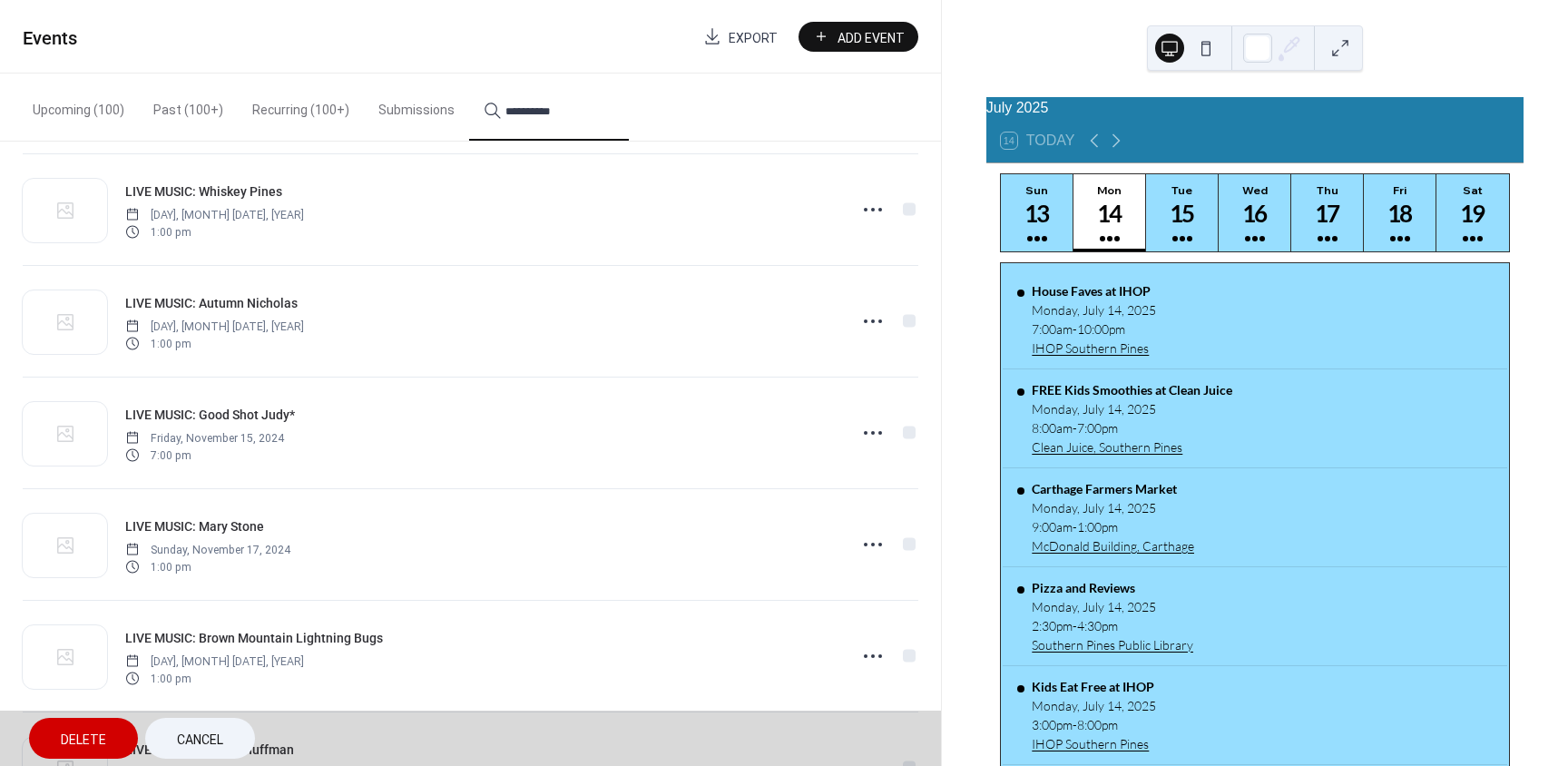 click on "LIVE MUSIC: Good Shot Judy* Friday, November 15, 2024 7:00 pm" at bounding box center (470, 432) 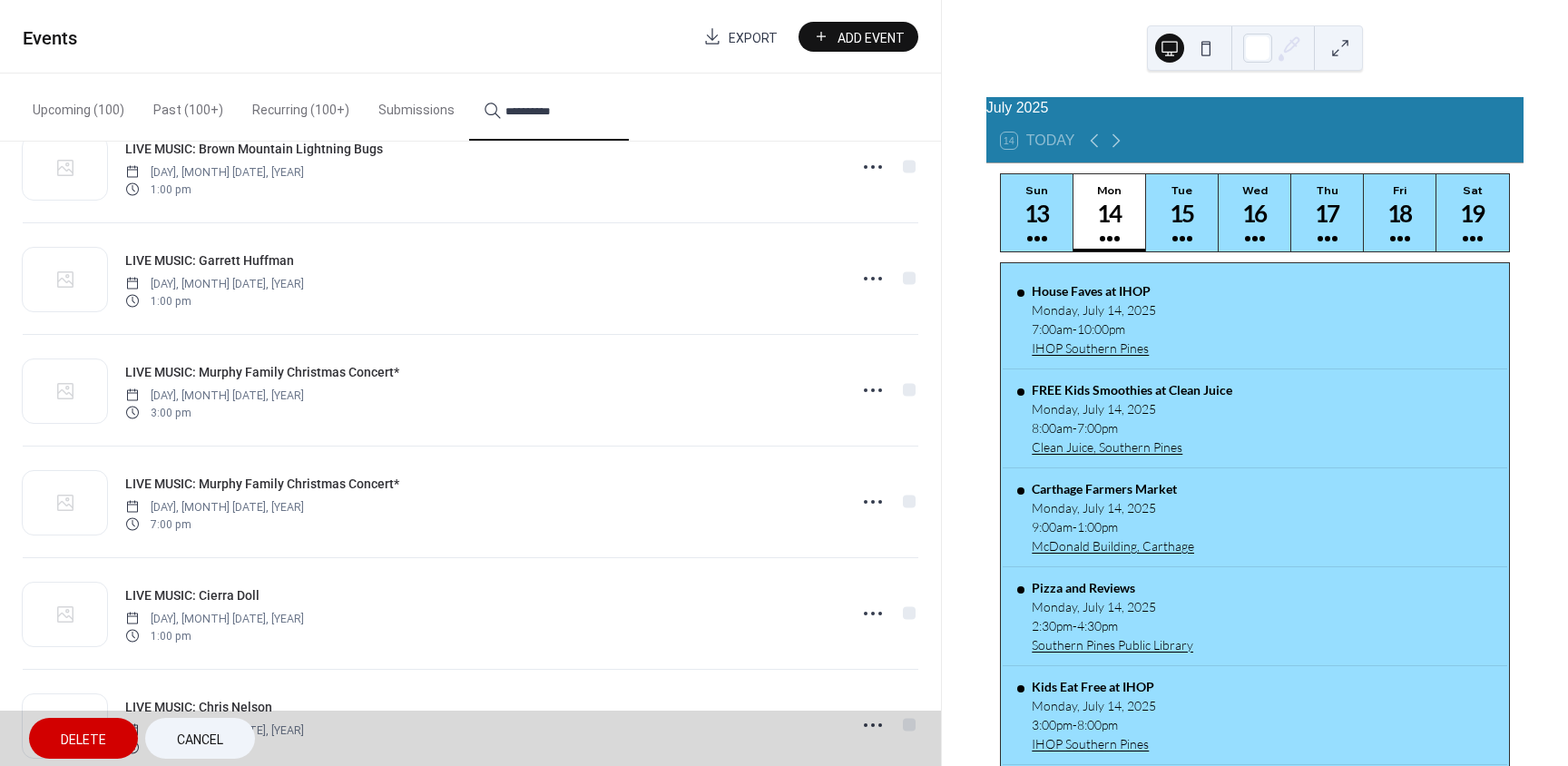 scroll, scrollTop: 1361, scrollLeft: 0, axis: vertical 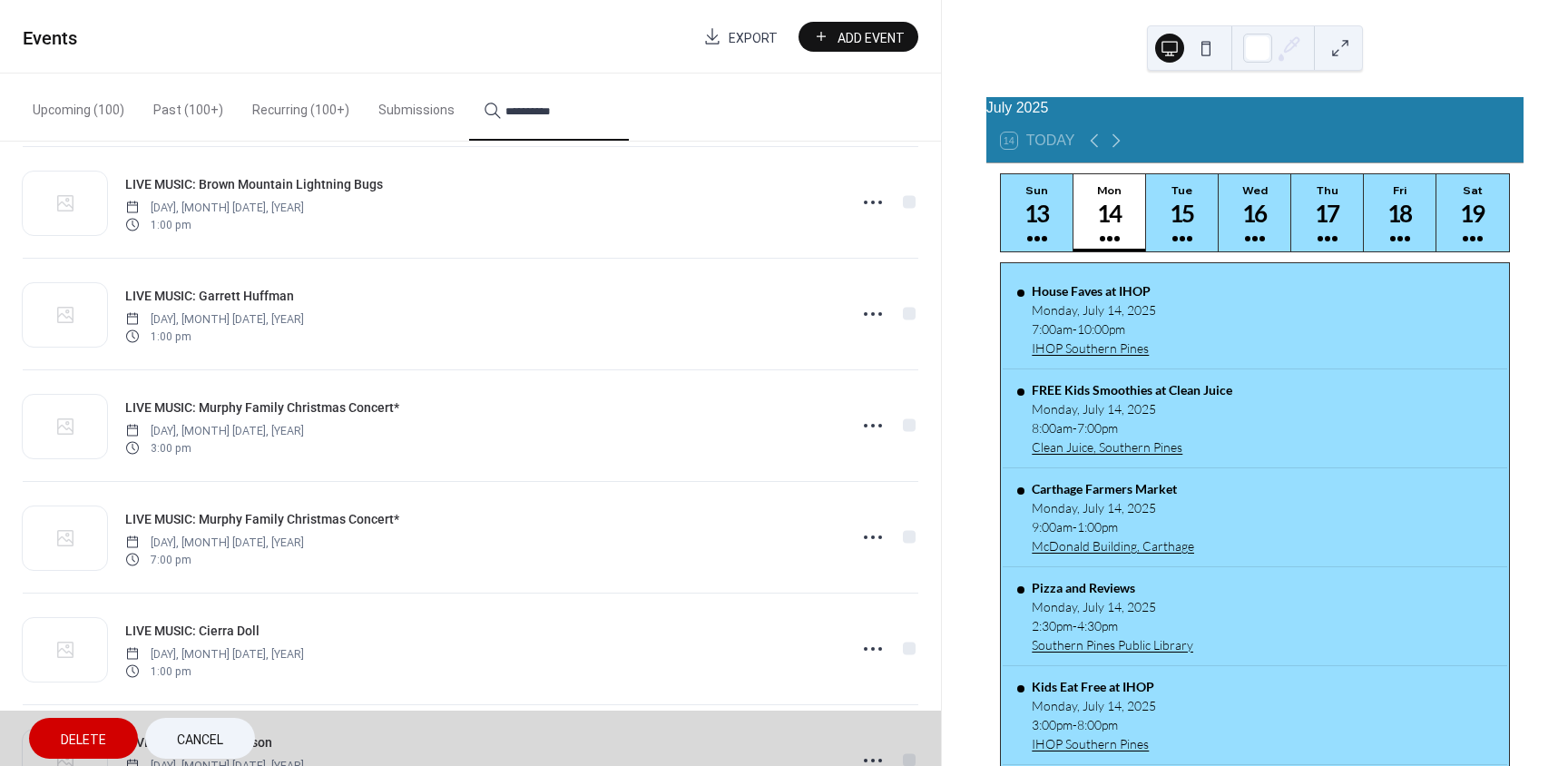 click on "LIVE MUSIC: Garrett Huffman Sunday, December 15, 2024 1:00 pm" at bounding box center (470, 313) 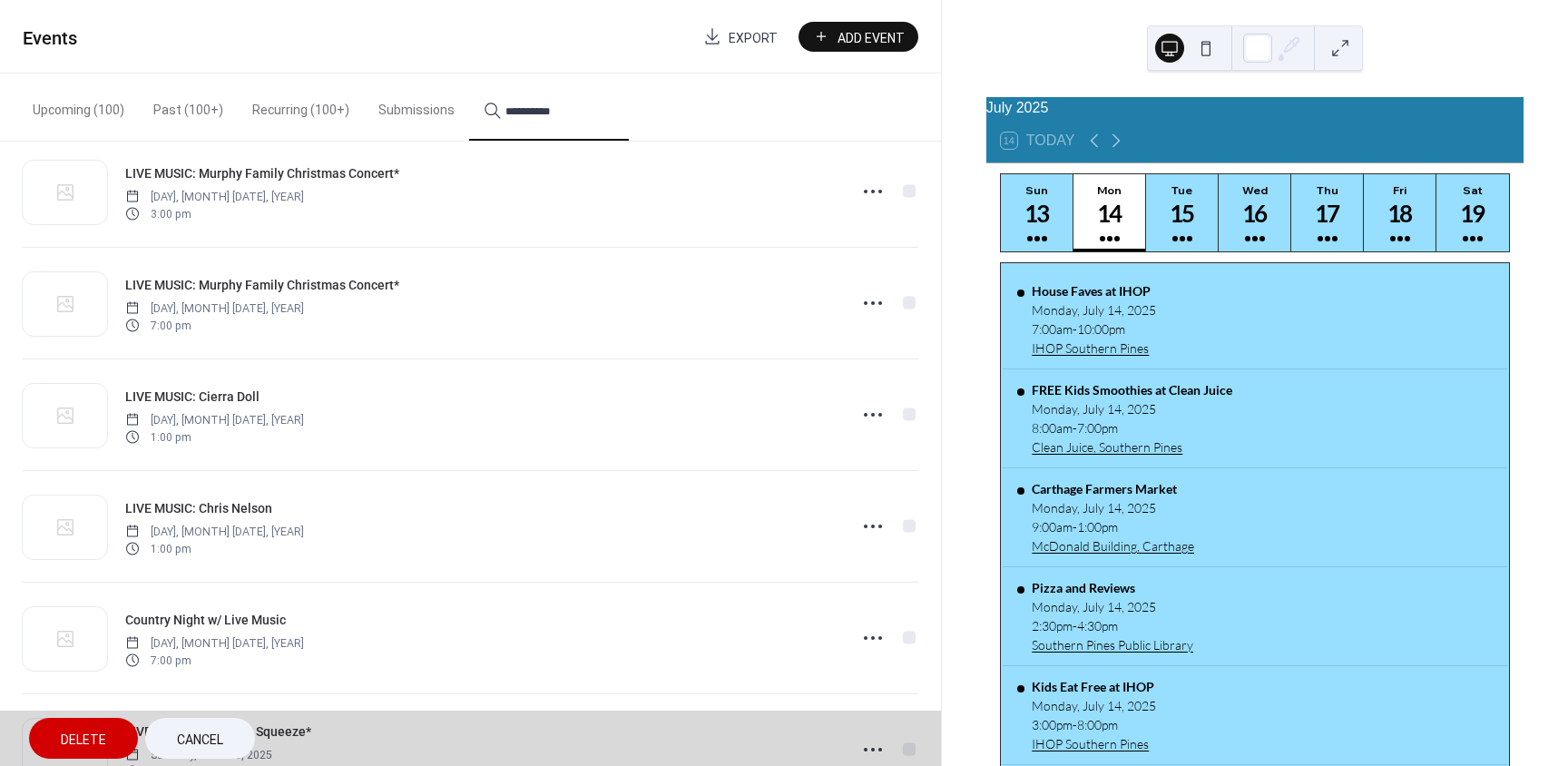 scroll, scrollTop: 1634, scrollLeft: 0, axis: vertical 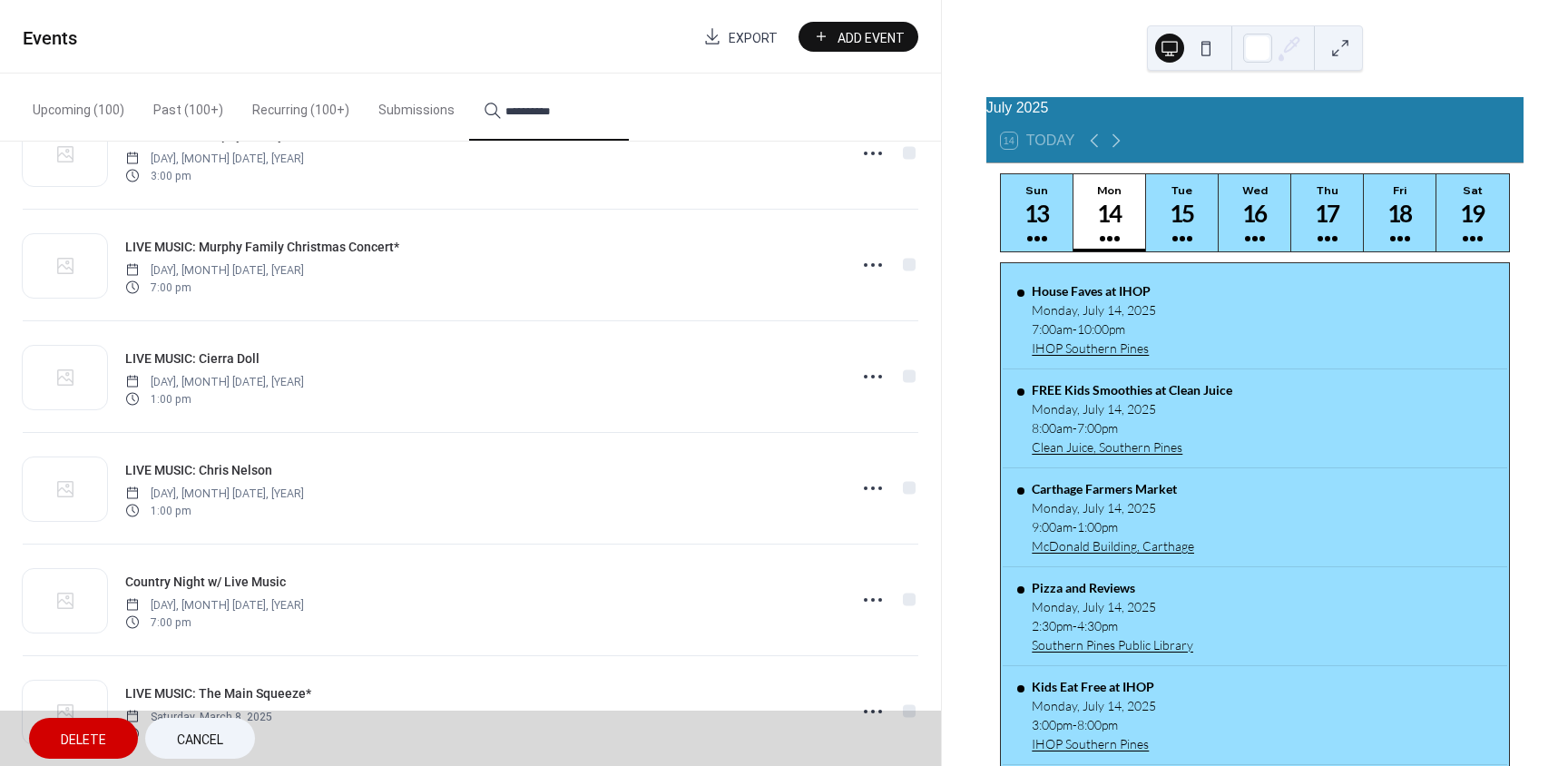 click on "LIVE MUSIC: Cierra Doll Sunday, December 22, 2024 1:00 pm" at bounding box center (470, 376) 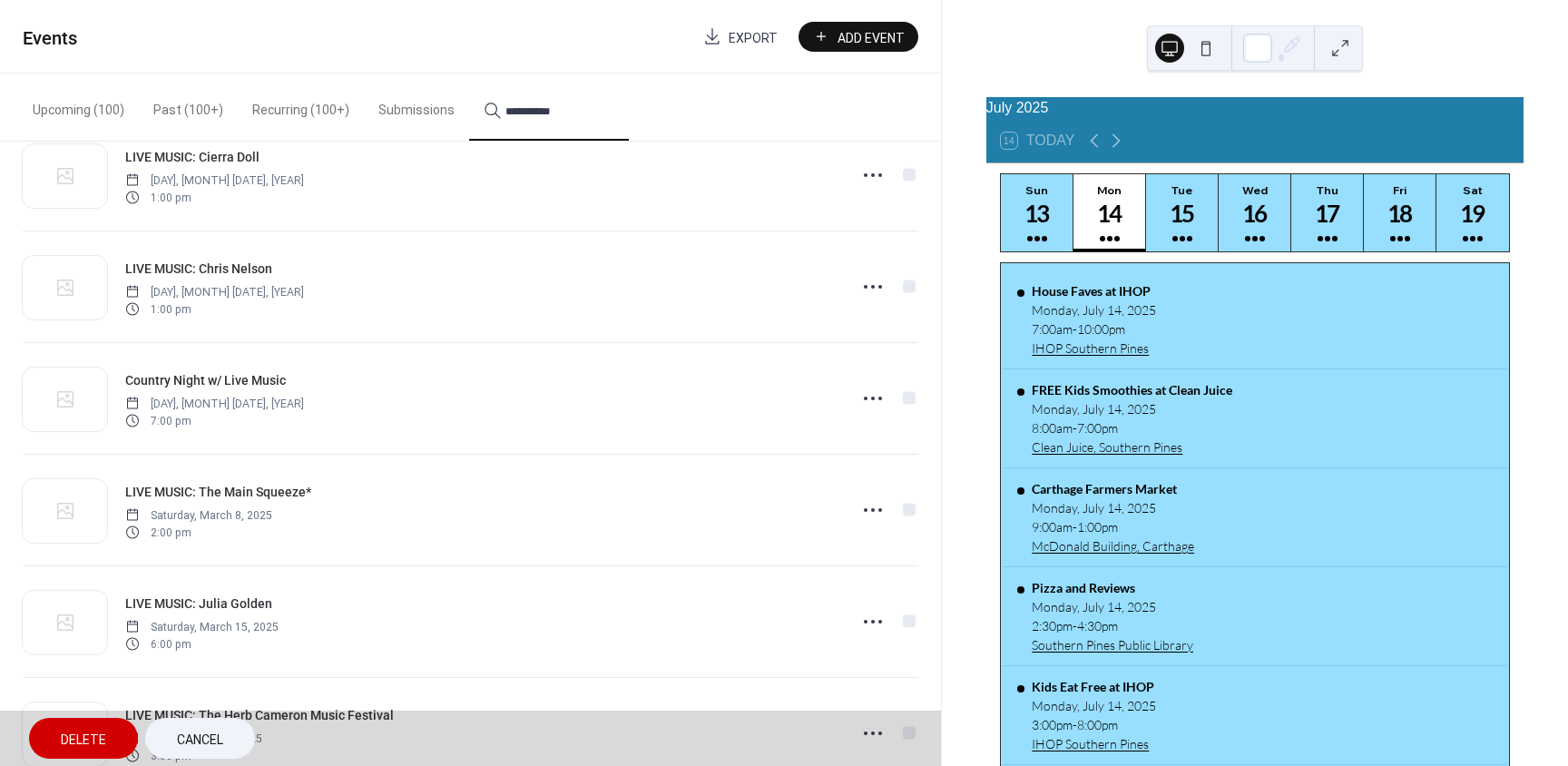 scroll, scrollTop: 1997, scrollLeft: 0, axis: vertical 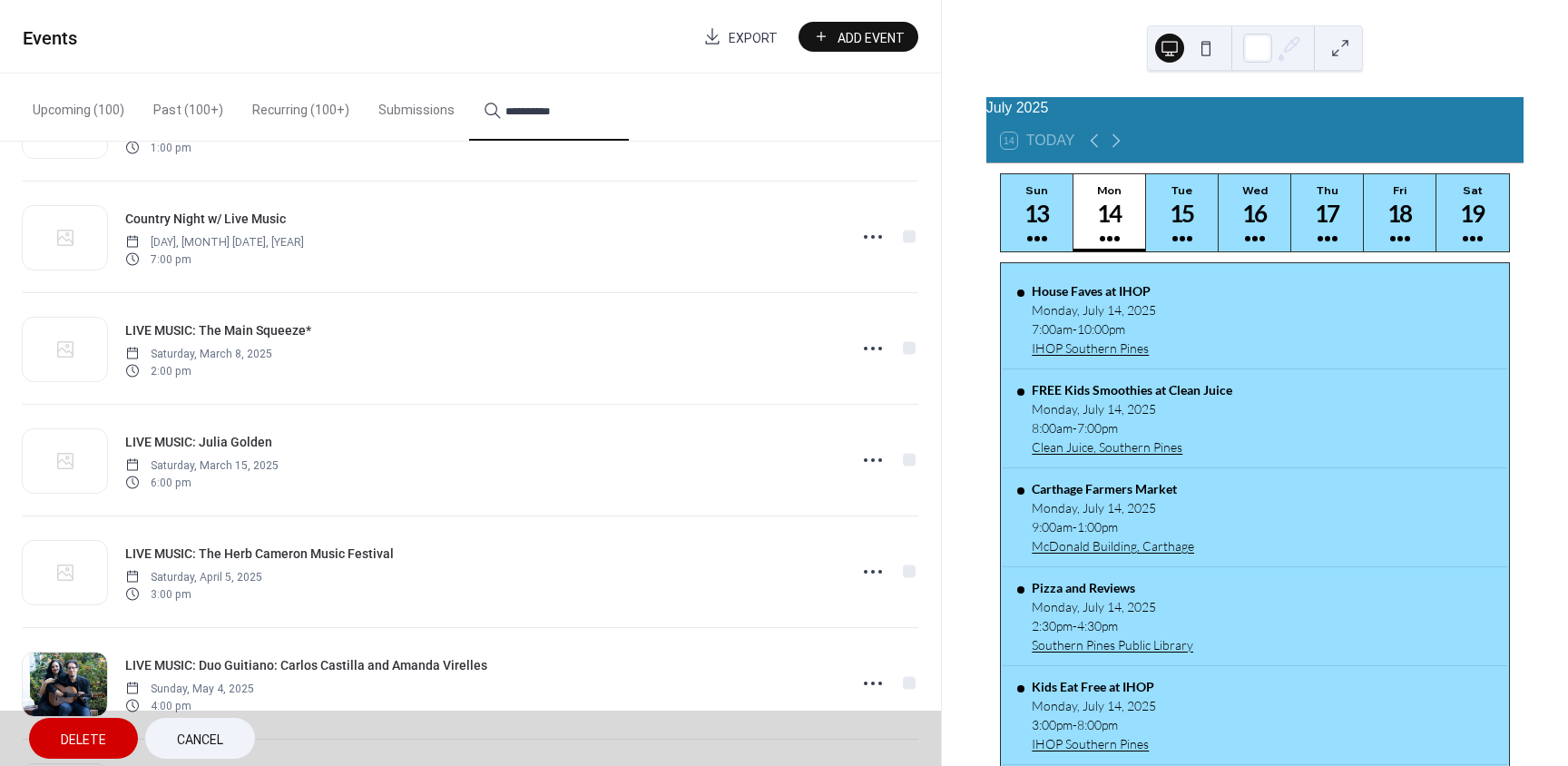 click on "LIVE MUSIC: The Main Squeeze* Saturday, March 8, 2025 2:00 pm" at bounding box center [470, 348] 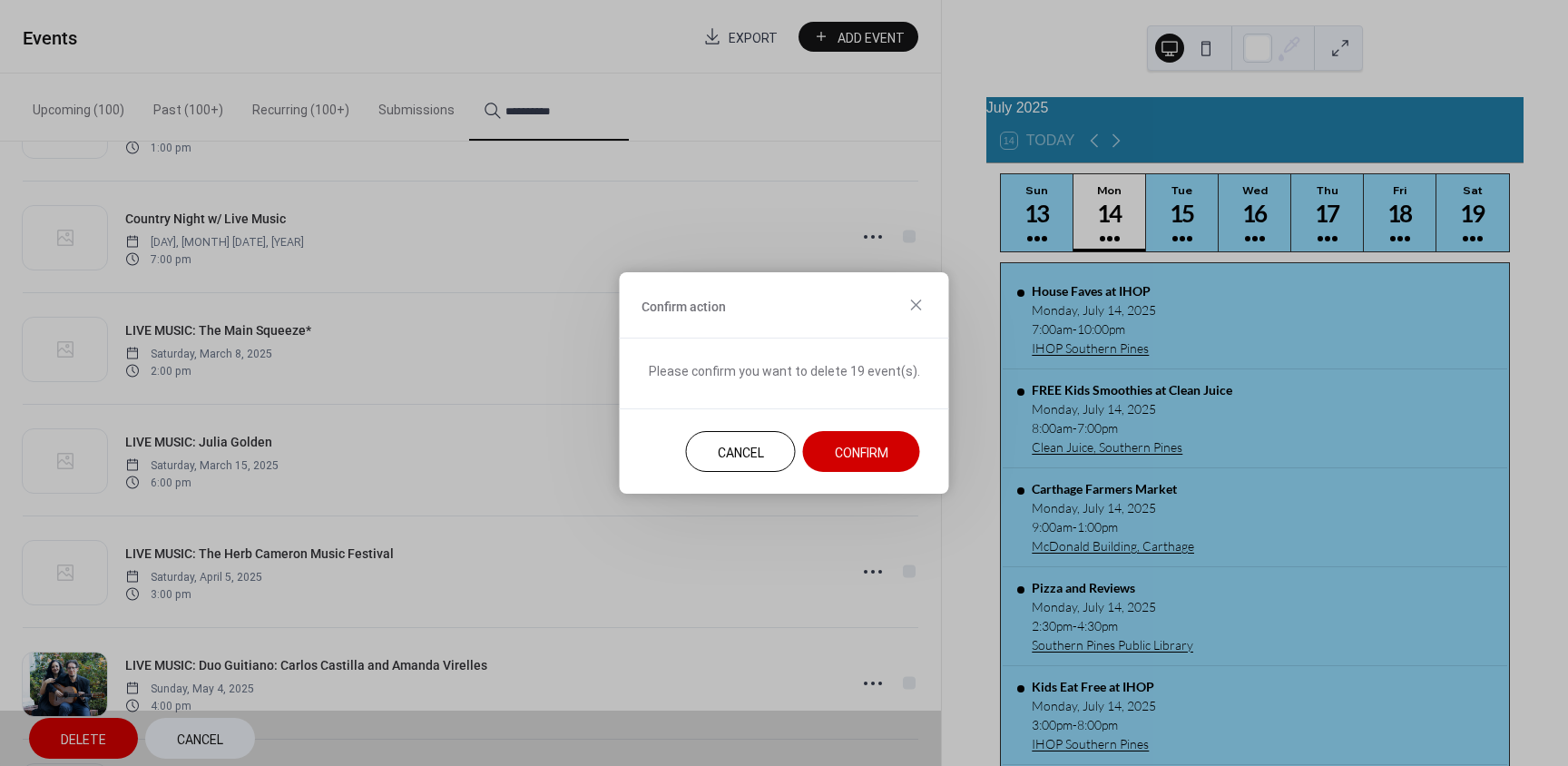click on "Confirm" at bounding box center (861, 453) 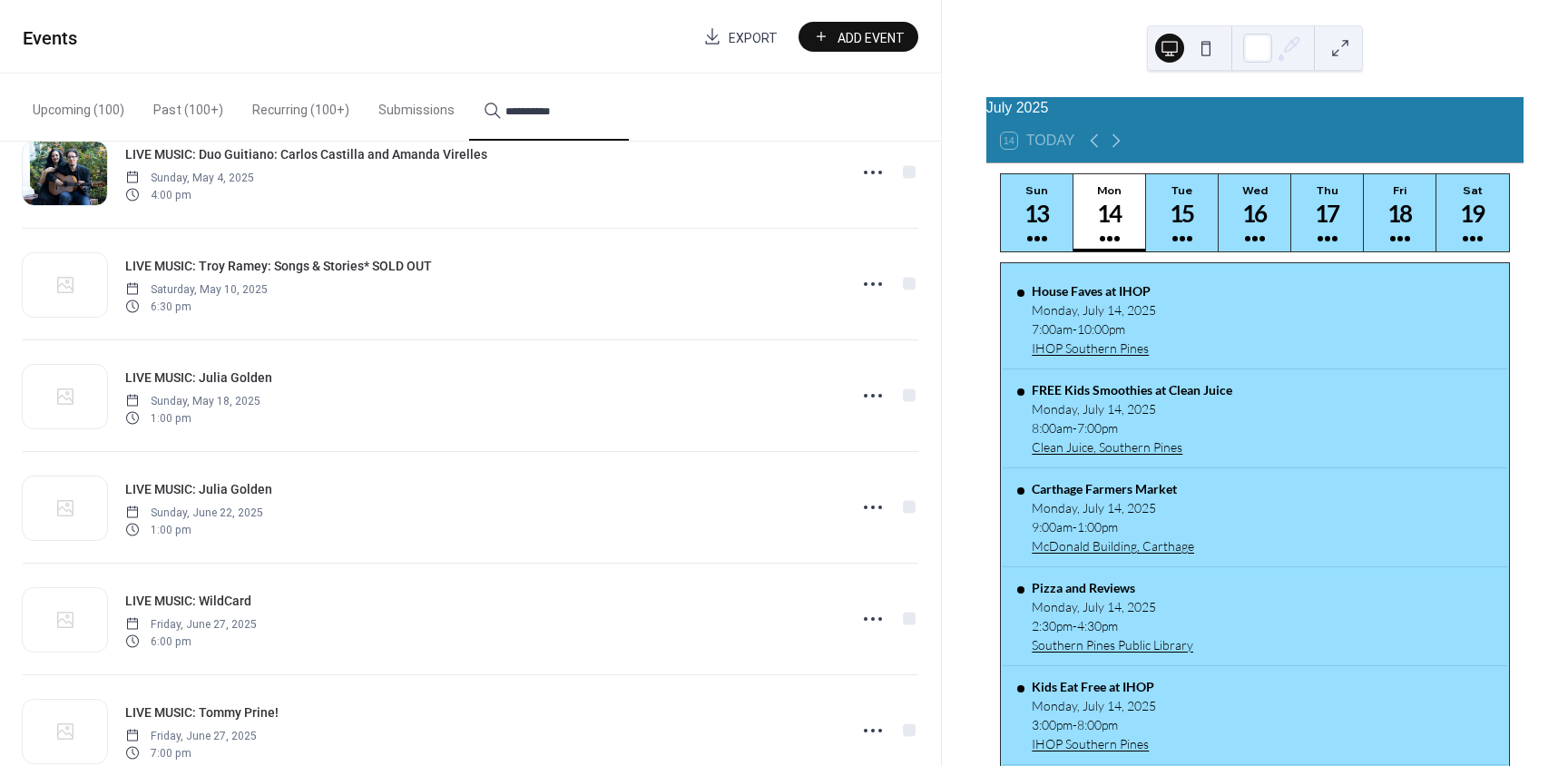 scroll, scrollTop: 2505, scrollLeft: 0, axis: vertical 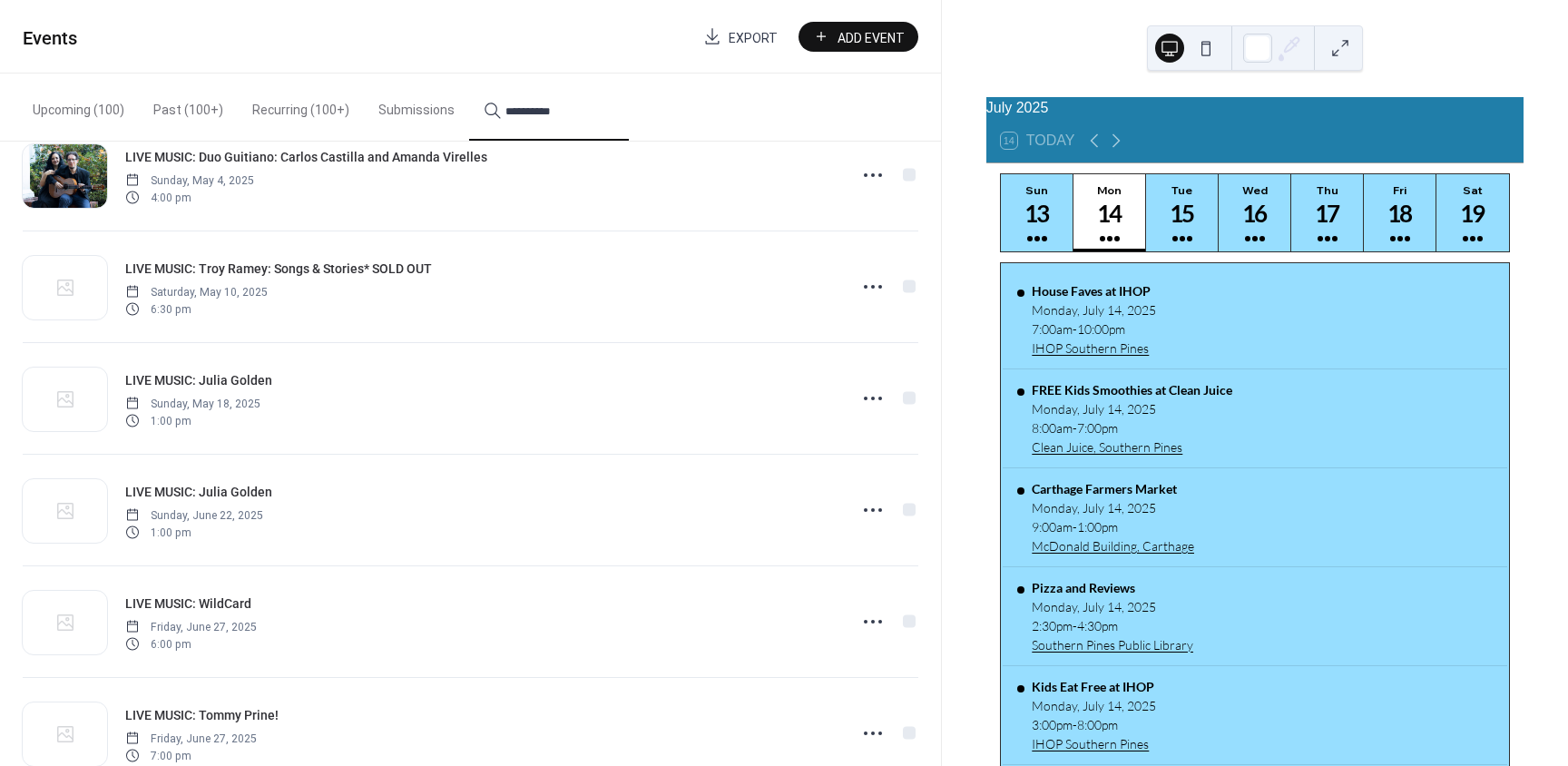 click on "LIVE MUSIC: WildCard" at bounding box center [188, 604] 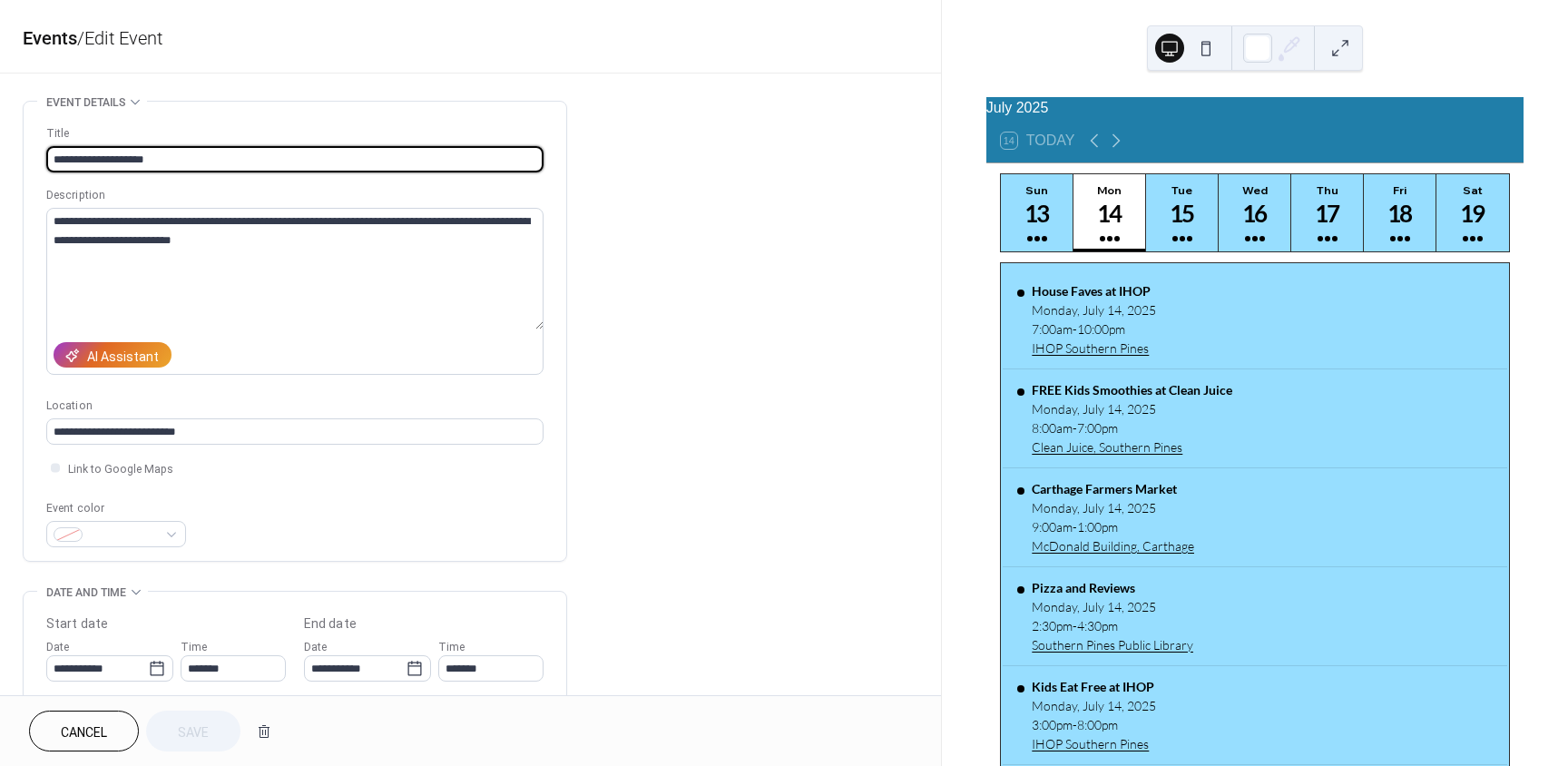 click on "**********" at bounding box center [295, 159] 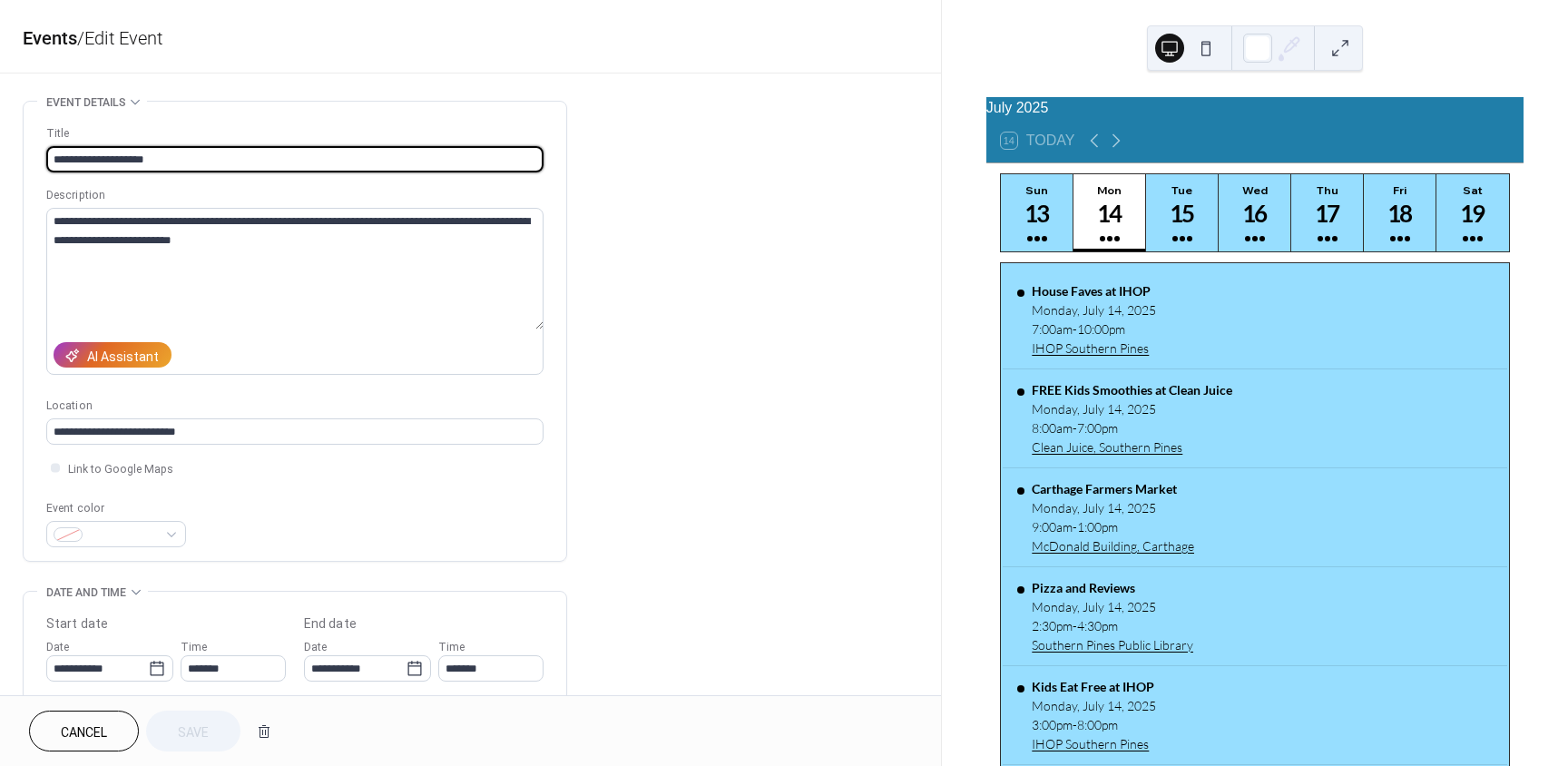 click on "**********" at bounding box center [295, 159] 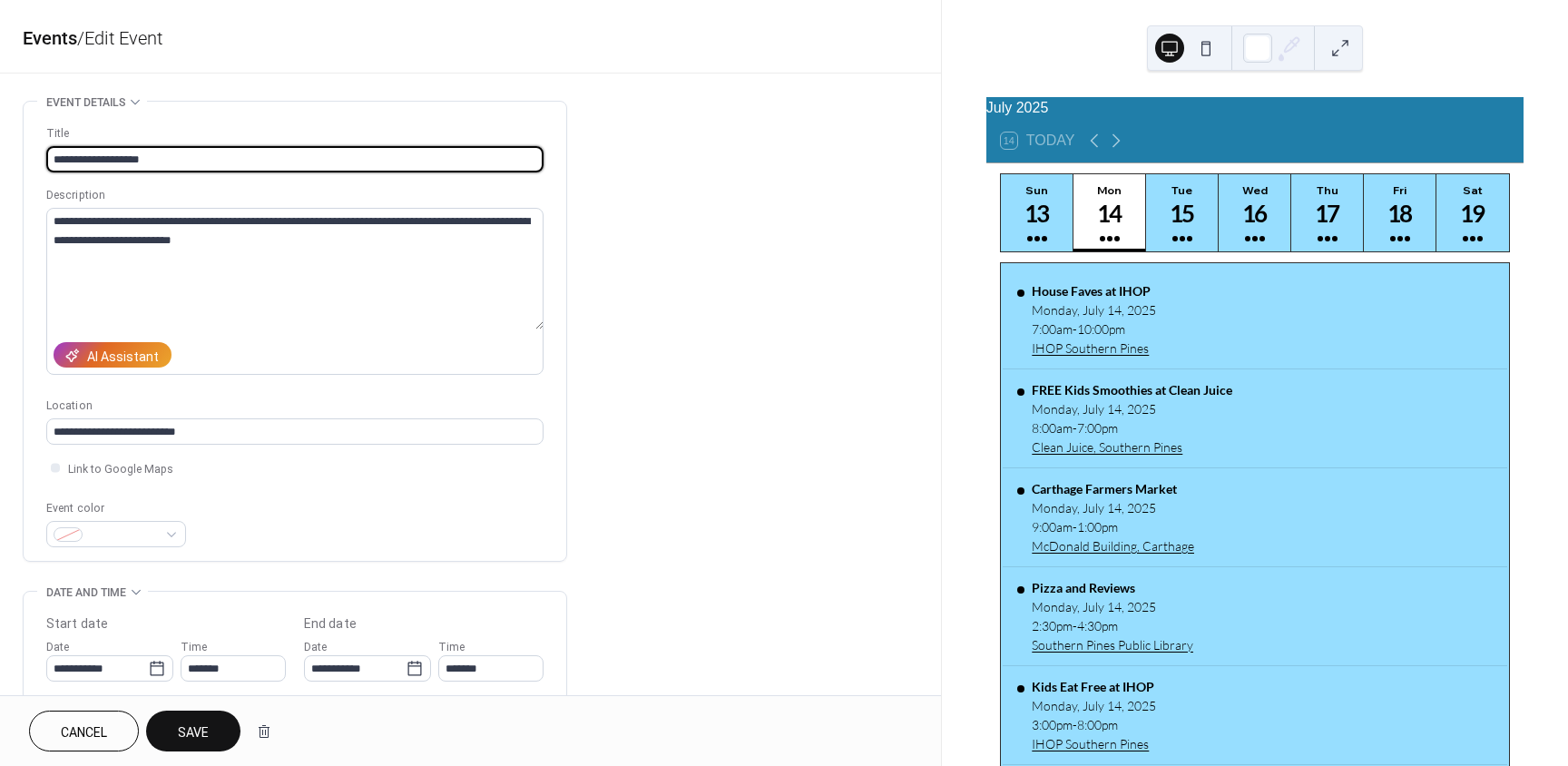 type on "**********" 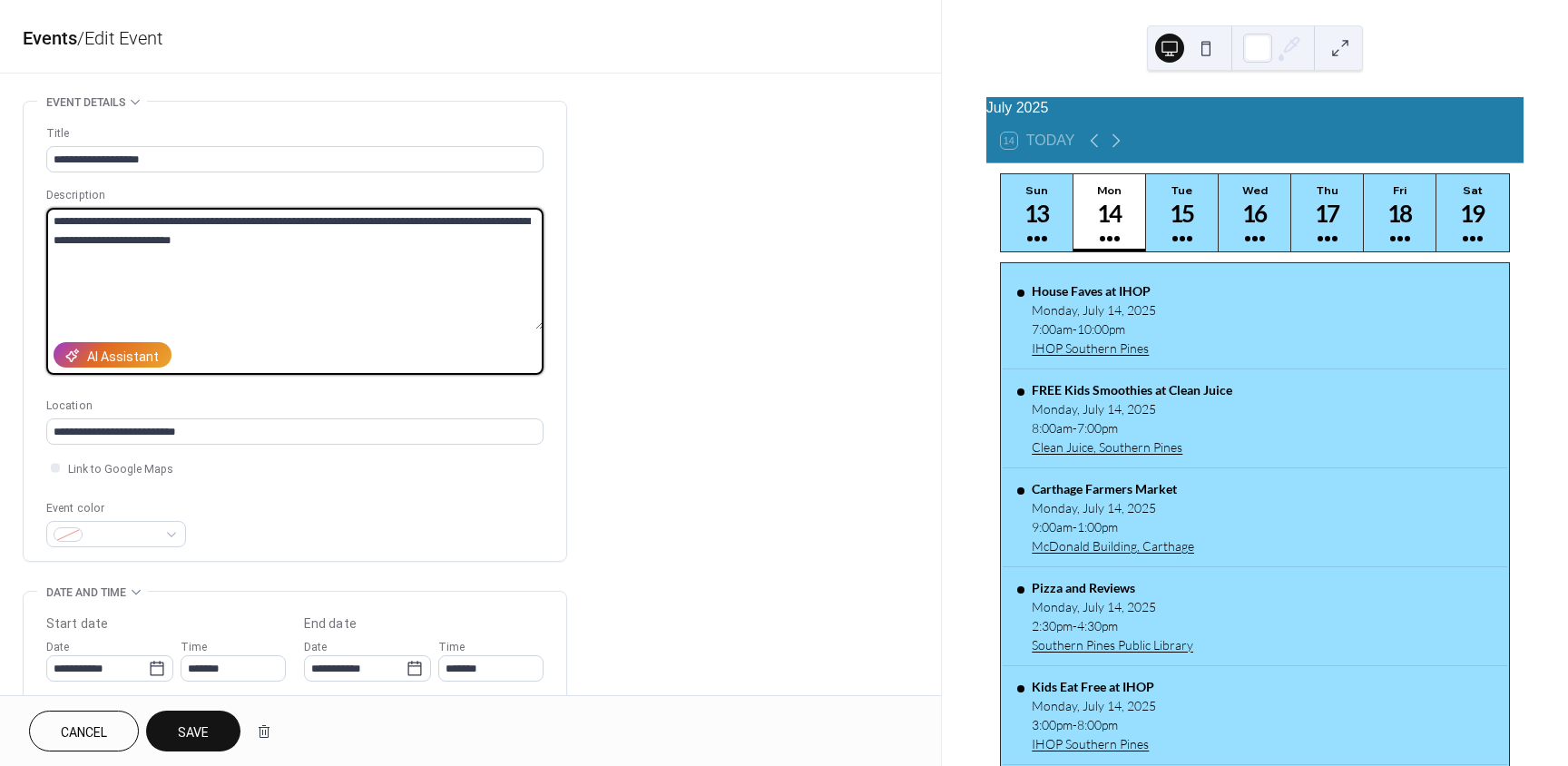 drag, startPoint x: 265, startPoint y: 221, endPoint x: 9, endPoint y: 228, distance: 256.09569 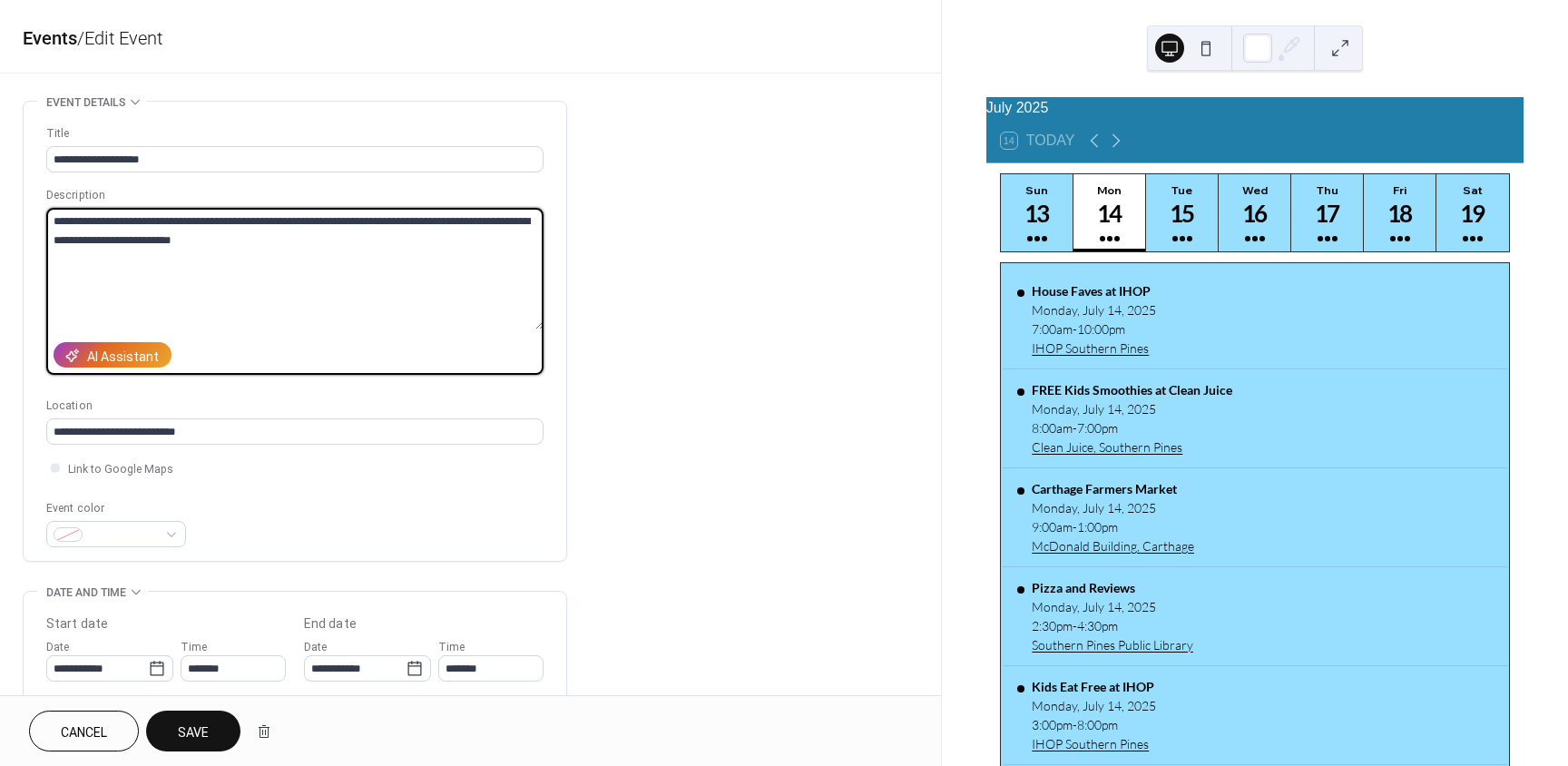 click on "**********" at bounding box center [470, 762] 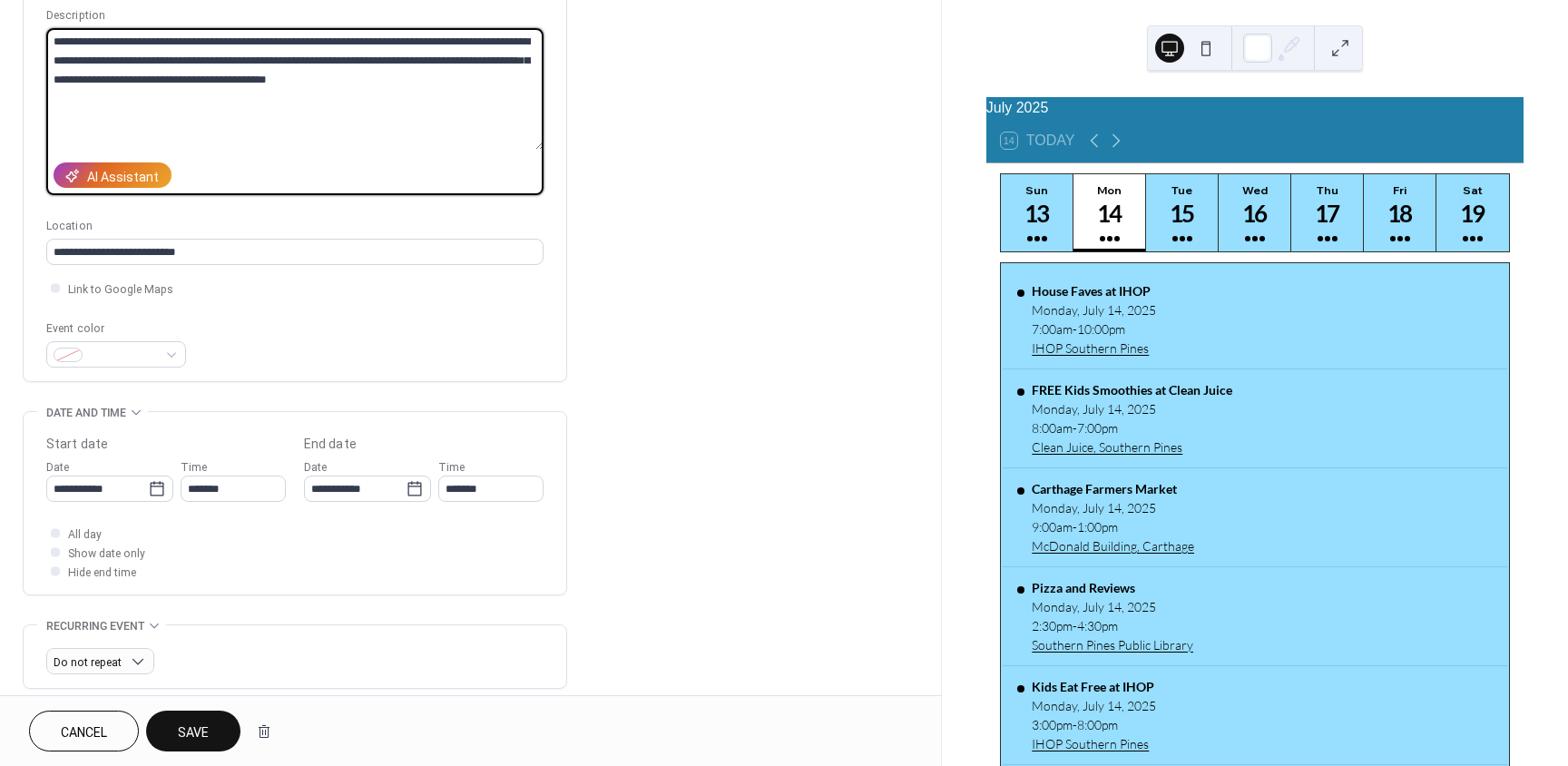 scroll, scrollTop: 182, scrollLeft: 0, axis: vertical 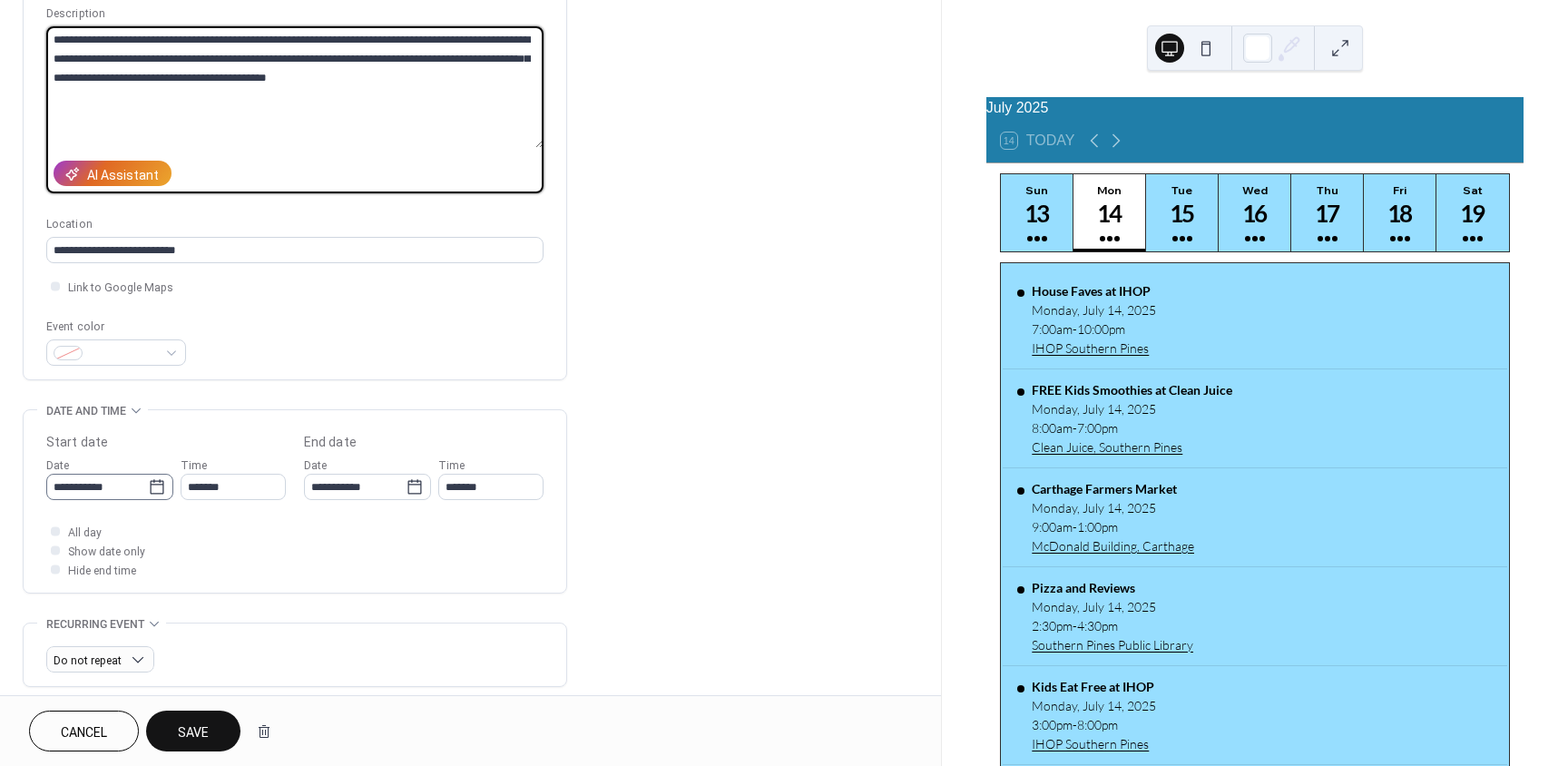 type on "**********" 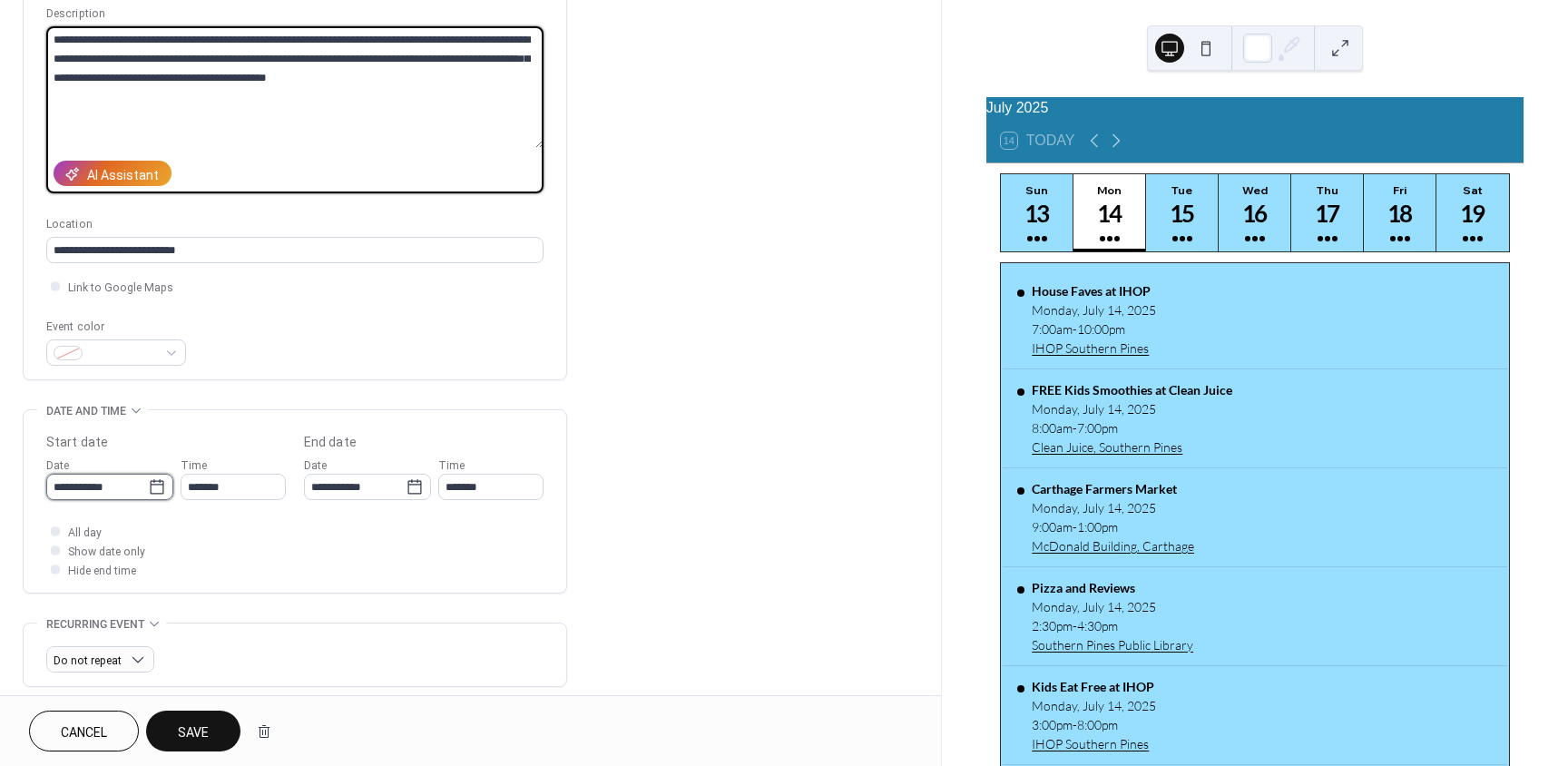 click on "**********" at bounding box center [97, 486] 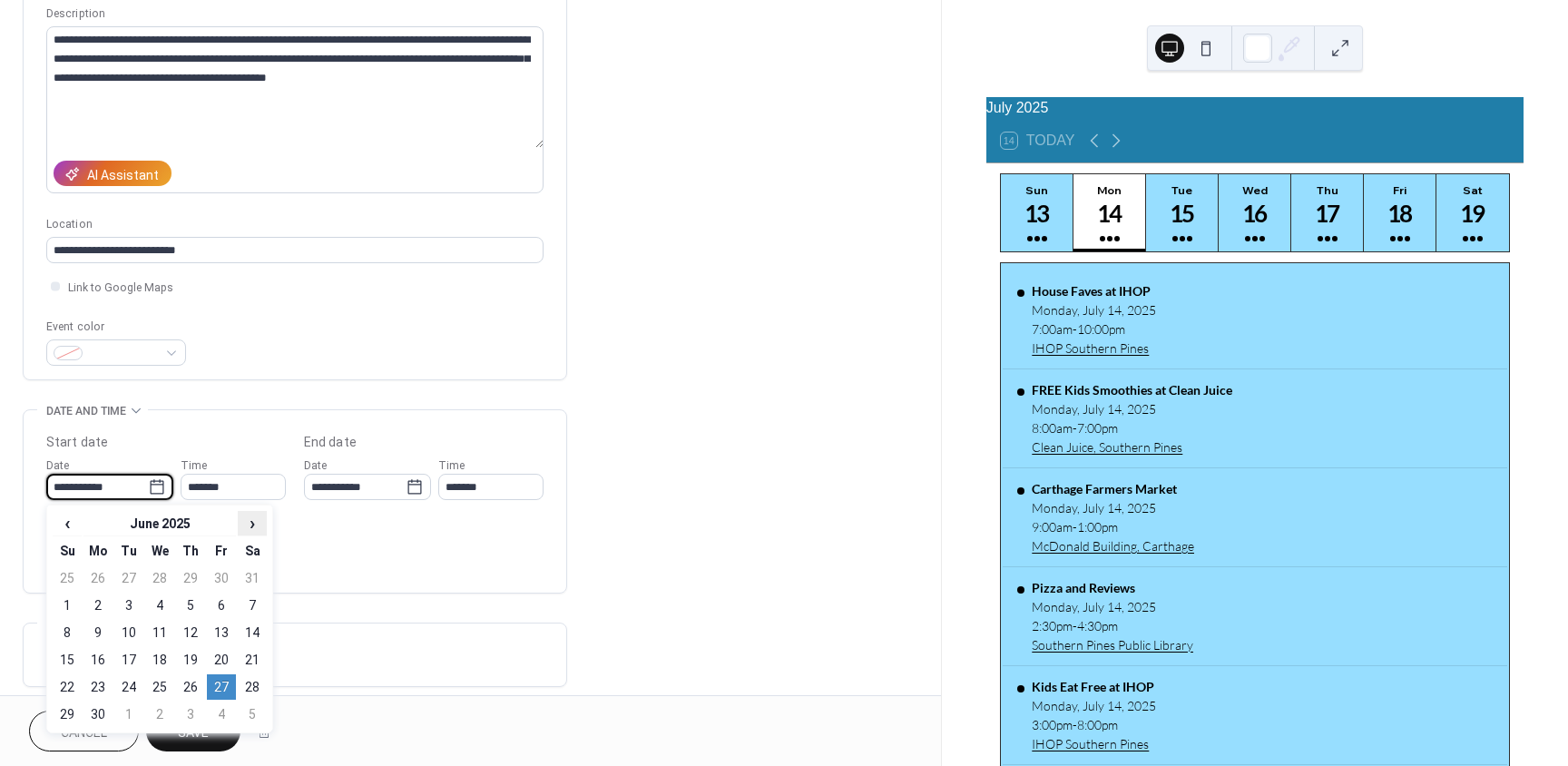 click on "›" at bounding box center (252, 523) 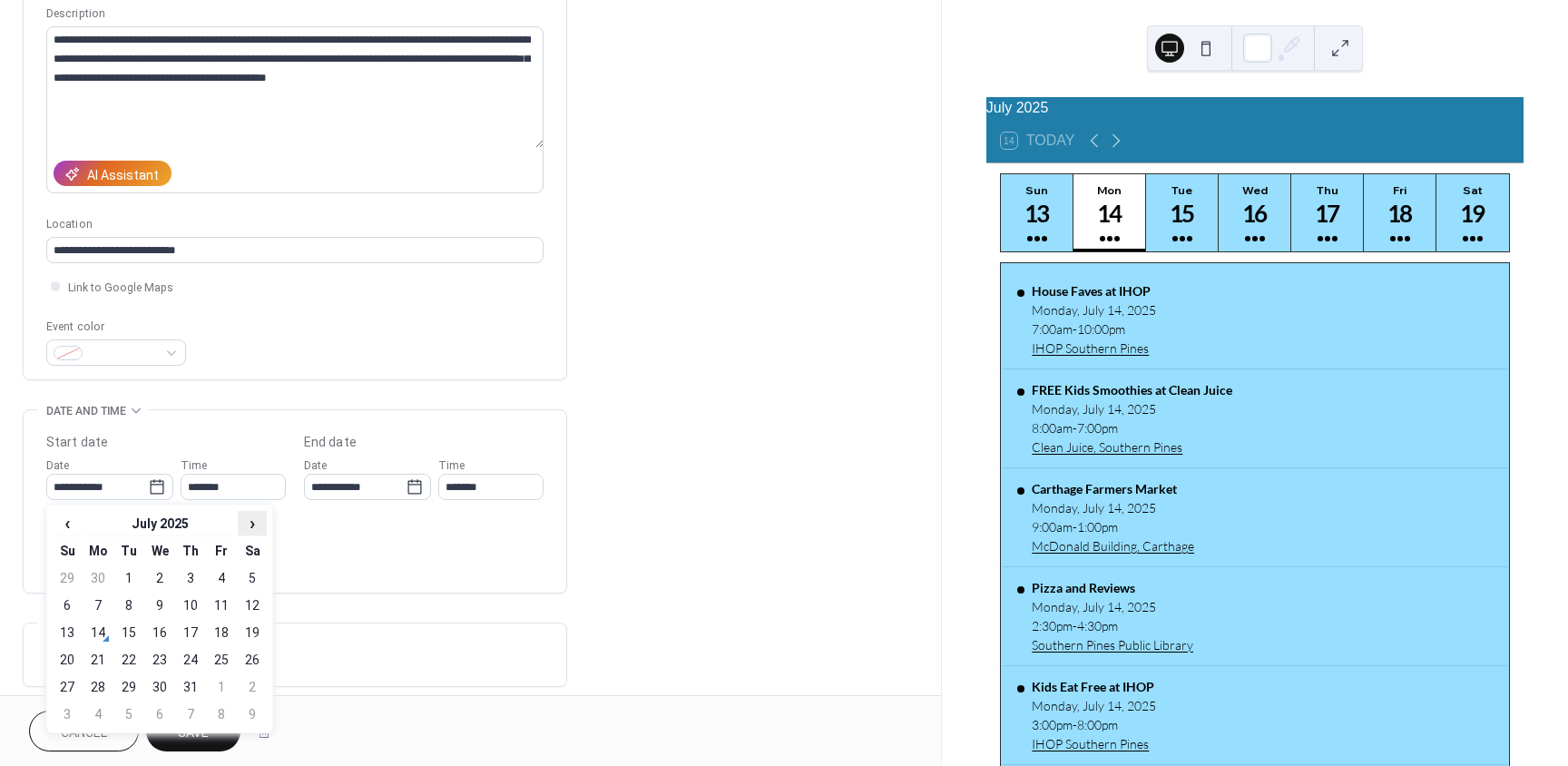 click on "›" at bounding box center (252, 523) 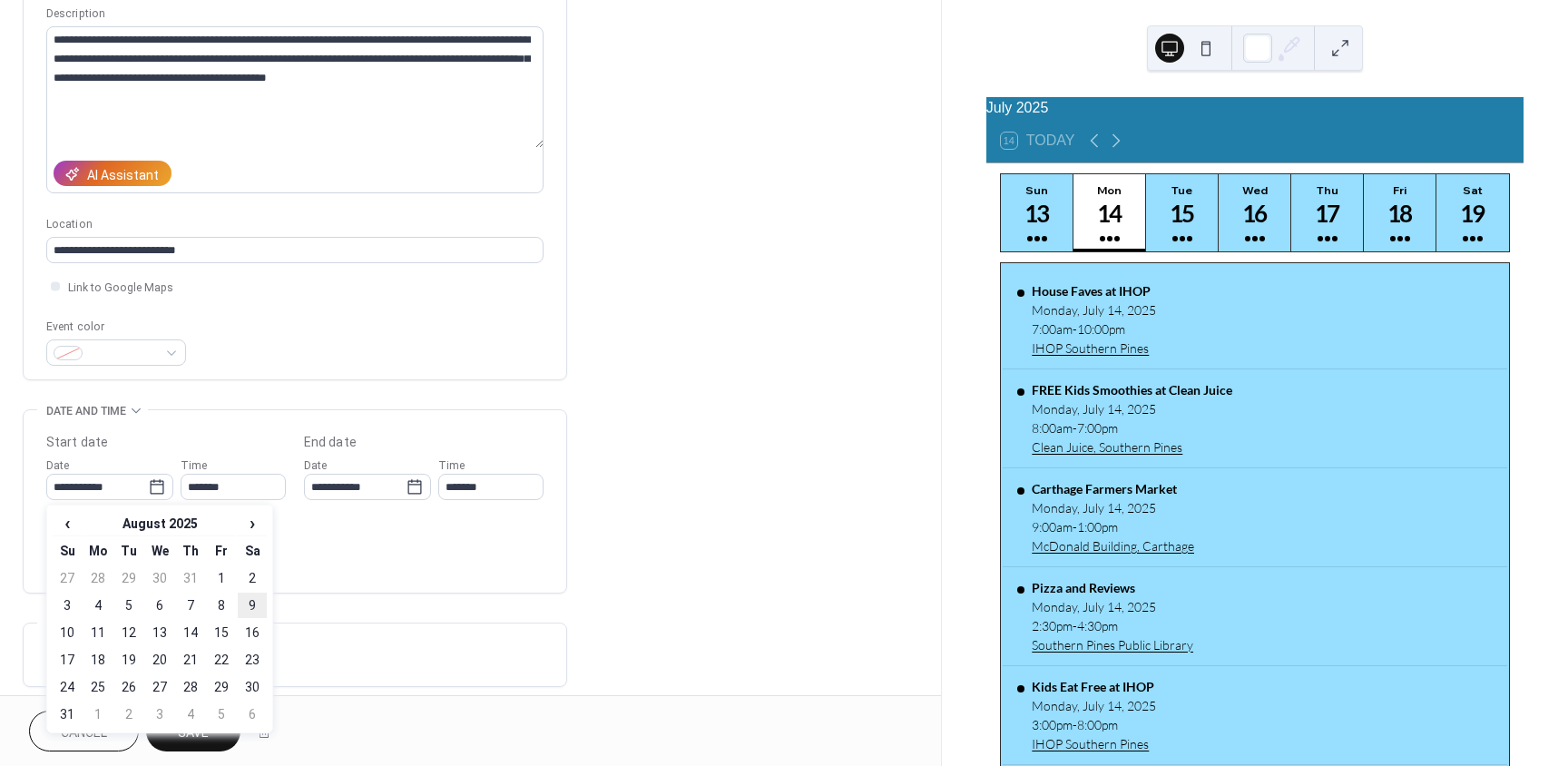 click on "9" at bounding box center (252, 605) 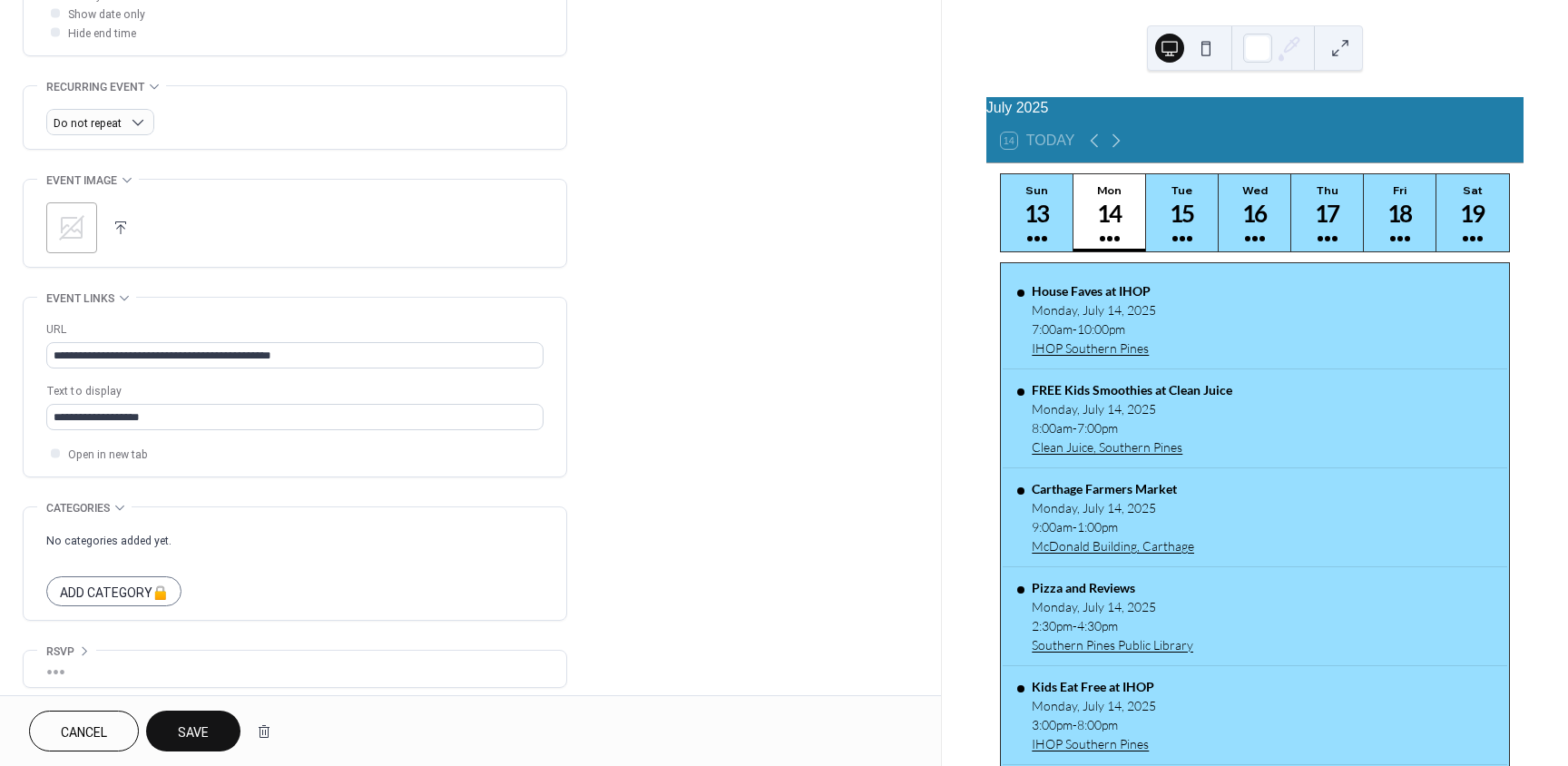 scroll, scrollTop: 730, scrollLeft: 0, axis: vertical 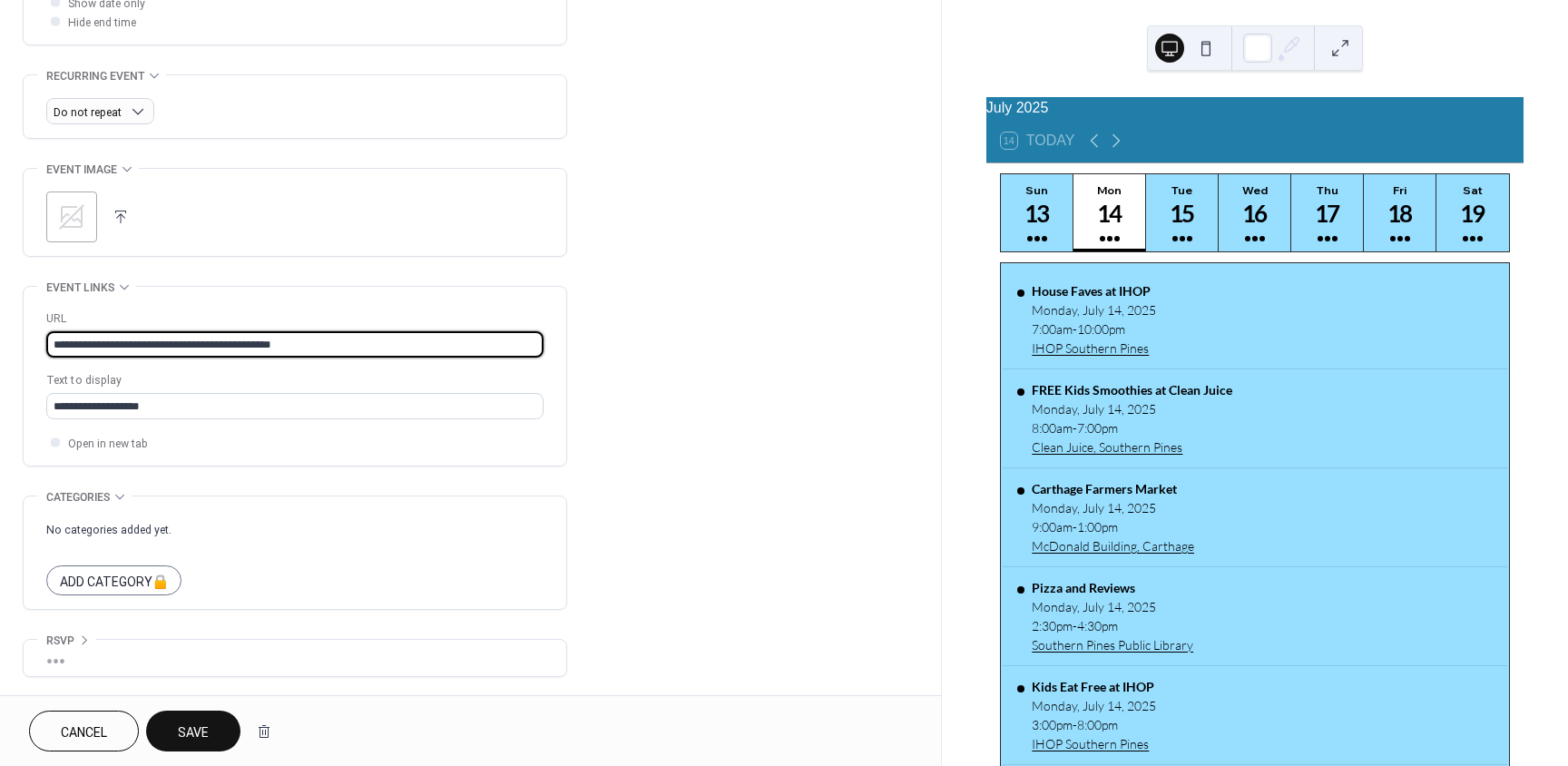 drag, startPoint x: 290, startPoint y: 342, endPoint x: -87, endPoint y: 346, distance: 377.02122 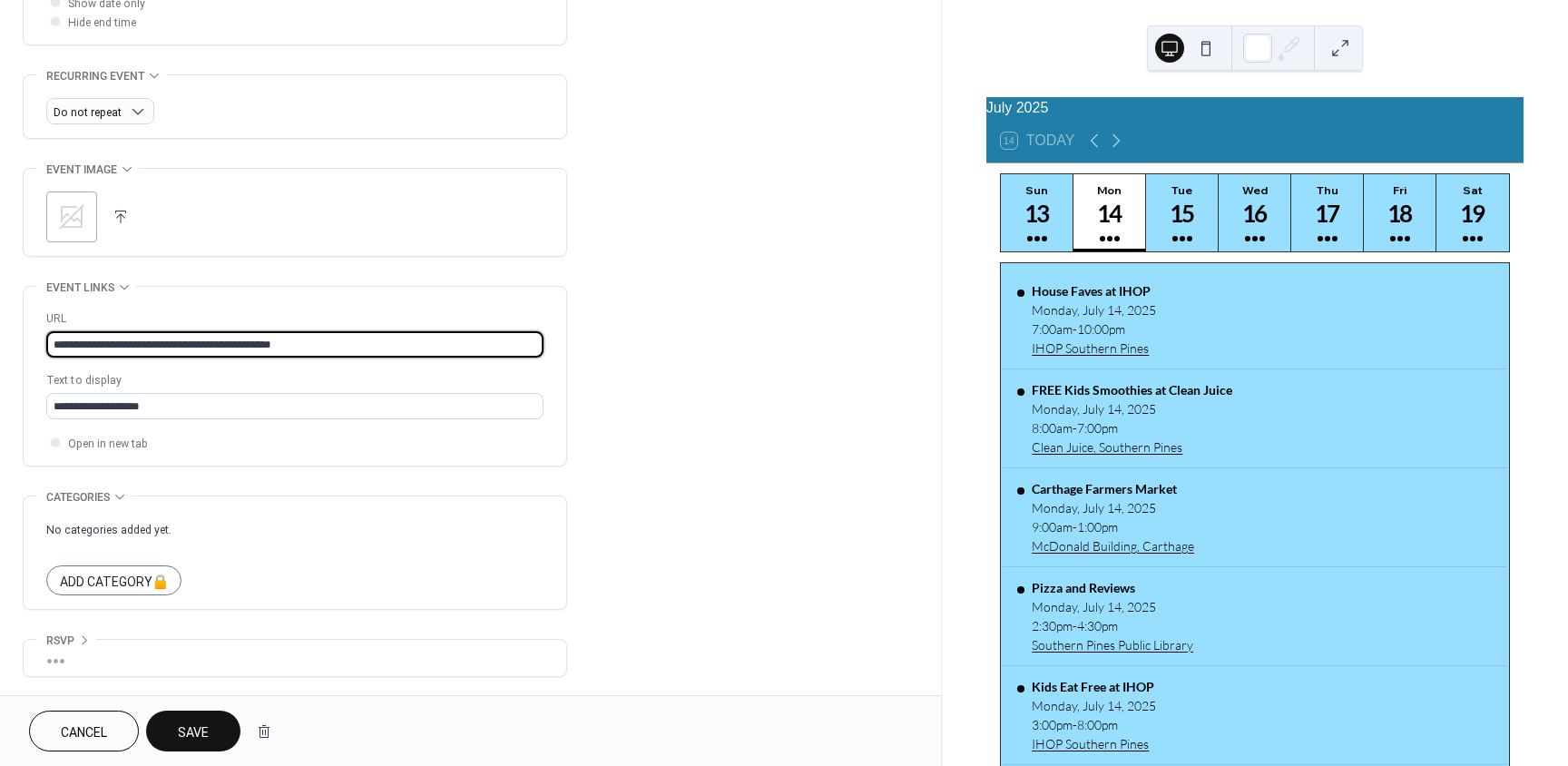click on "**********" at bounding box center (784, 383) 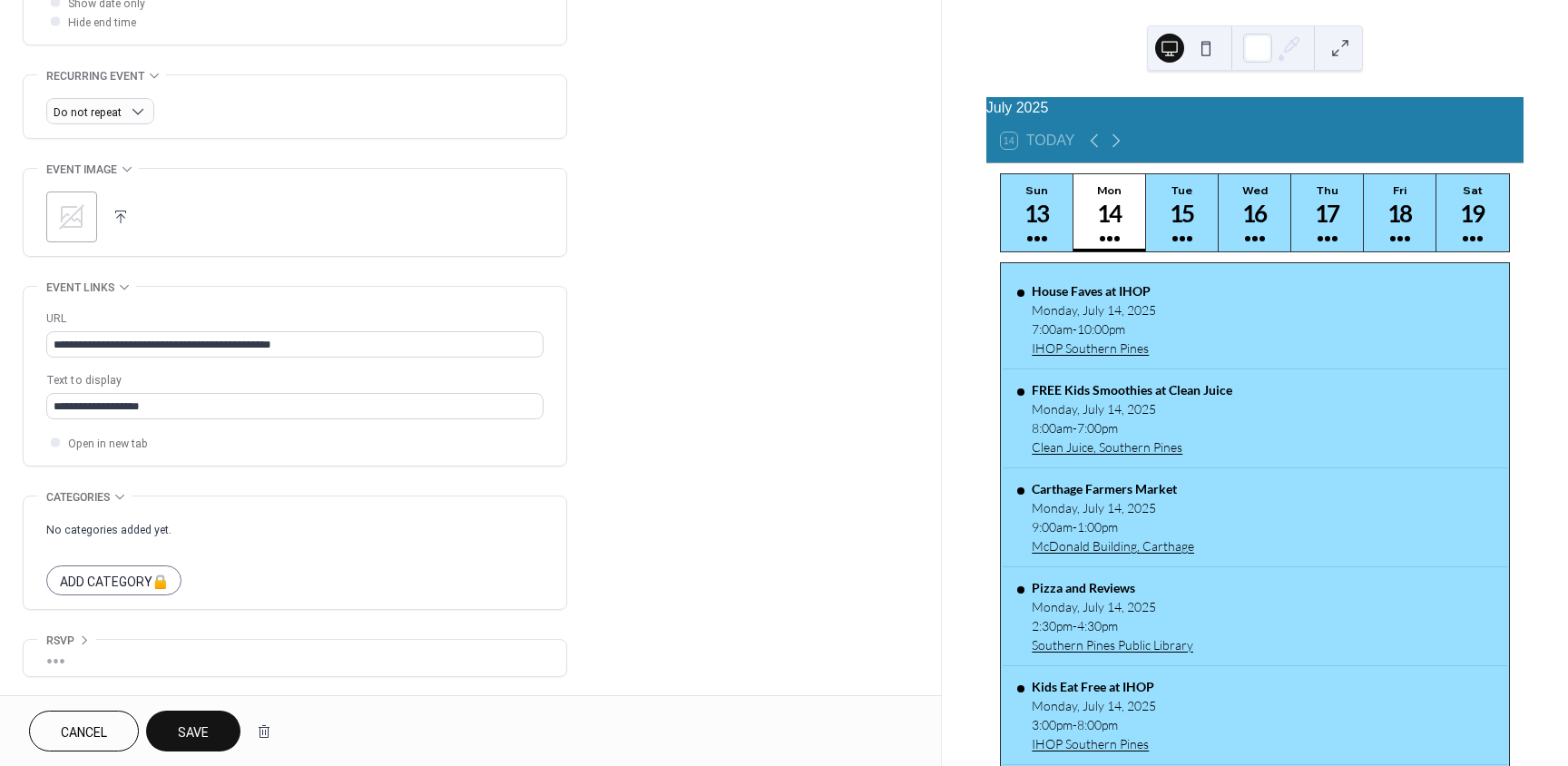 click on "Save" at bounding box center [193, 731] 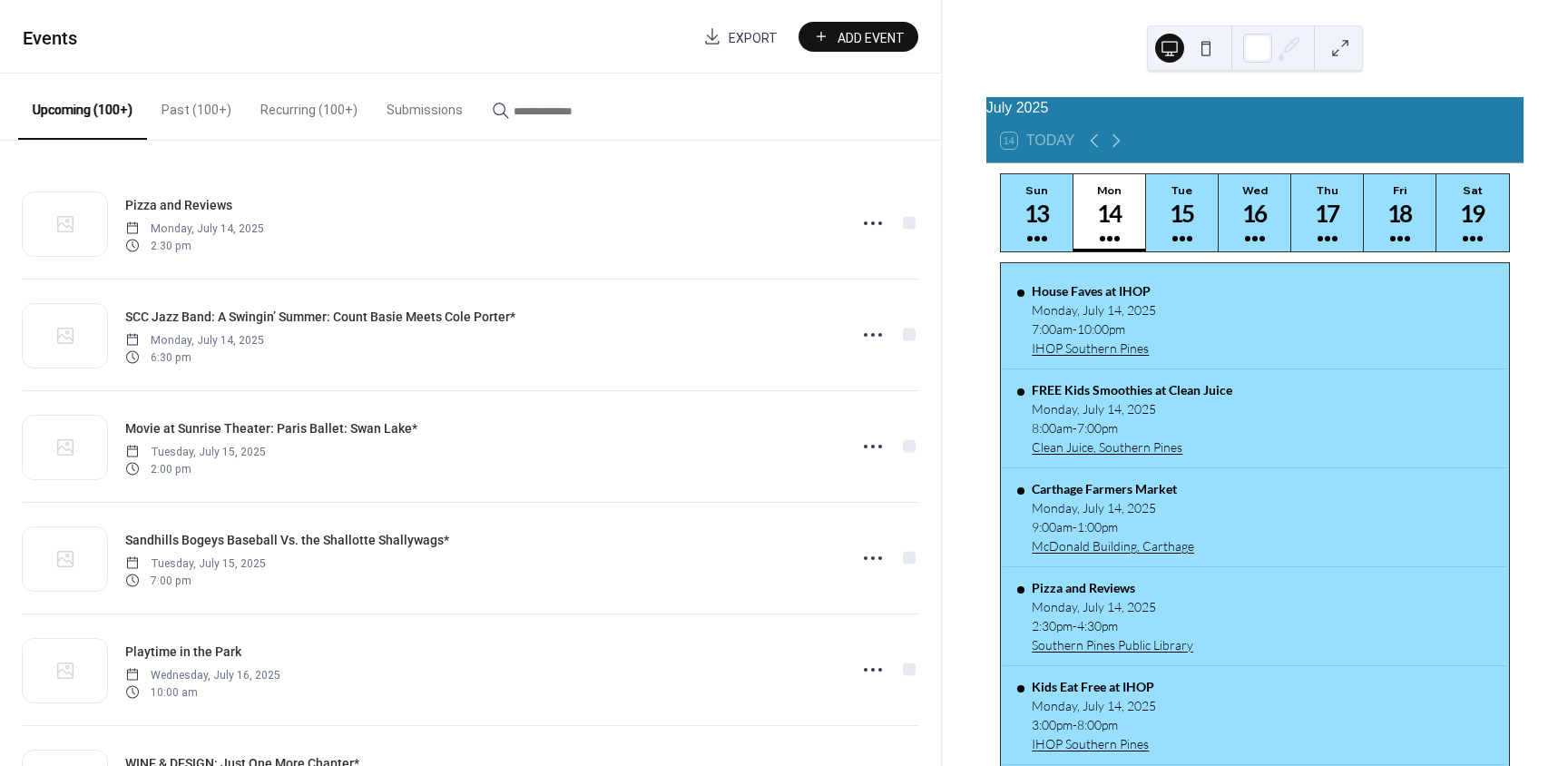 click at bounding box center (568, 111) 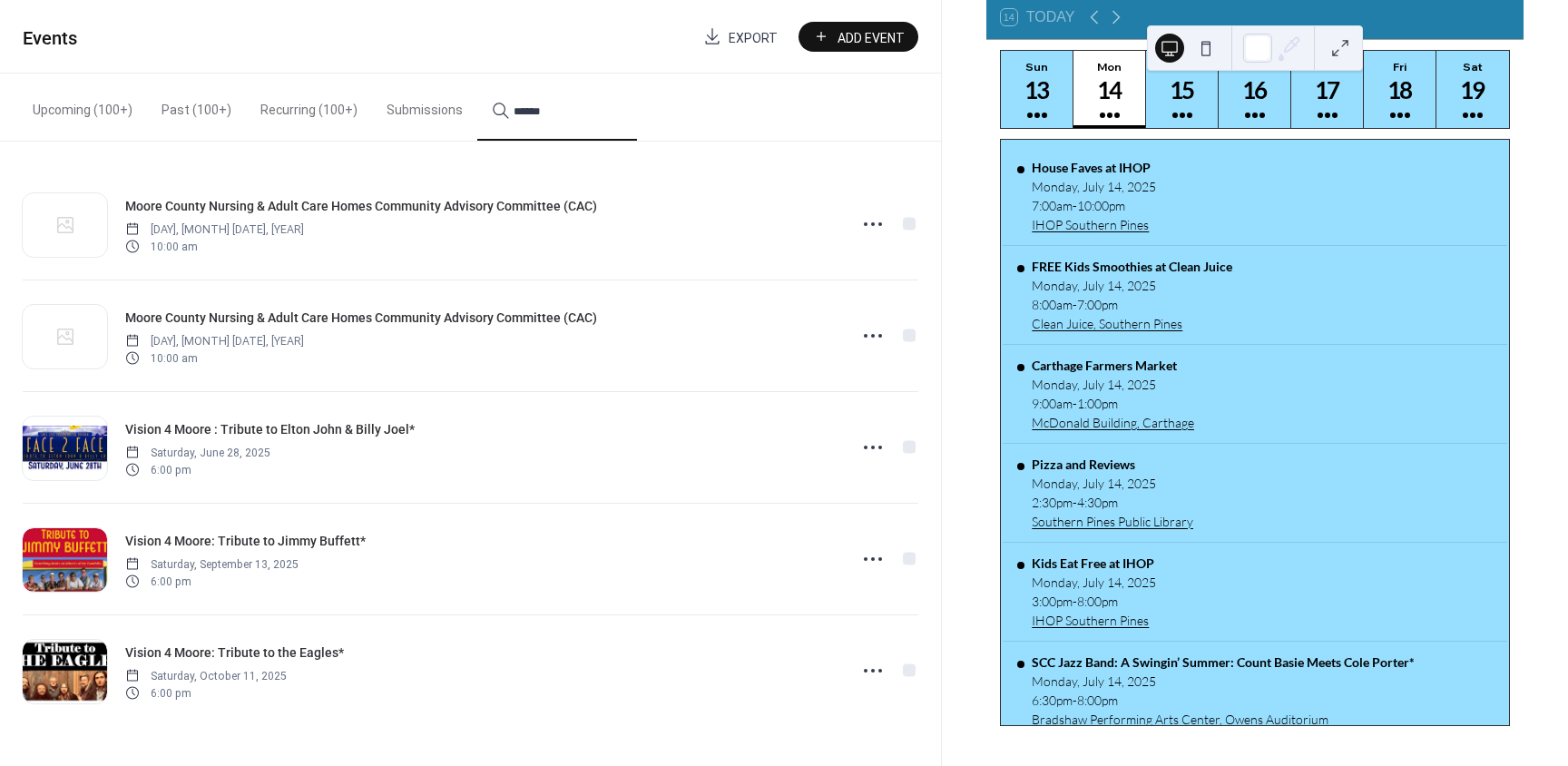 scroll, scrollTop: 125, scrollLeft: 0, axis: vertical 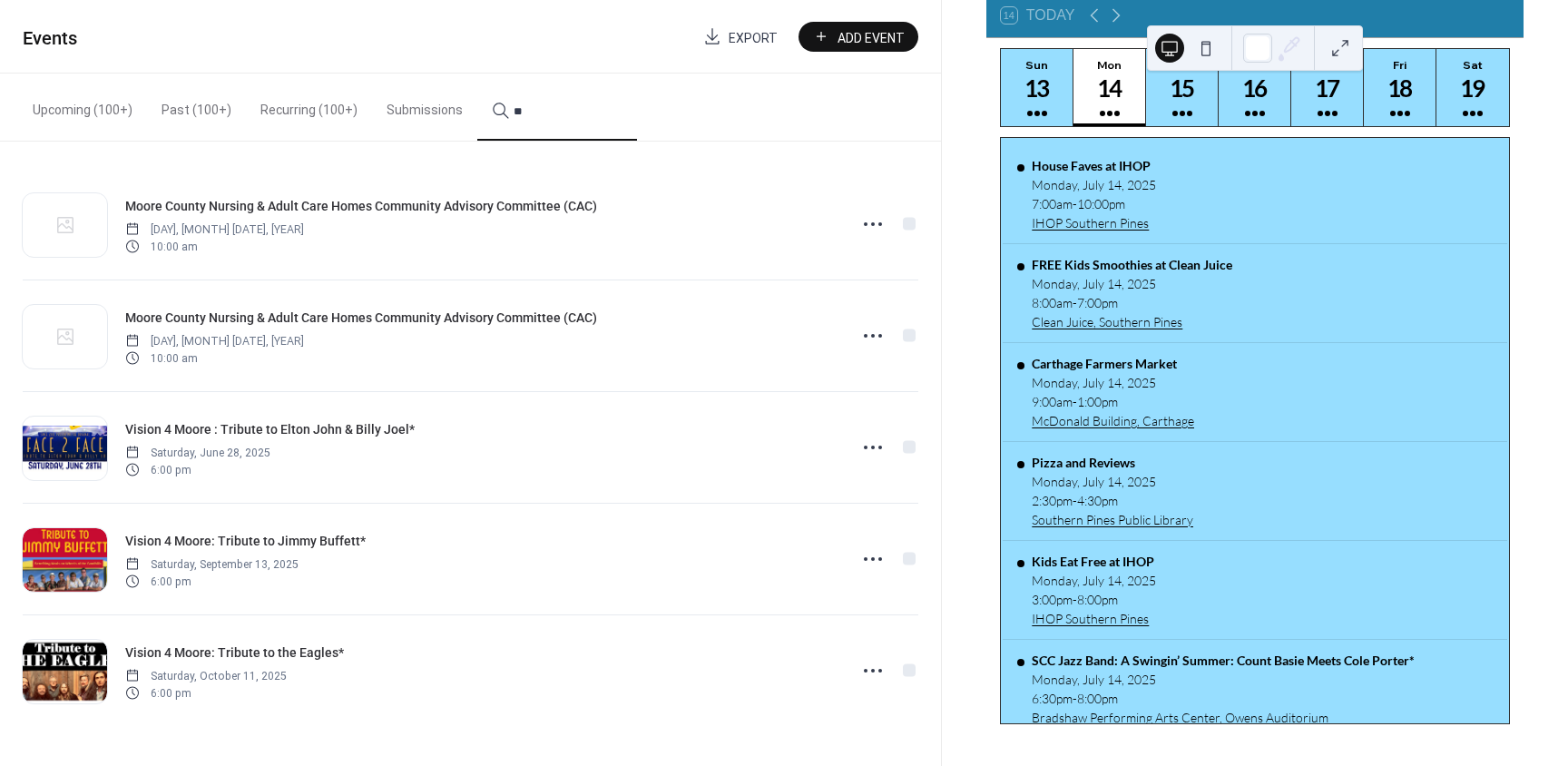 type on "*" 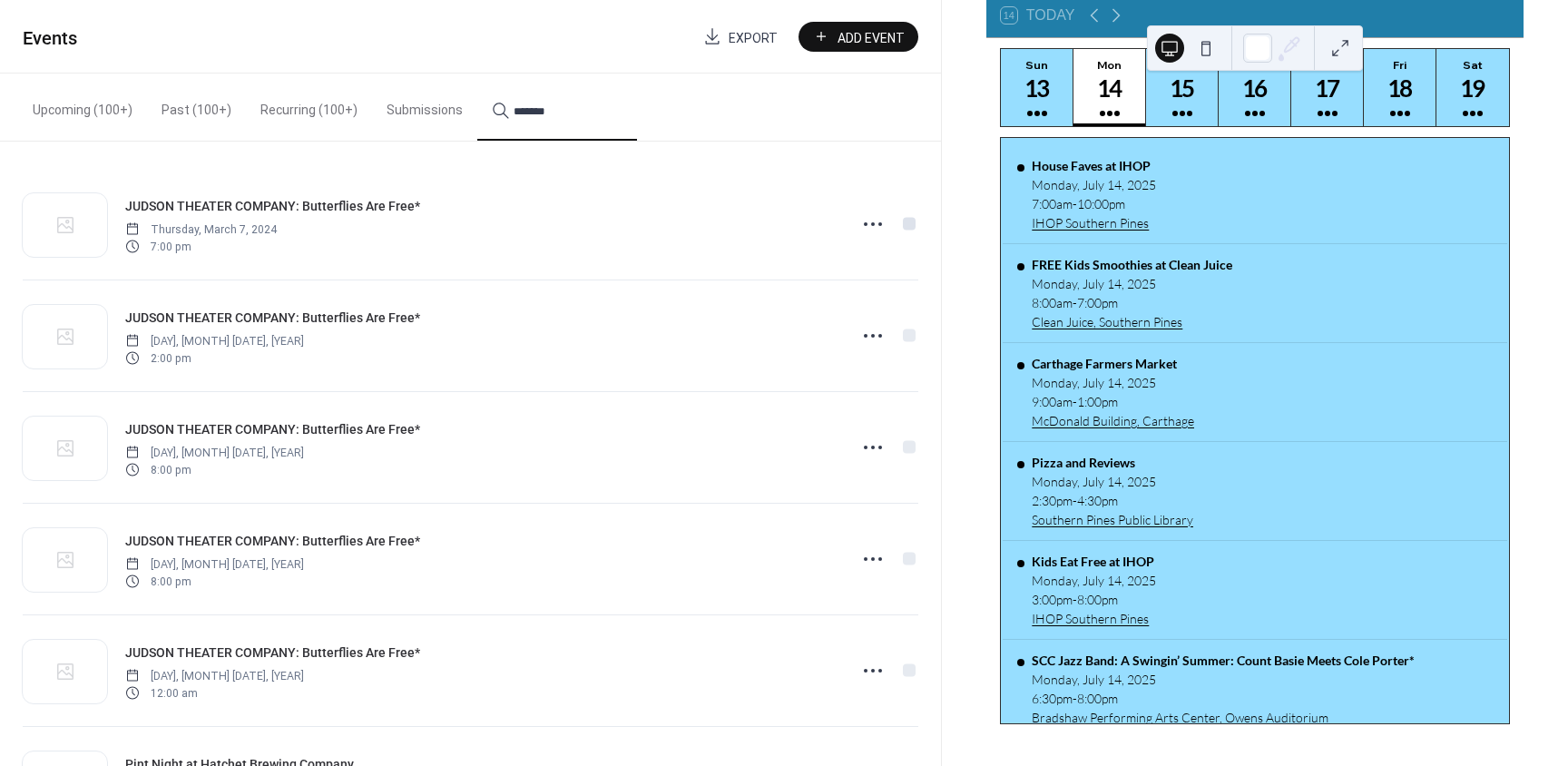 type on "*******" 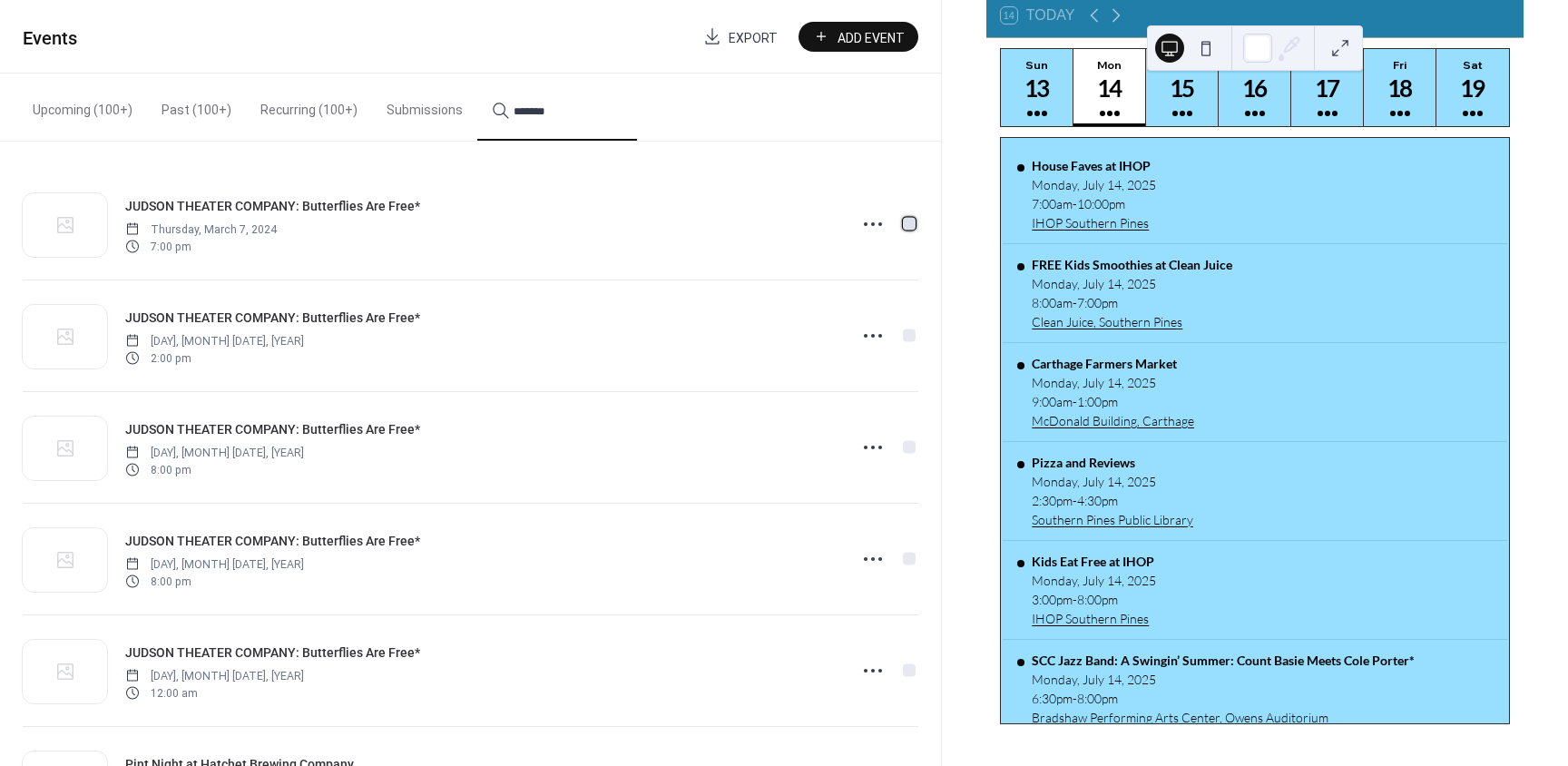 click at bounding box center (909, 223) 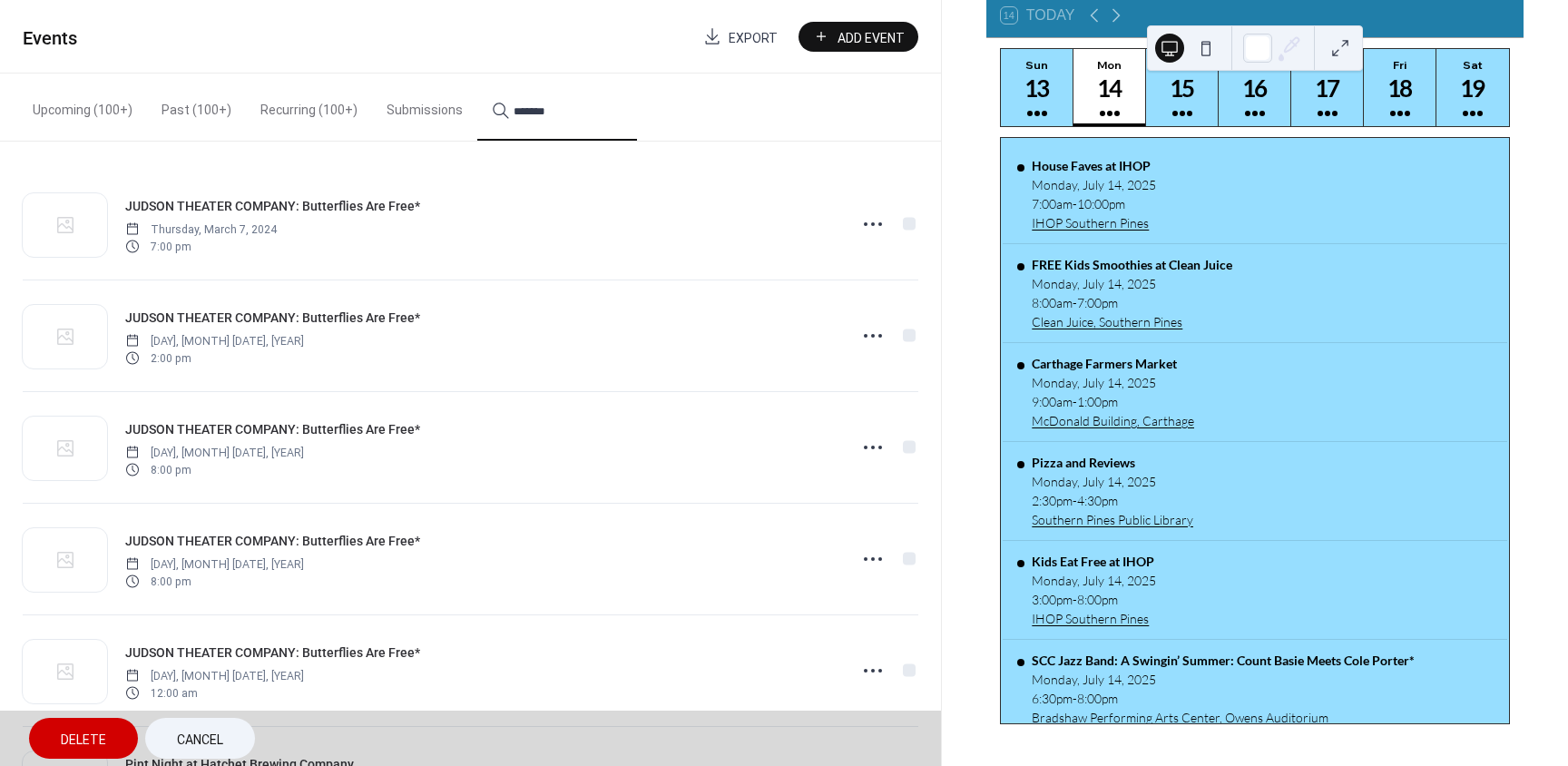 click on "JUDSON THEATER COMPANY:  Butterflies Are Free* Friday, March 8, 2024 2:00 pm" at bounding box center [470, 335] 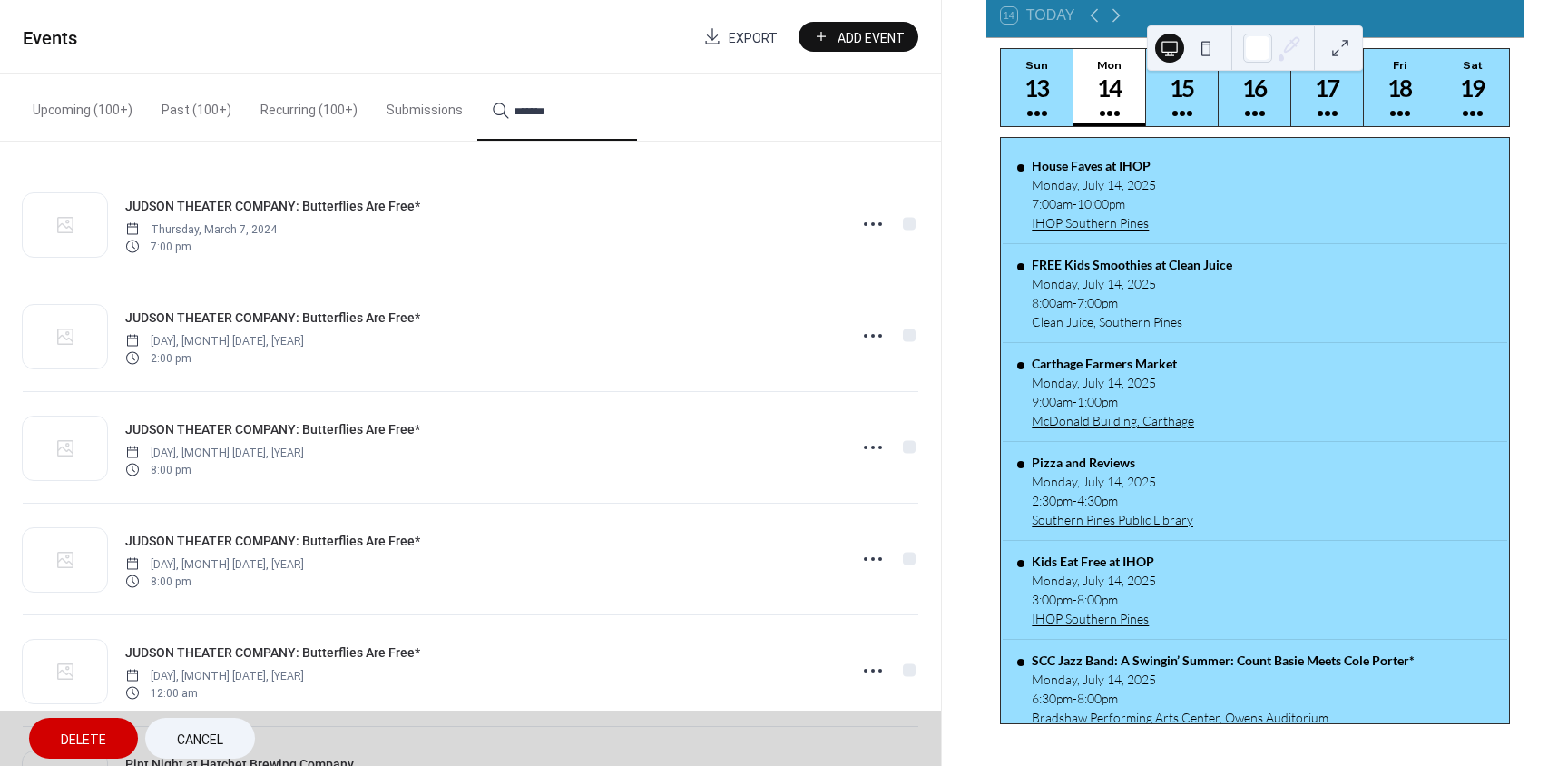 click on "JUDSON THEATER COMPANY:  Butterflies Are Free* Friday, March 8, 2024 8:00 pm" at bounding box center [470, 447] 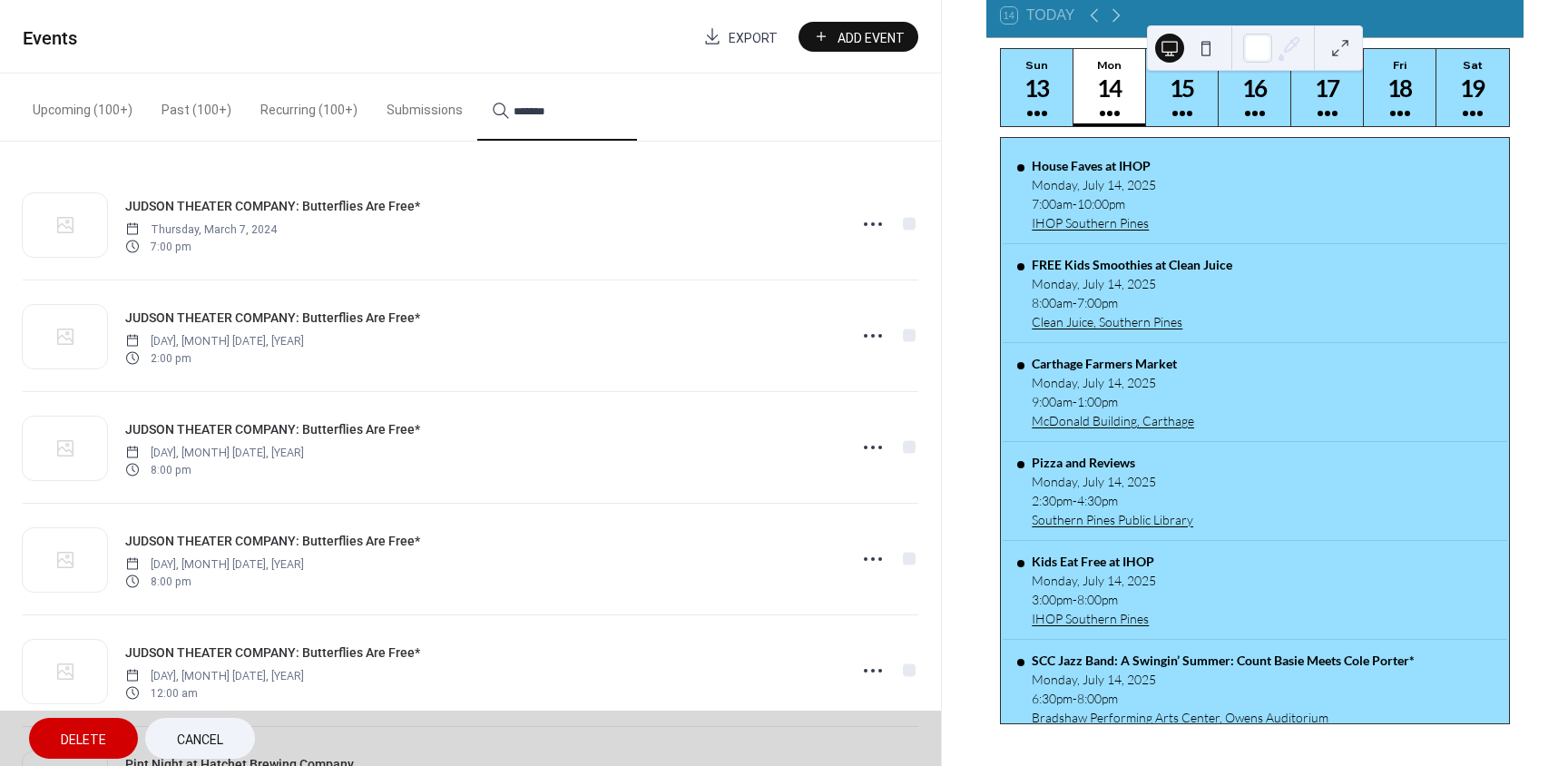 drag, startPoint x: 906, startPoint y: 557, endPoint x: 899, endPoint y: 615, distance: 58.420887 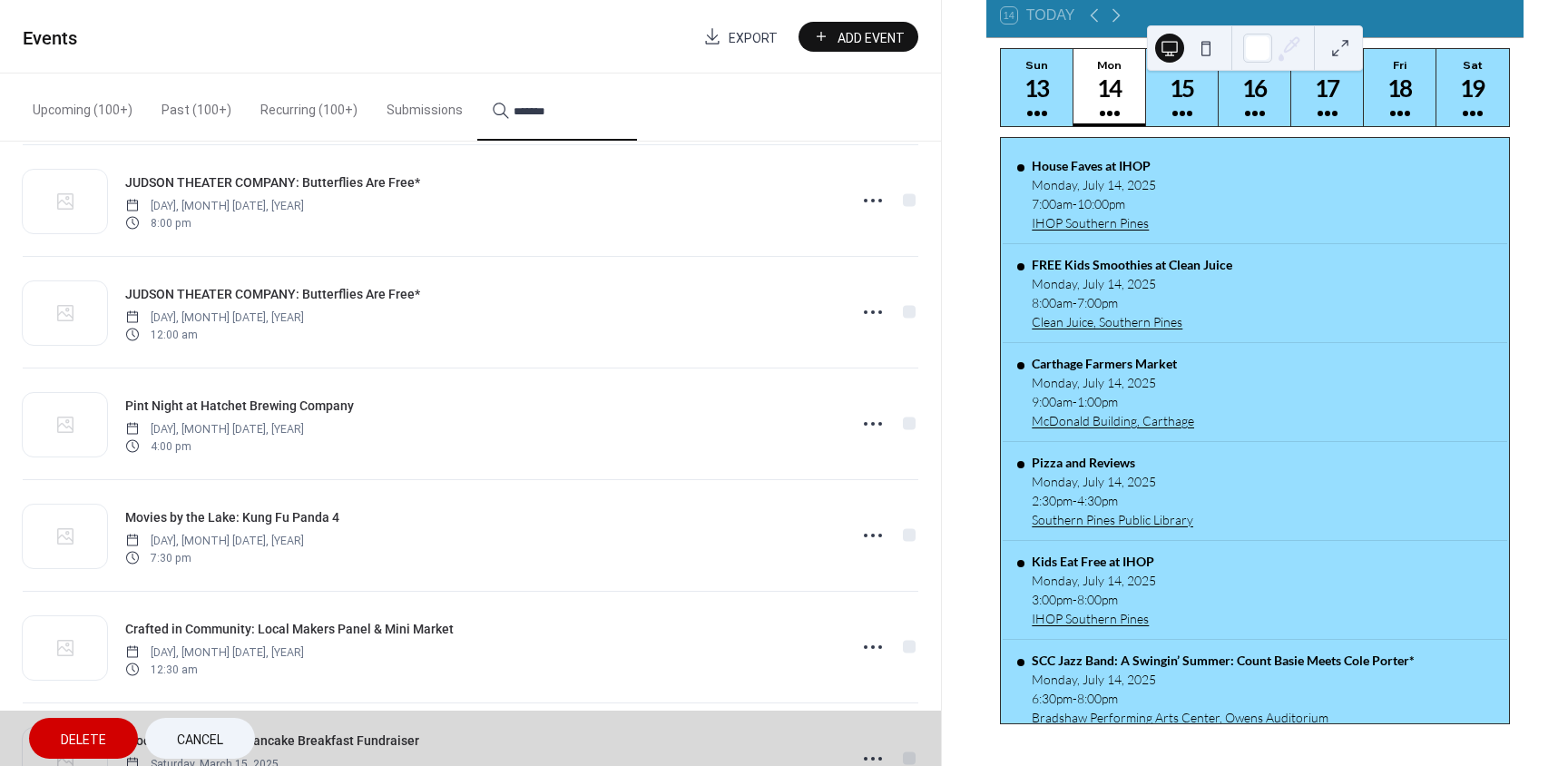 scroll, scrollTop: 363, scrollLeft: 0, axis: vertical 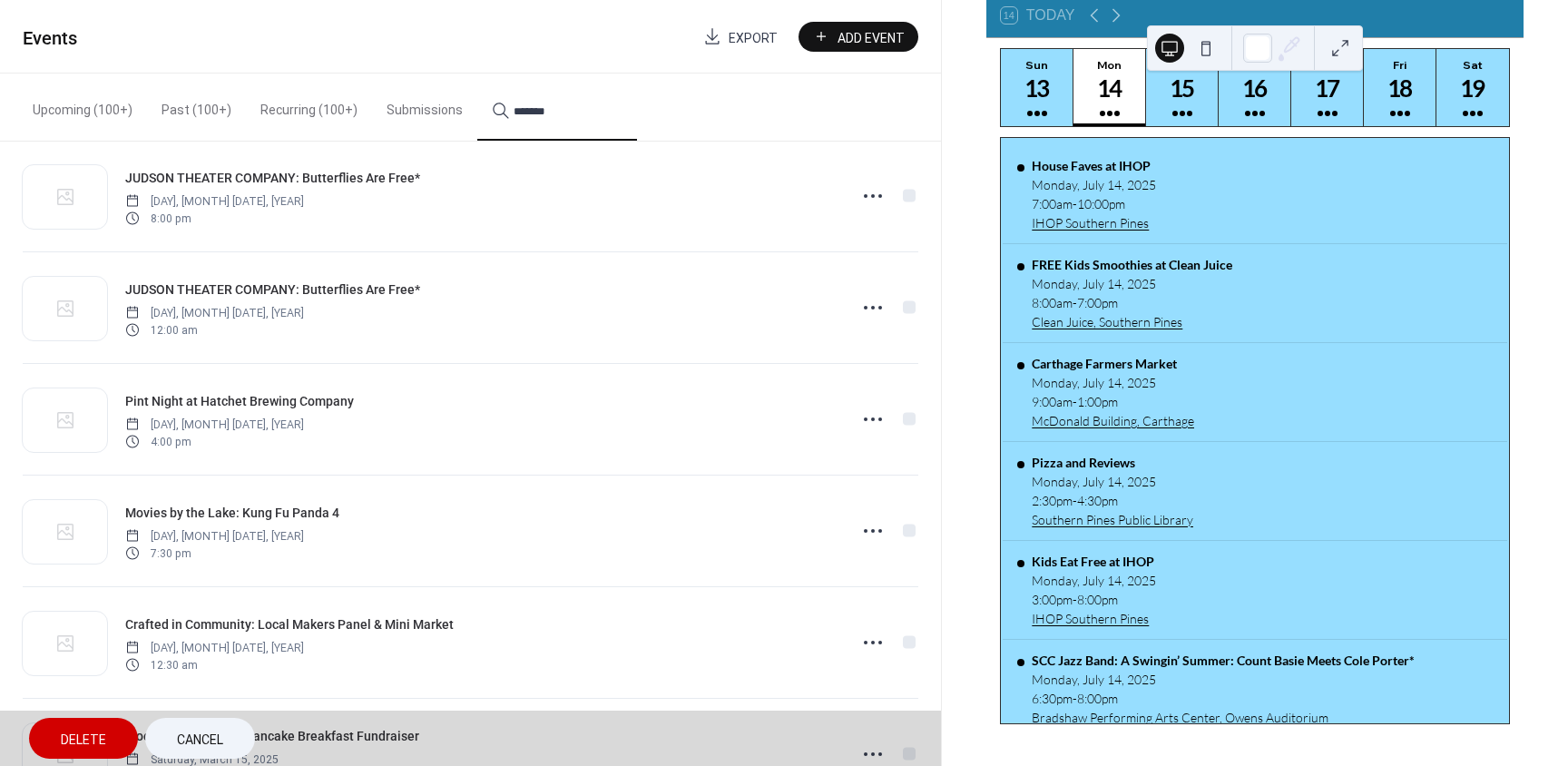 click on "Delete" at bounding box center (83, 738) 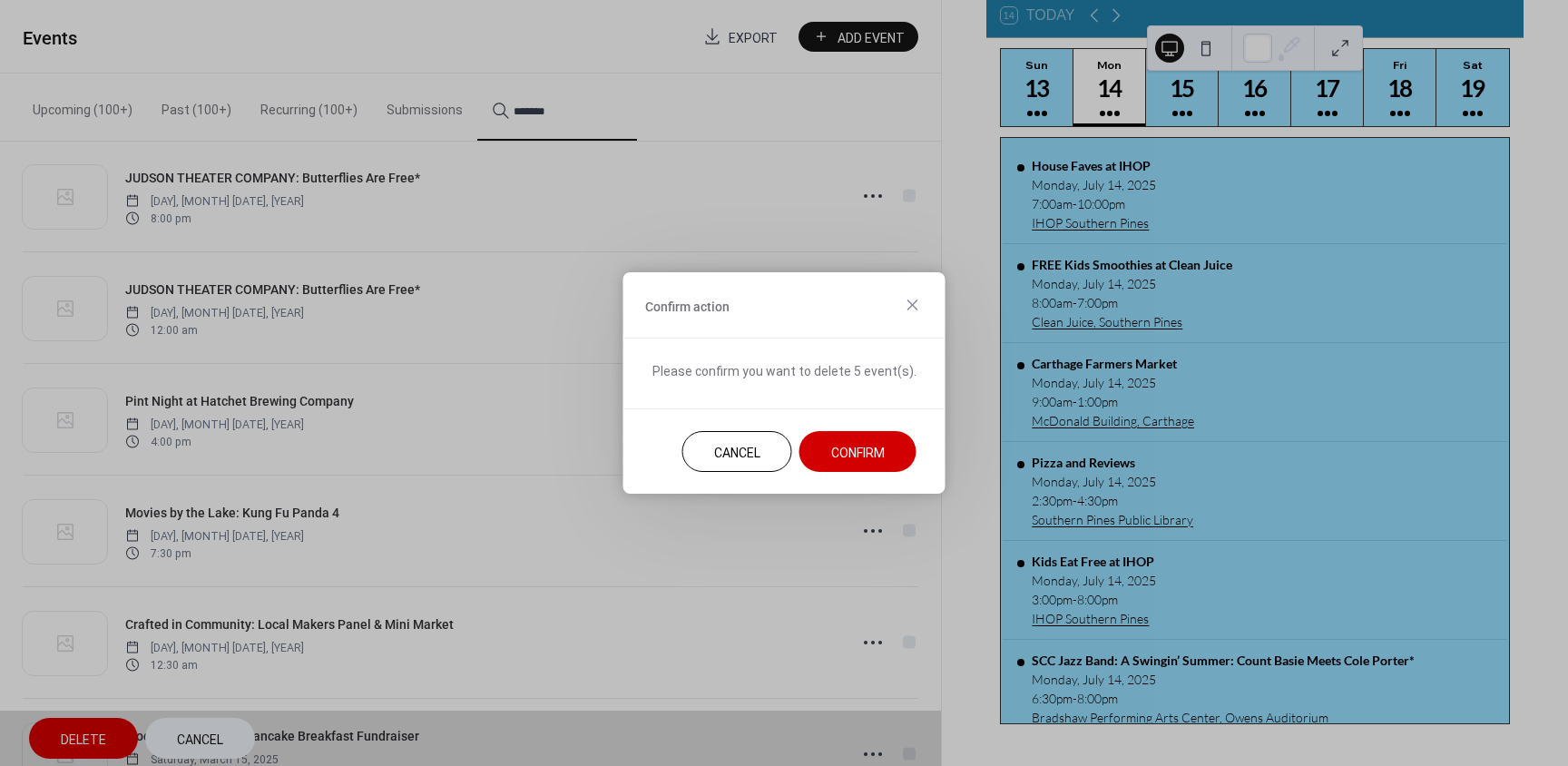 click on "Confirm" at bounding box center [858, 453] 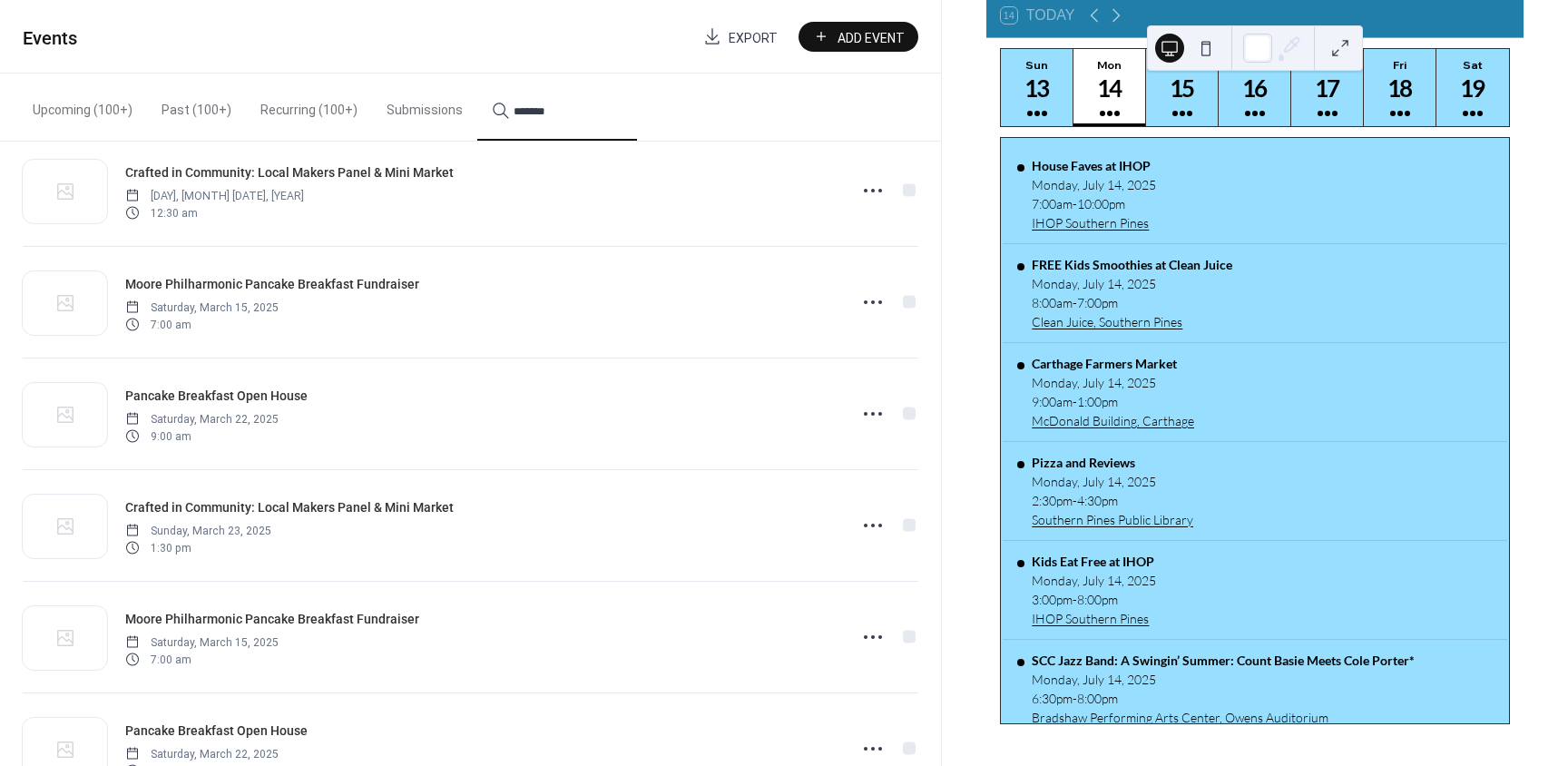 scroll, scrollTop: 817, scrollLeft: 0, axis: vertical 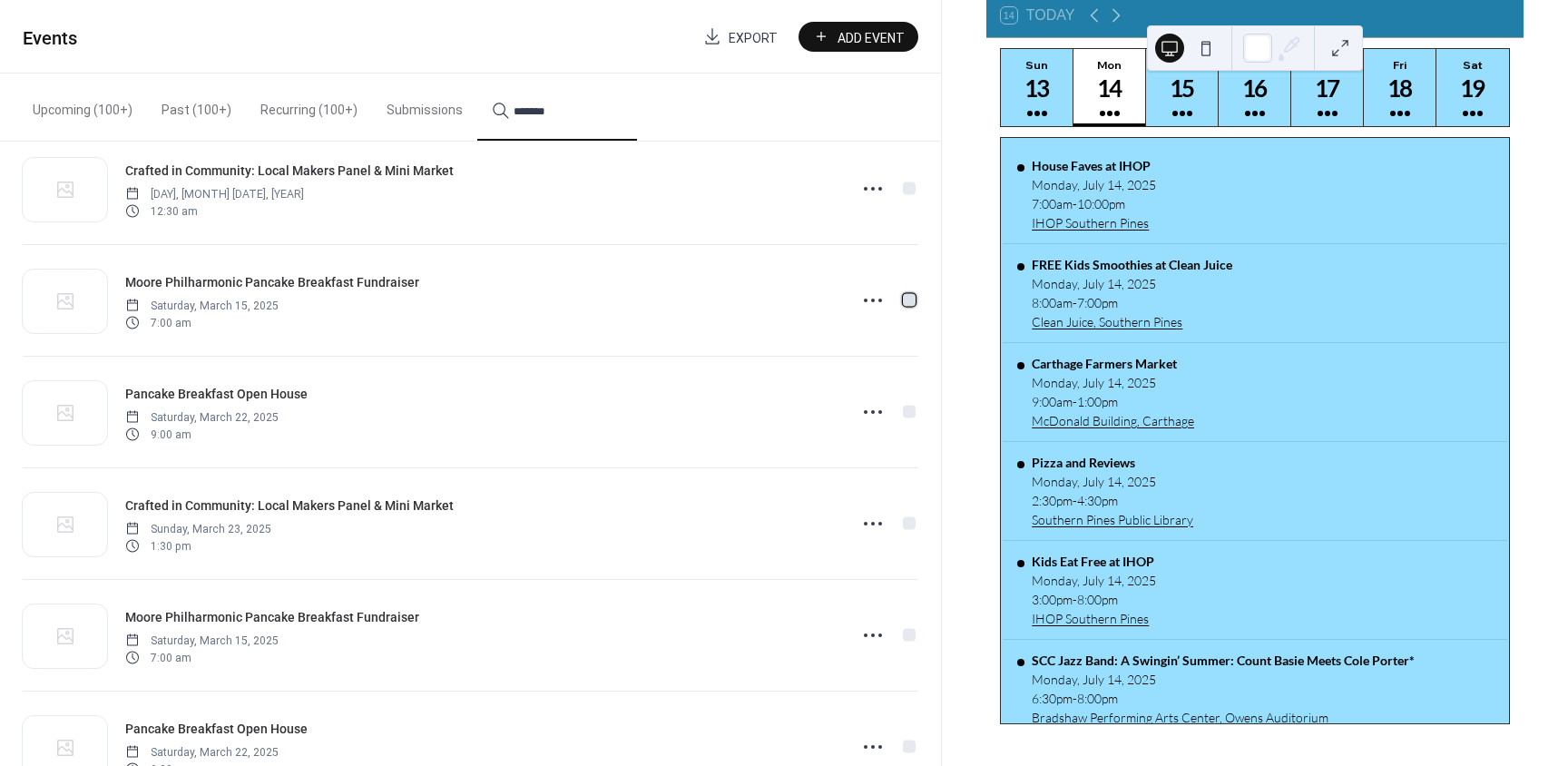 click at bounding box center [909, 300] 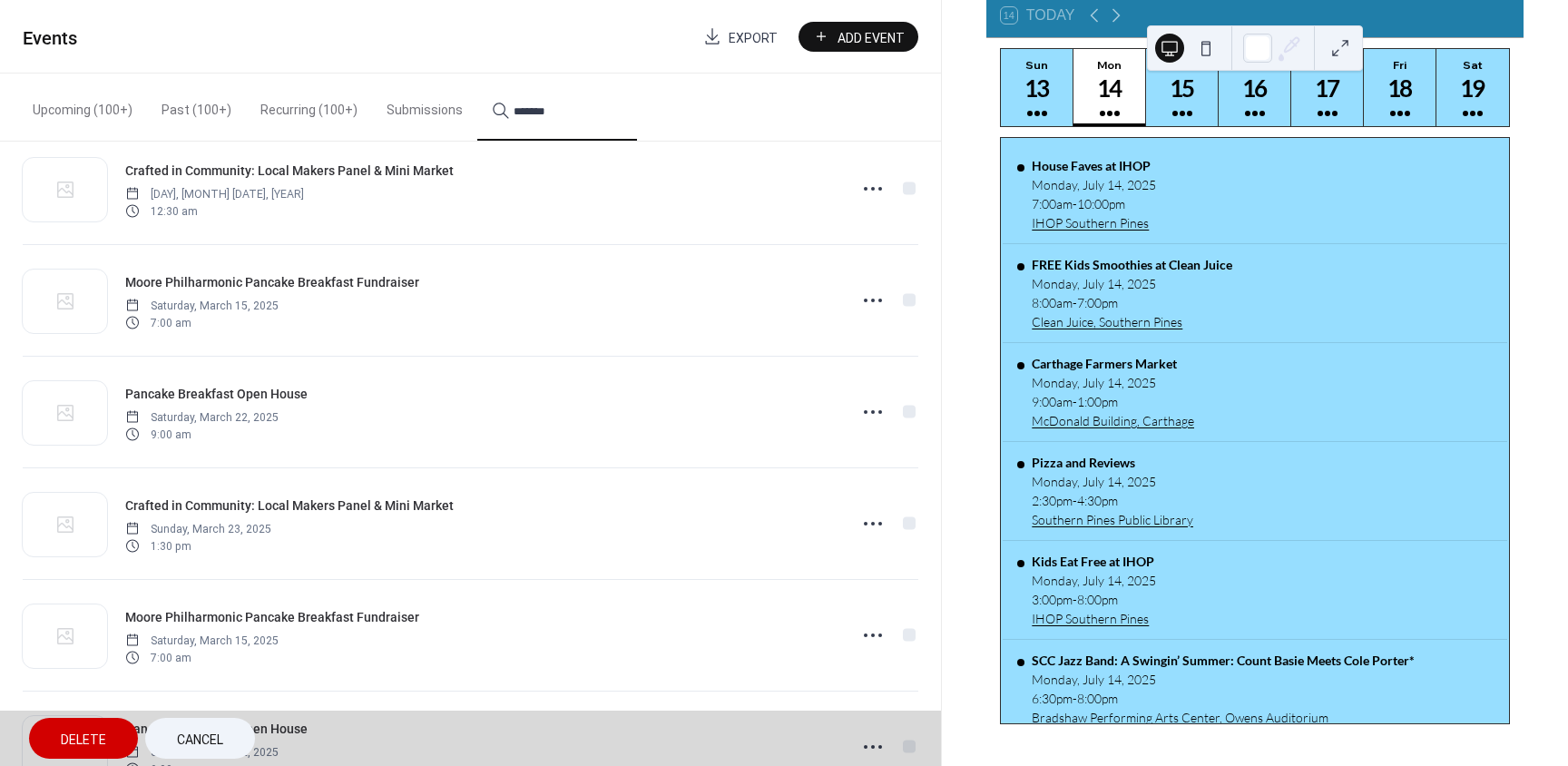 click on "Moore Philharmonic Pancake Breakfast Fundraiser Saturday, March 15, 2025 7:00 am" at bounding box center [470, 300] 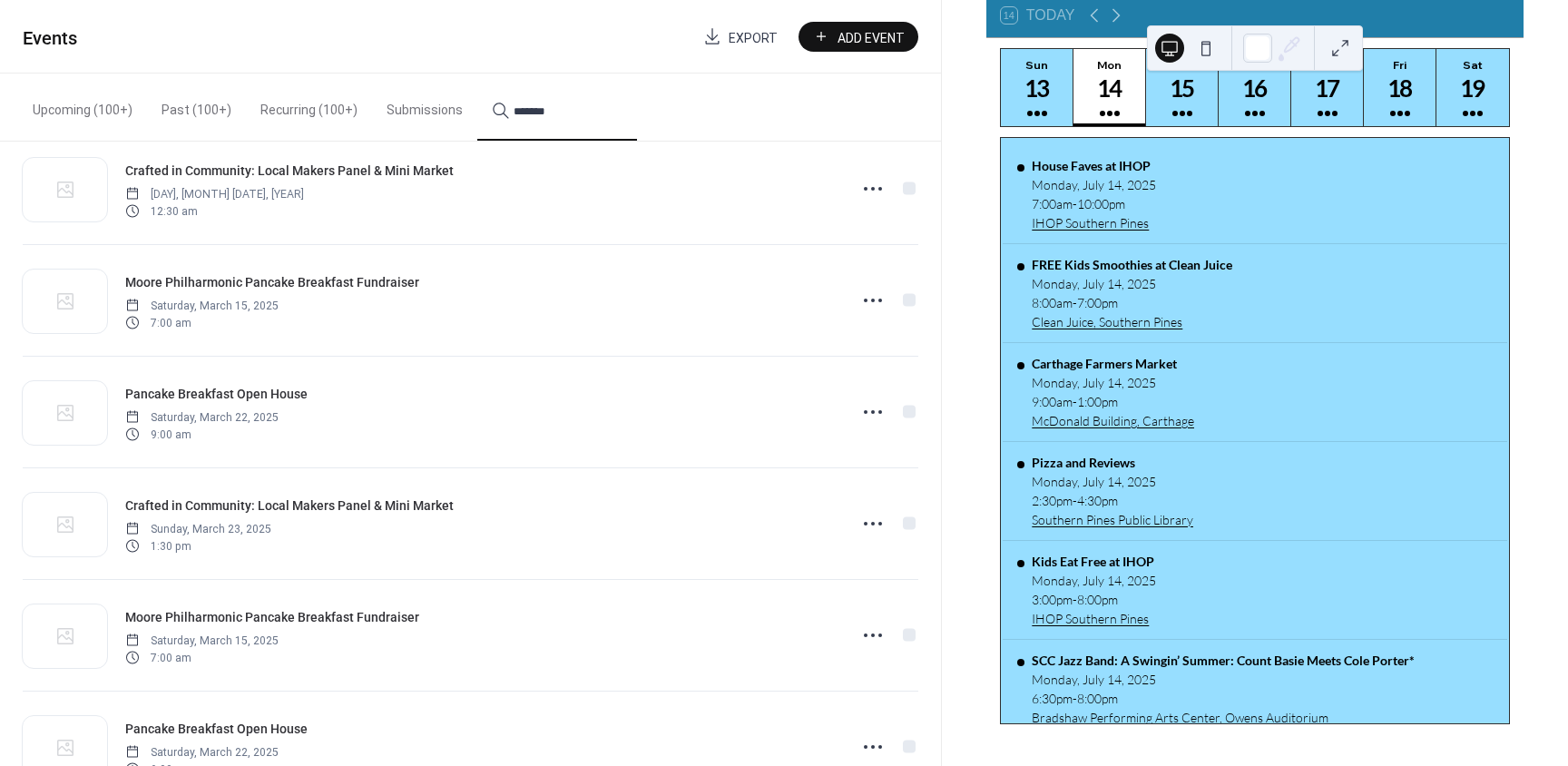 click 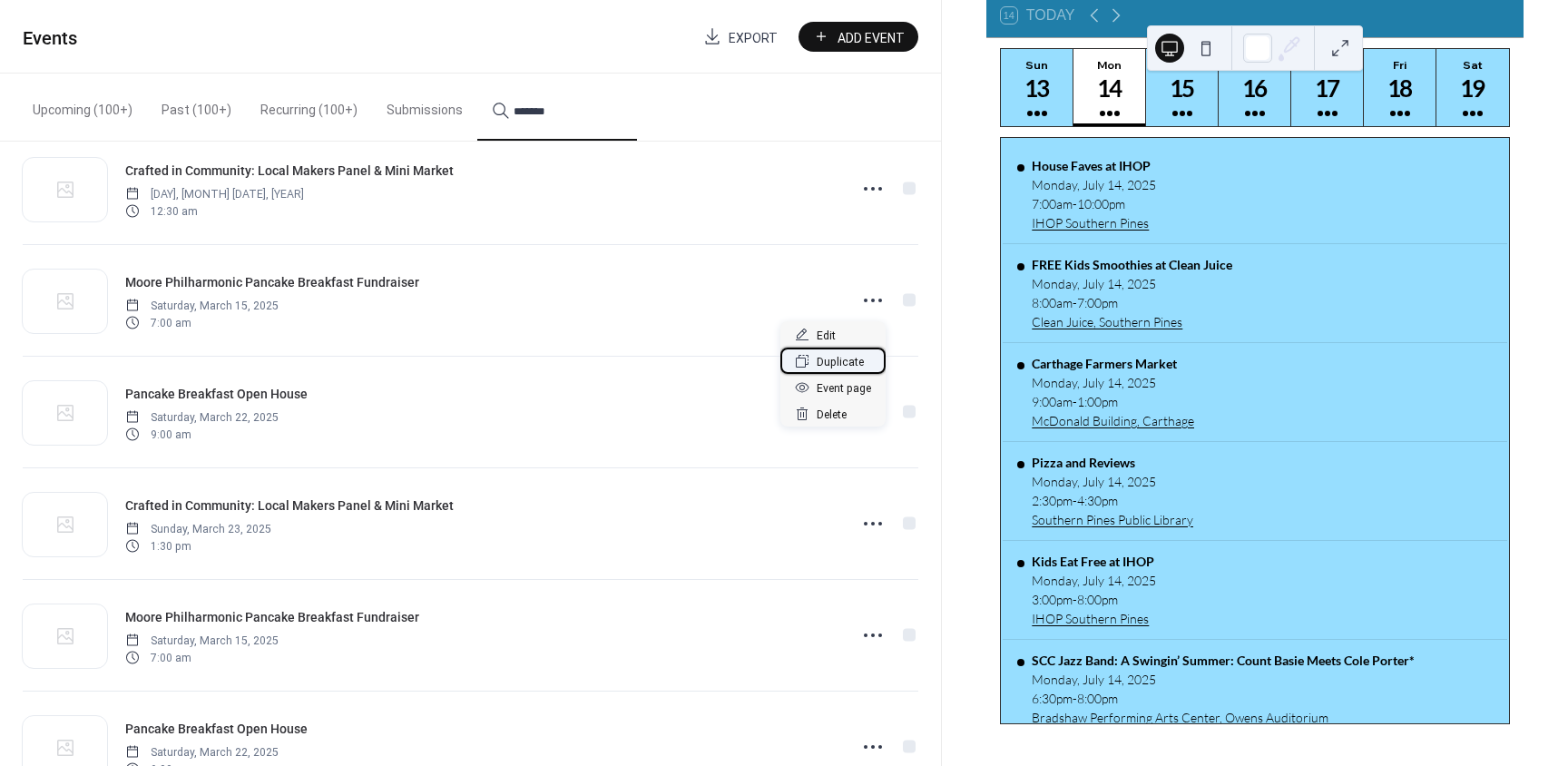 click on "Duplicate" at bounding box center (840, 362) 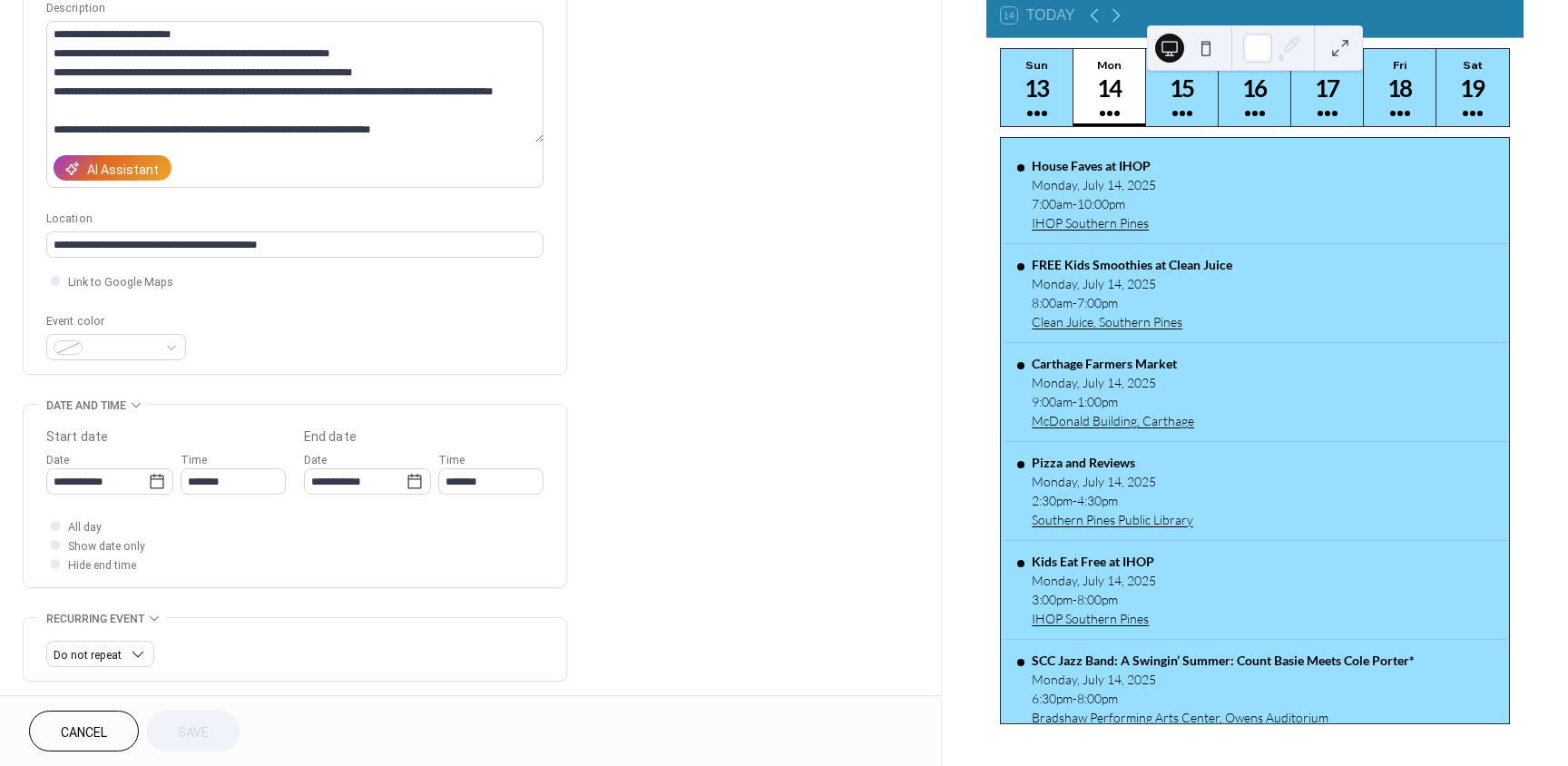 scroll, scrollTop: 272, scrollLeft: 0, axis: vertical 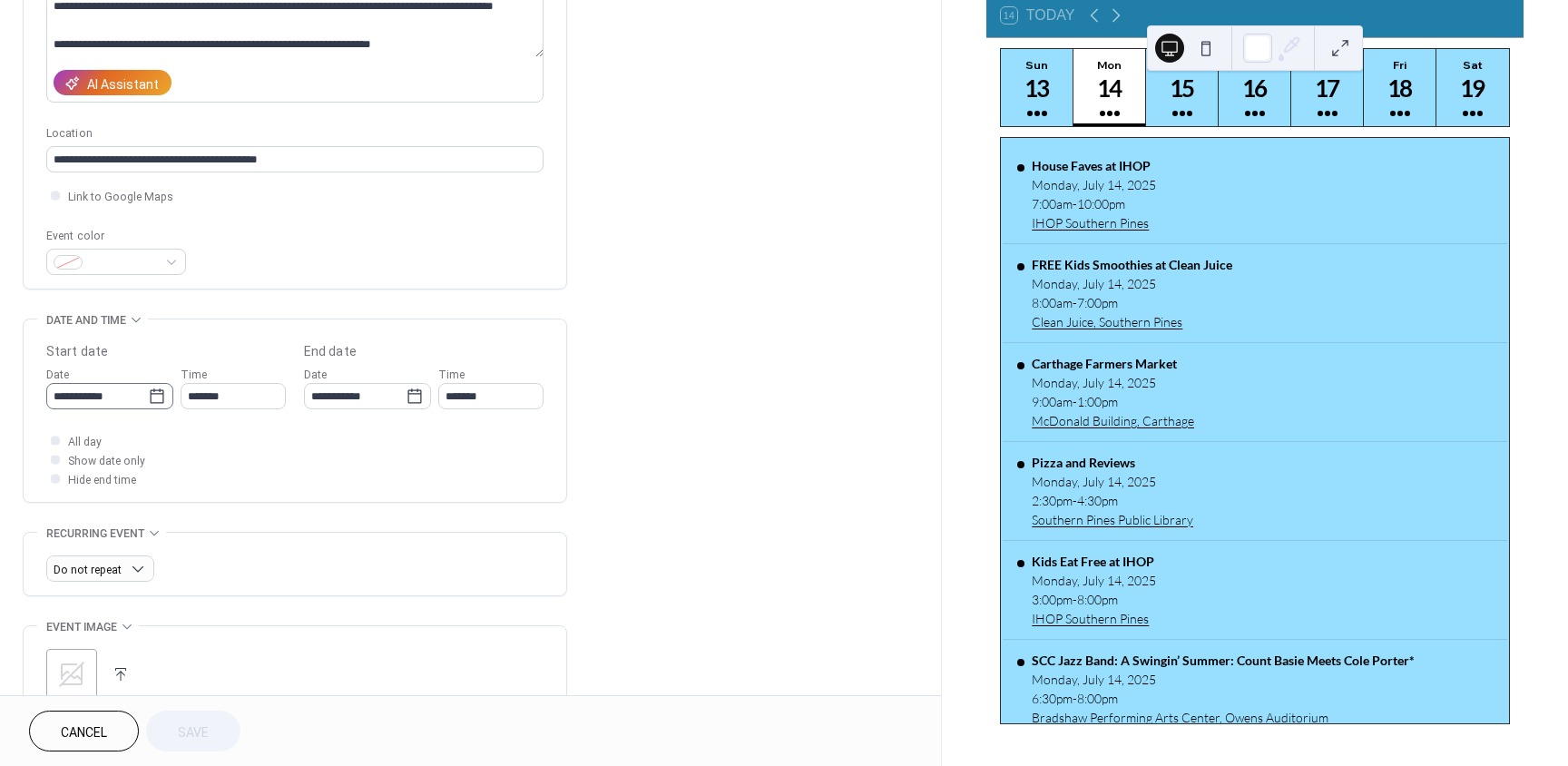 click 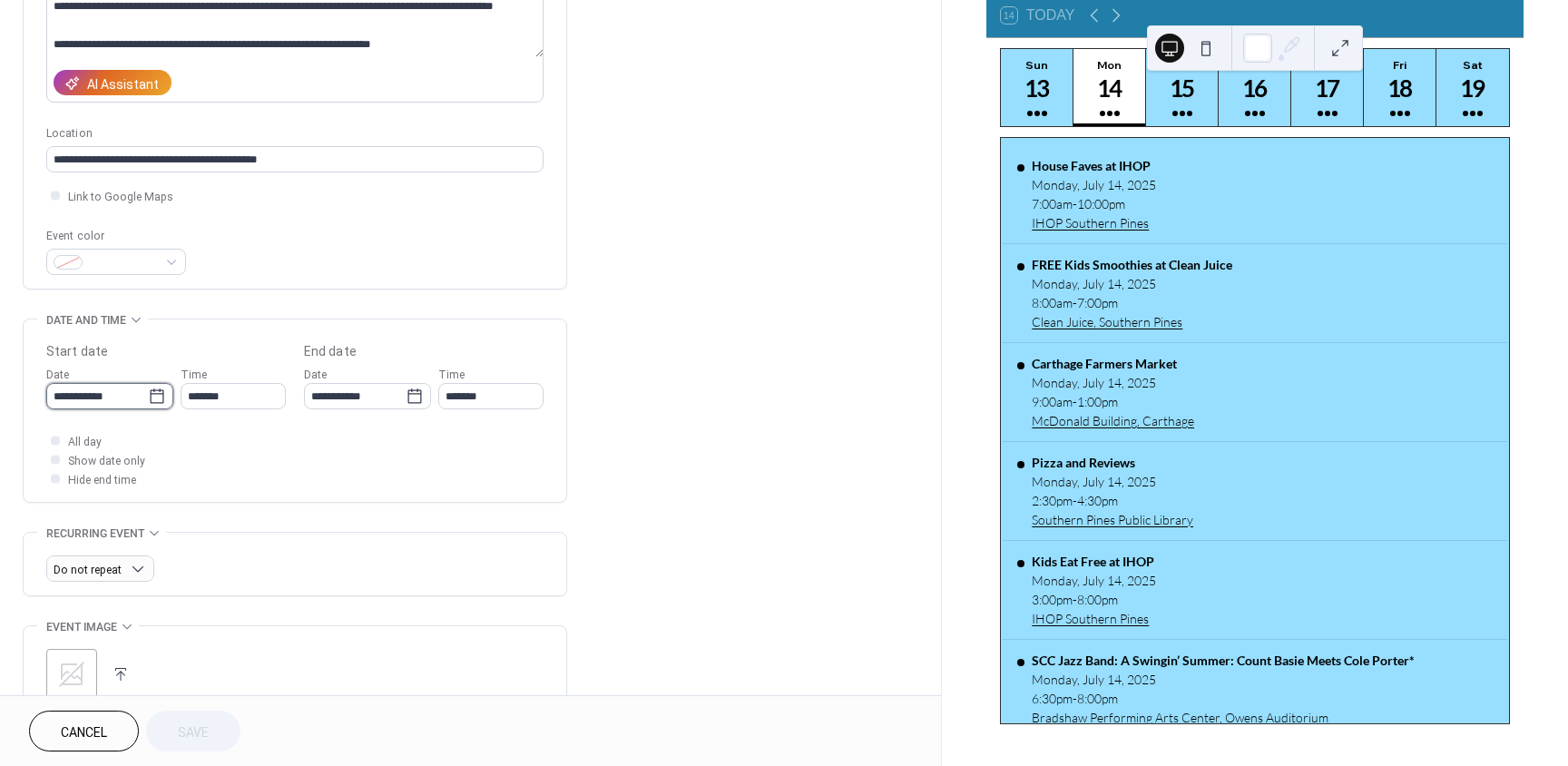 click on "**********" at bounding box center [97, 396] 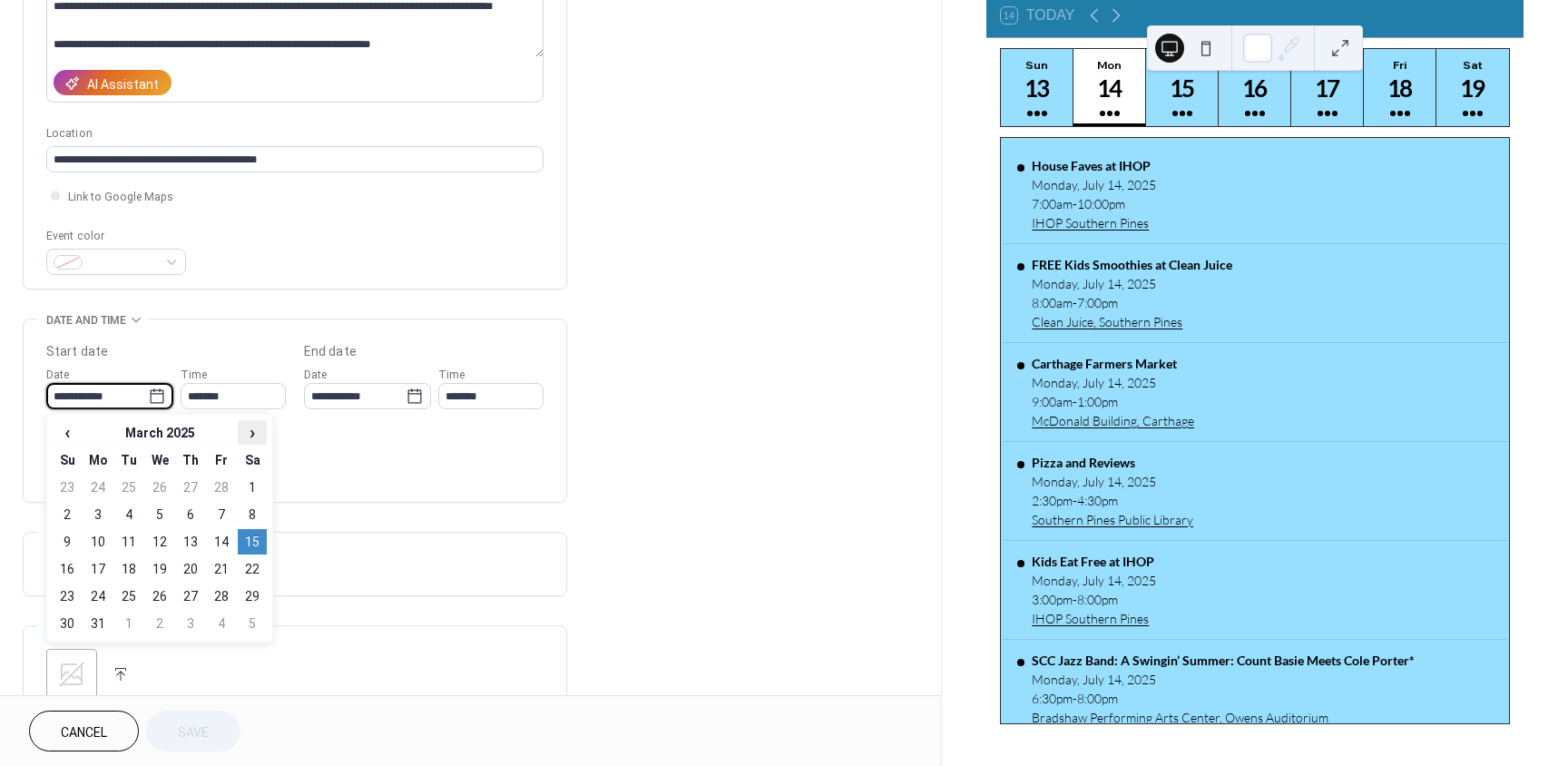 click on "›" at bounding box center (252, 432) 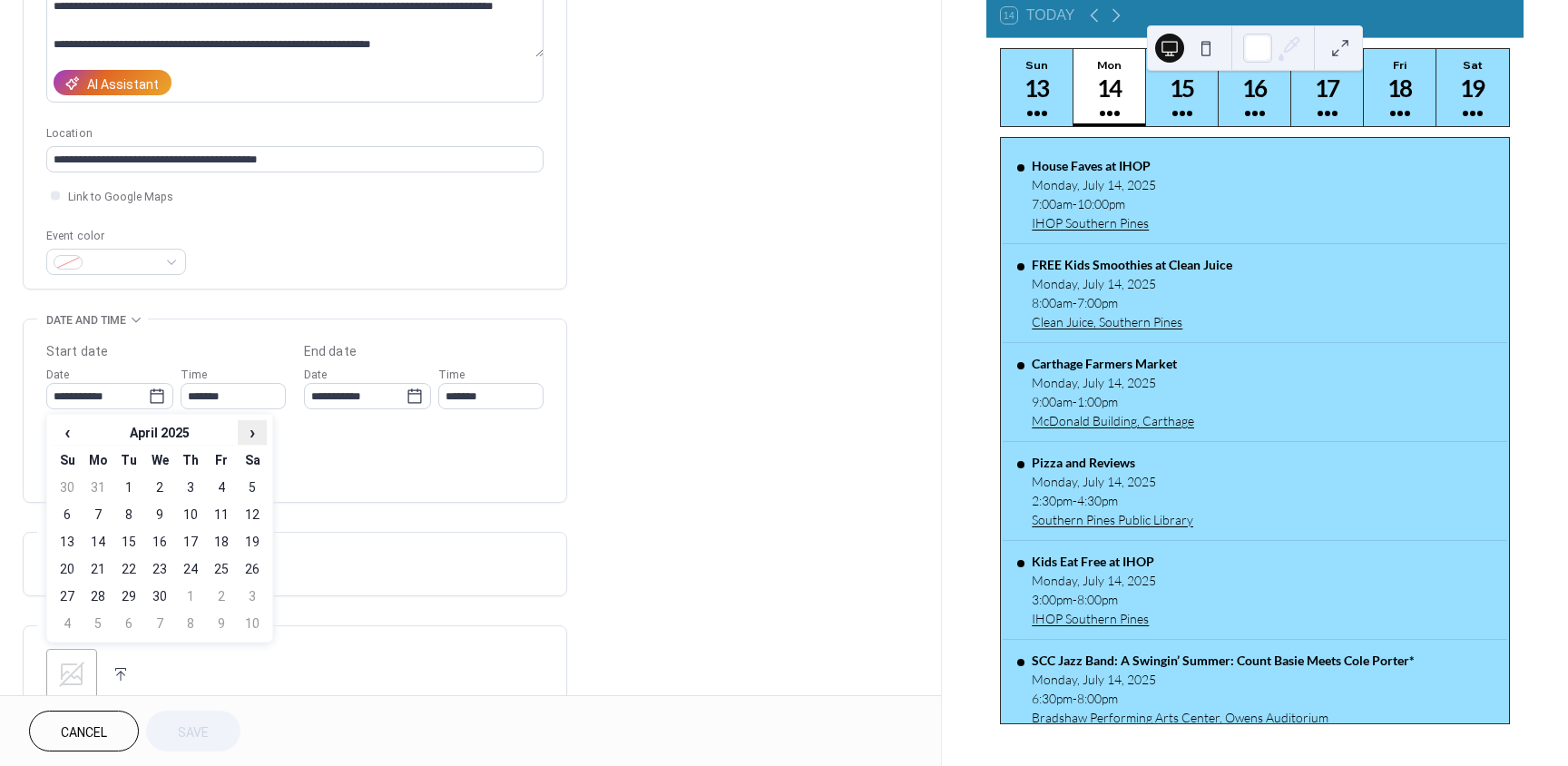 click on "›" at bounding box center [252, 432] 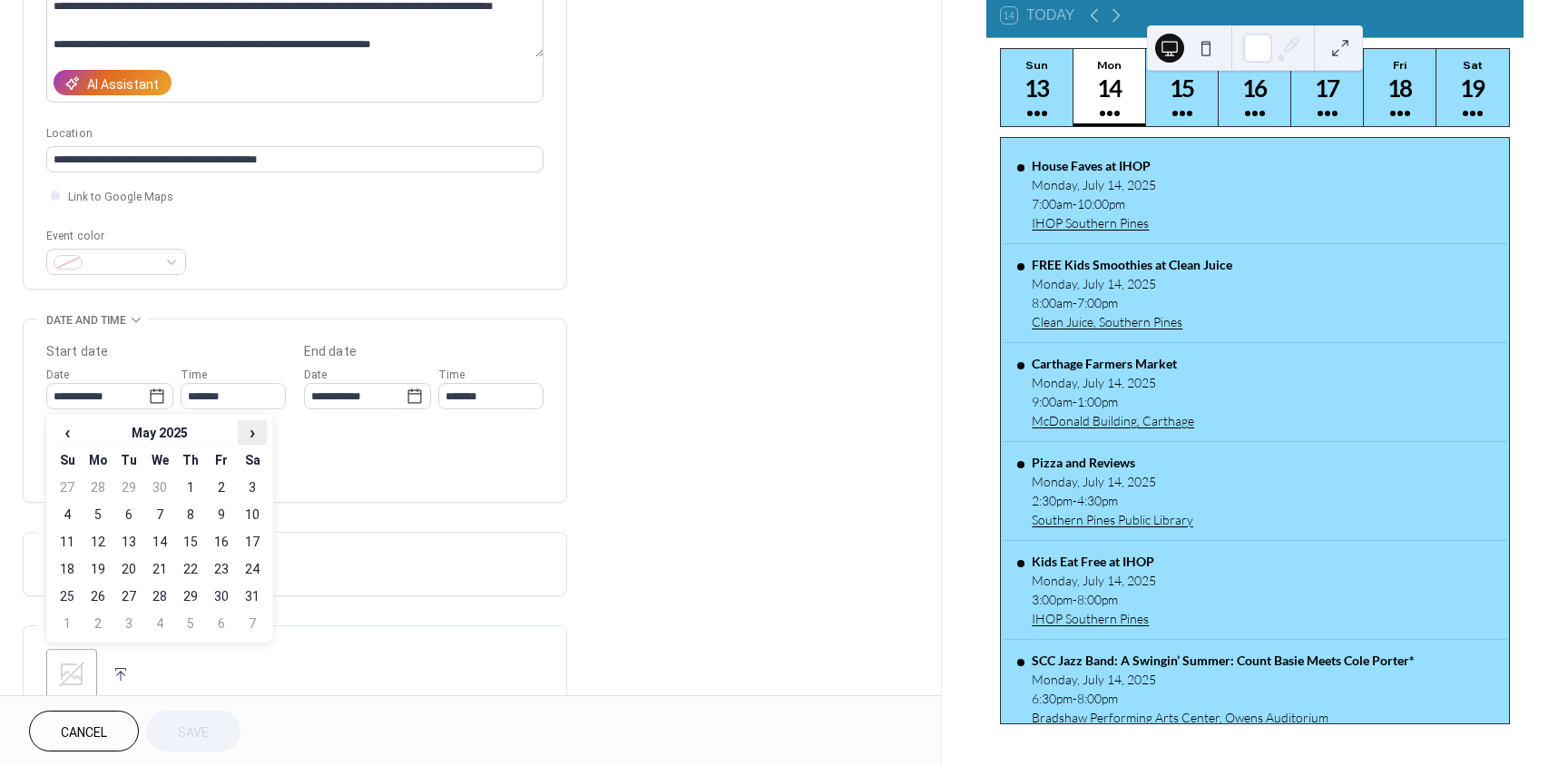 click on "›" at bounding box center (252, 432) 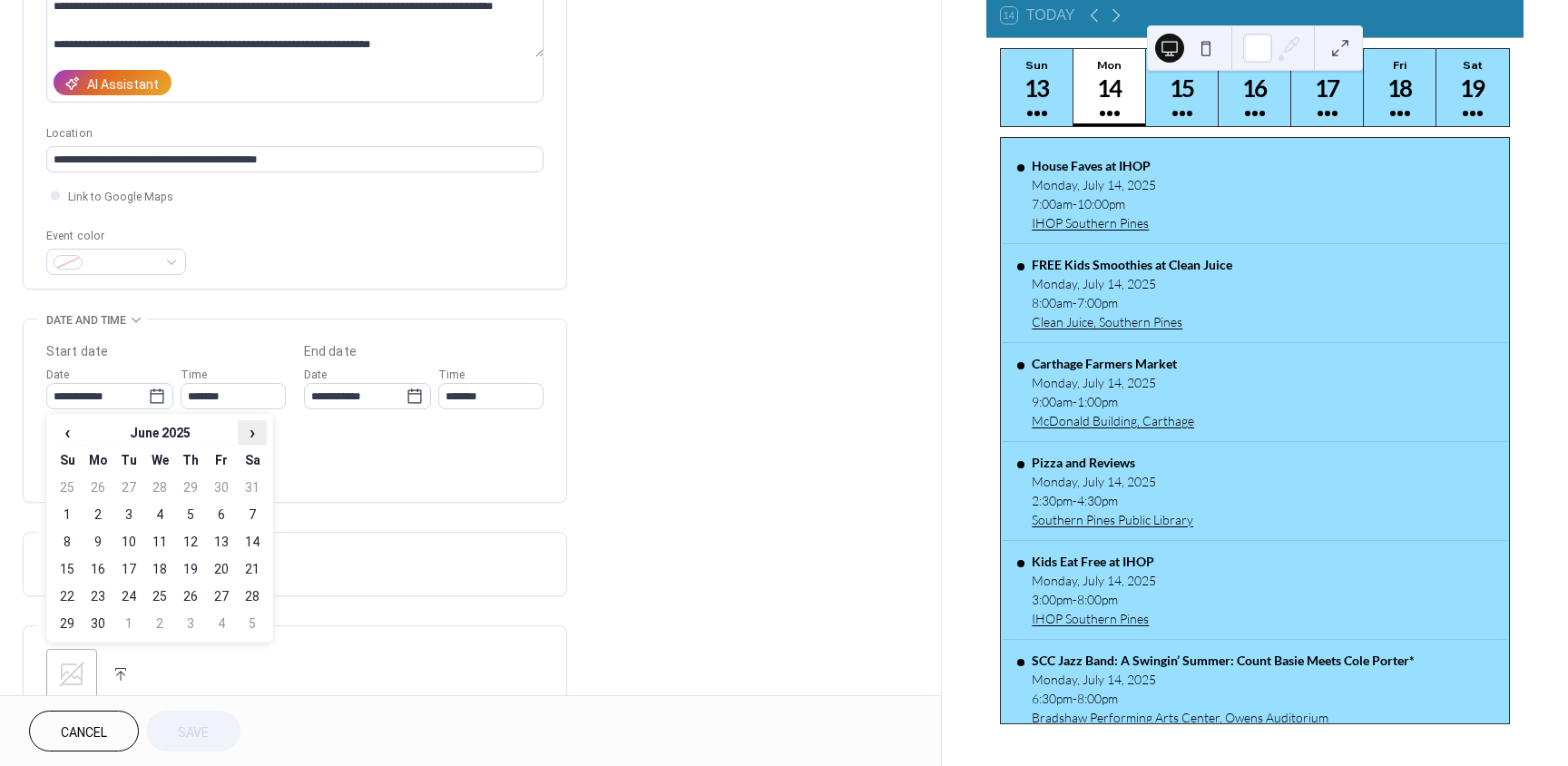 click on "›" at bounding box center [252, 432] 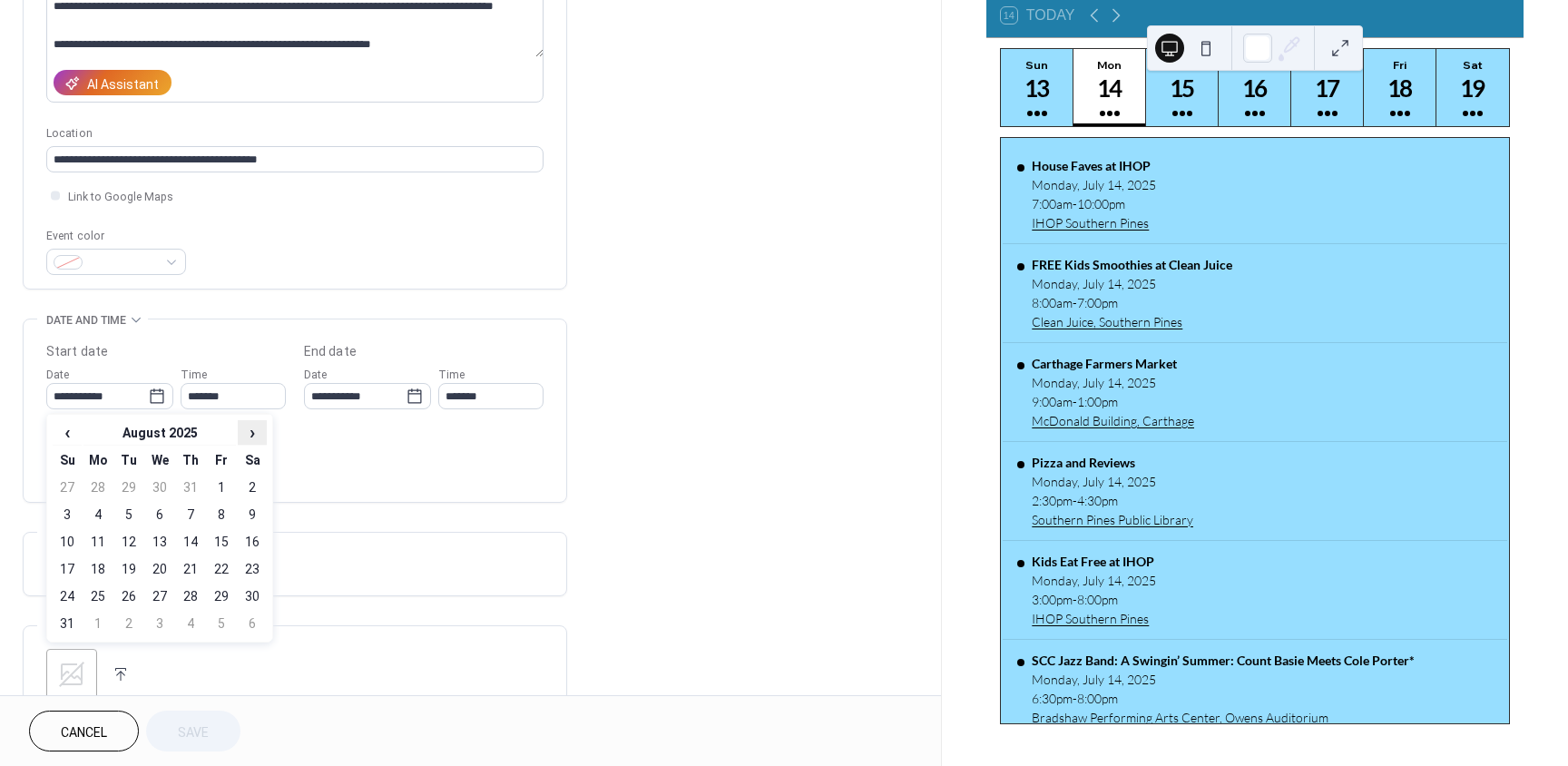 click on "›" at bounding box center (252, 432) 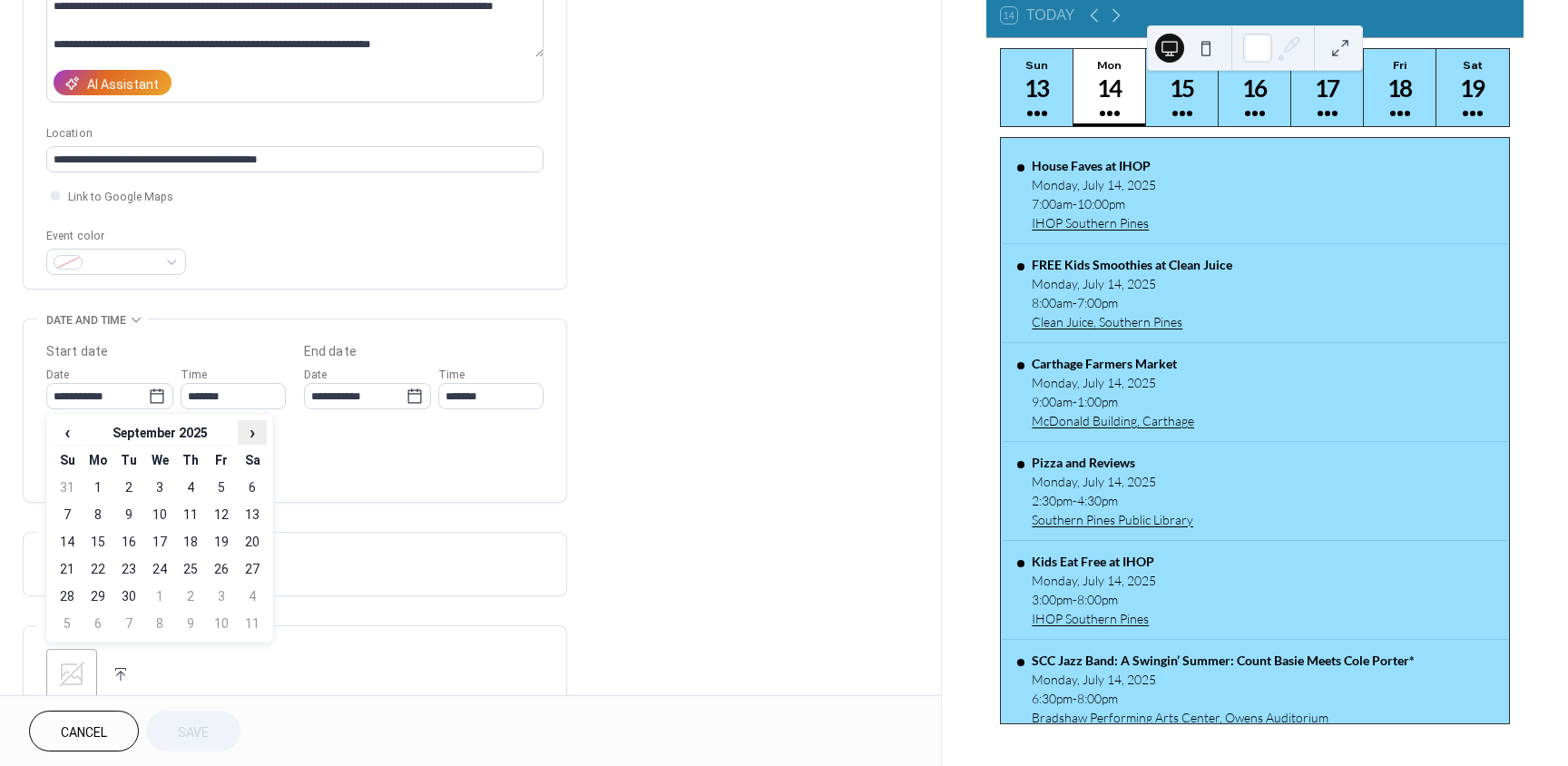 click on "›" at bounding box center (252, 432) 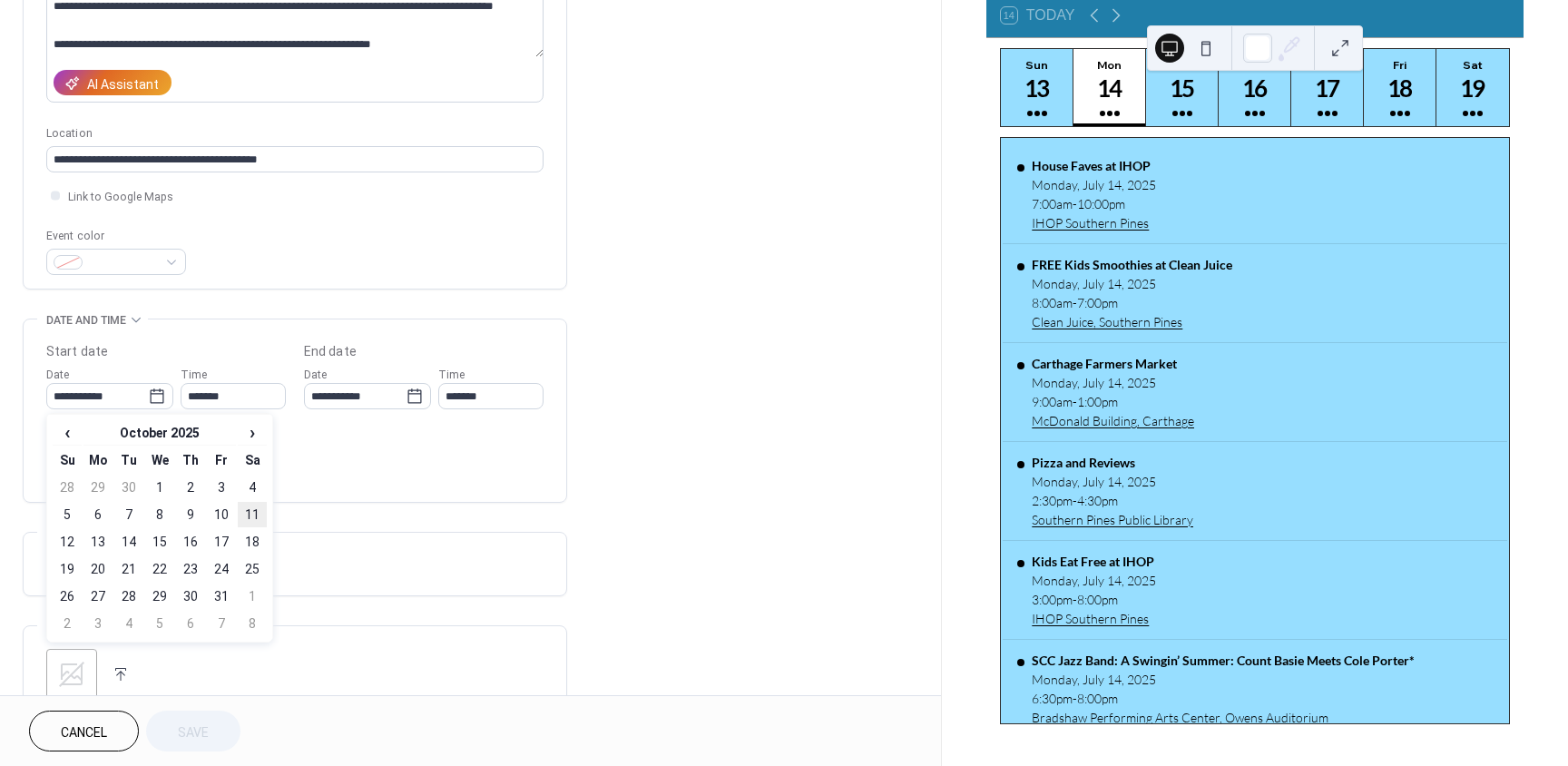 click on "11" at bounding box center (252, 515) 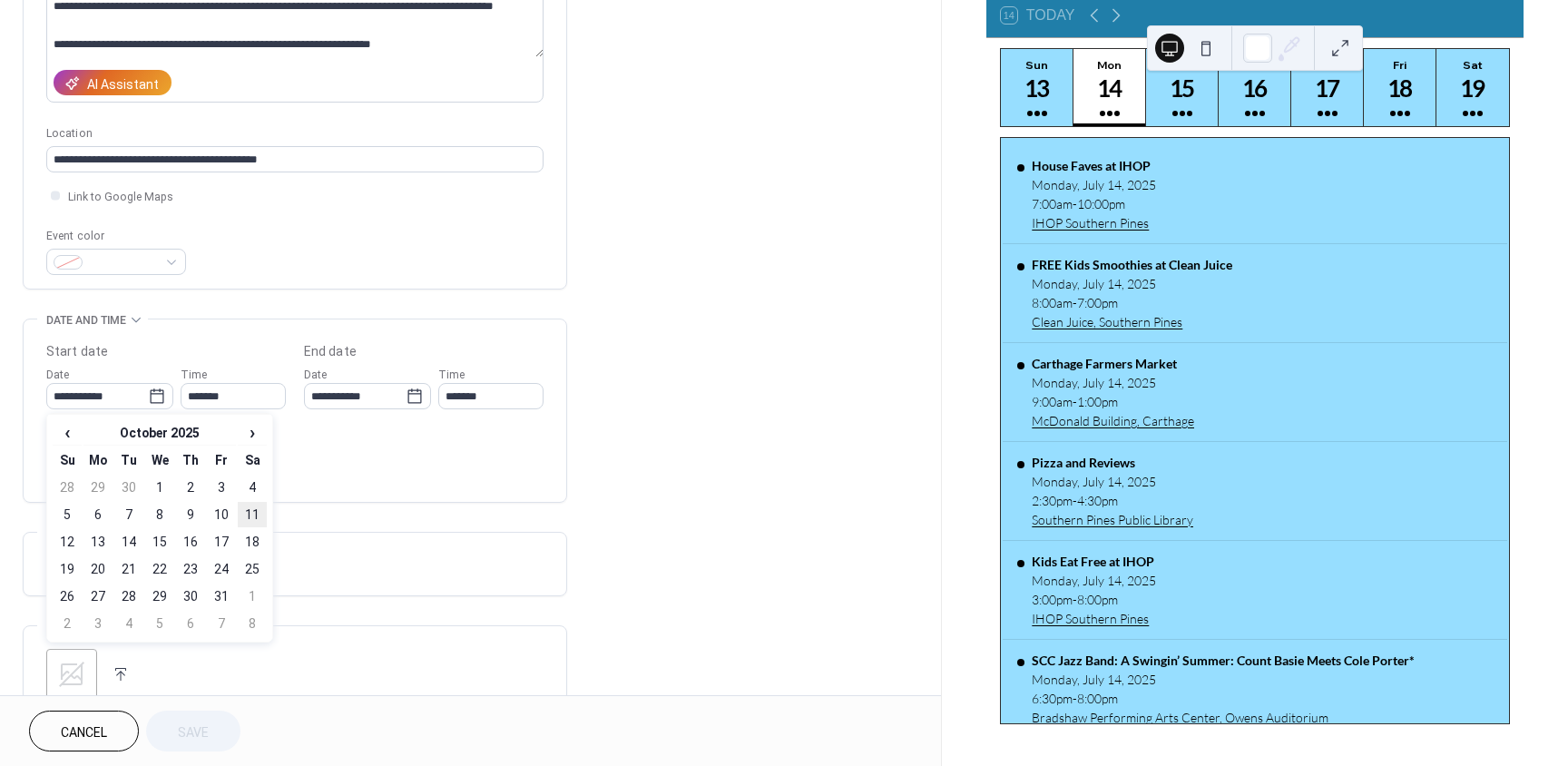 type on "**********" 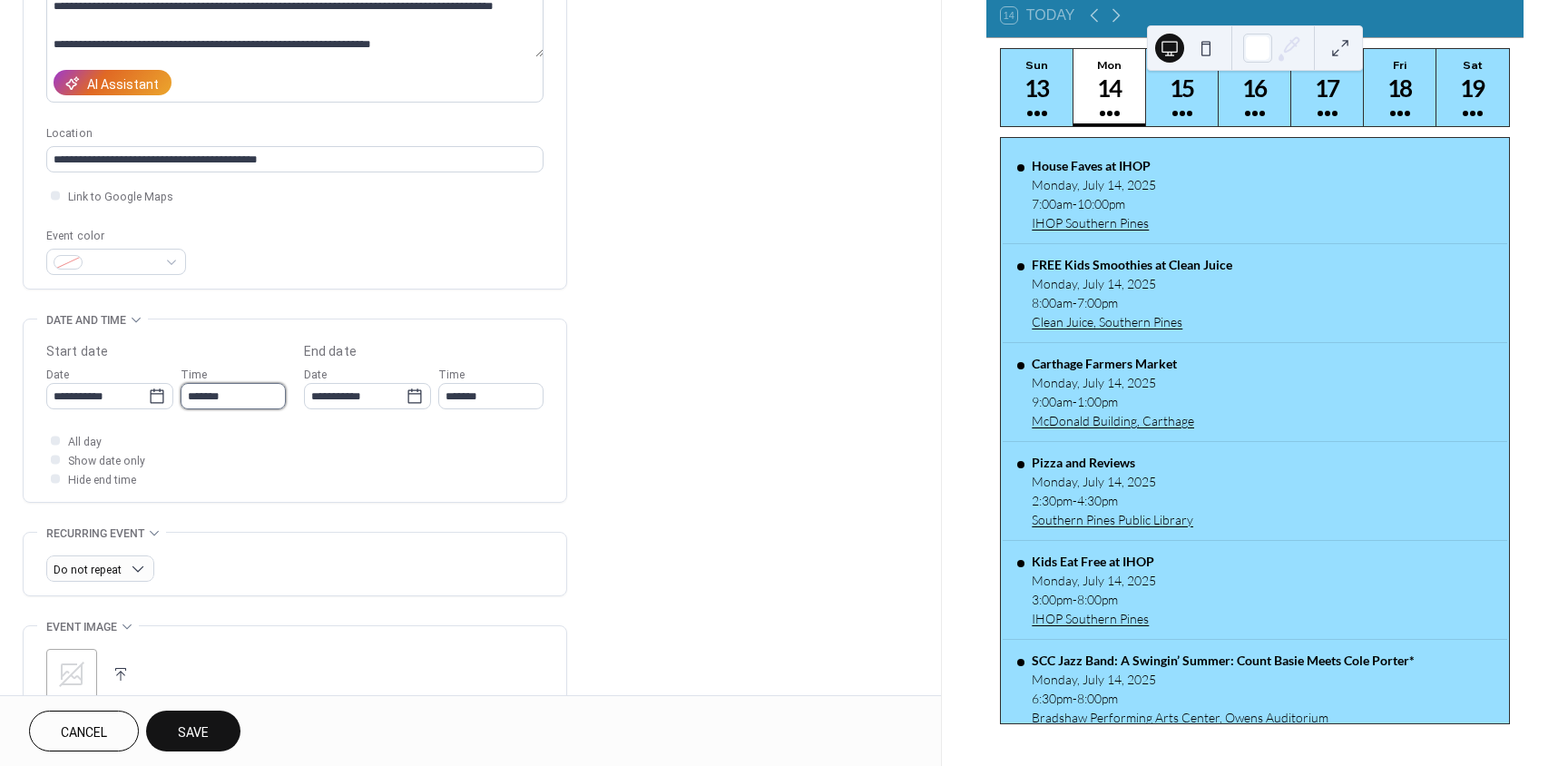 click on "*******" at bounding box center [233, 396] 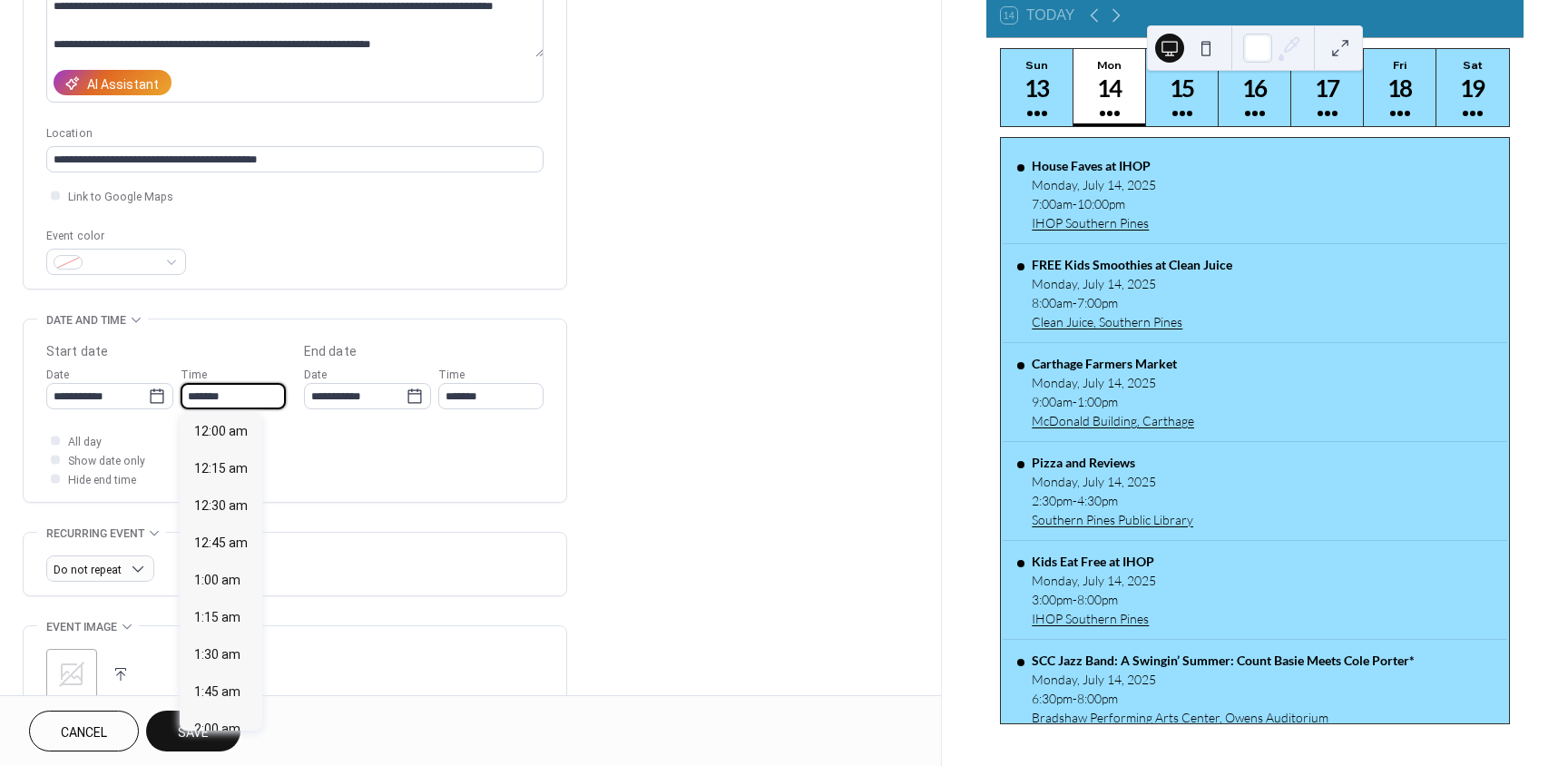 scroll, scrollTop: 1042, scrollLeft: 0, axis: vertical 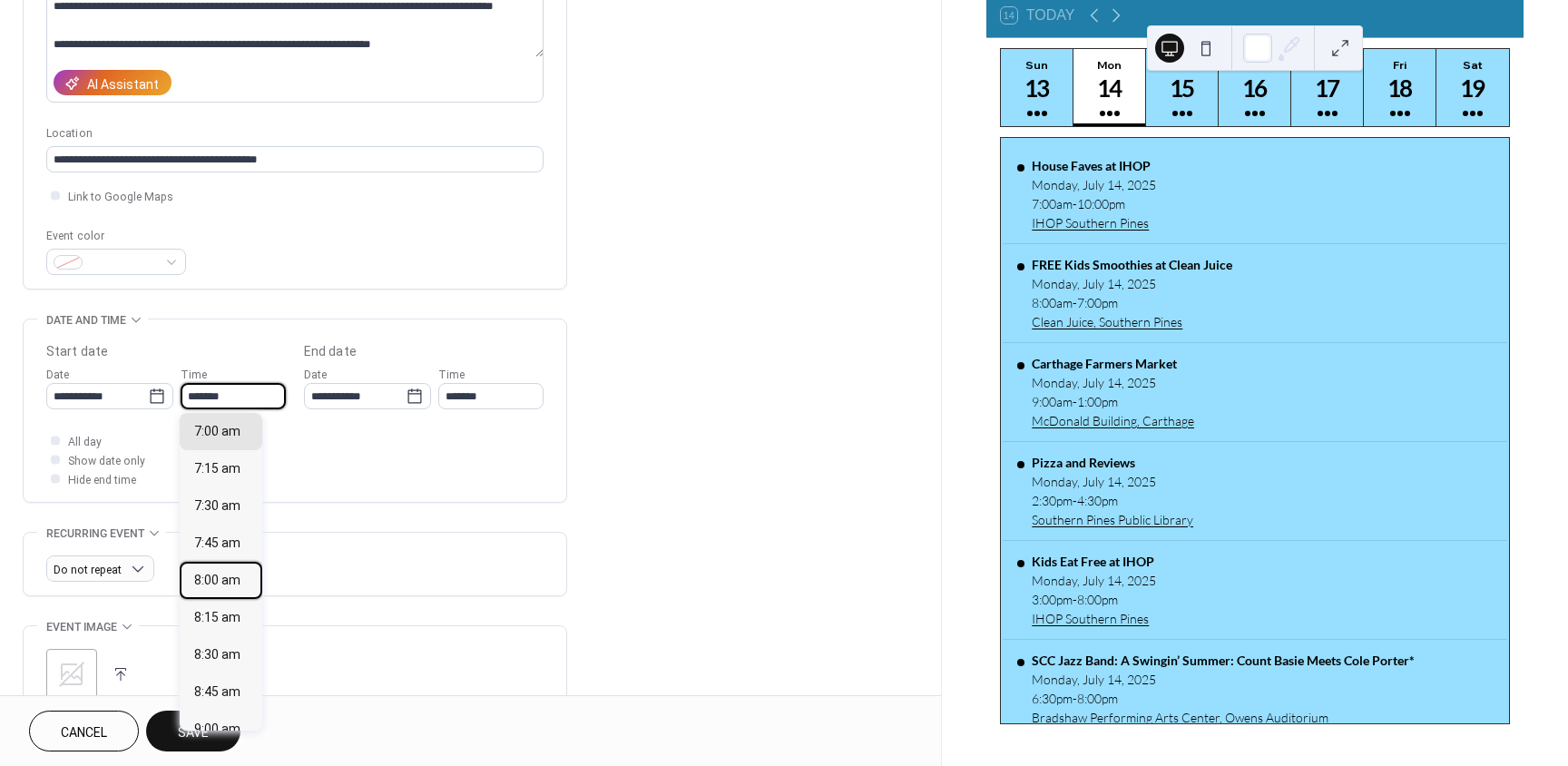 click on "8:00 am" at bounding box center (217, 580) 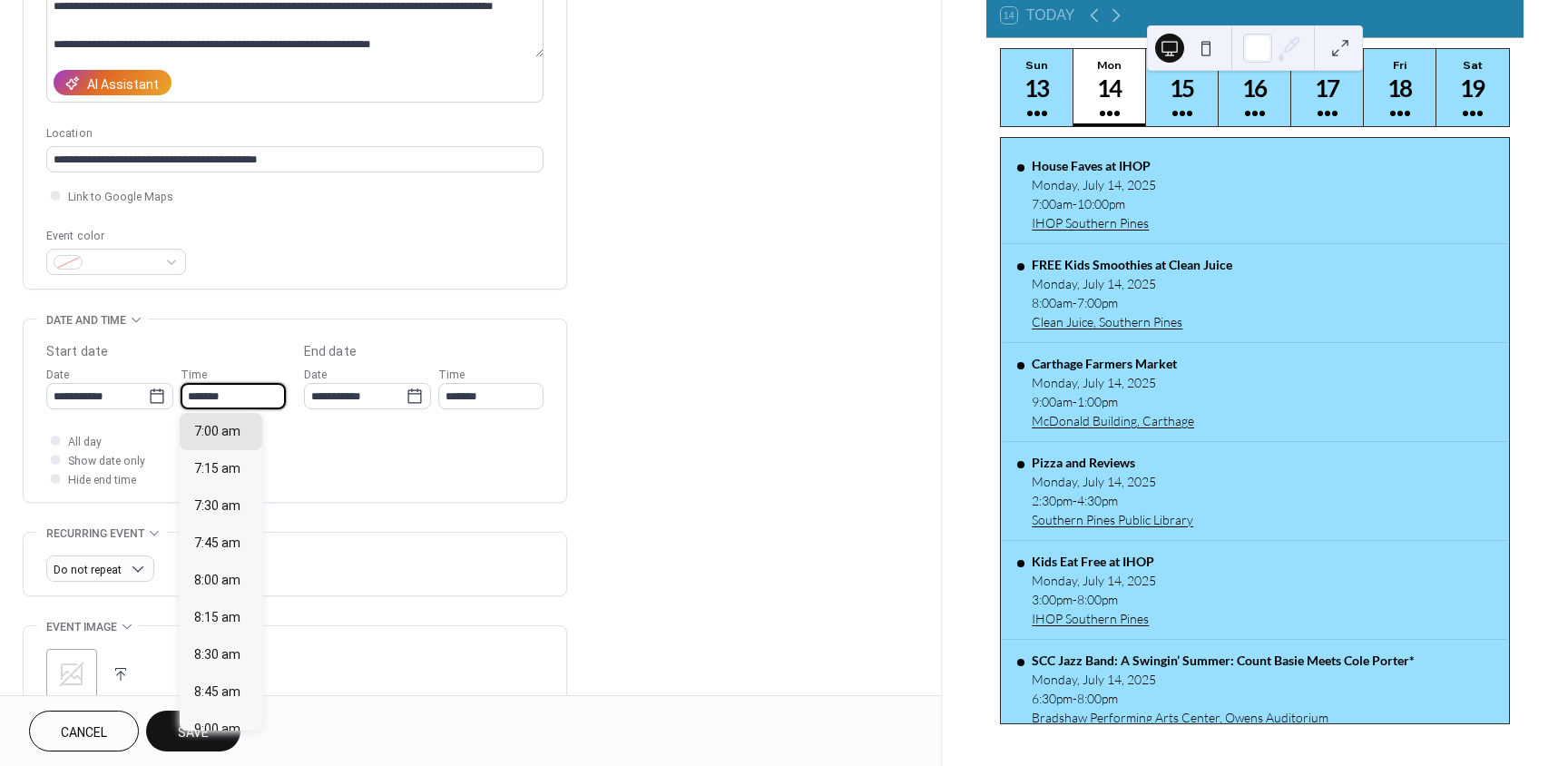 type on "*******" 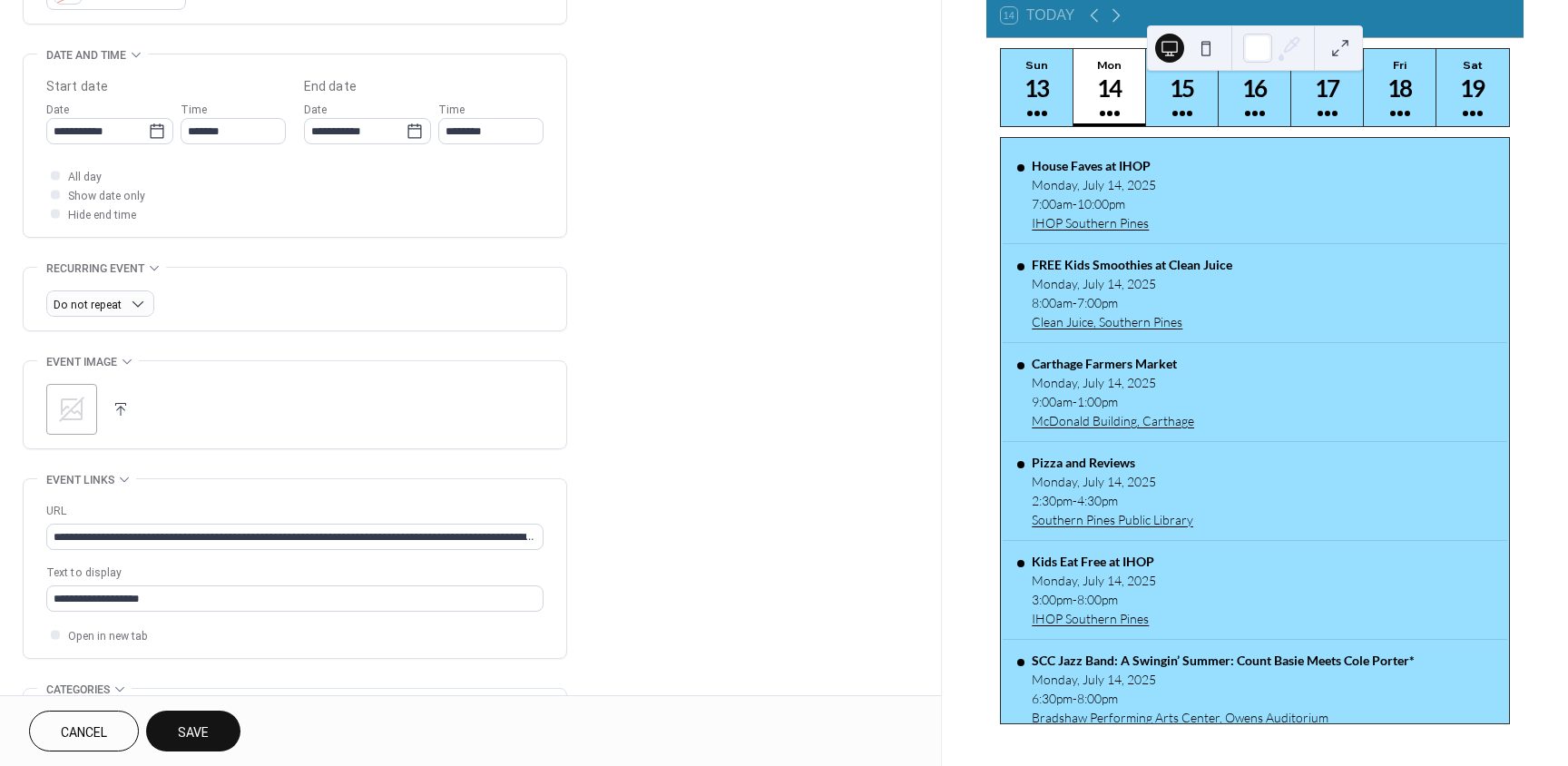 scroll, scrollTop: 545, scrollLeft: 0, axis: vertical 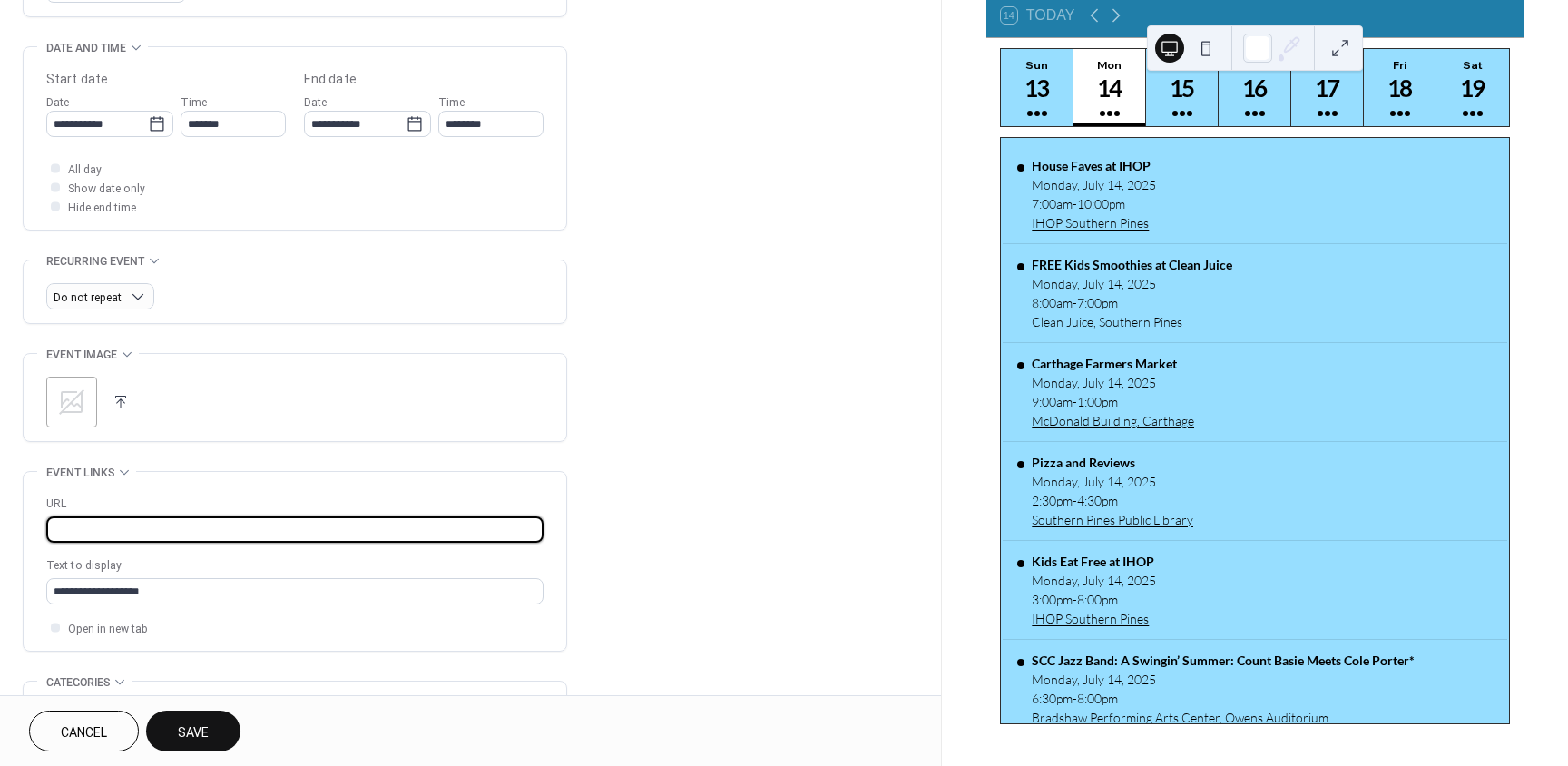 drag, startPoint x: 49, startPoint y: 525, endPoint x: 691, endPoint y: 527, distance: 642.0031 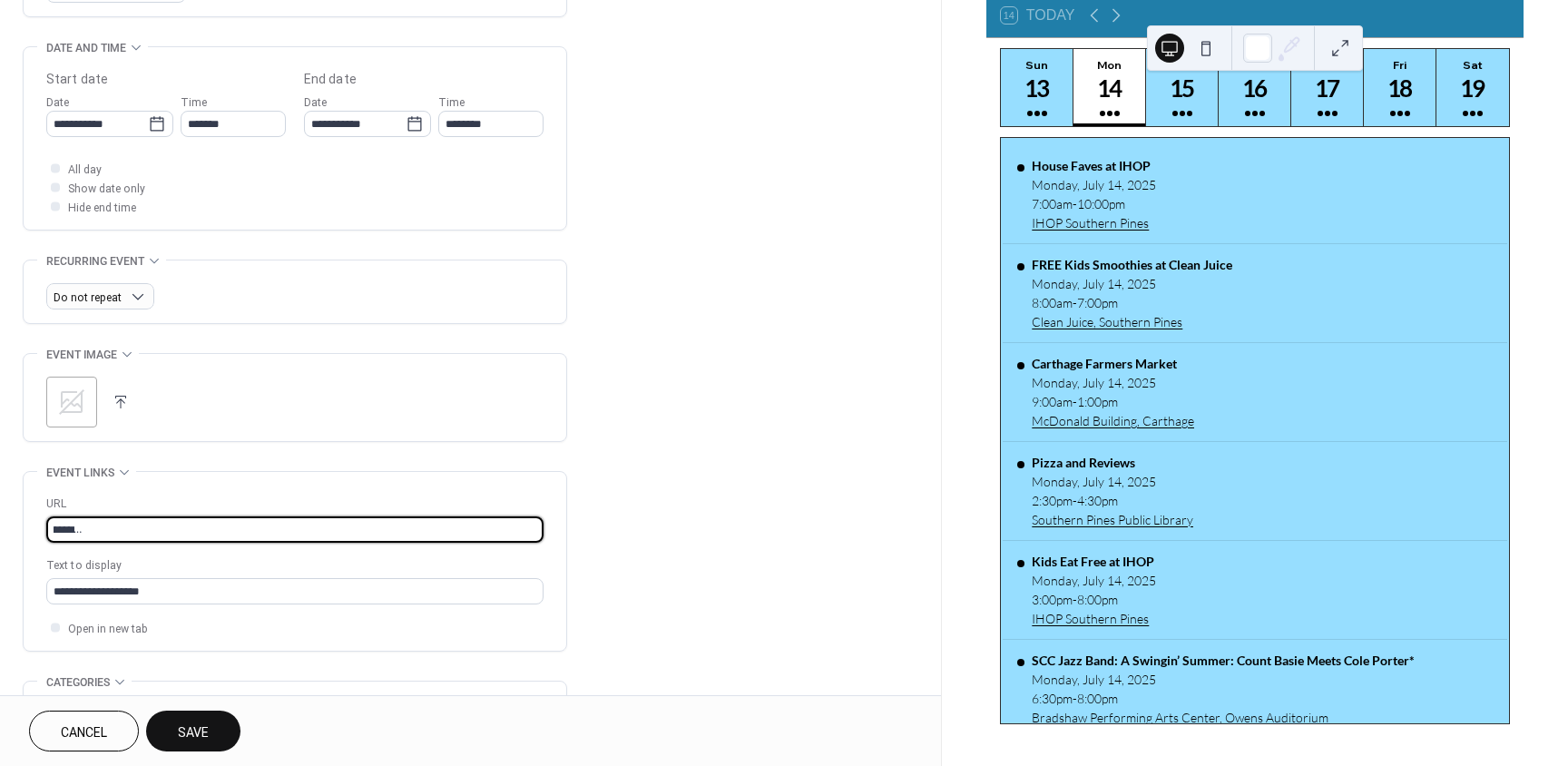 scroll, scrollTop: 0, scrollLeft: 741, axis: horizontal 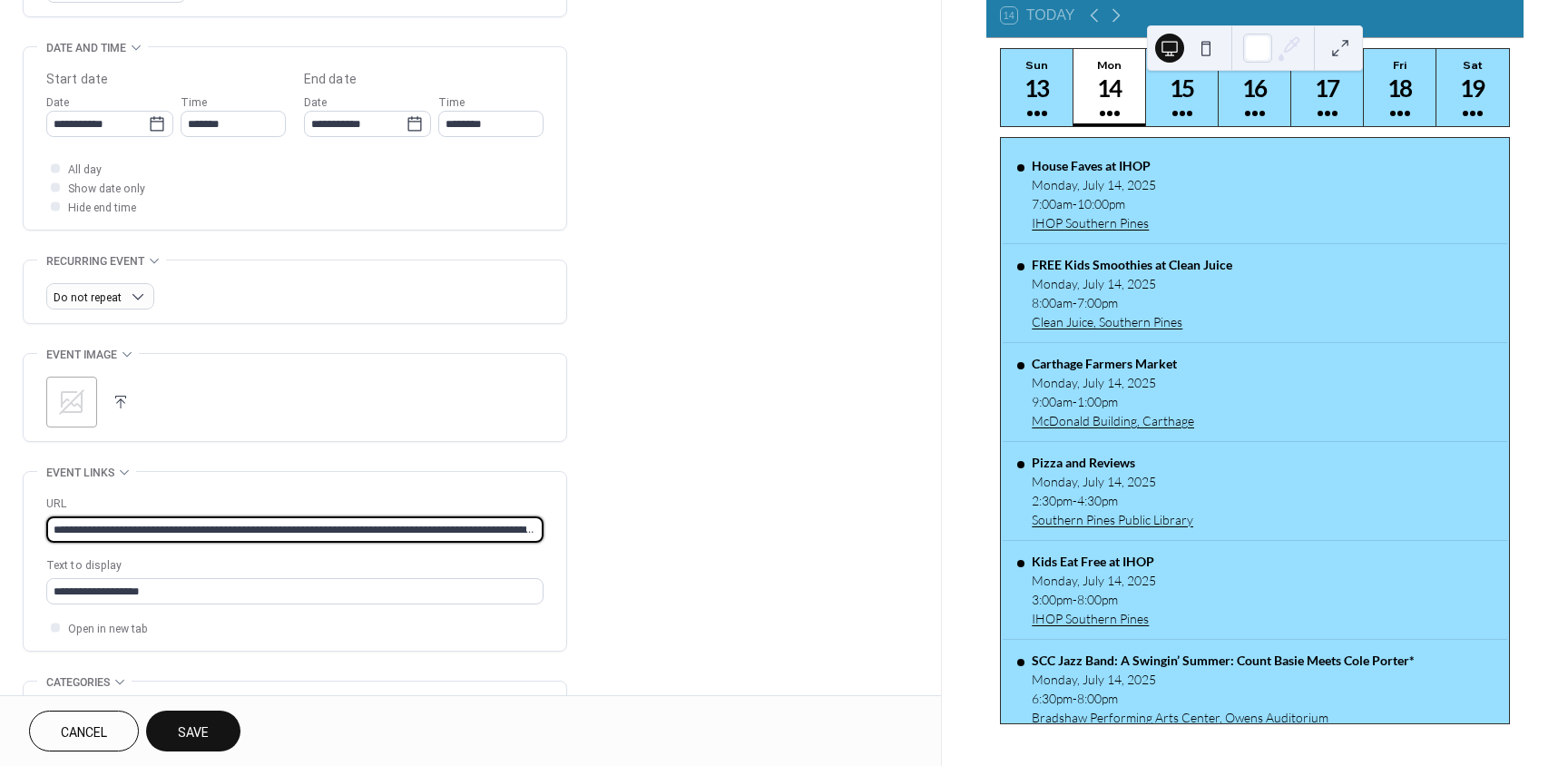 click on "Save" at bounding box center (193, 732) 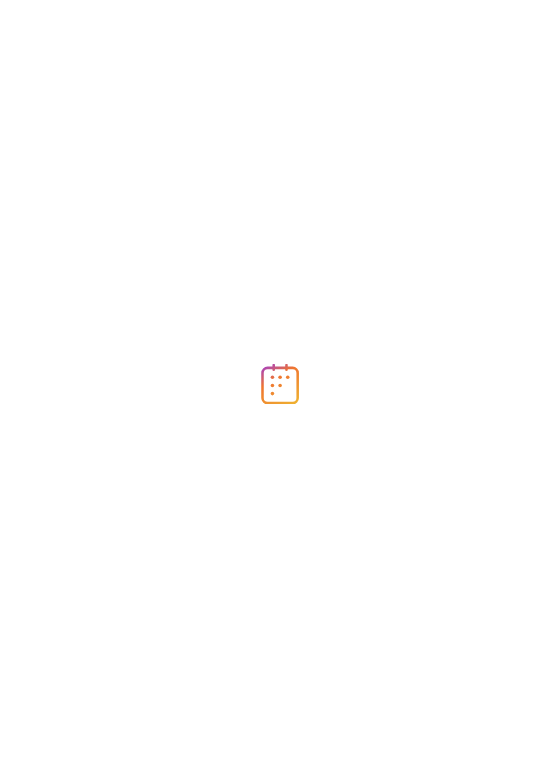 scroll, scrollTop: 0, scrollLeft: 0, axis: both 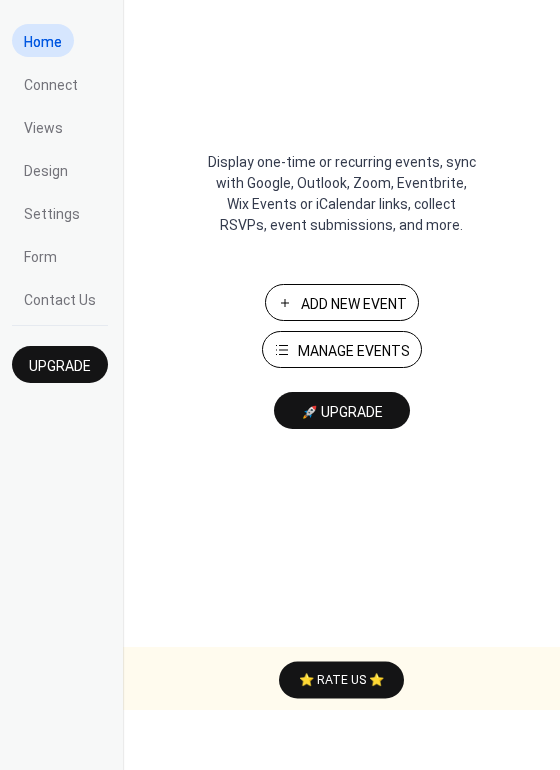 click on "Manage Events" at bounding box center [354, 351] 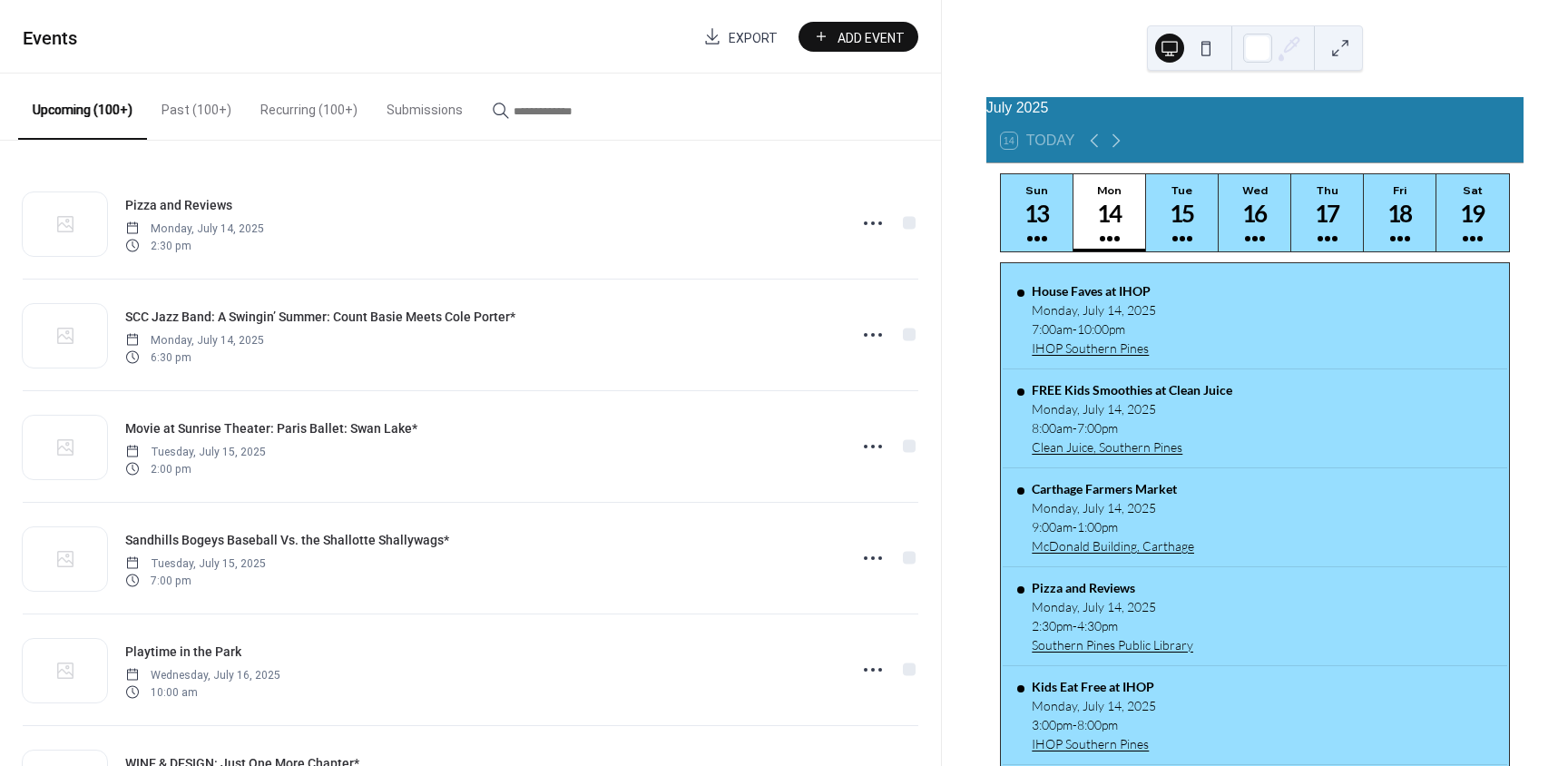 scroll, scrollTop: 0, scrollLeft: 0, axis: both 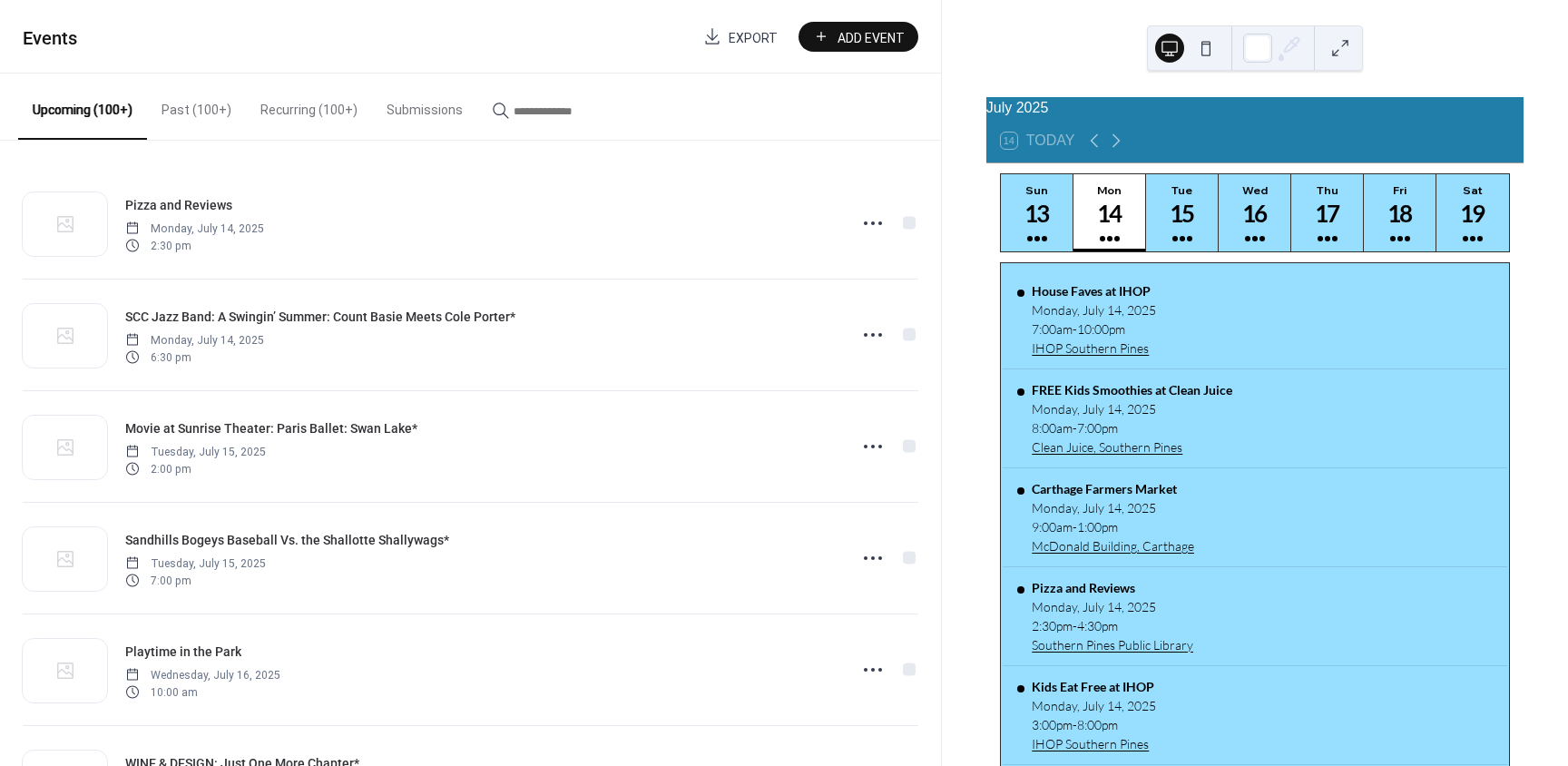 click at bounding box center (568, 111) 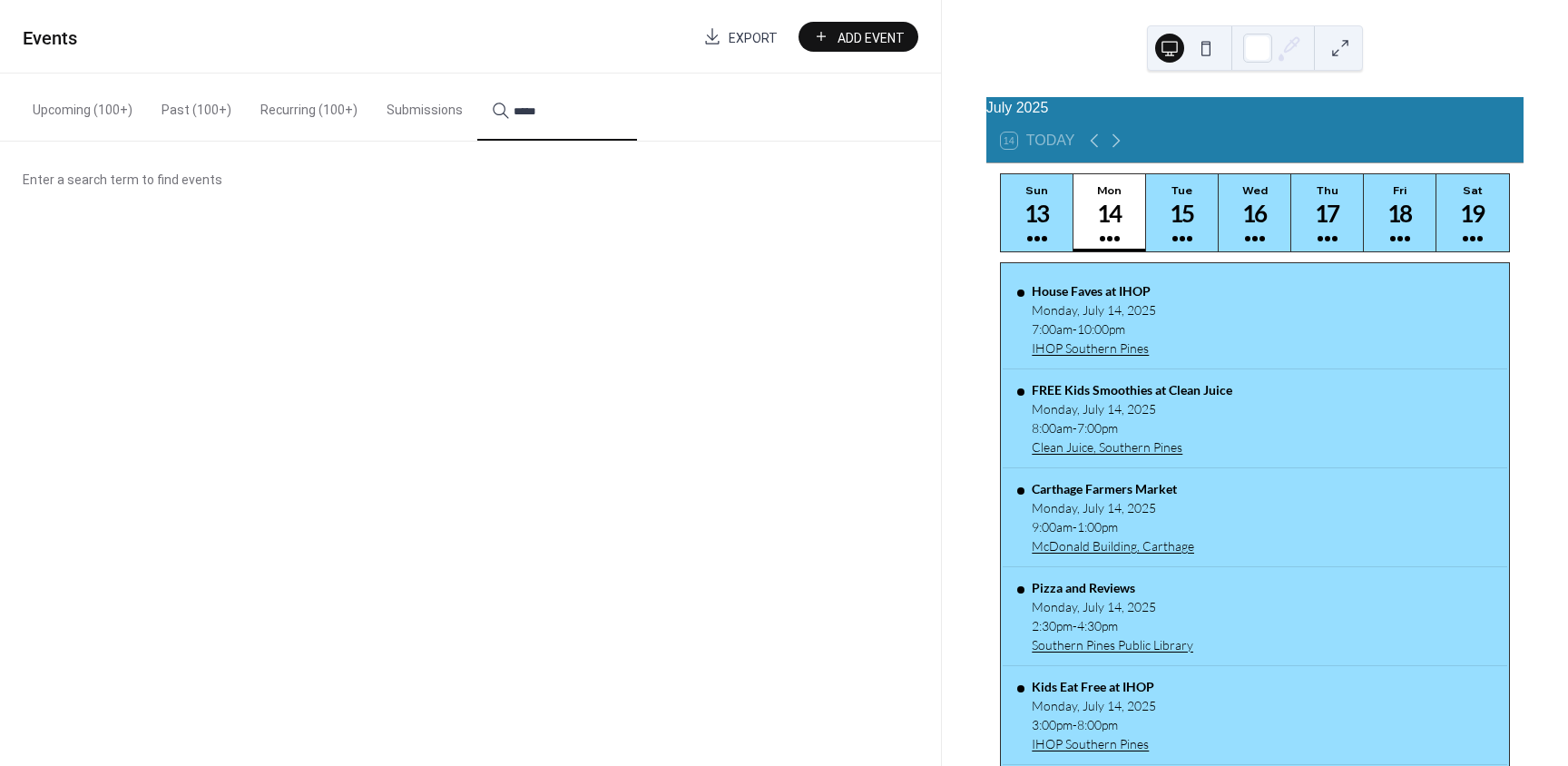 click on "****" at bounding box center [557, 107] 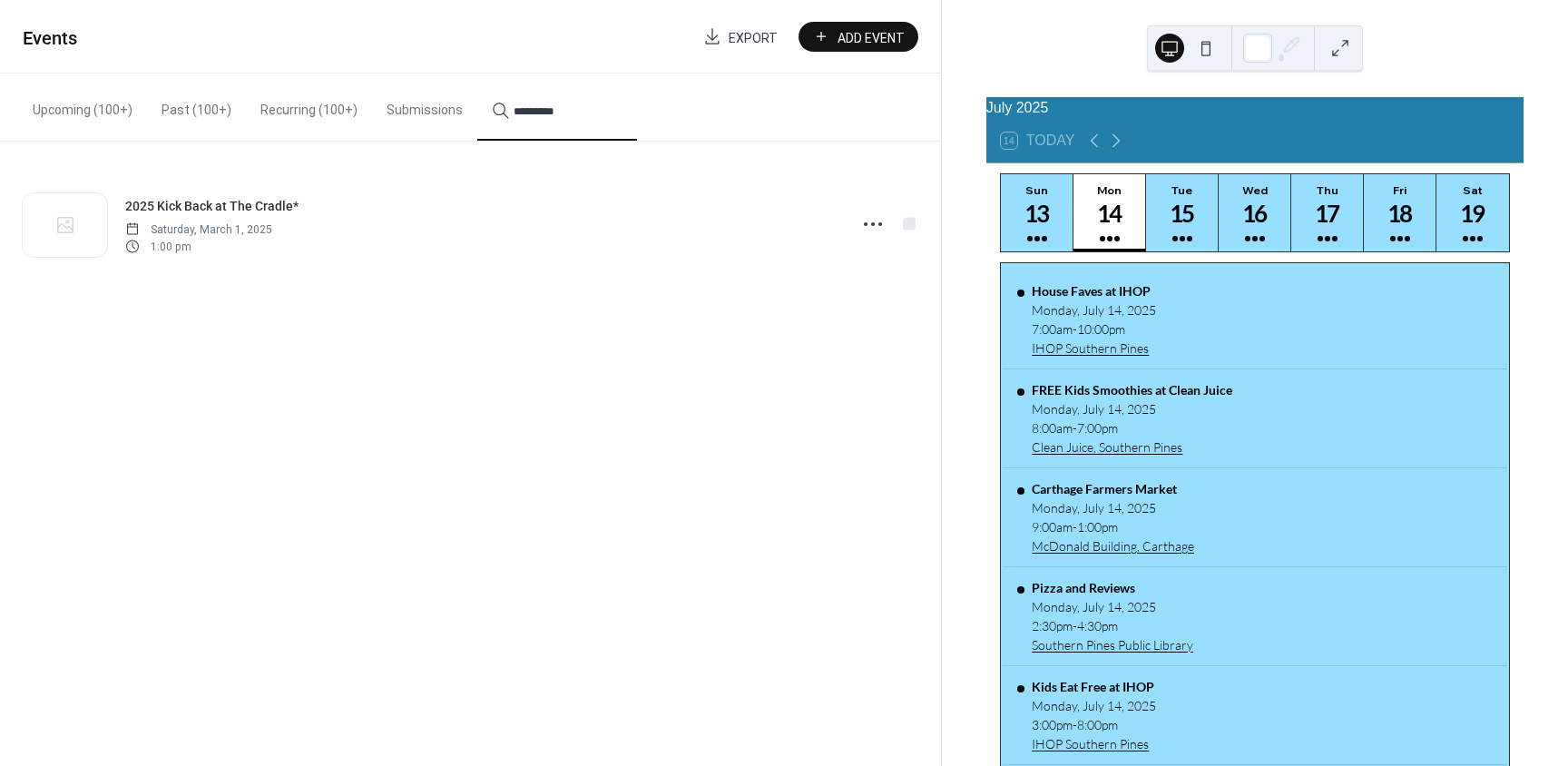 click on "********" at bounding box center [557, 107] 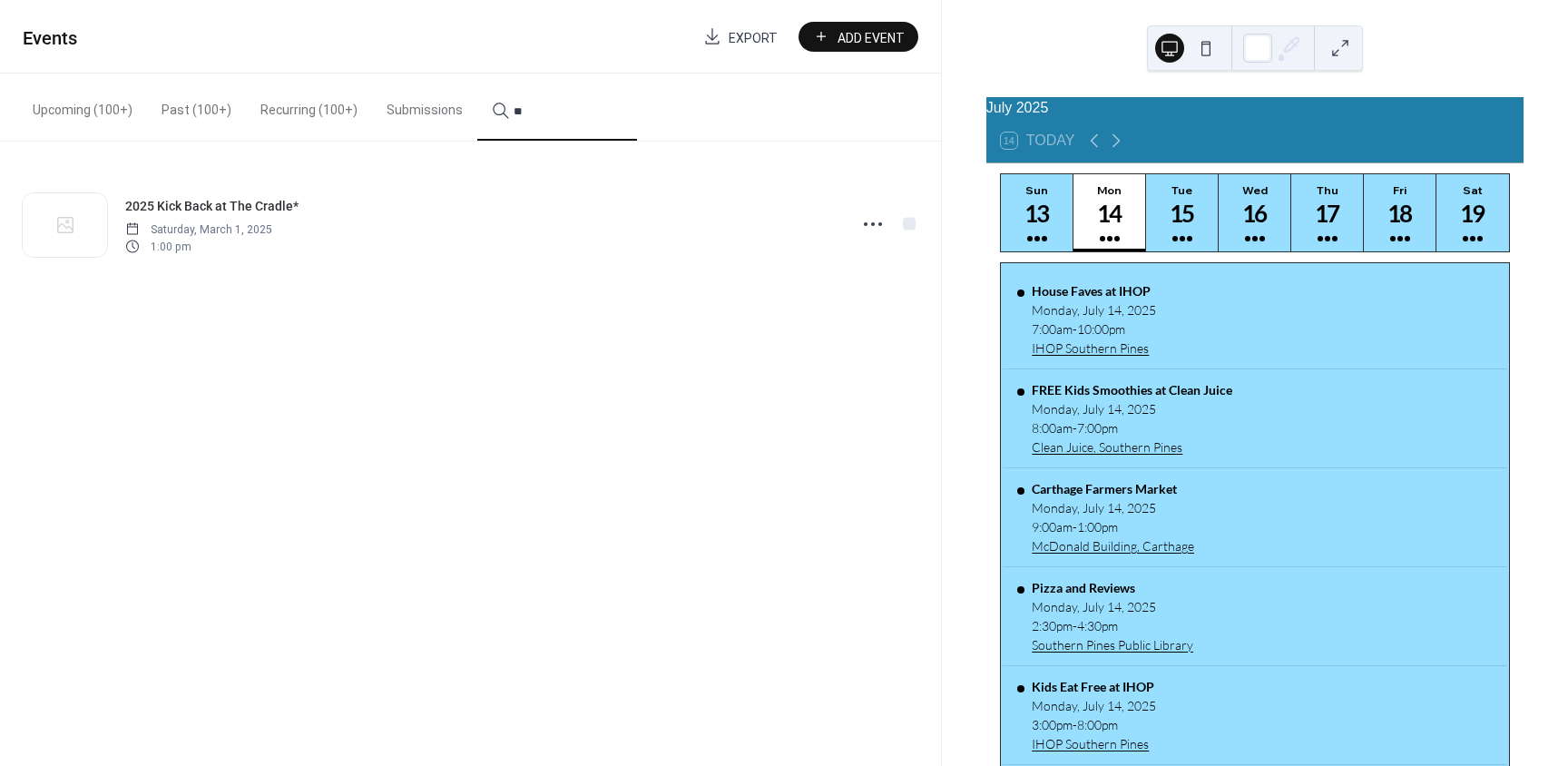 type on "*" 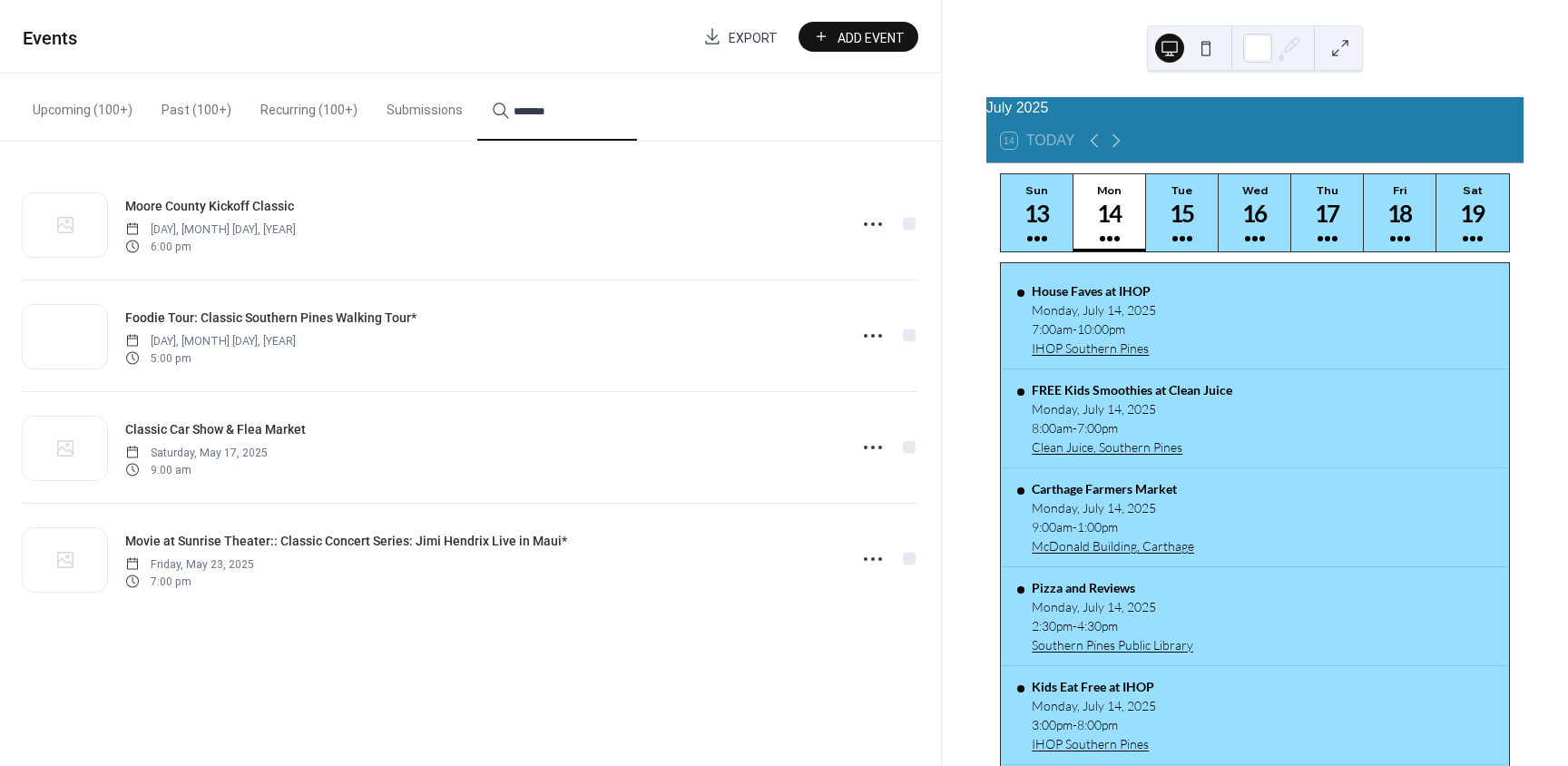 type on "*******" 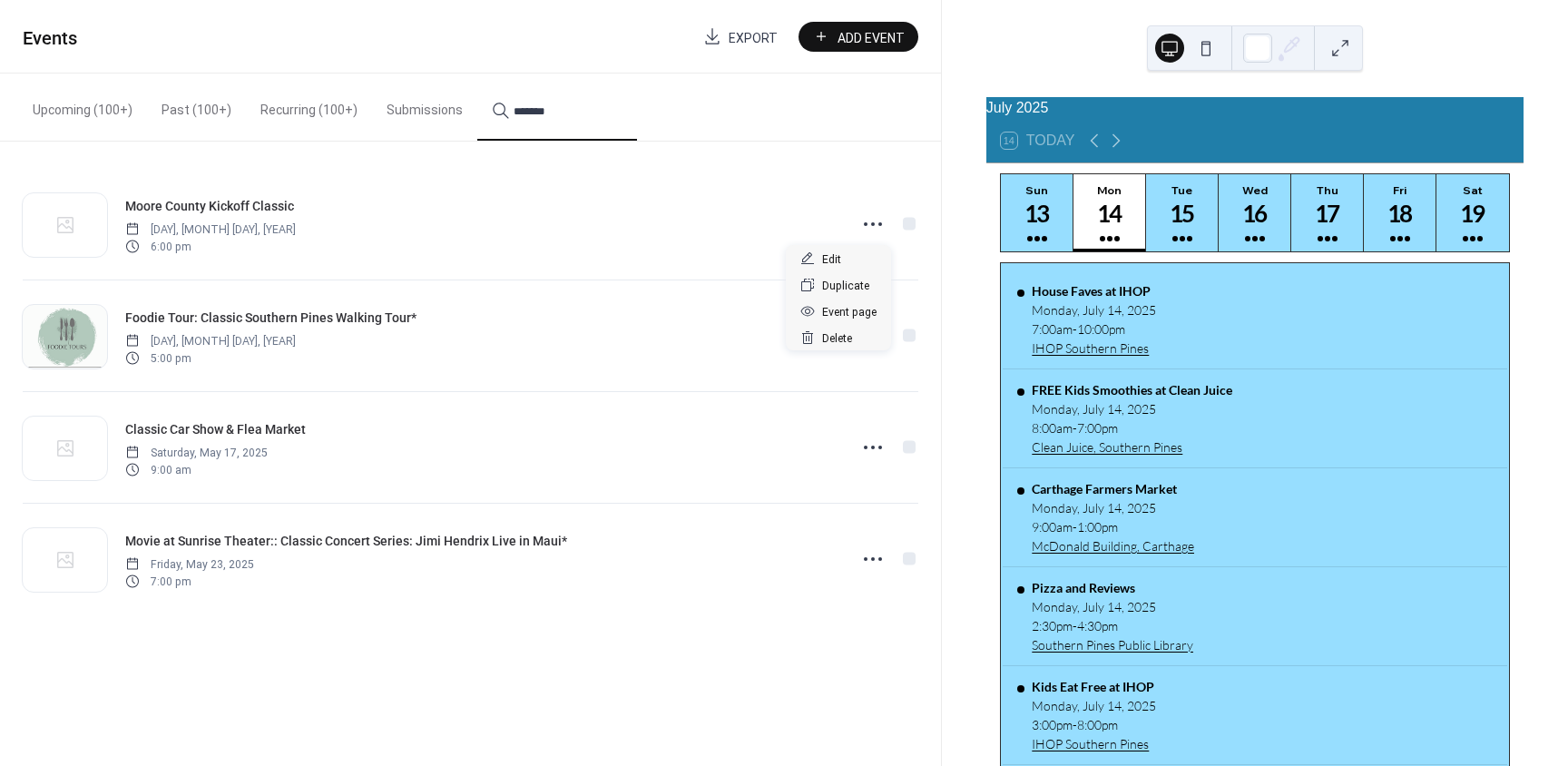 click 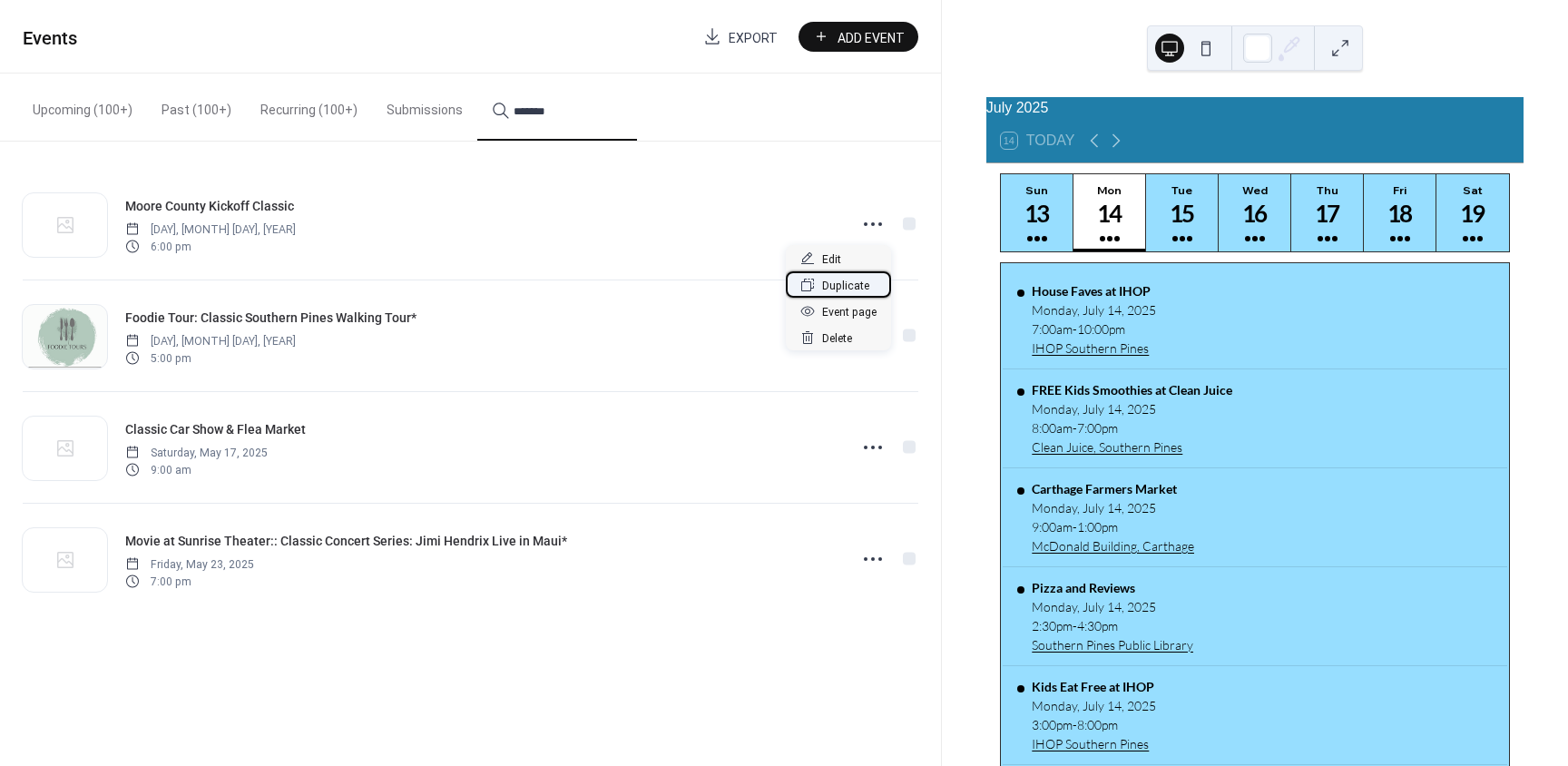 click on "Duplicate" at bounding box center (846, 286) 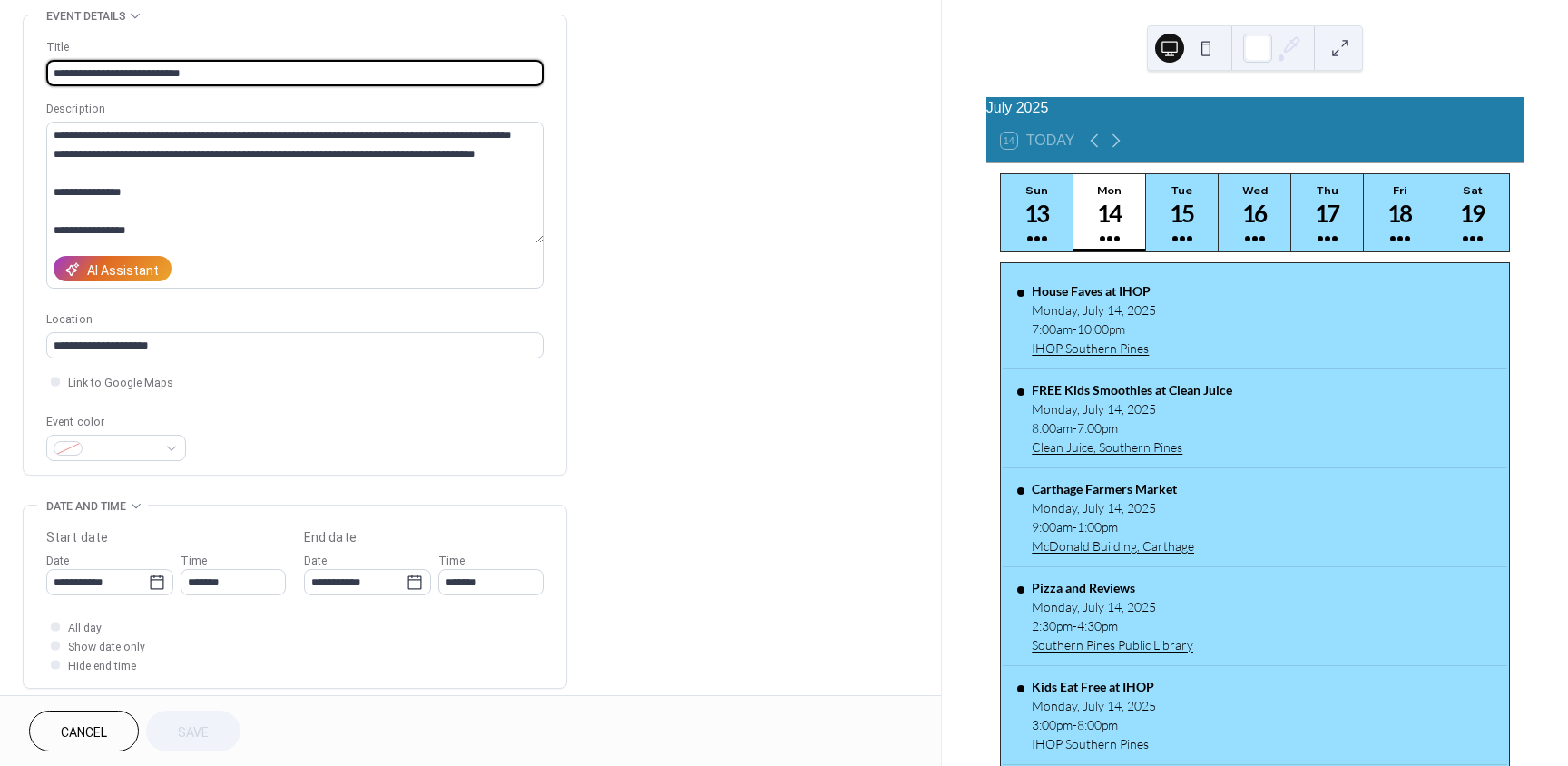 scroll, scrollTop: 91, scrollLeft: 0, axis: vertical 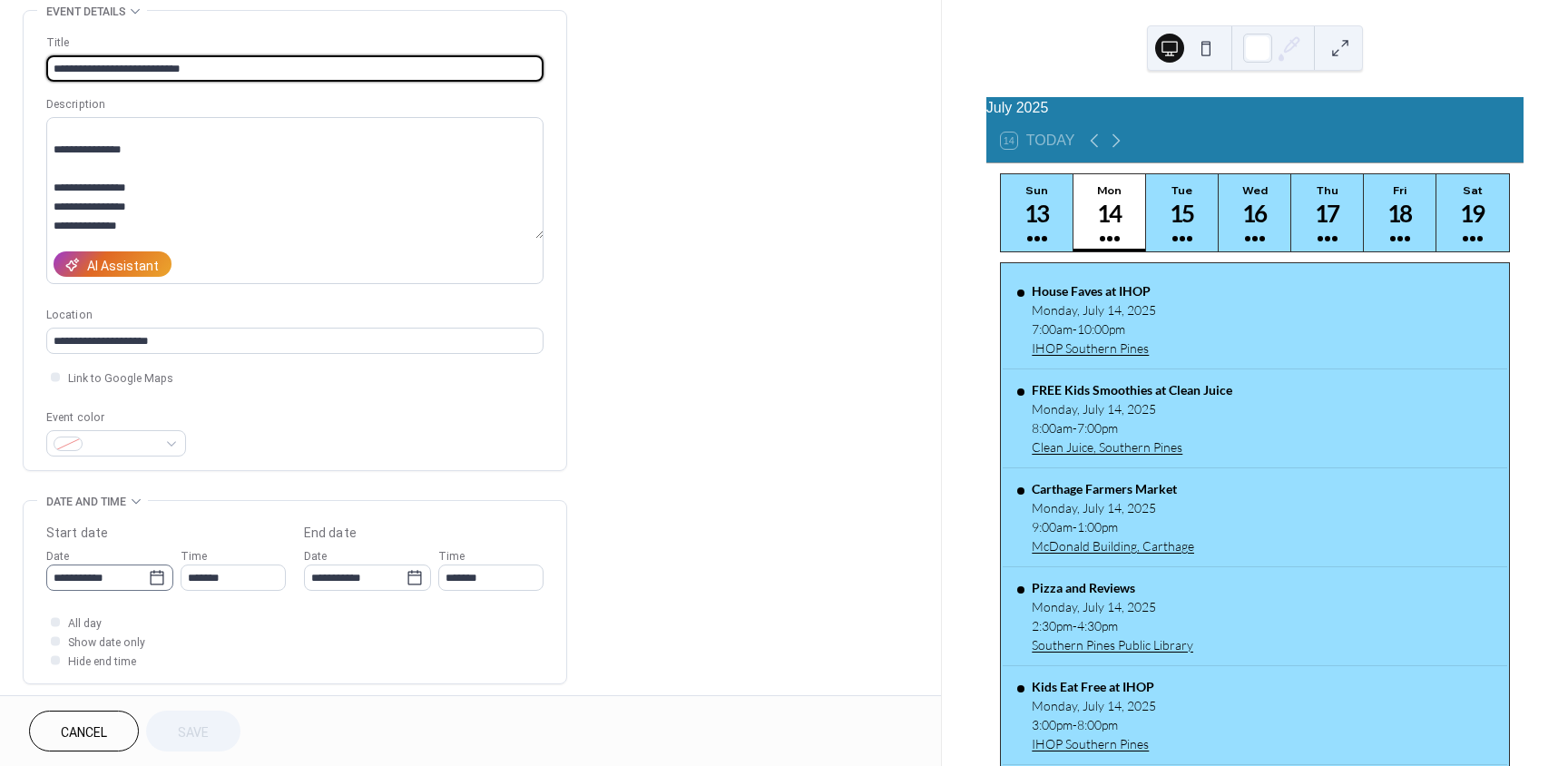 click 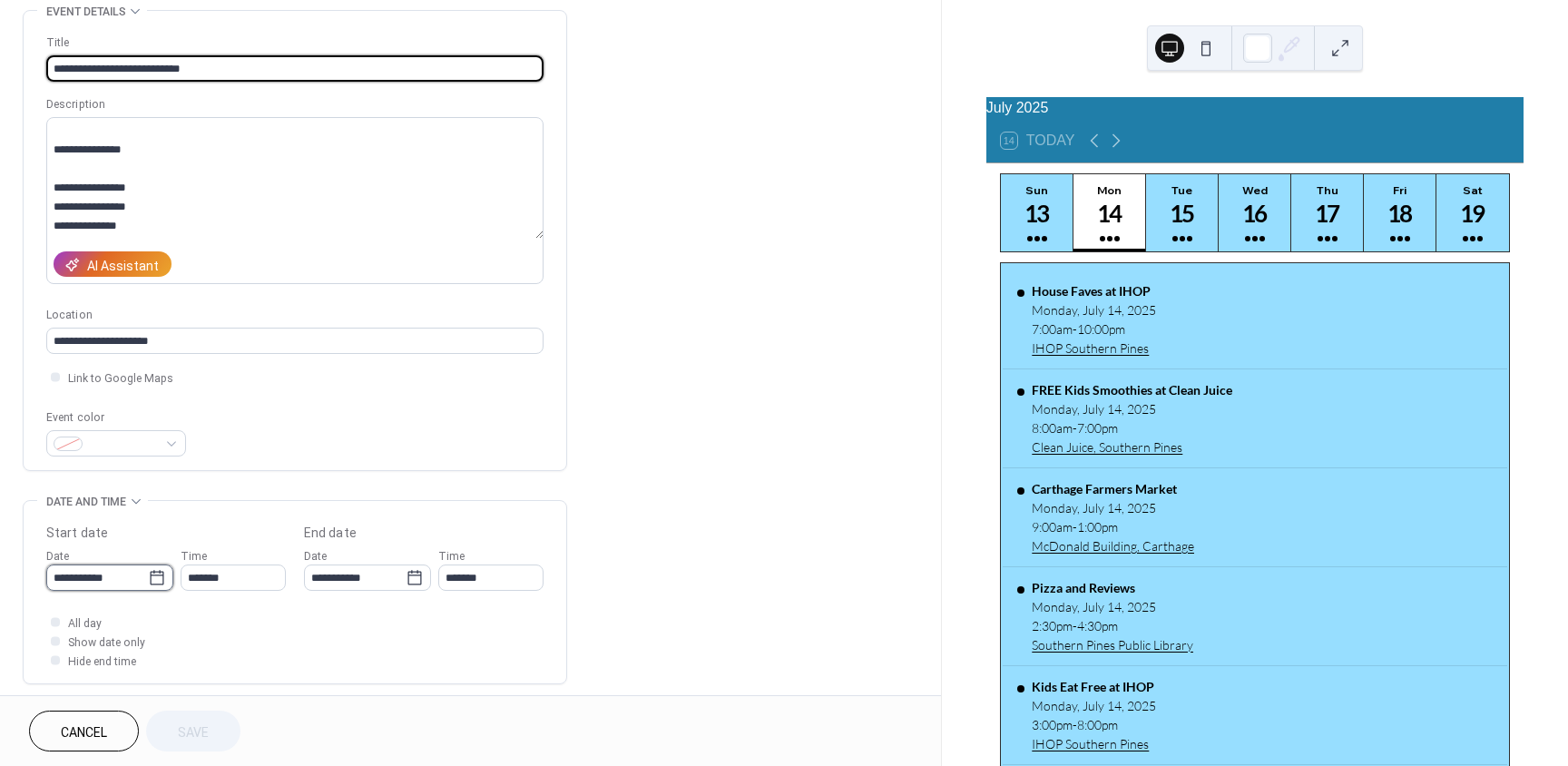 click on "**********" at bounding box center (97, 577) 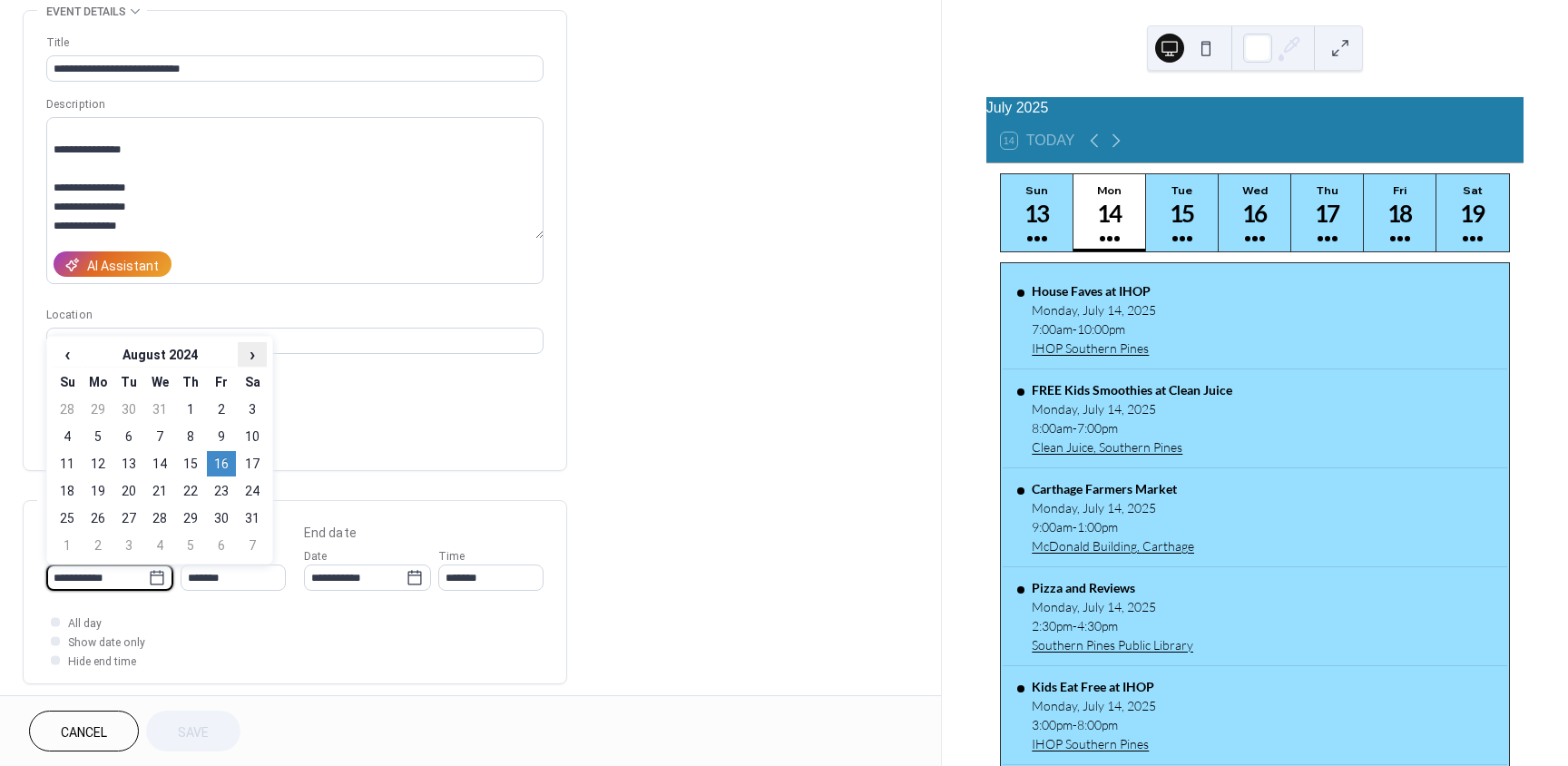 click on "›" at bounding box center (252, 354) 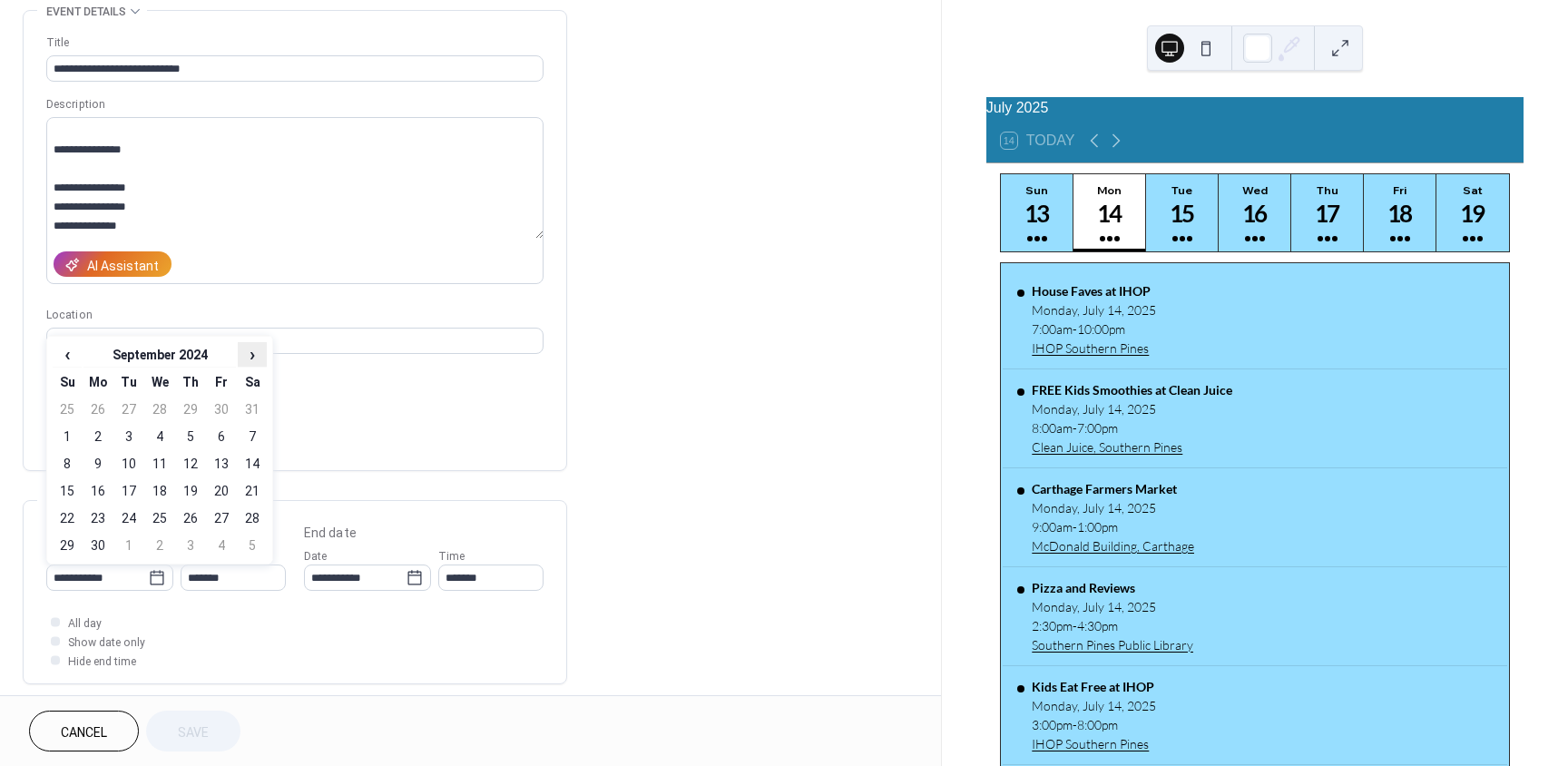 click on "›" at bounding box center (252, 354) 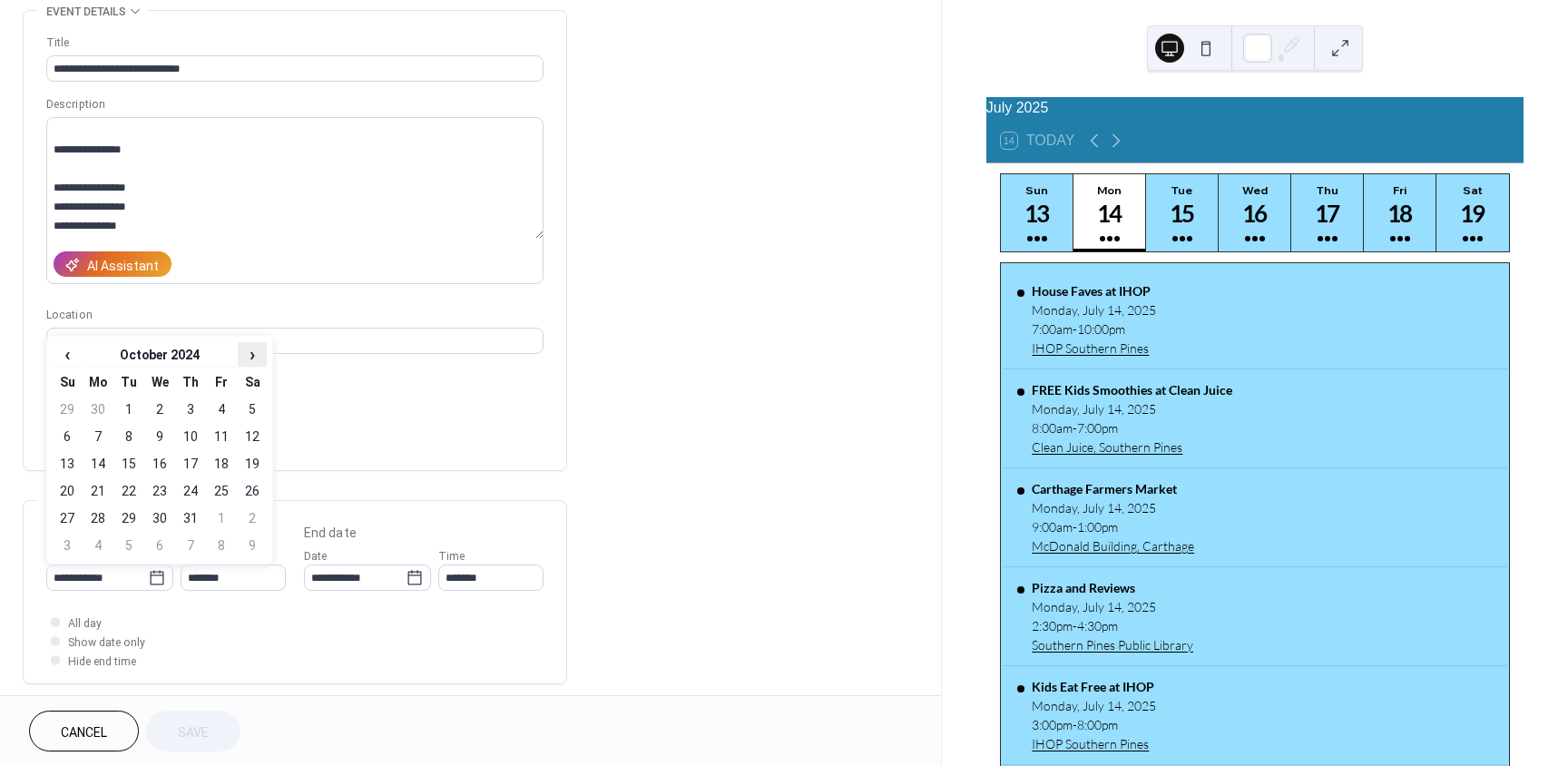 click on "›" at bounding box center (252, 354) 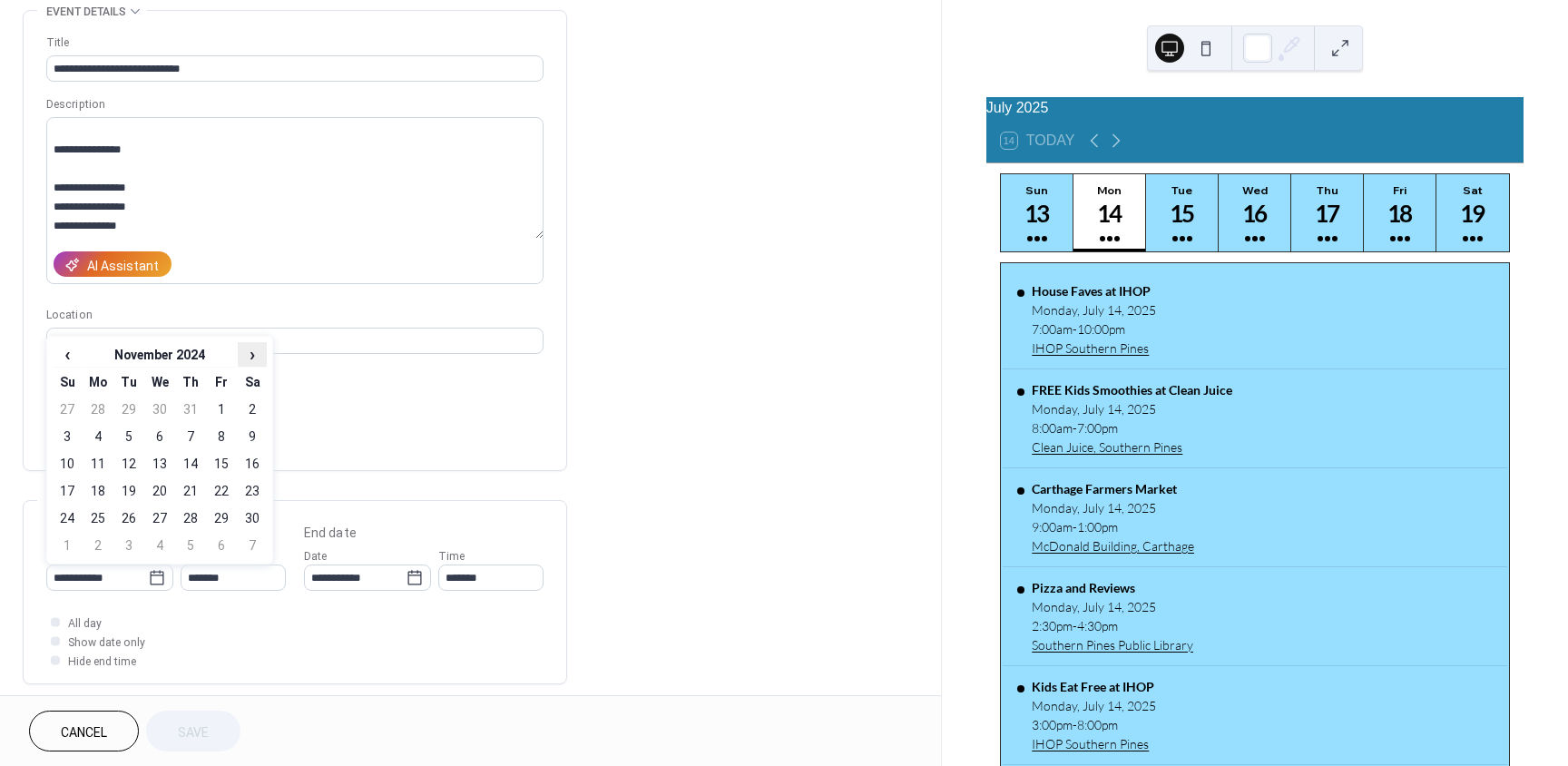 click on "›" at bounding box center [252, 354] 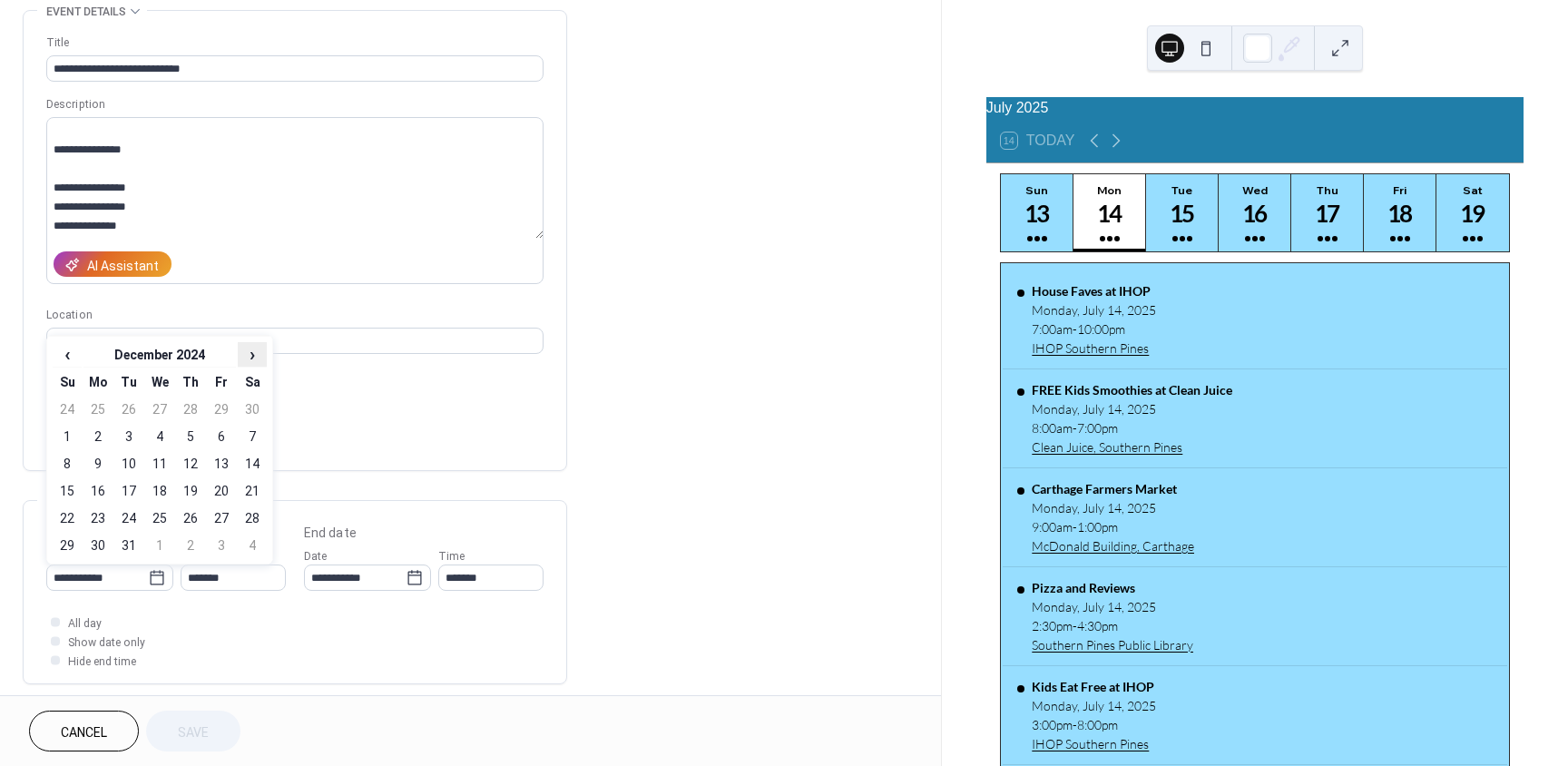 click on "›" at bounding box center (252, 354) 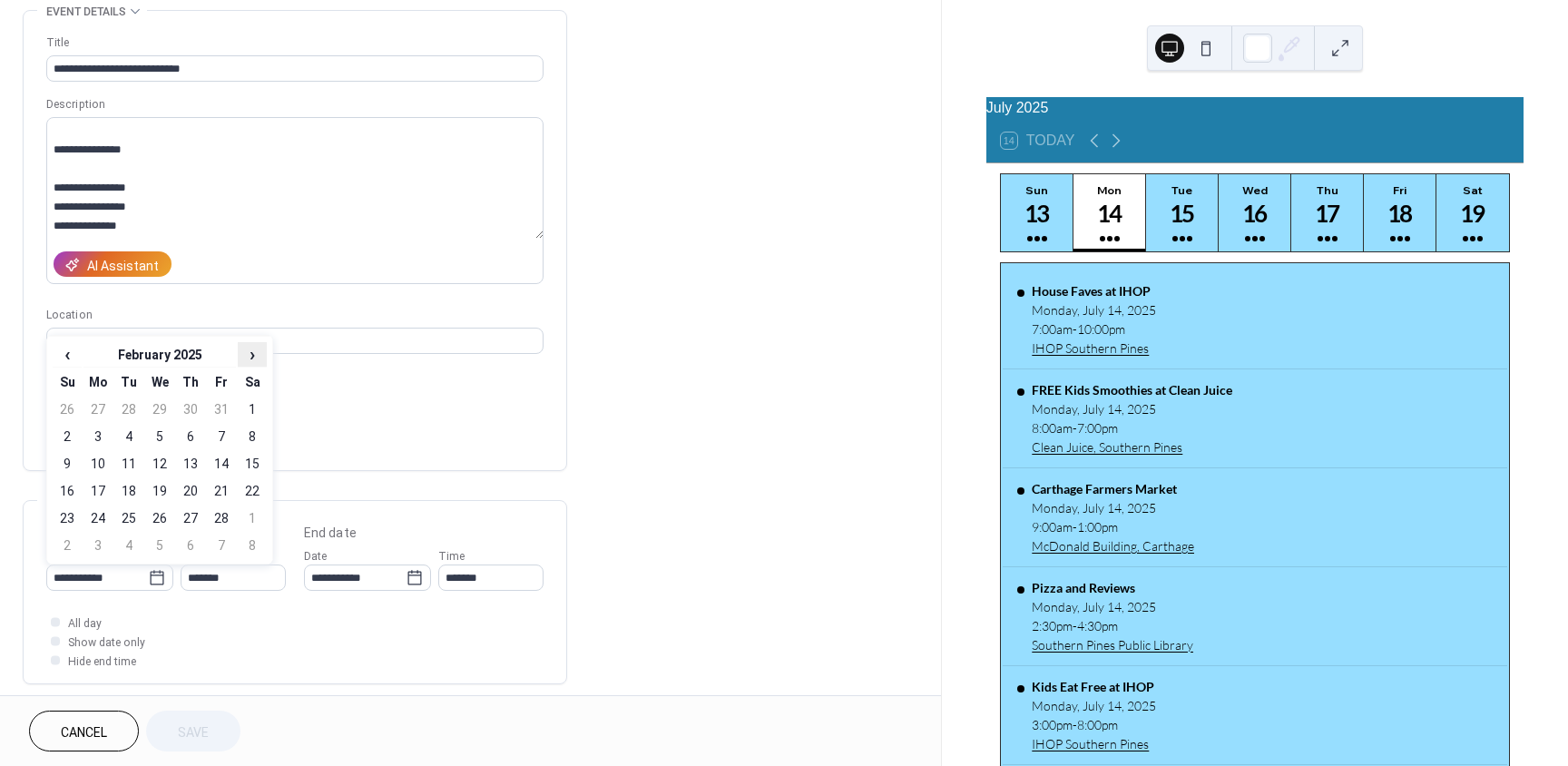 click on "›" at bounding box center [252, 354] 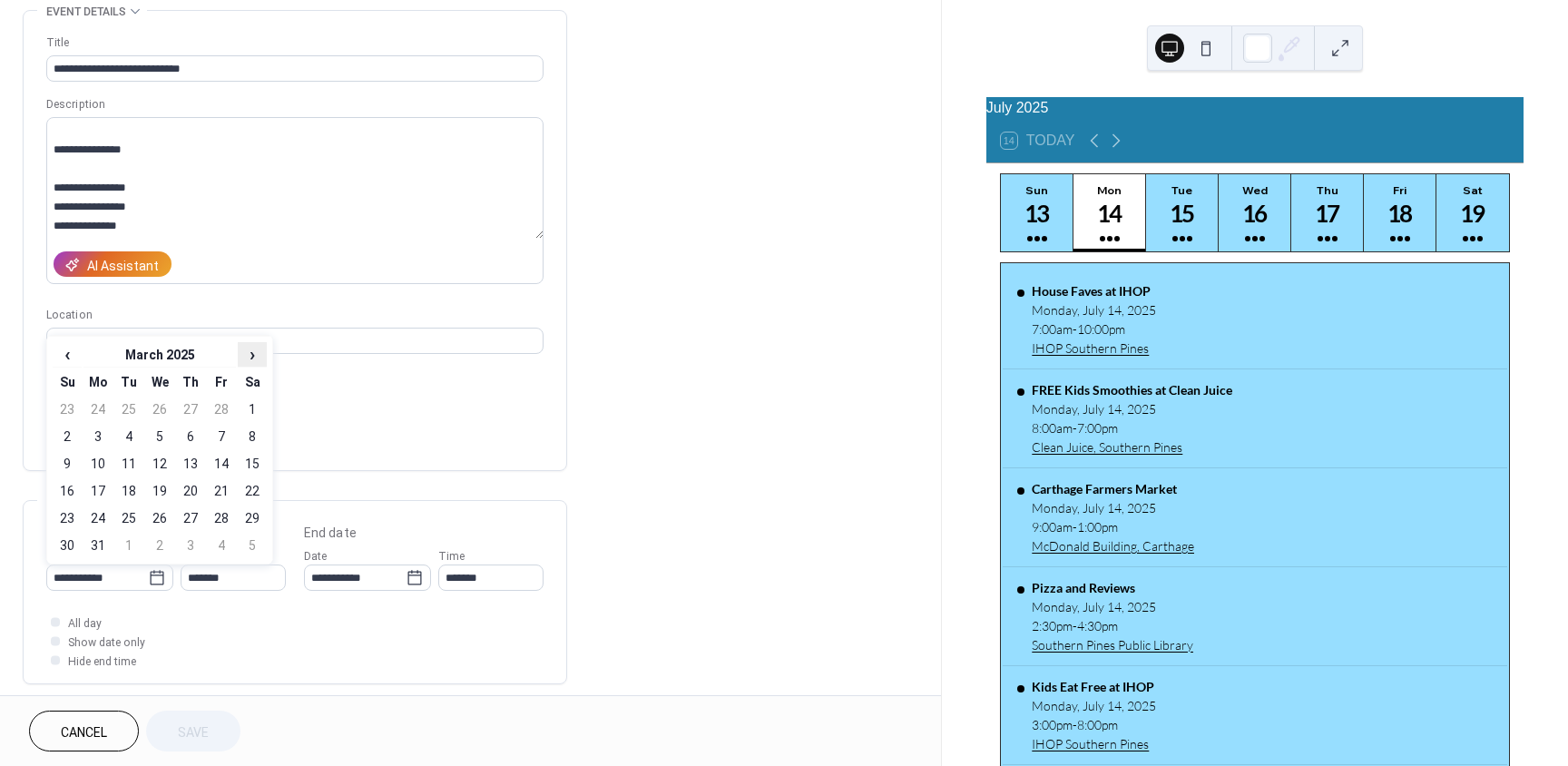 click on "›" at bounding box center (252, 354) 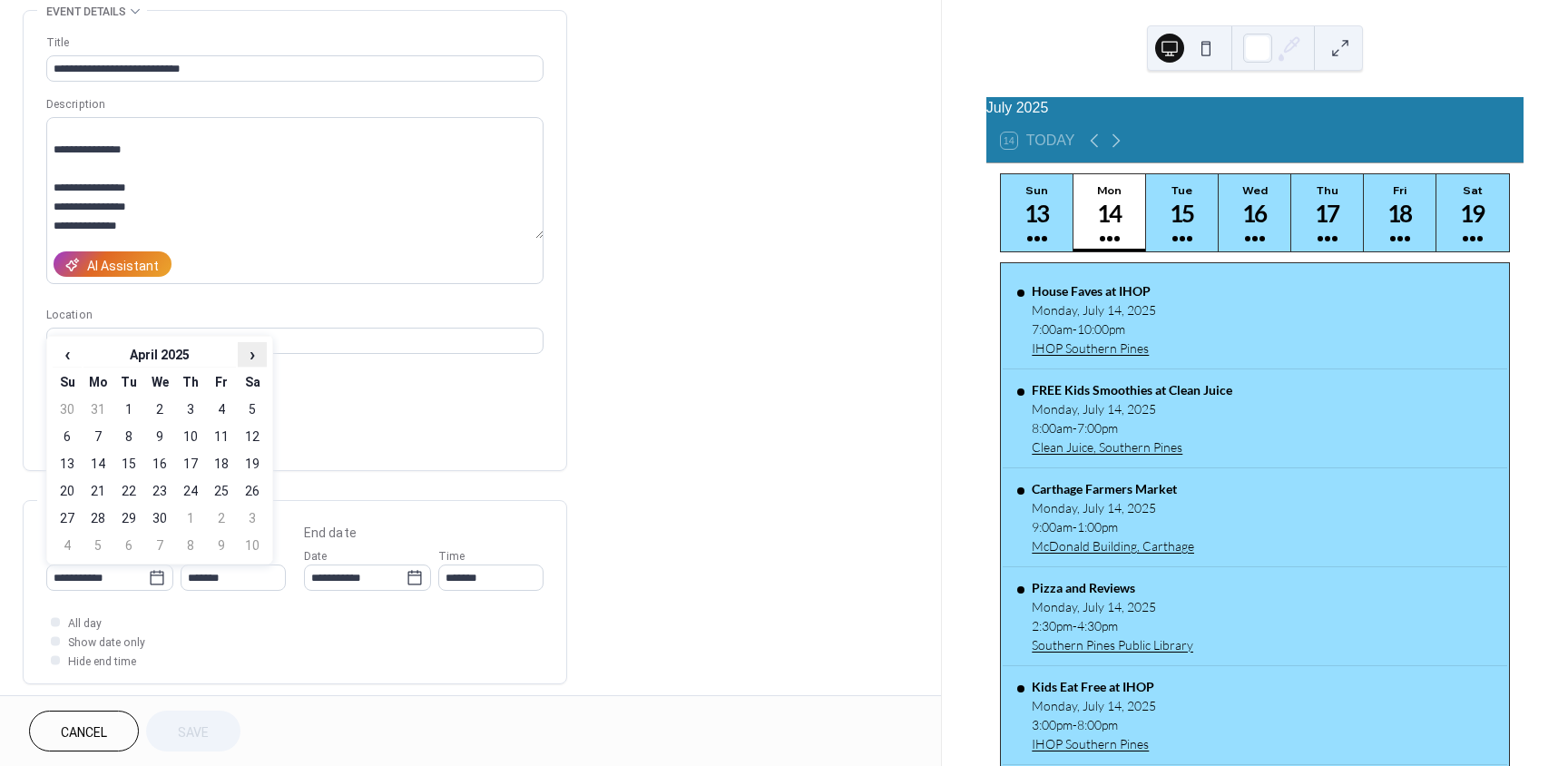 click on "›" at bounding box center [252, 354] 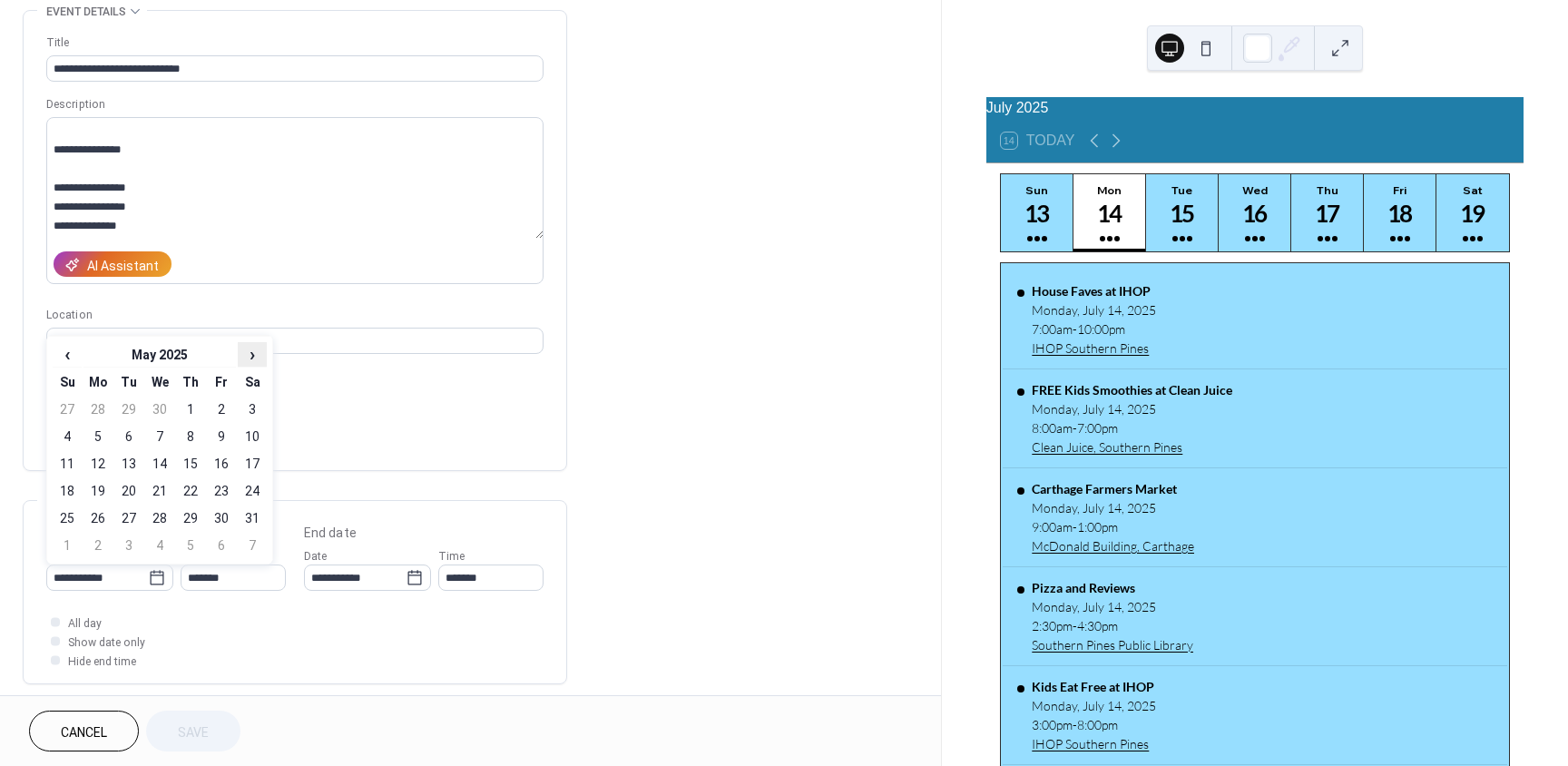 click on "›" at bounding box center [252, 354] 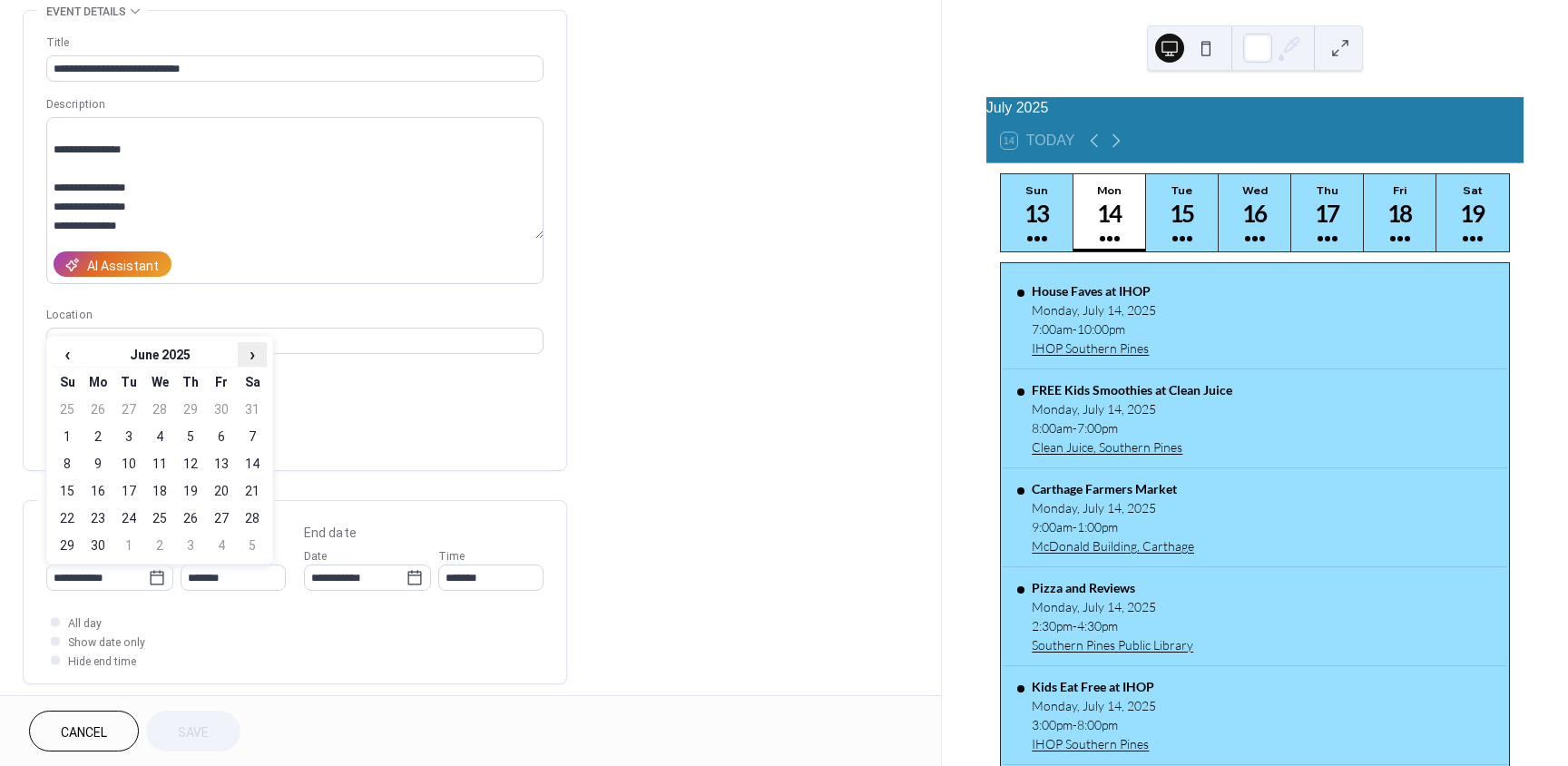 click on "›" at bounding box center (252, 354) 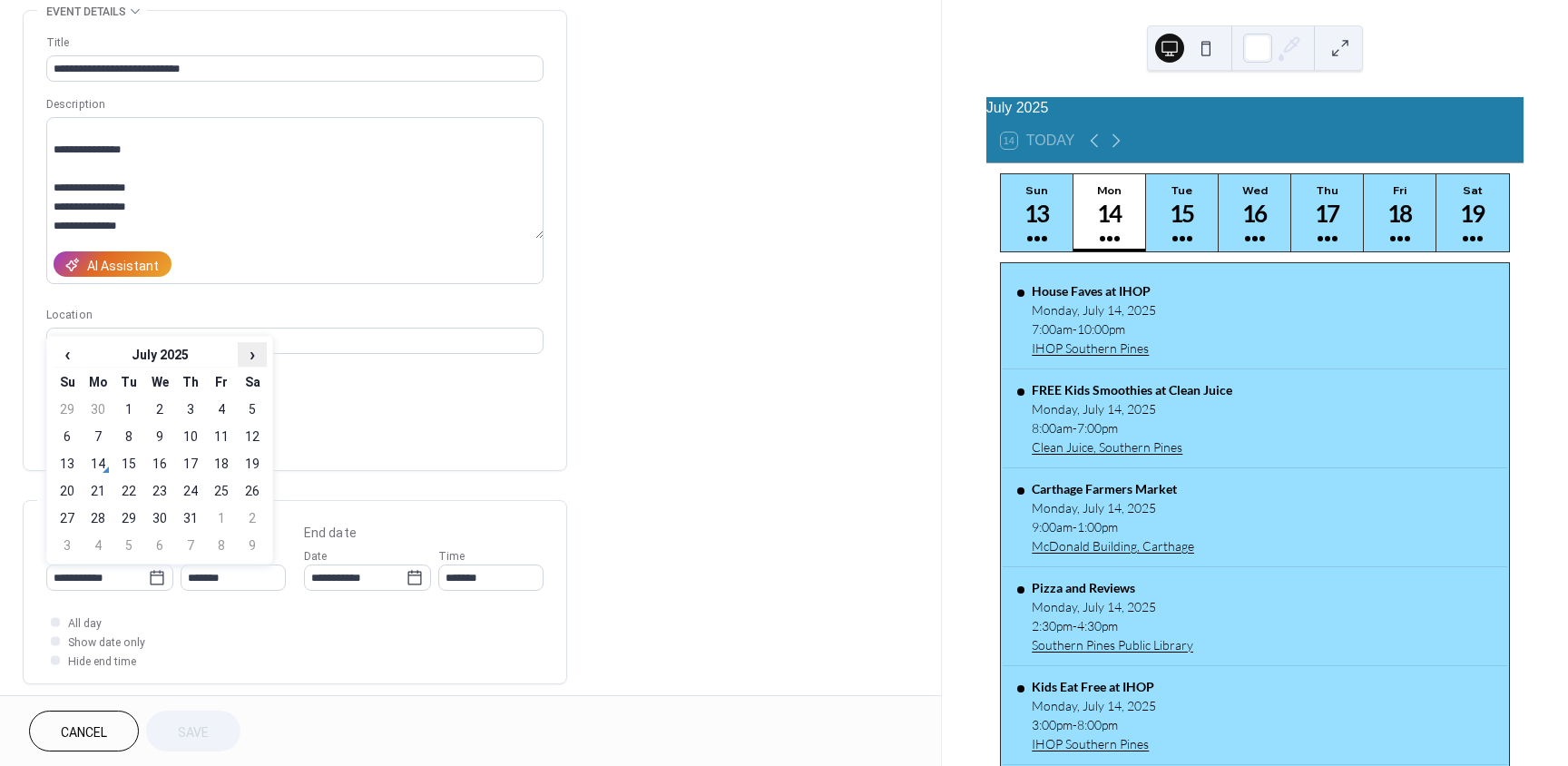 click on "›" at bounding box center (252, 354) 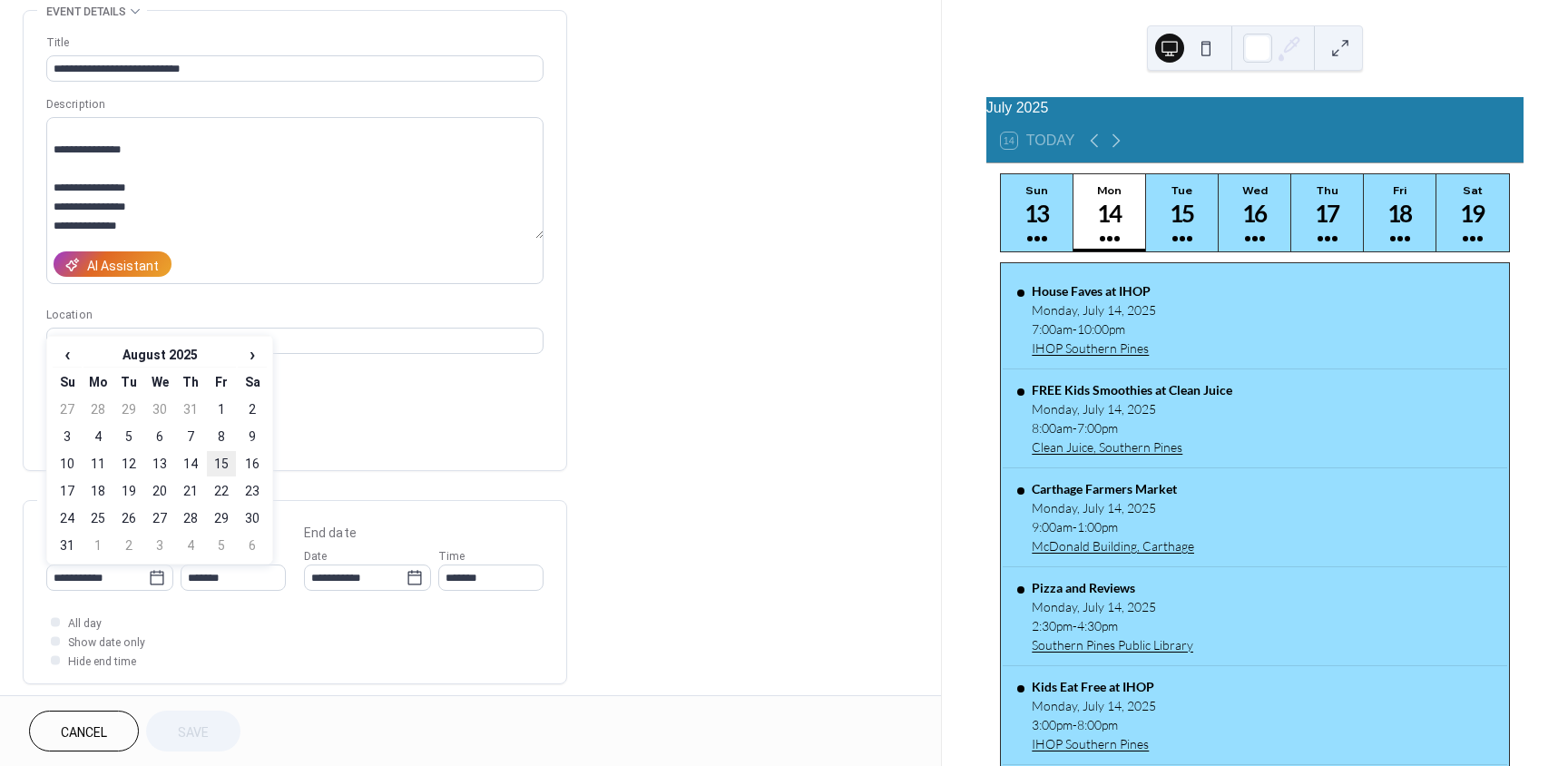 click on "15" at bounding box center (221, 464) 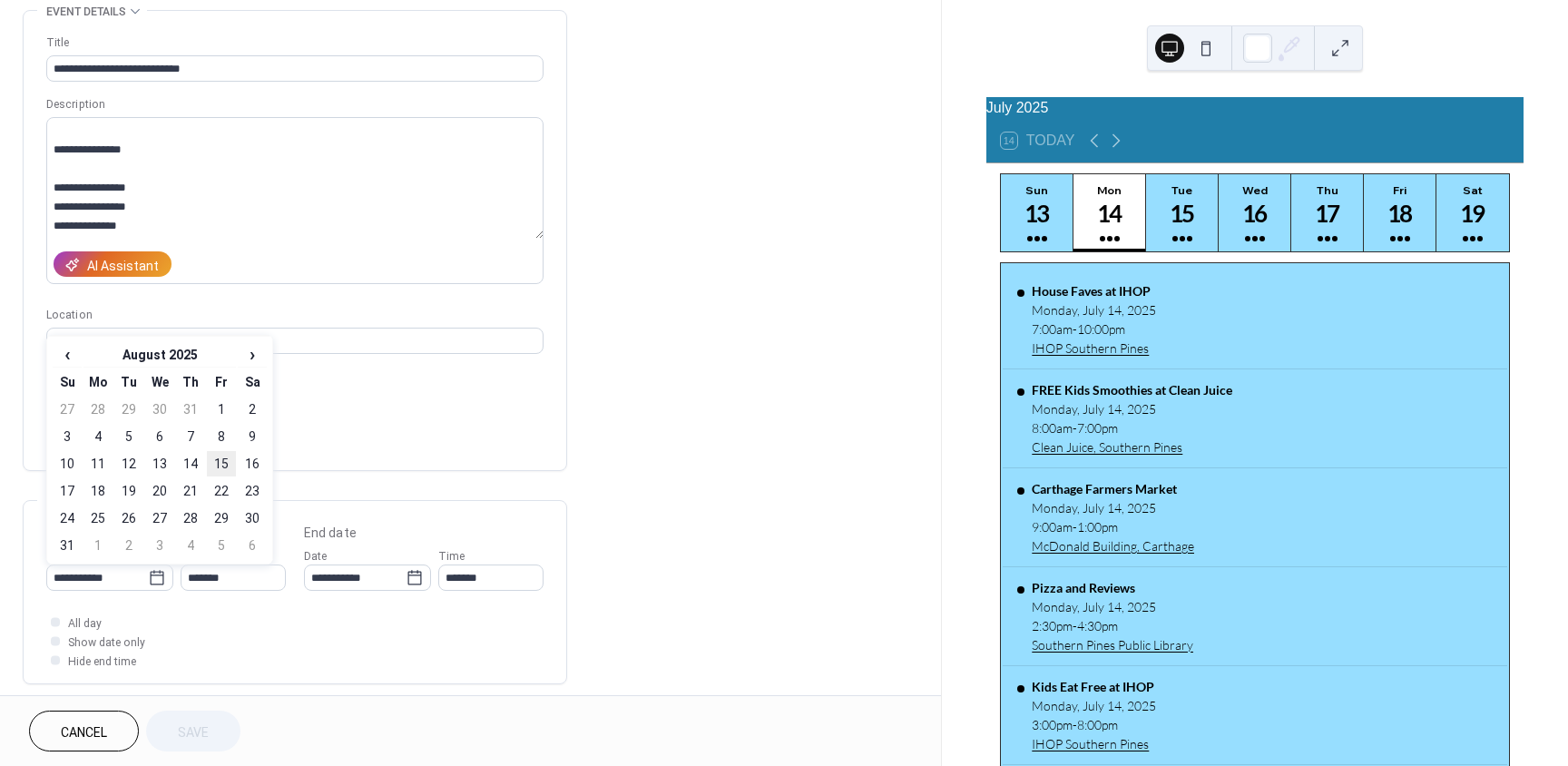 type on "**********" 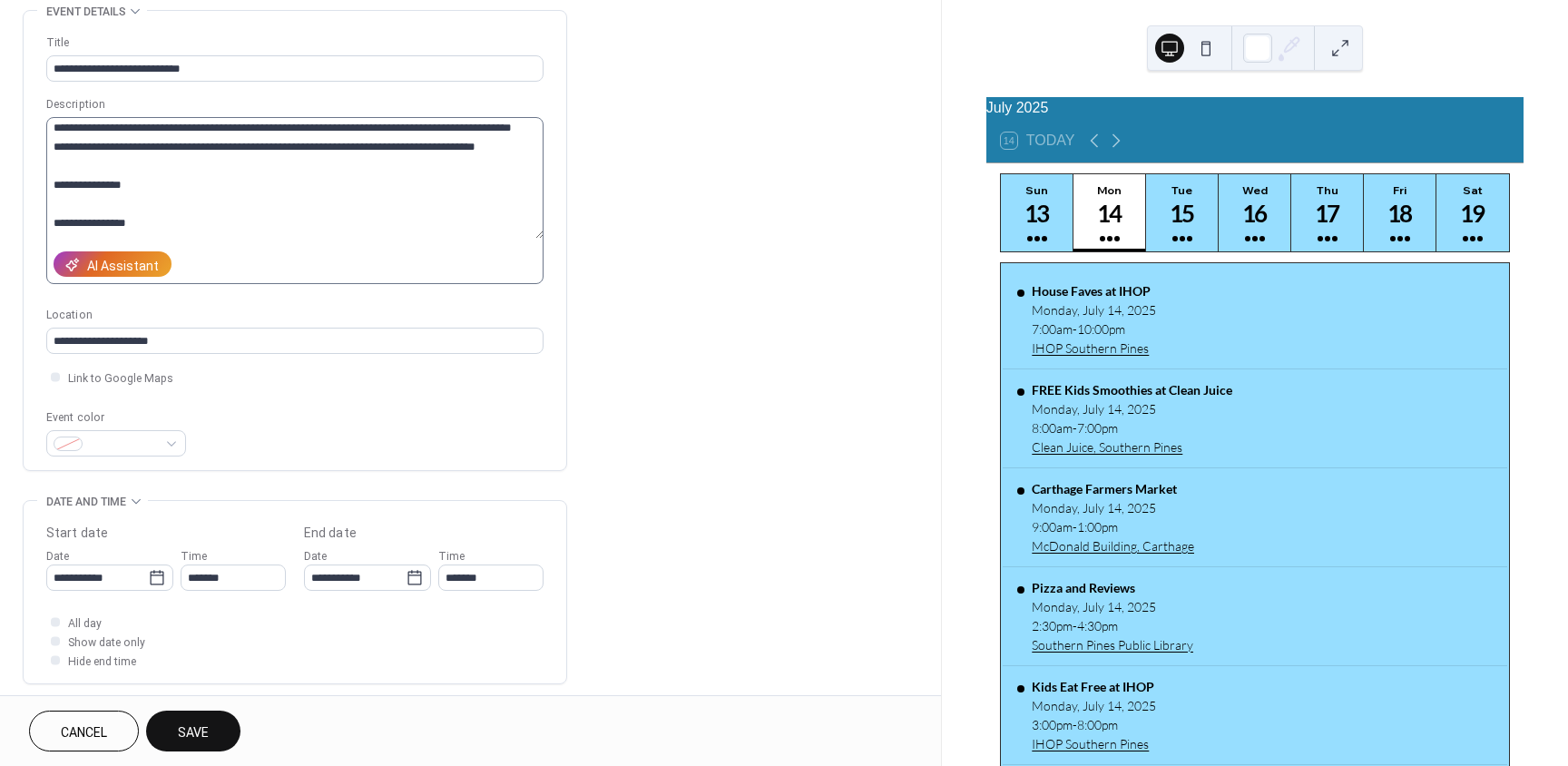 scroll, scrollTop: 0, scrollLeft: 0, axis: both 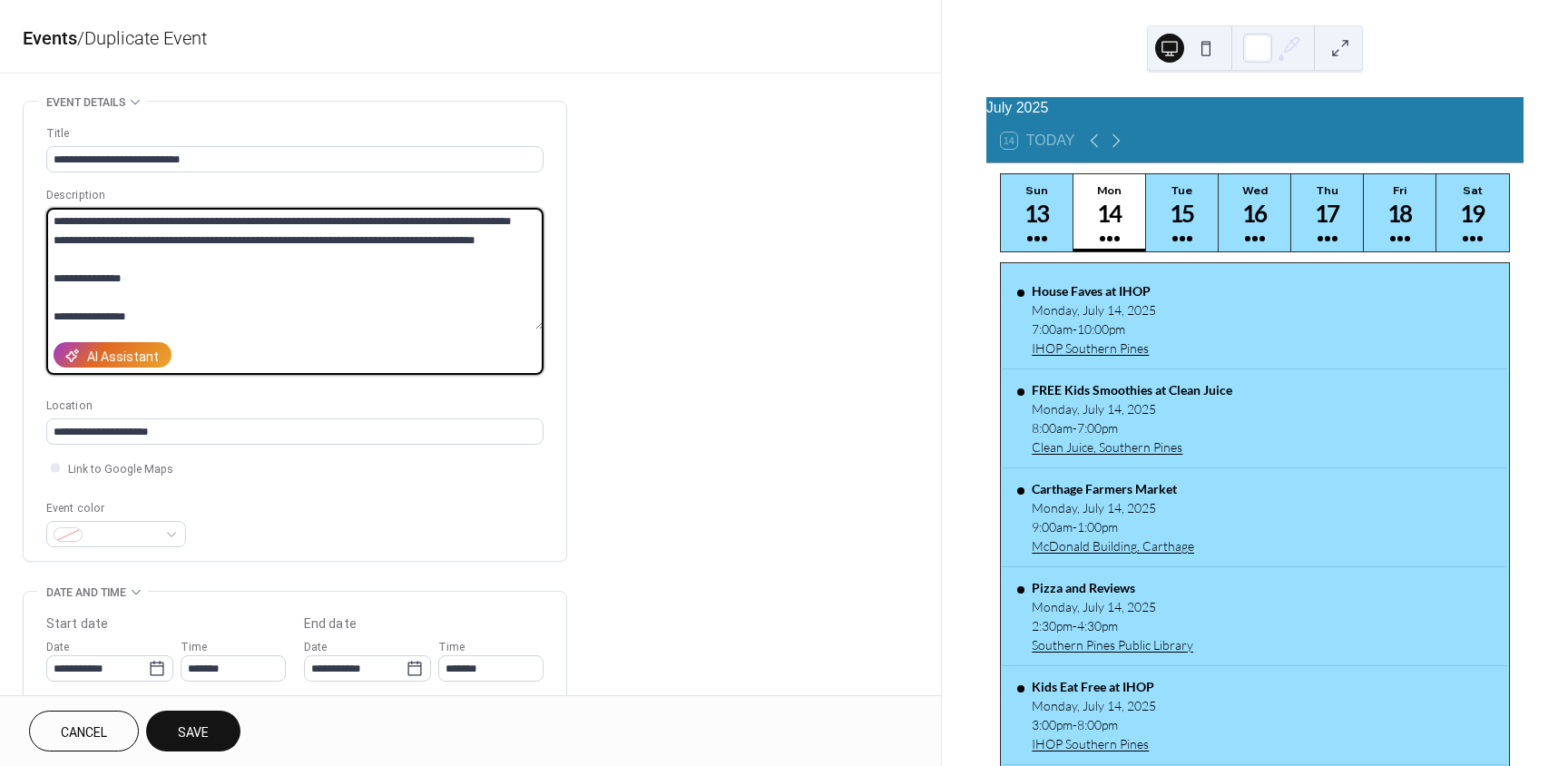 drag, startPoint x: 132, startPoint y: 37, endPoint x: 63, endPoint y: -40, distance: 103.39246 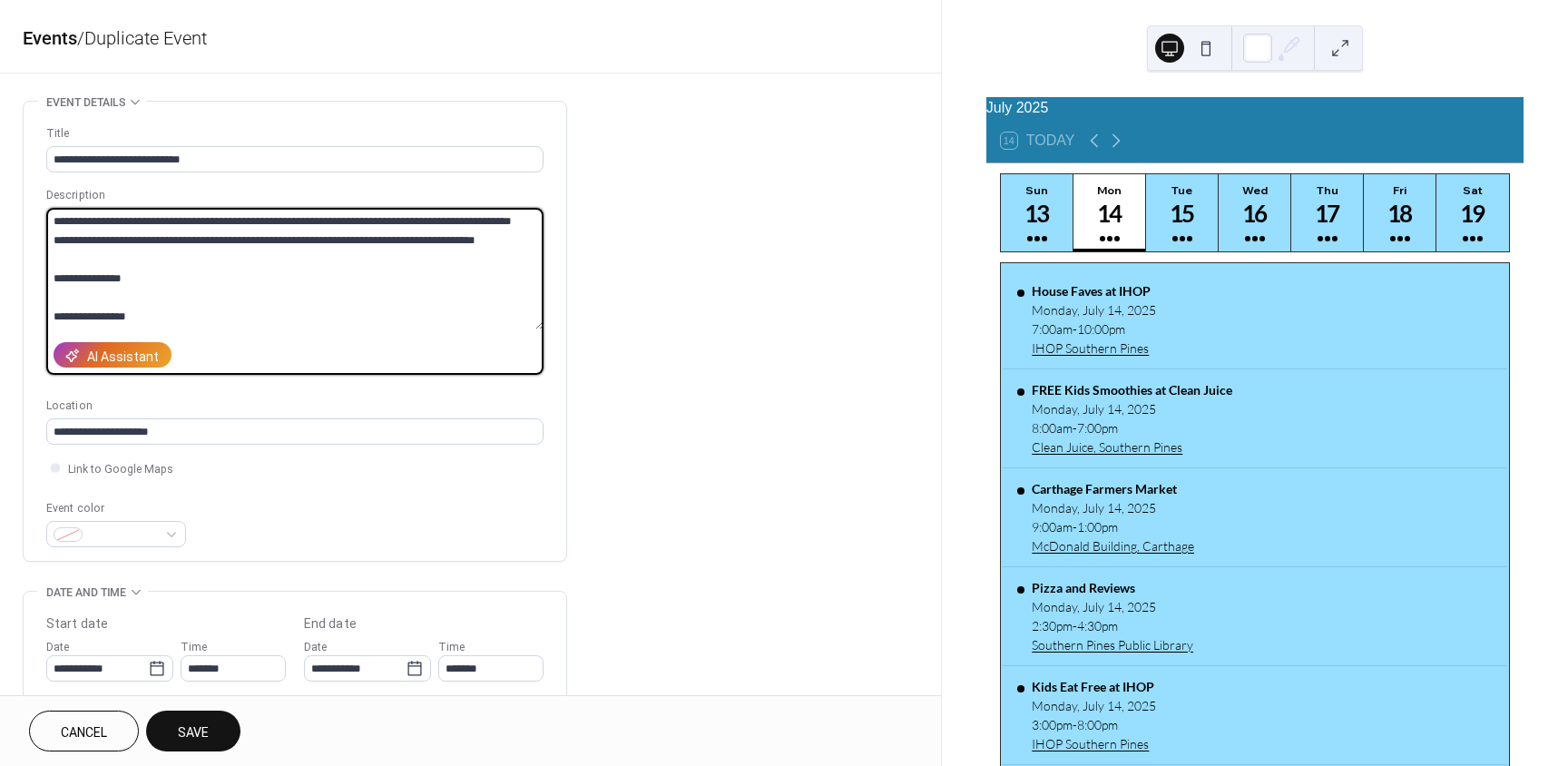 click on "**********" at bounding box center (784, 383) 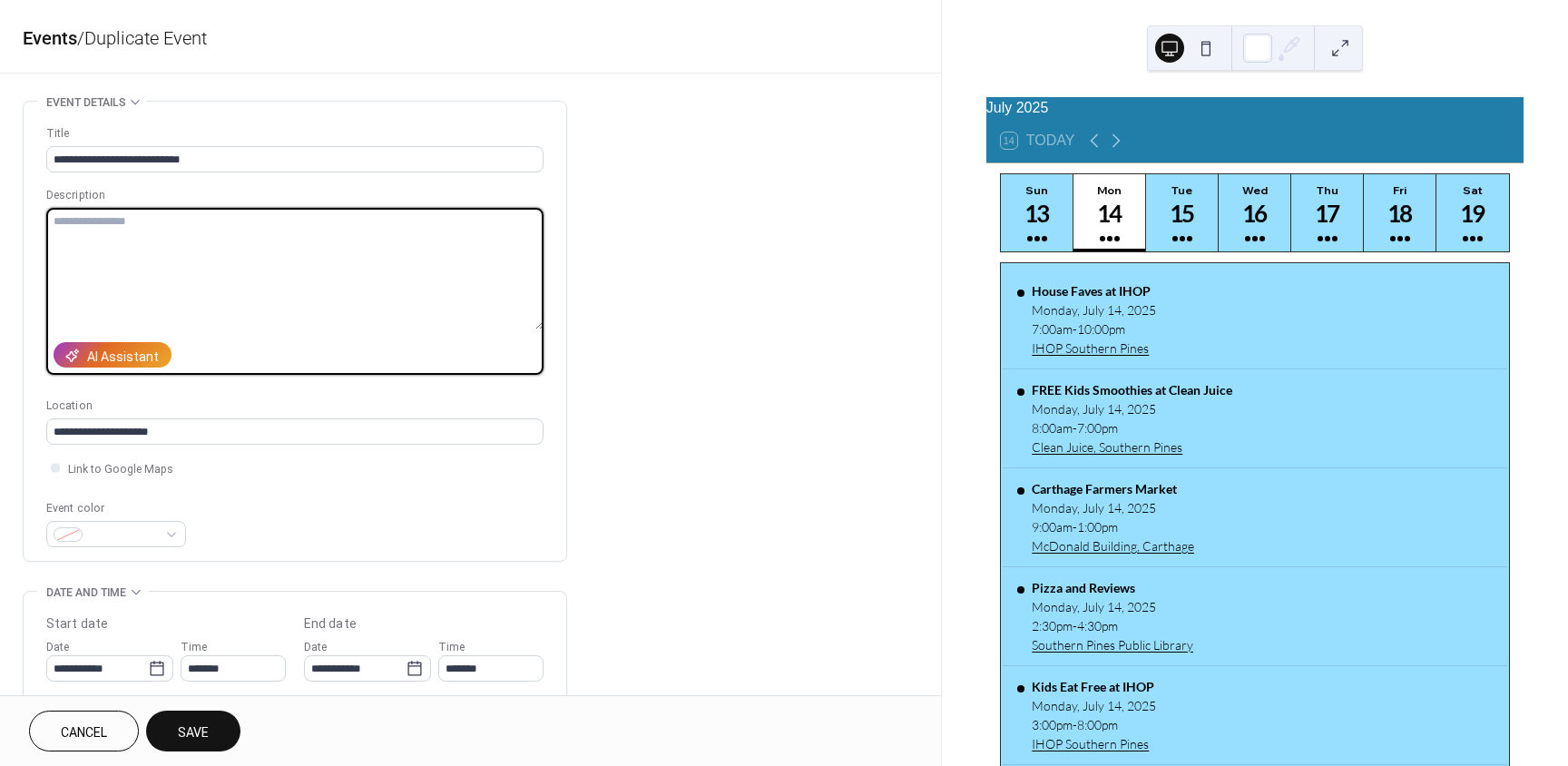 paste on "**********" 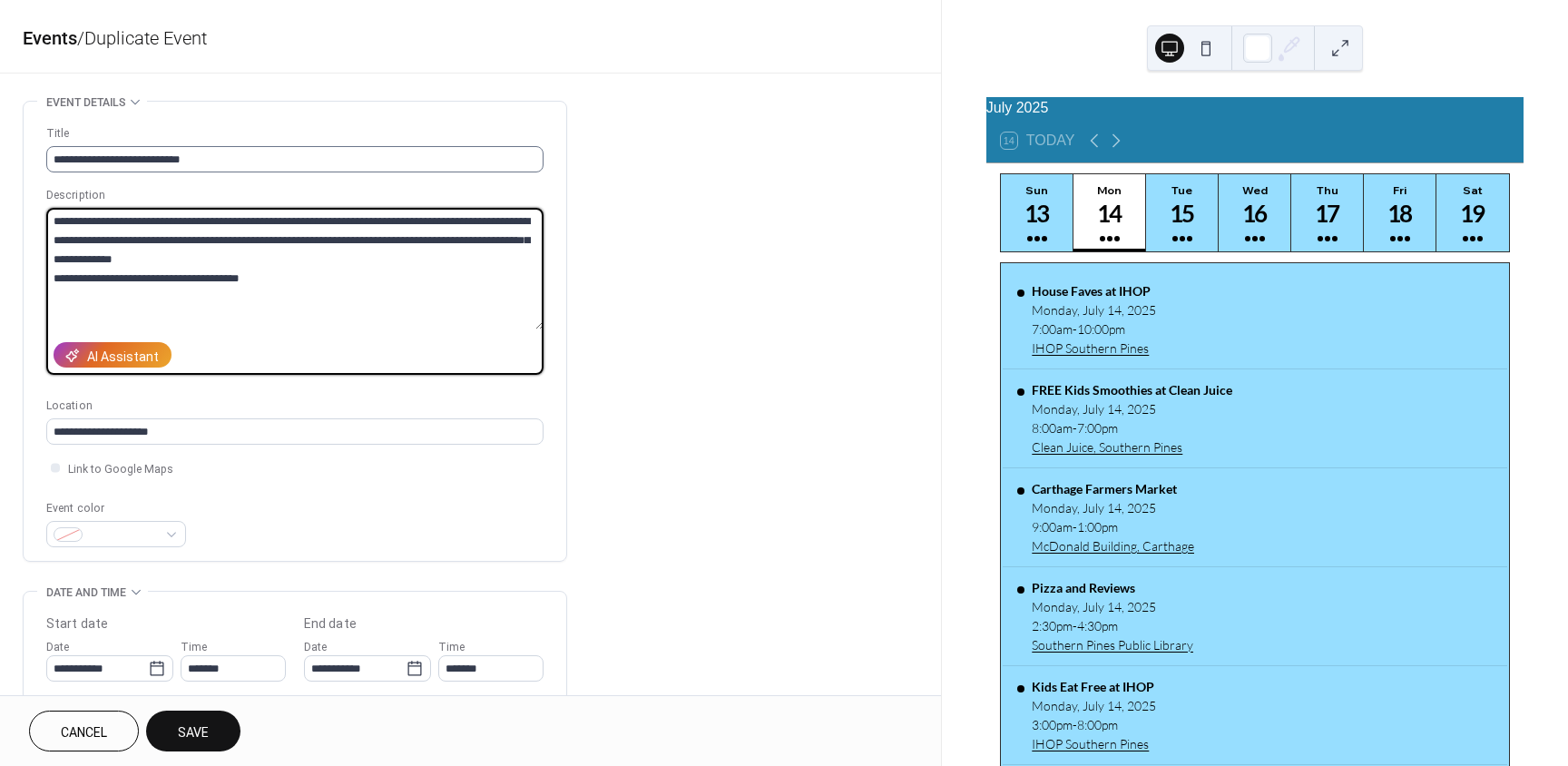 type on "**********" 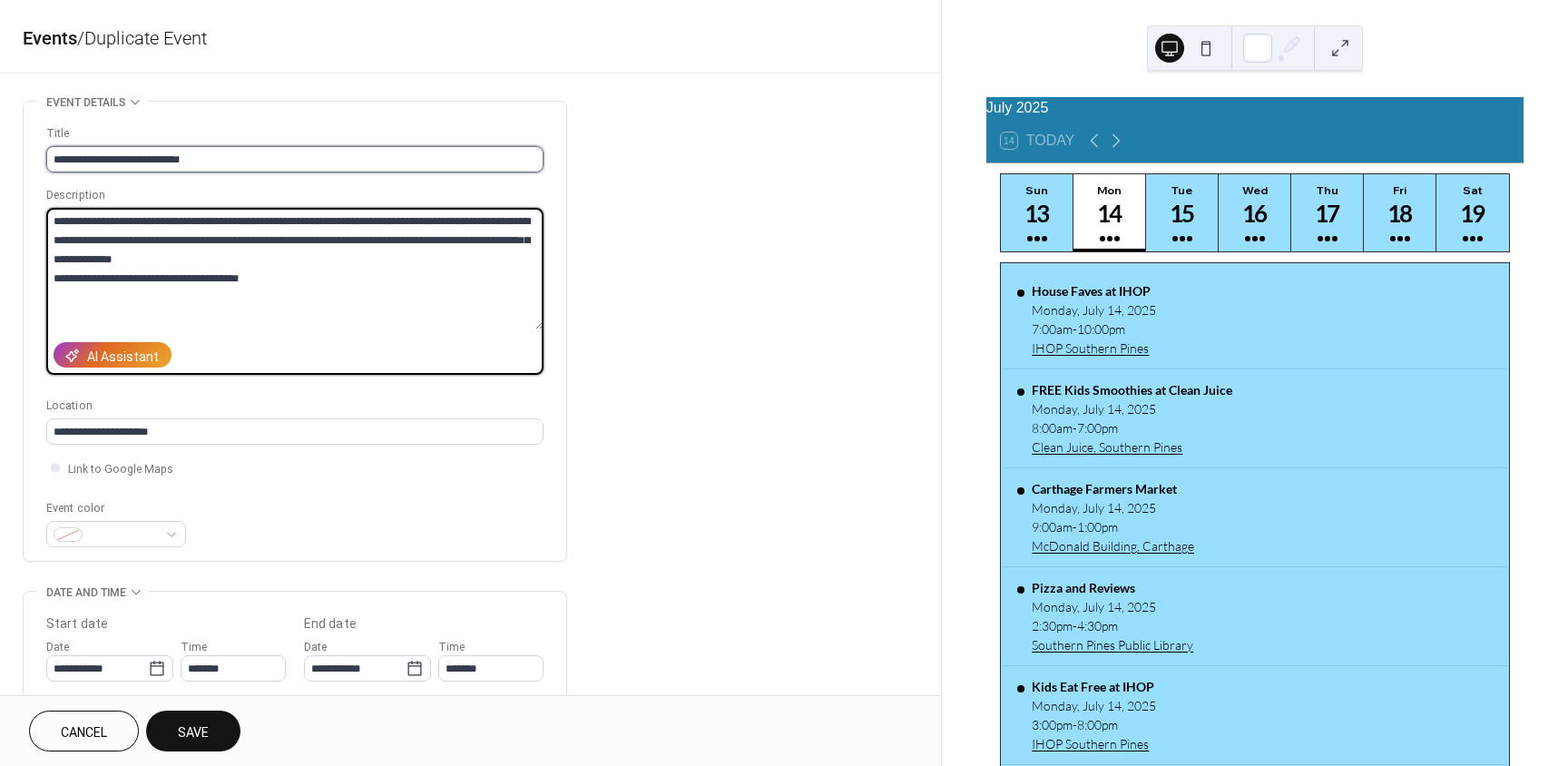 click on "**********" at bounding box center (295, 159) 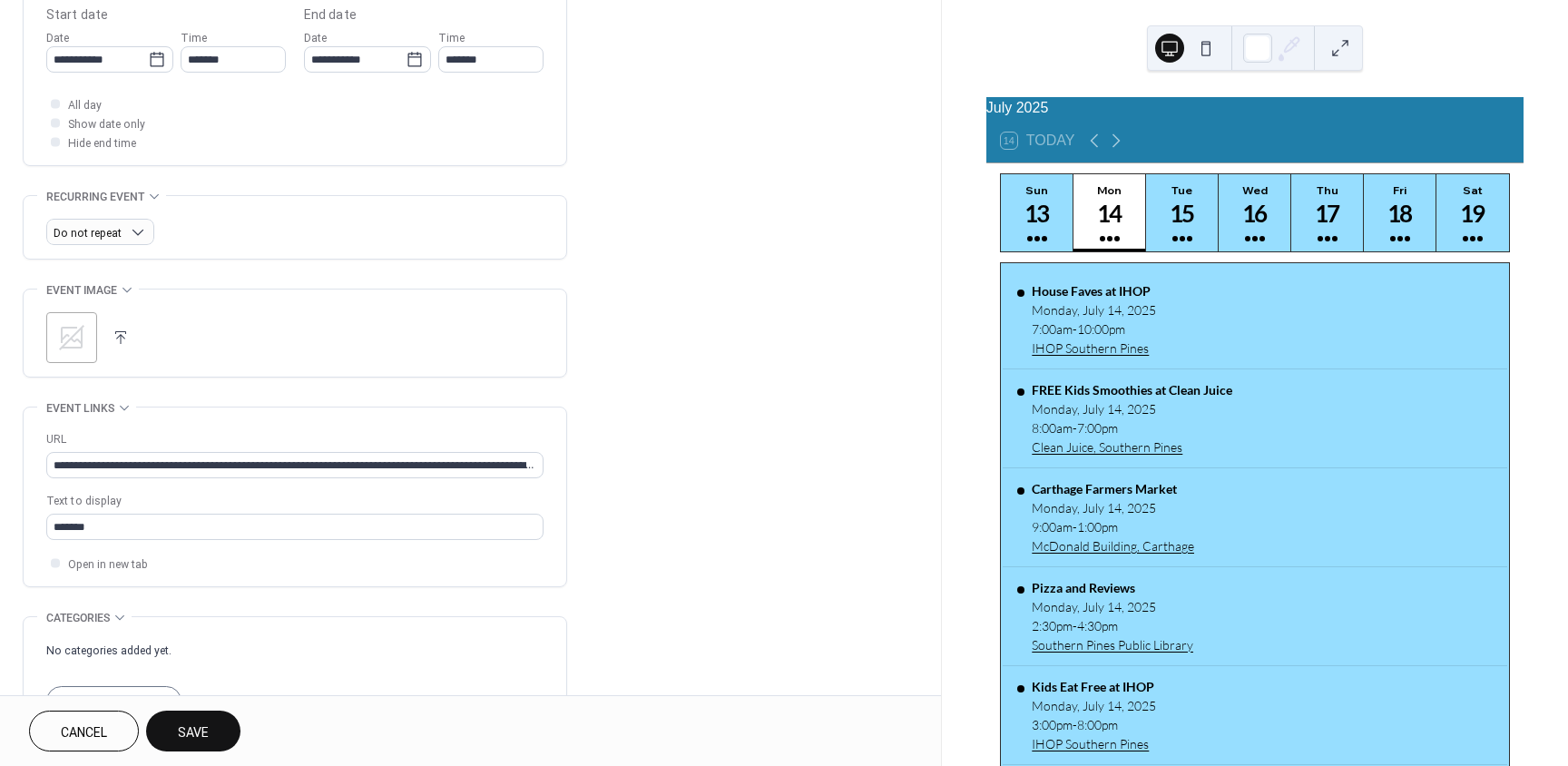 scroll, scrollTop: 635, scrollLeft: 0, axis: vertical 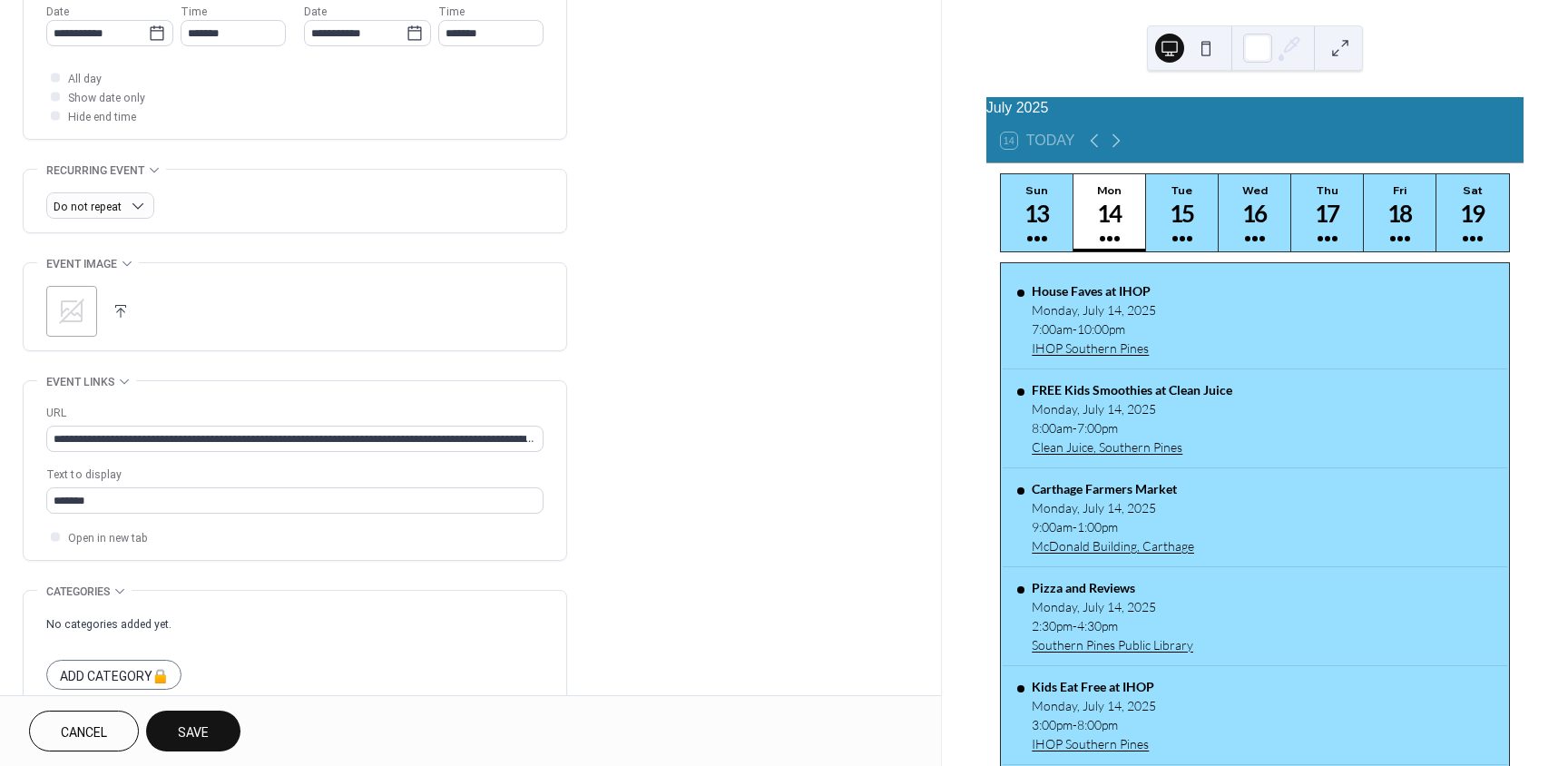 type on "**********" 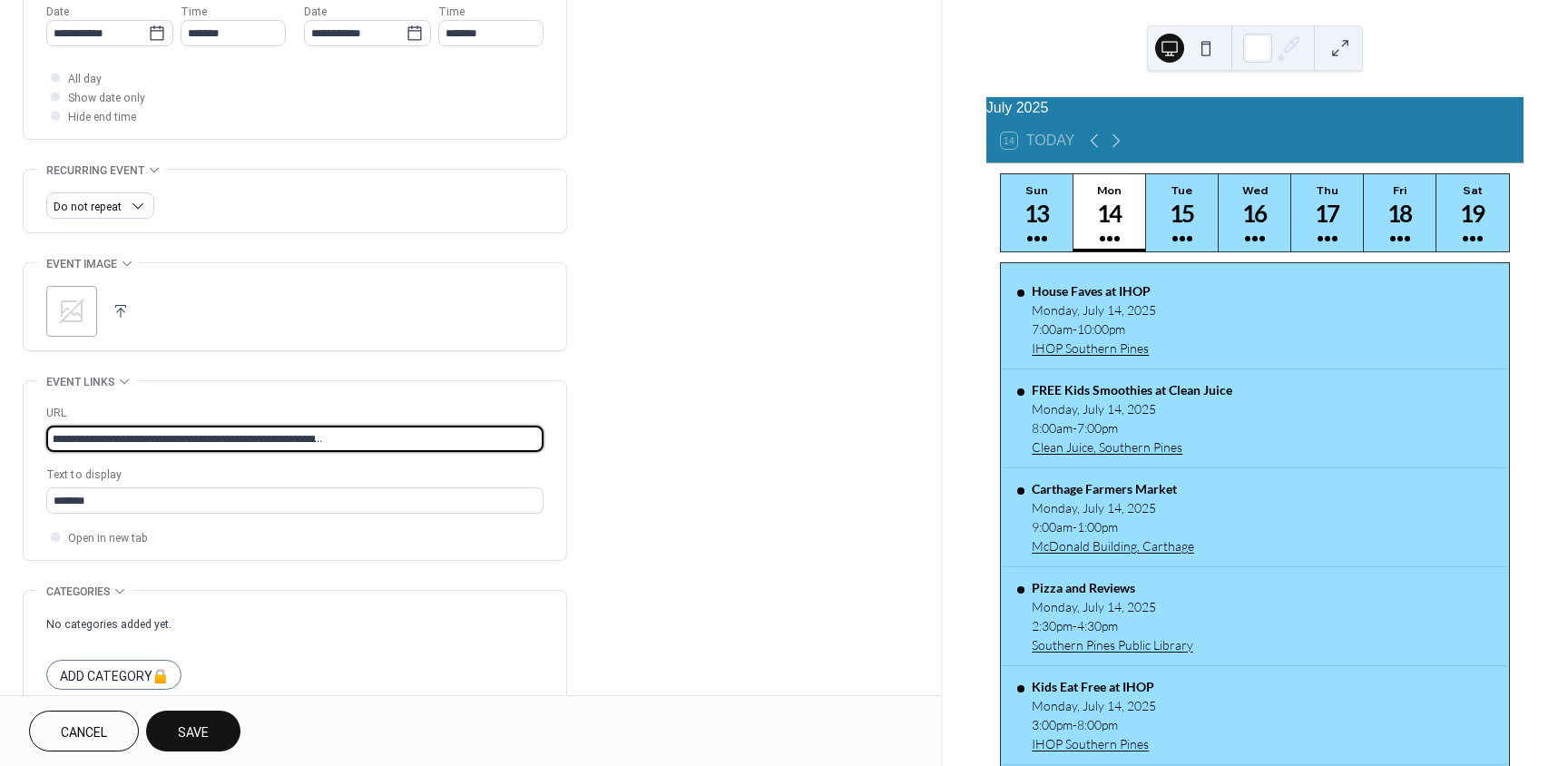 drag, startPoint x: 48, startPoint y: 435, endPoint x: 835, endPoint y: 437, distance: 787.0025 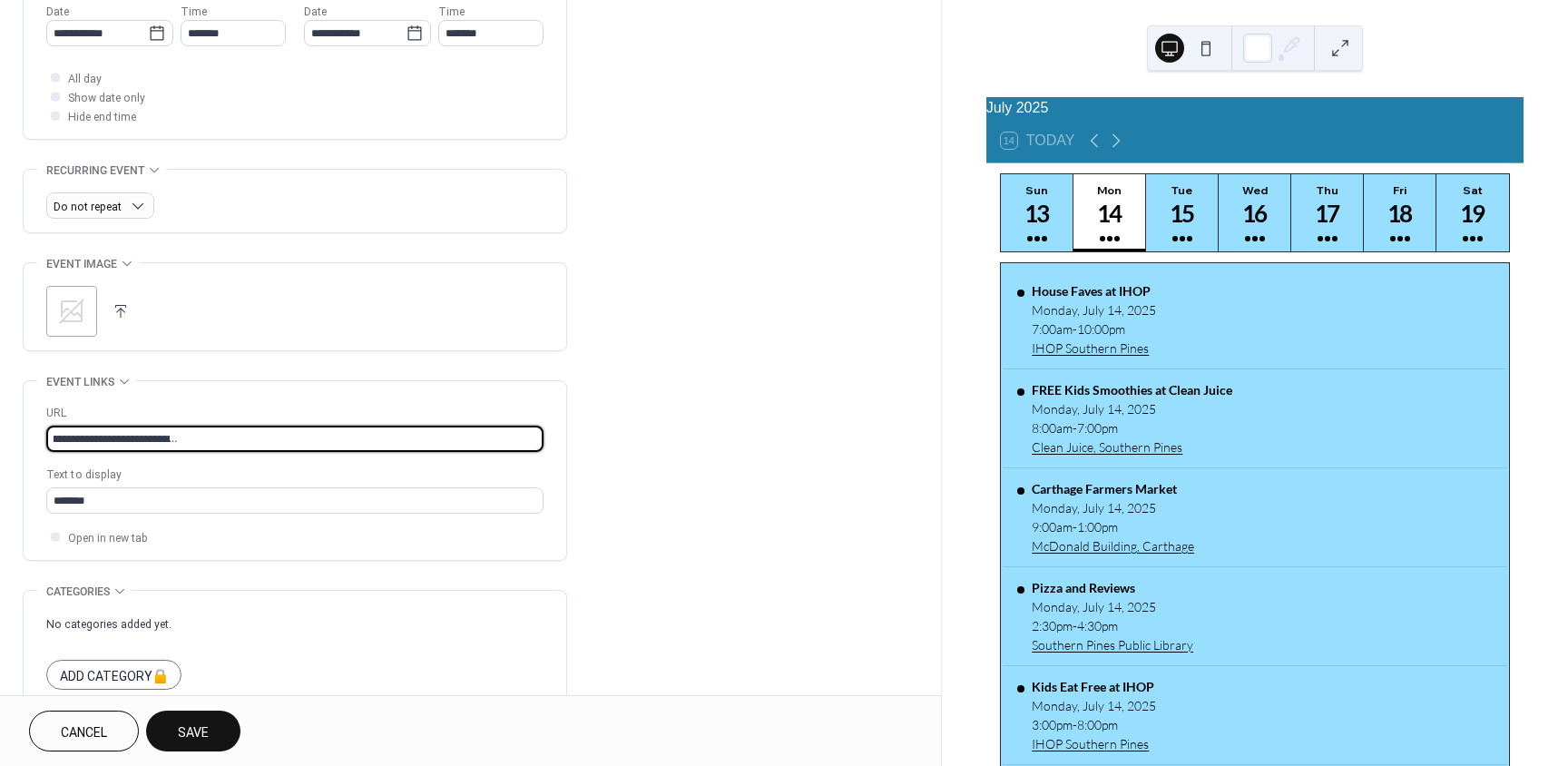 scroll, scrollTop: 0, scrollLeft: 652, axis: horizontal 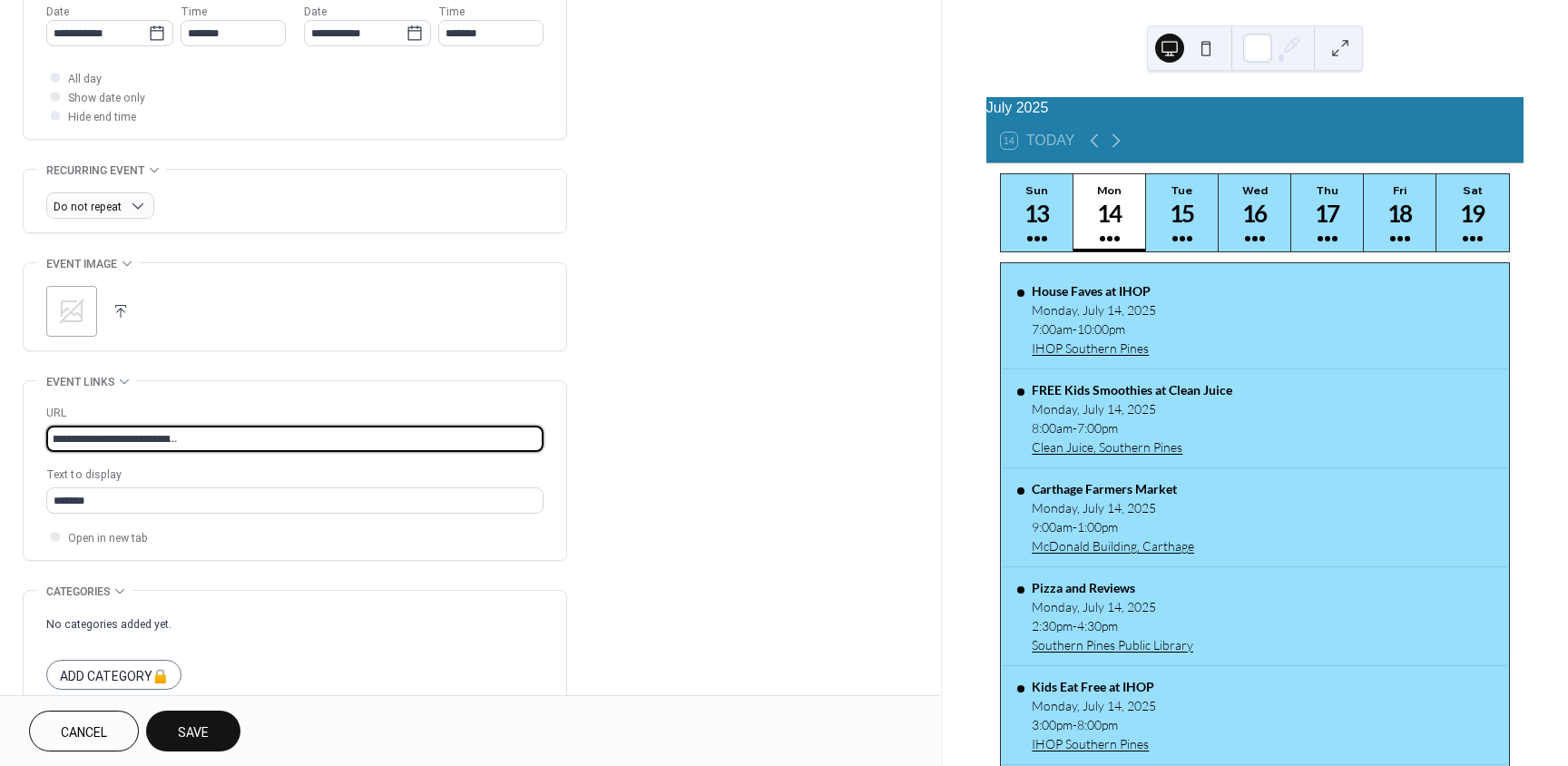 type on "**********" 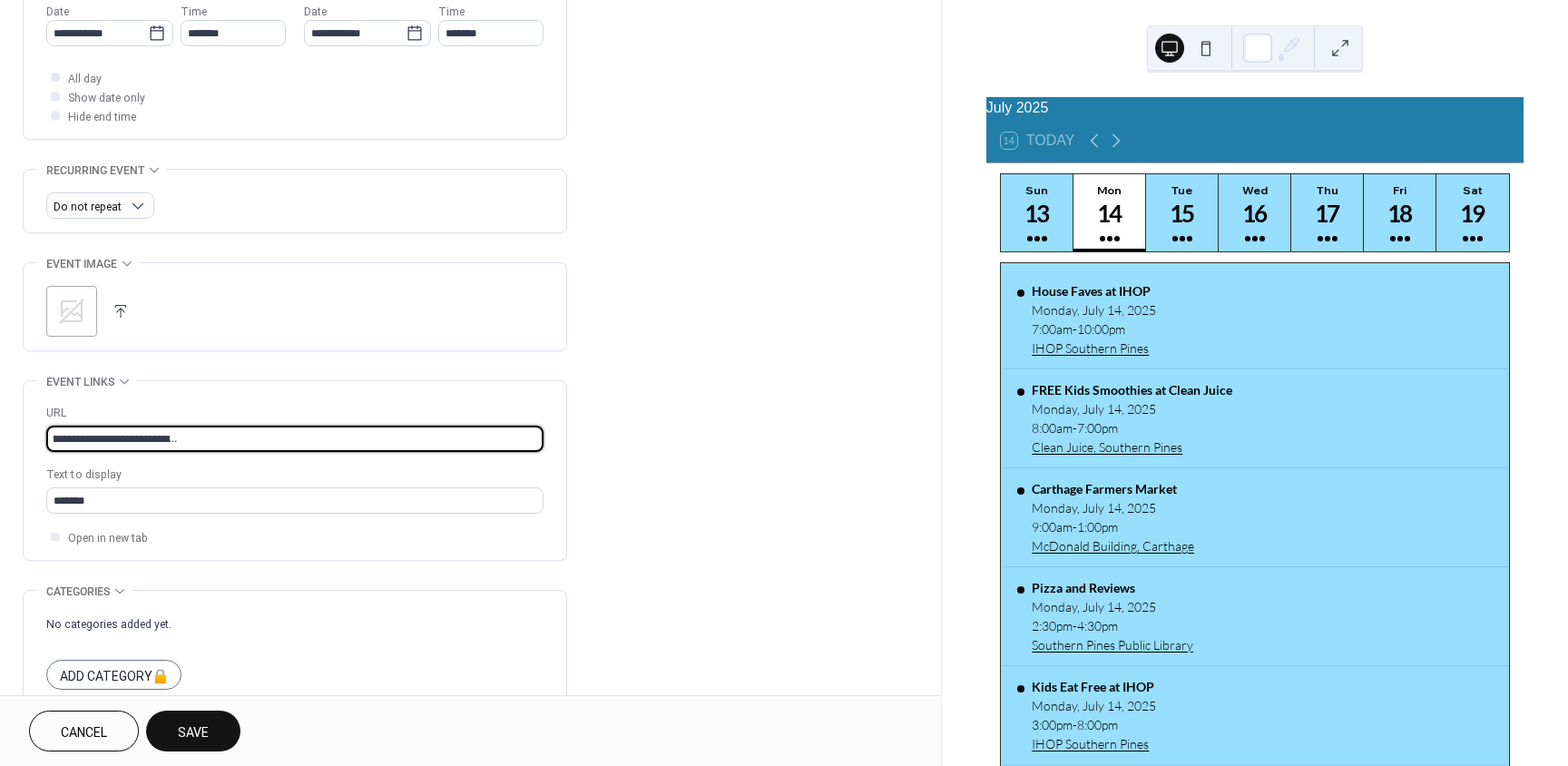 scroll, scrollTop: 0, scrollLeft: 0, axis: both 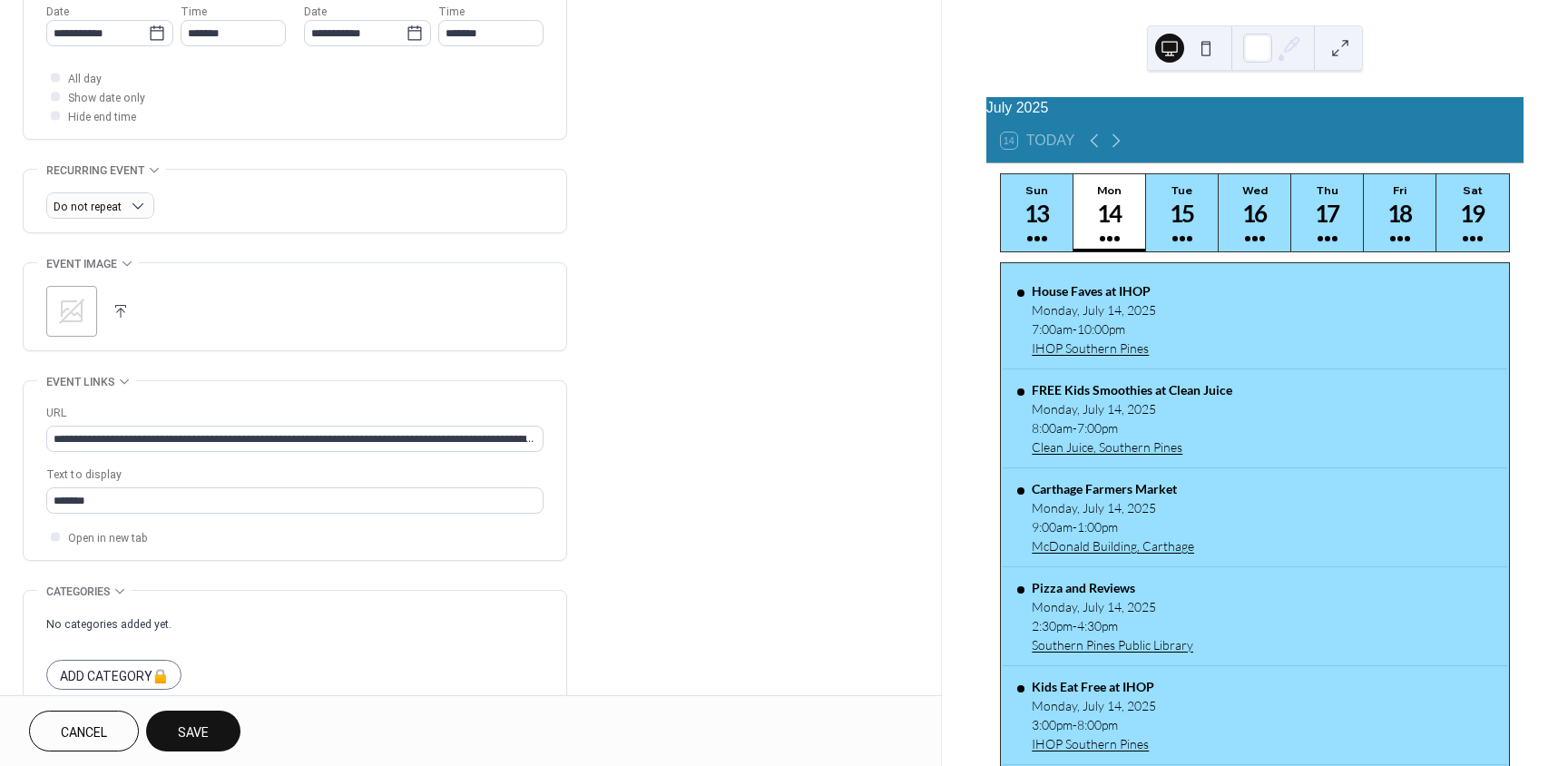 click on "Save" at bounding box center (193, 732) 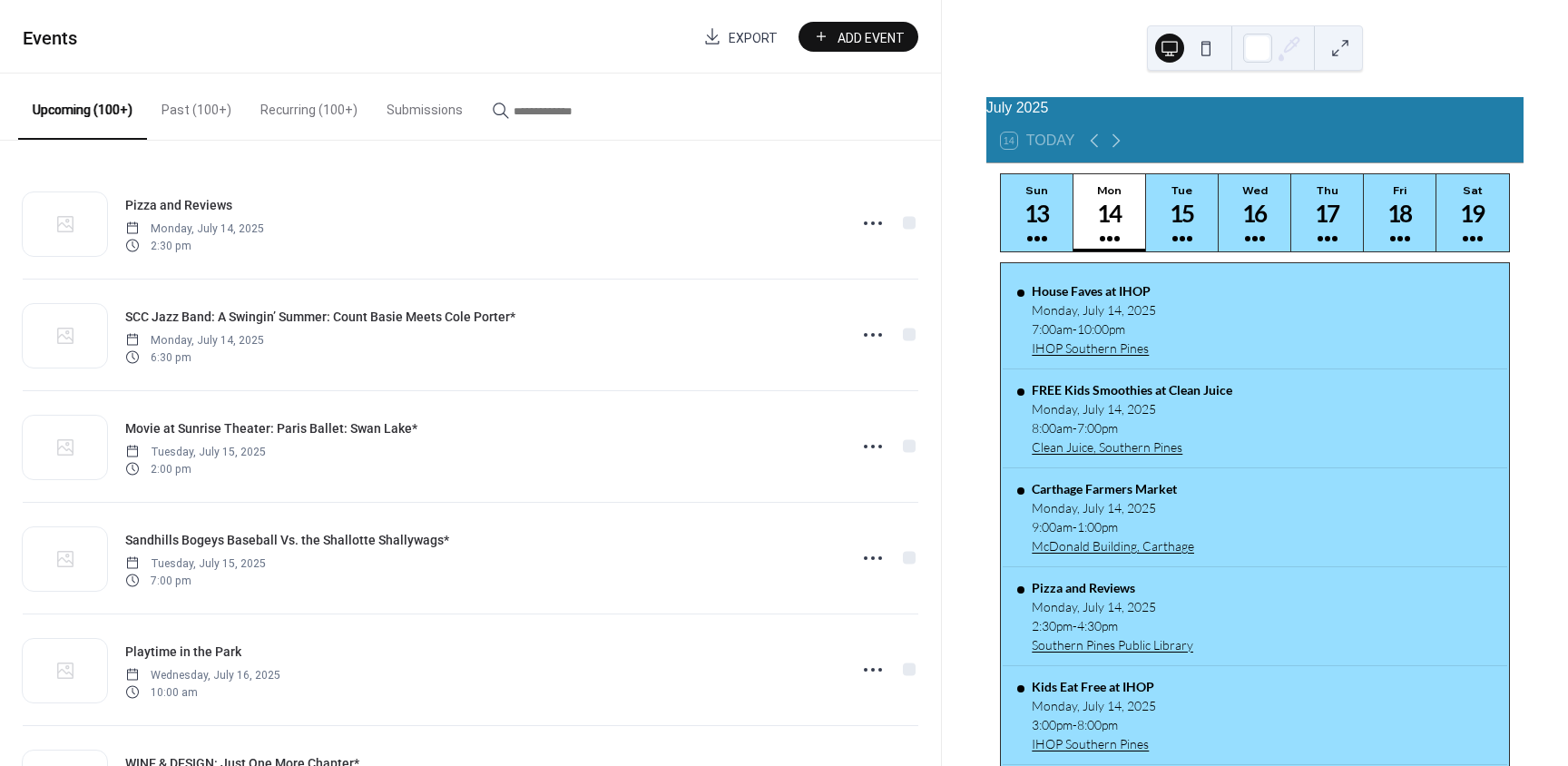click at bounding box center [568, 111] 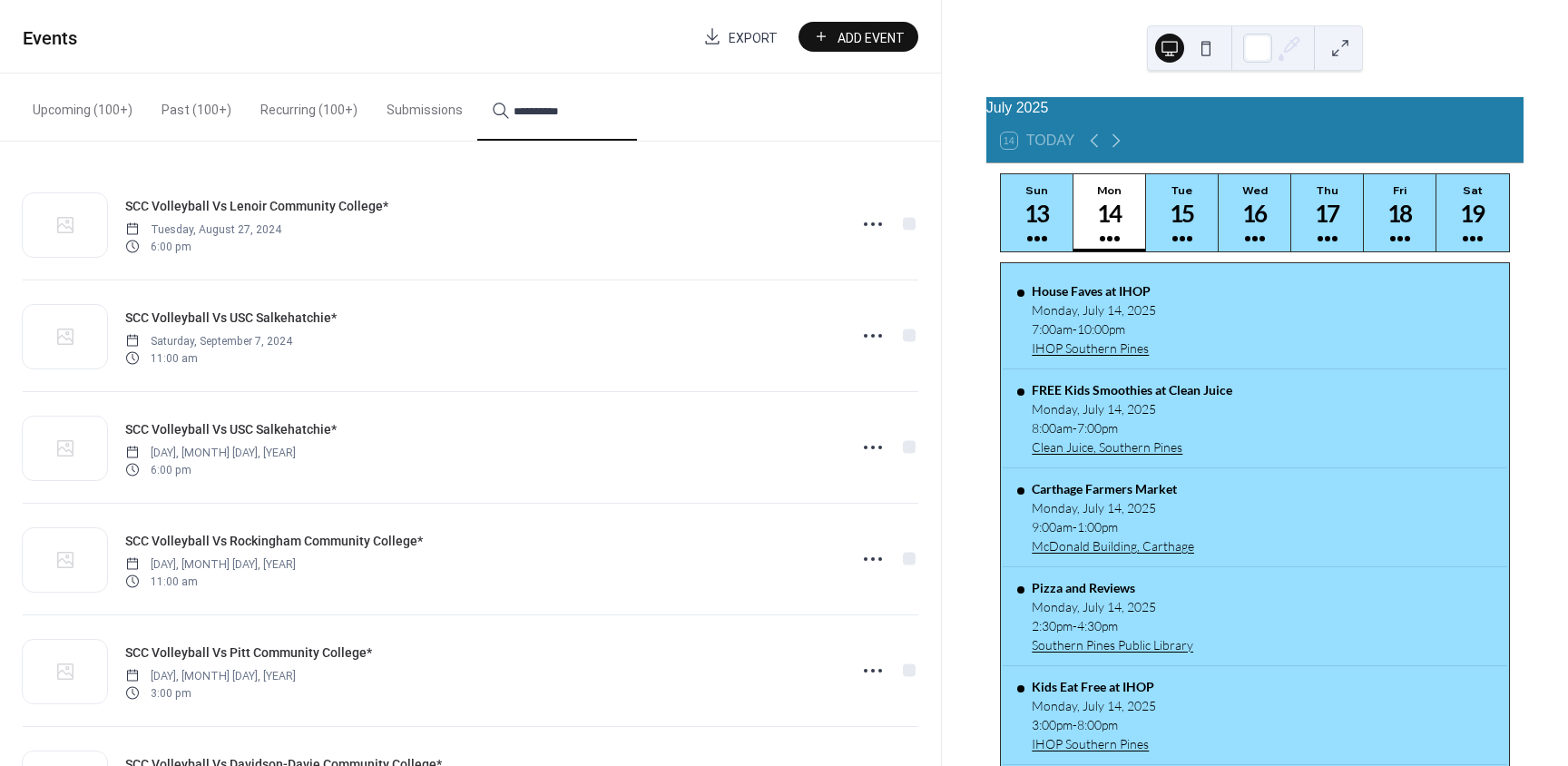 type on "**********" 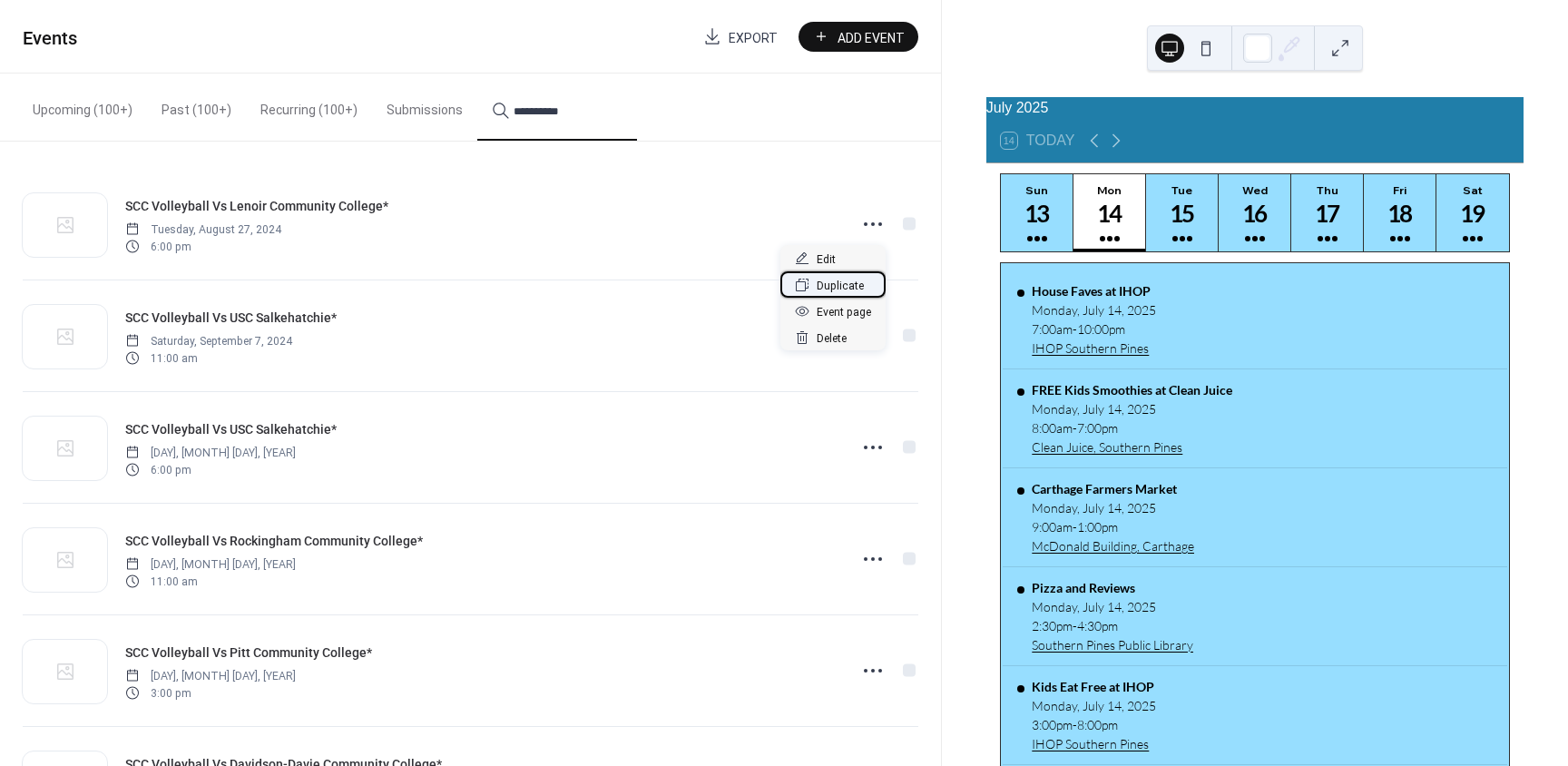 click on "Duplicate" at bounding box center [840, 286] 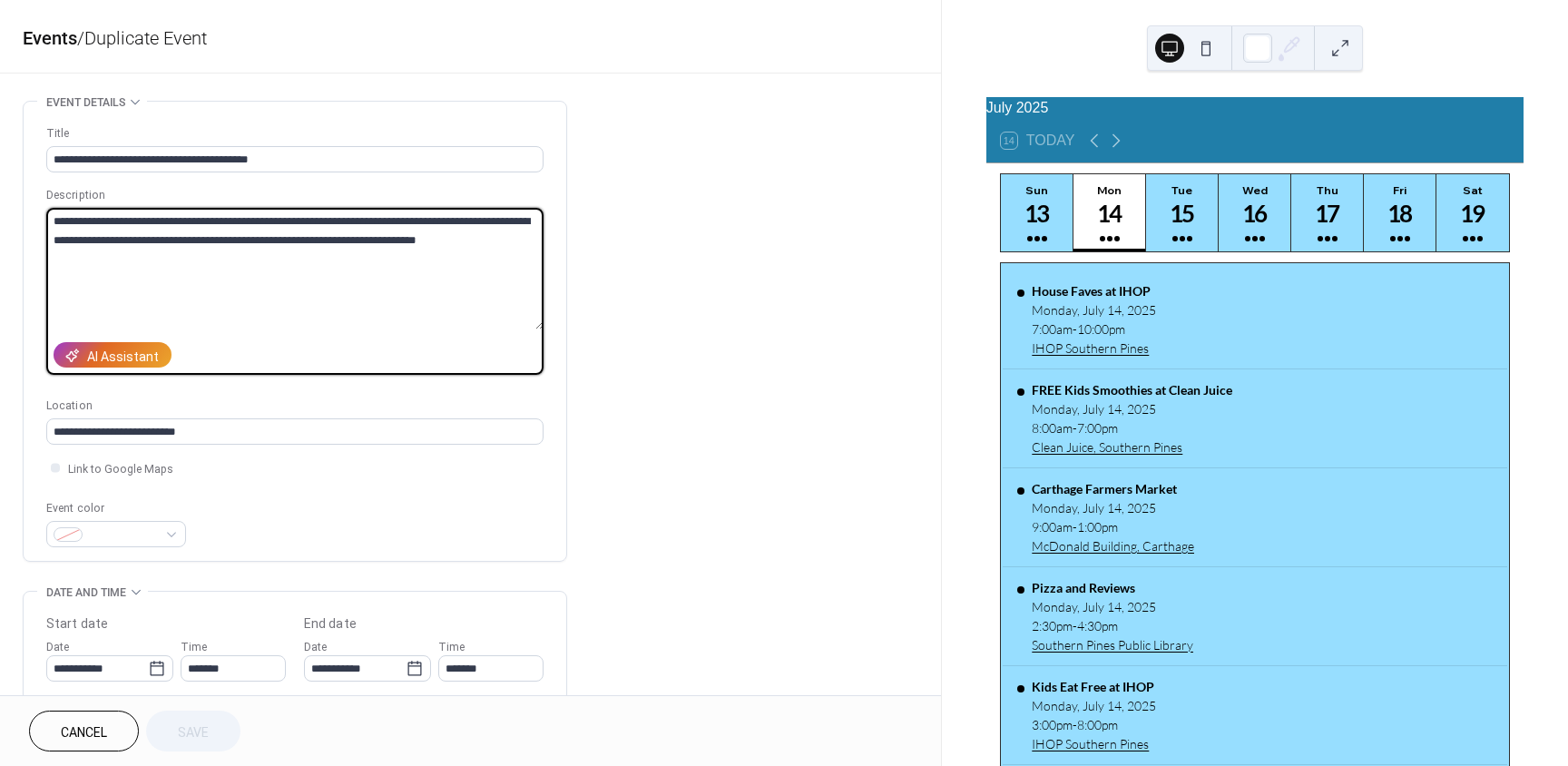 click on "**********" at bounding box center (295, 269) 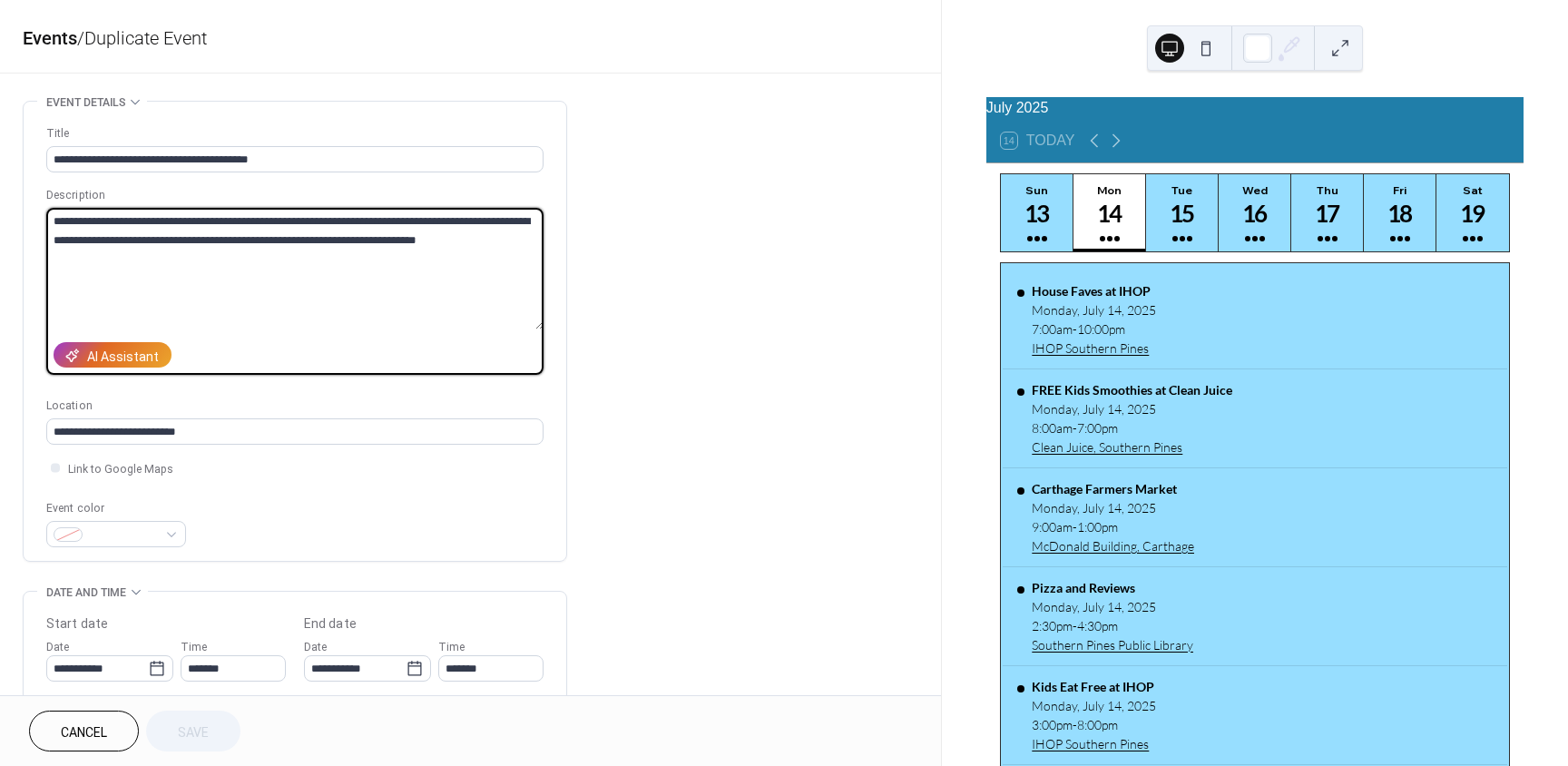 paste on "**********" 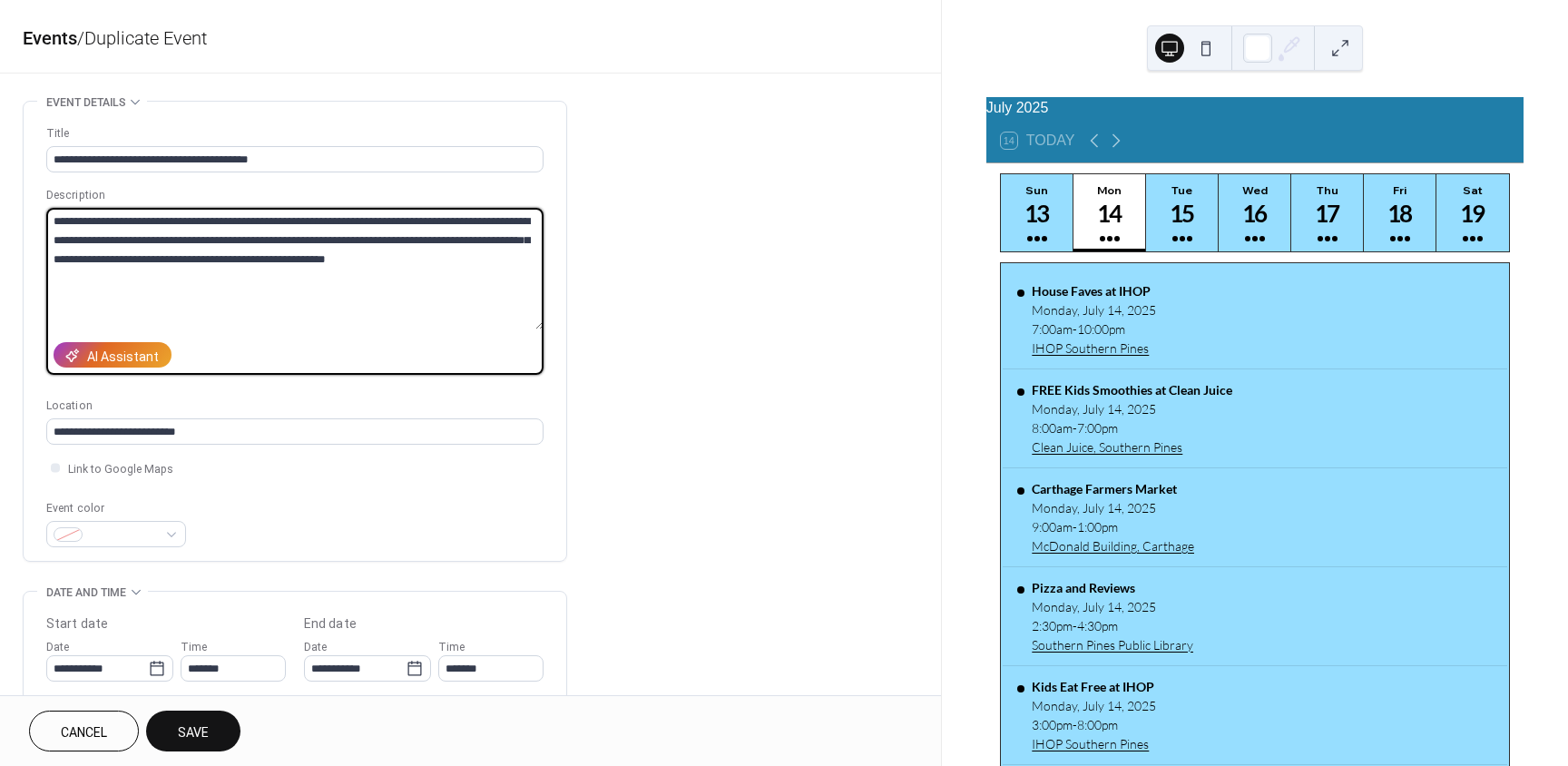 type on "**********" 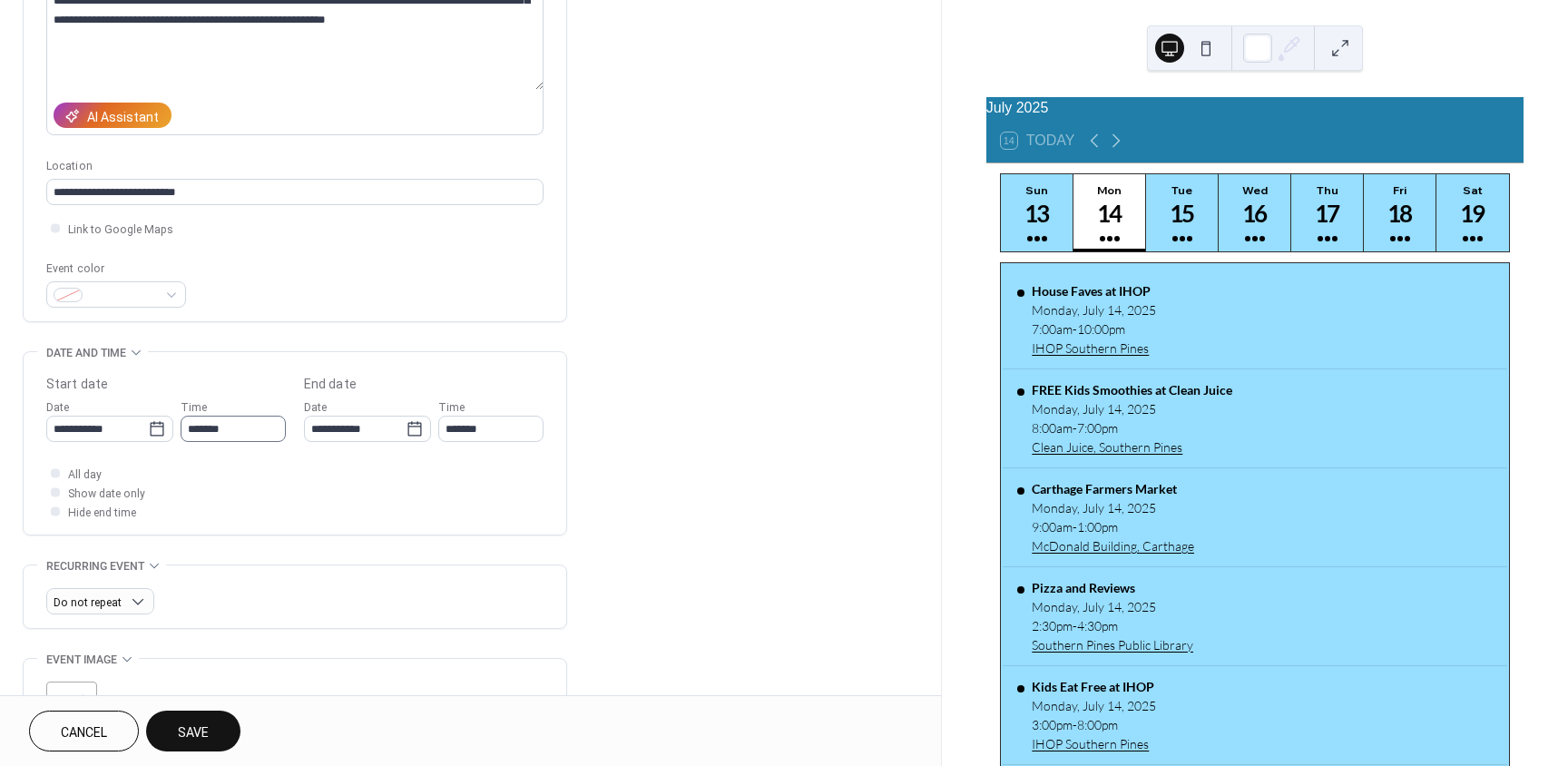 scroll, scrollTop: 272, scrollLeft: 0, axis: vertical 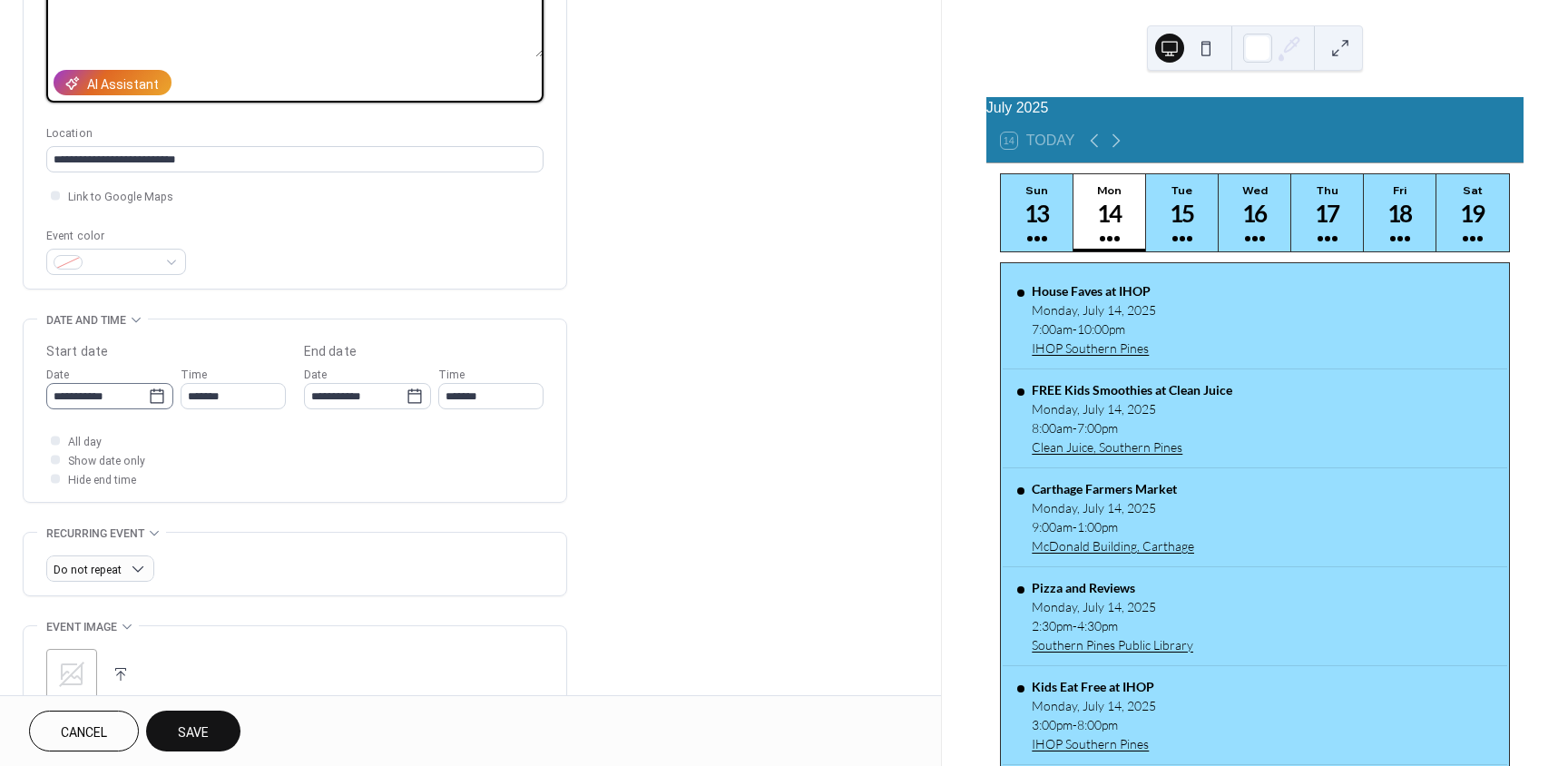 click 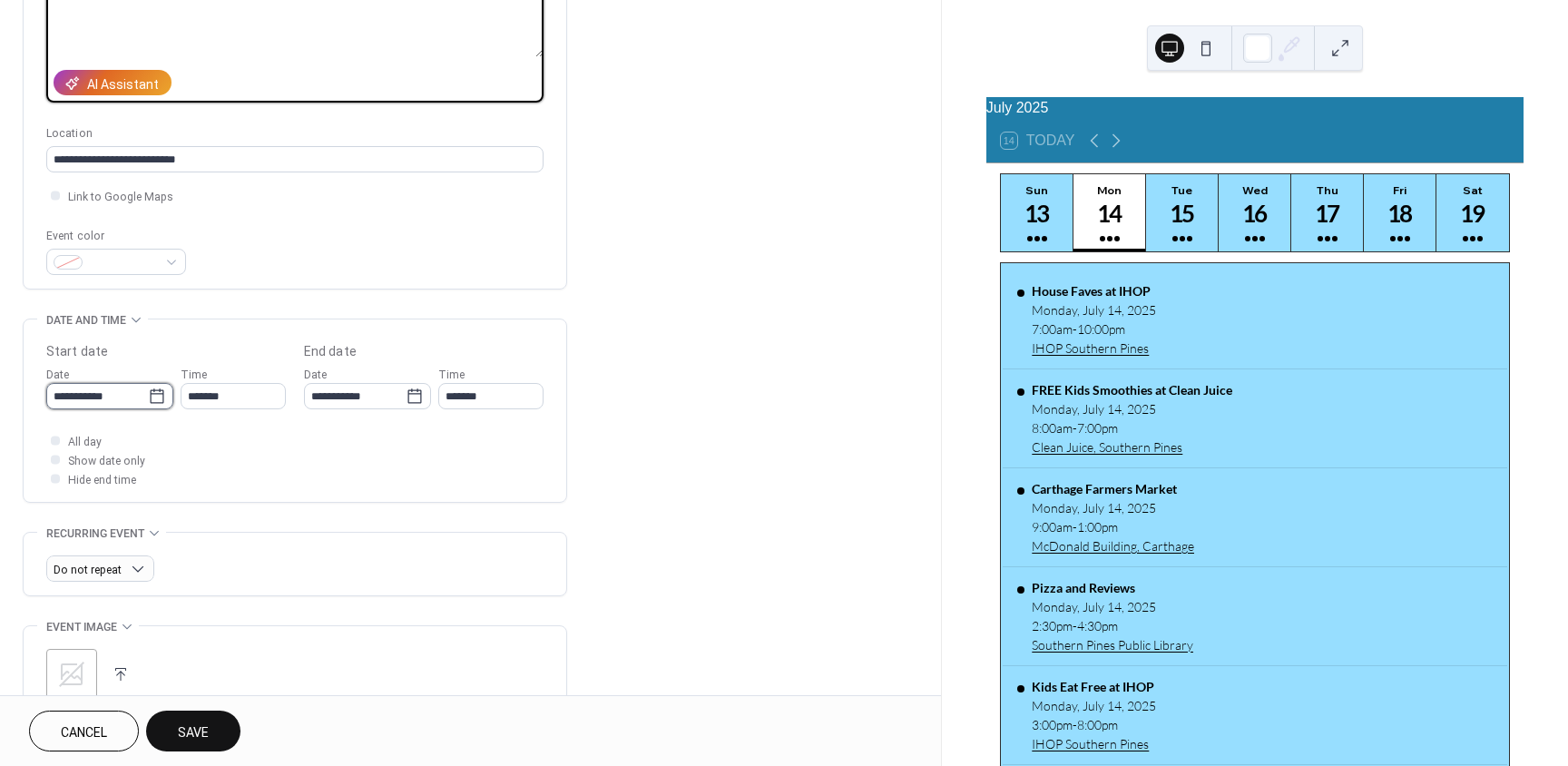 click on "**********" at bounding box center (97, 396) 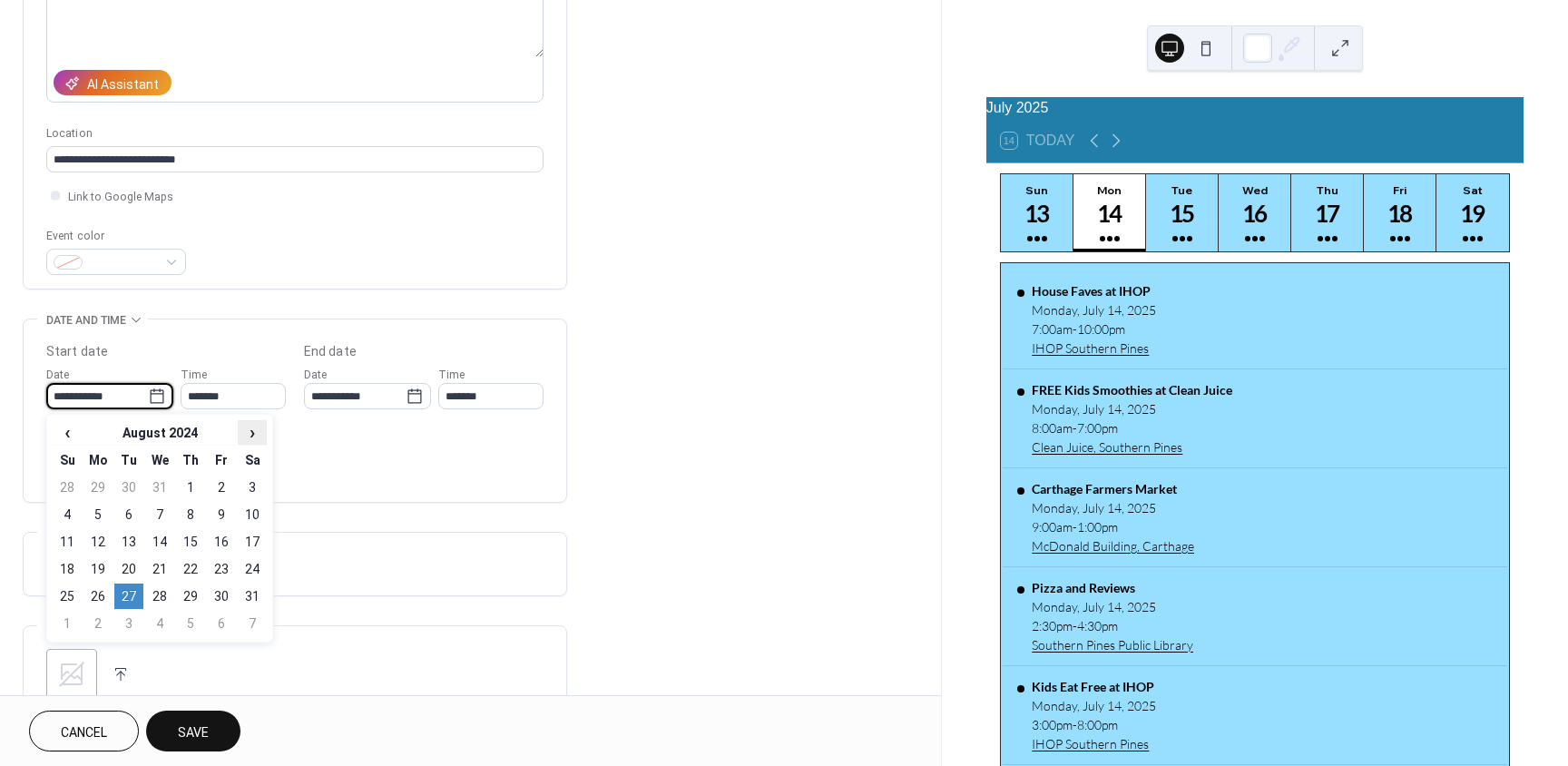 click on "›" at bounding box center (252, 432) 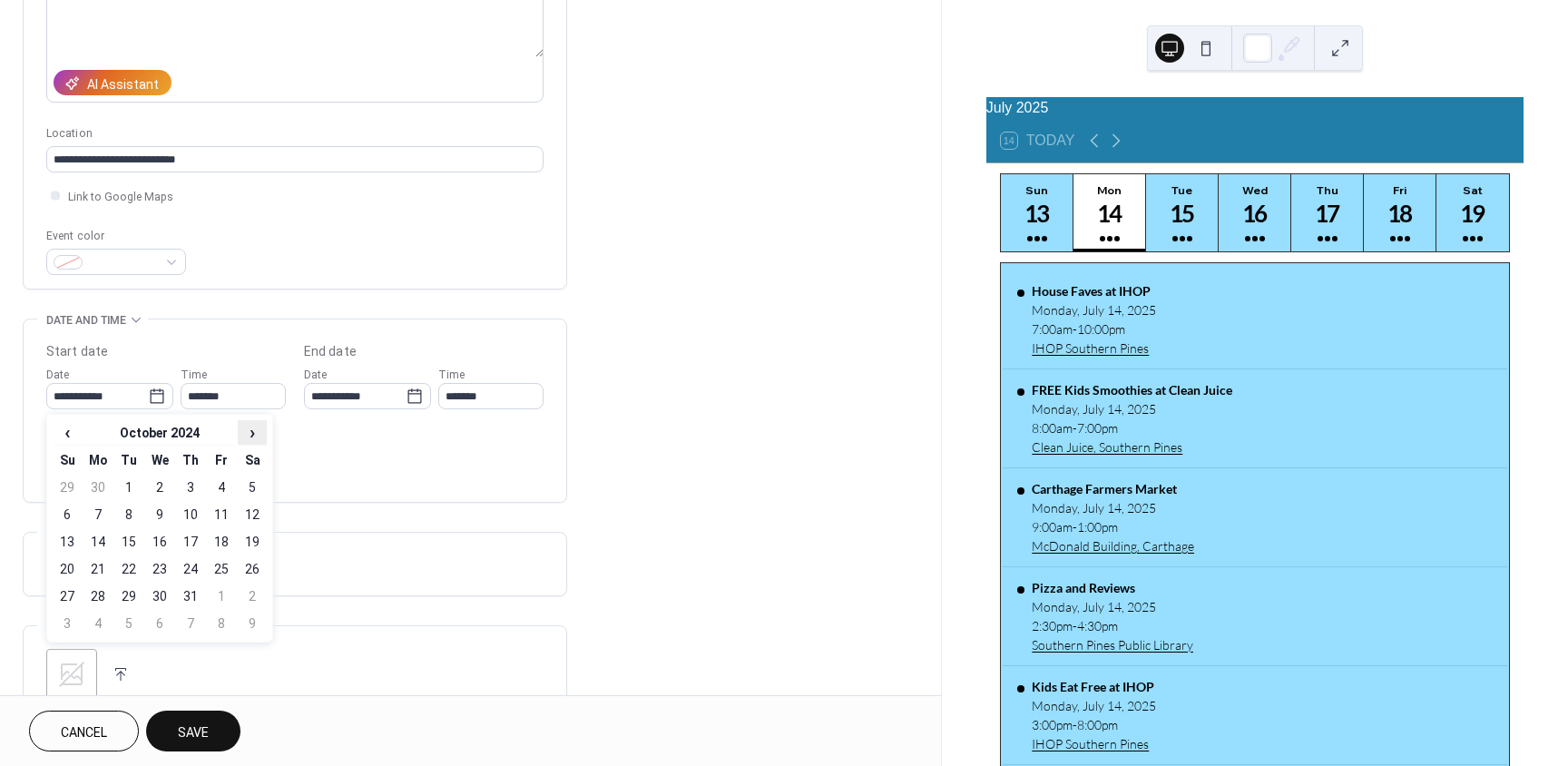 click on "›" at bounding box center (252, 432) 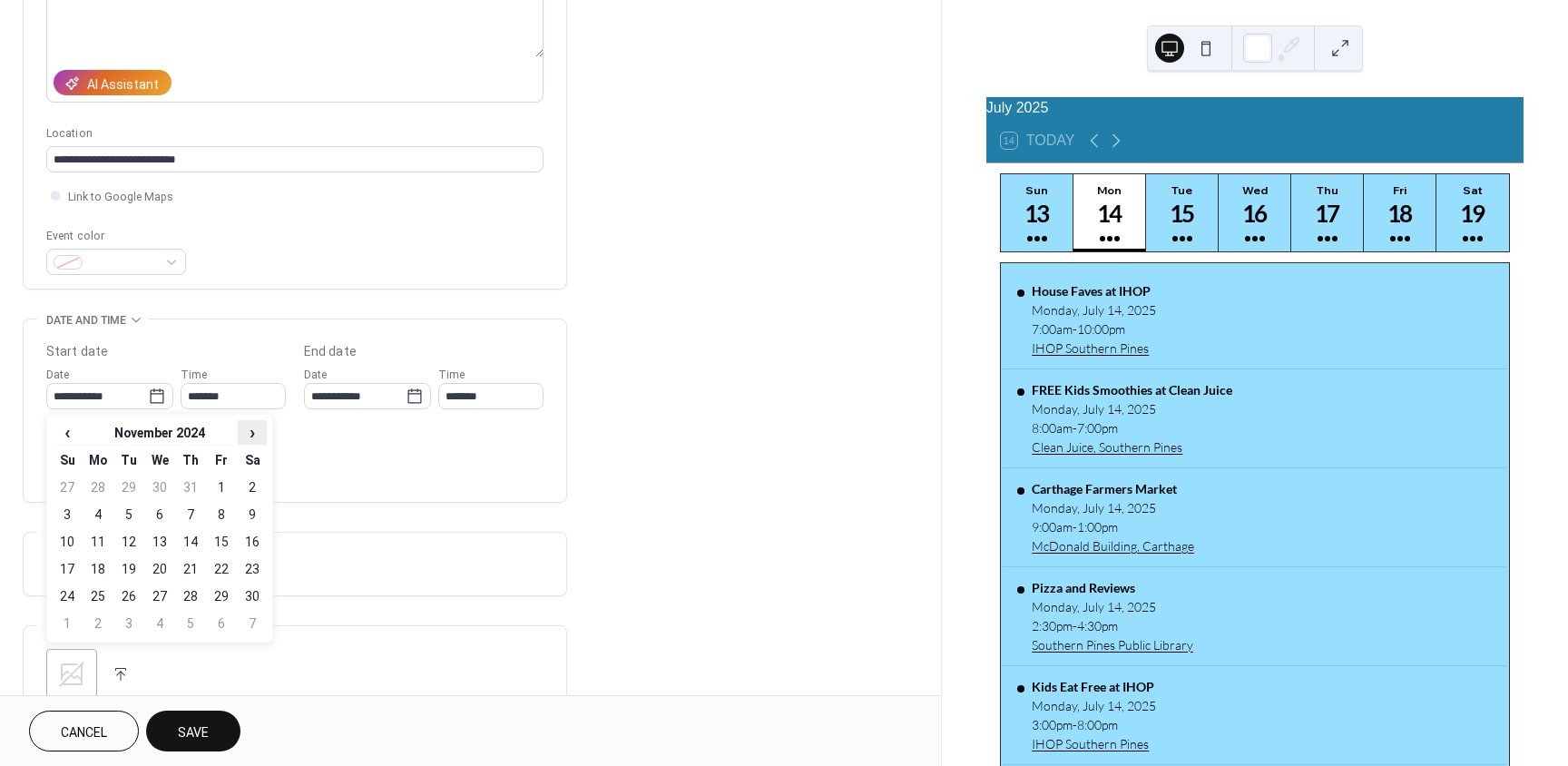 click on "›" at bounding box center (252, 432) 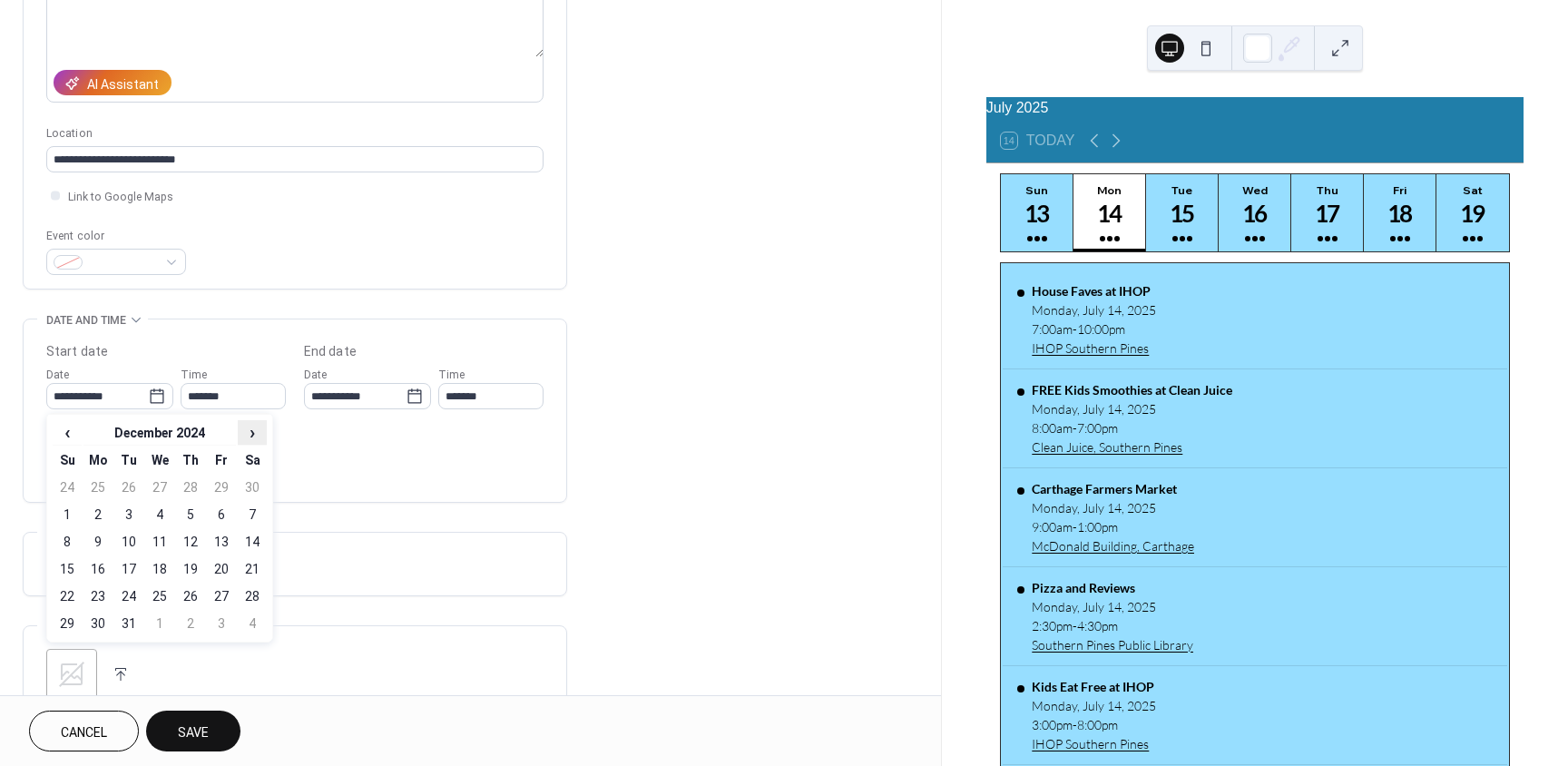 click on "›" at bounding box center (252, 432) 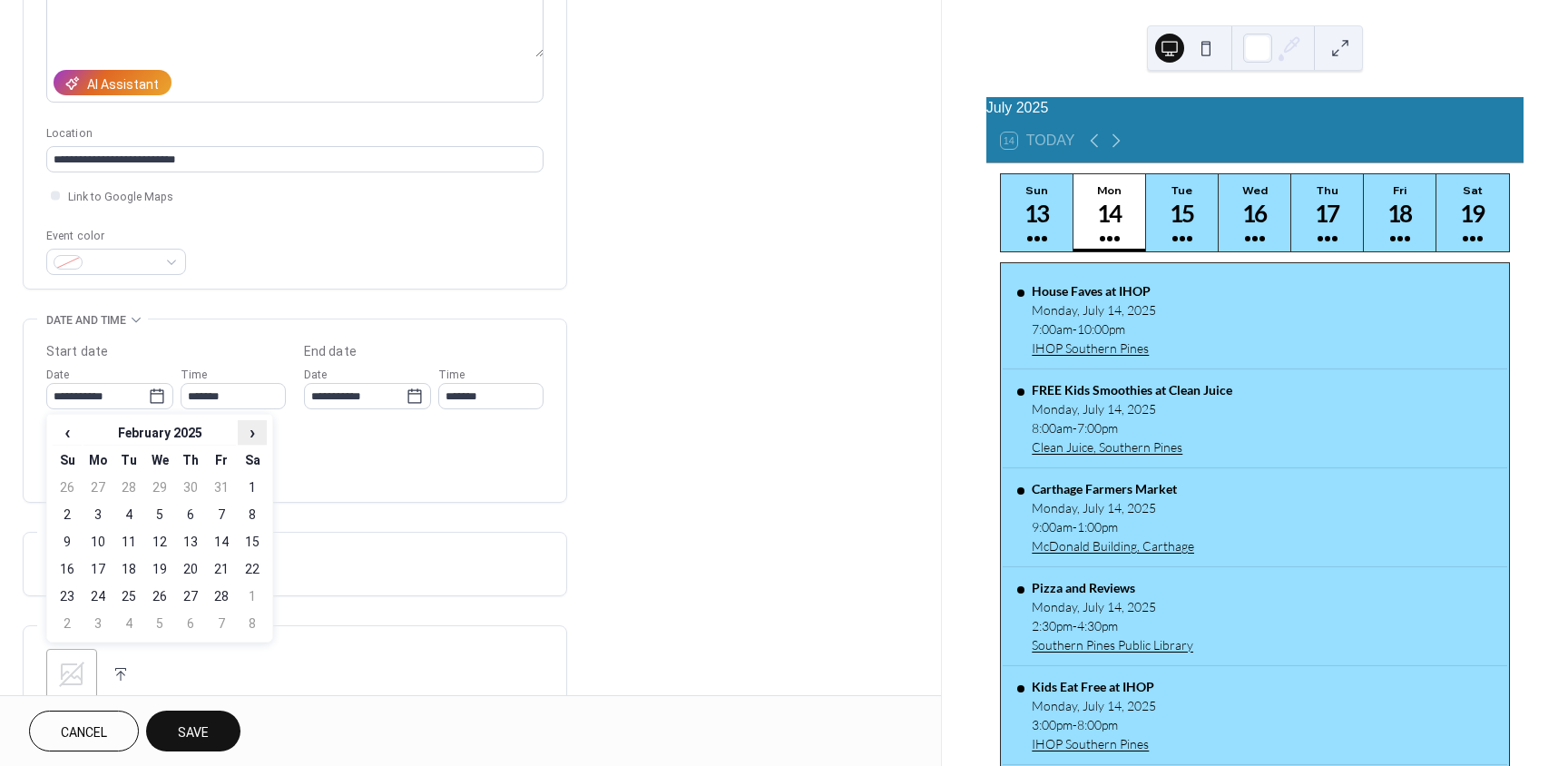 click on "›" at bounding box center (252, 432) 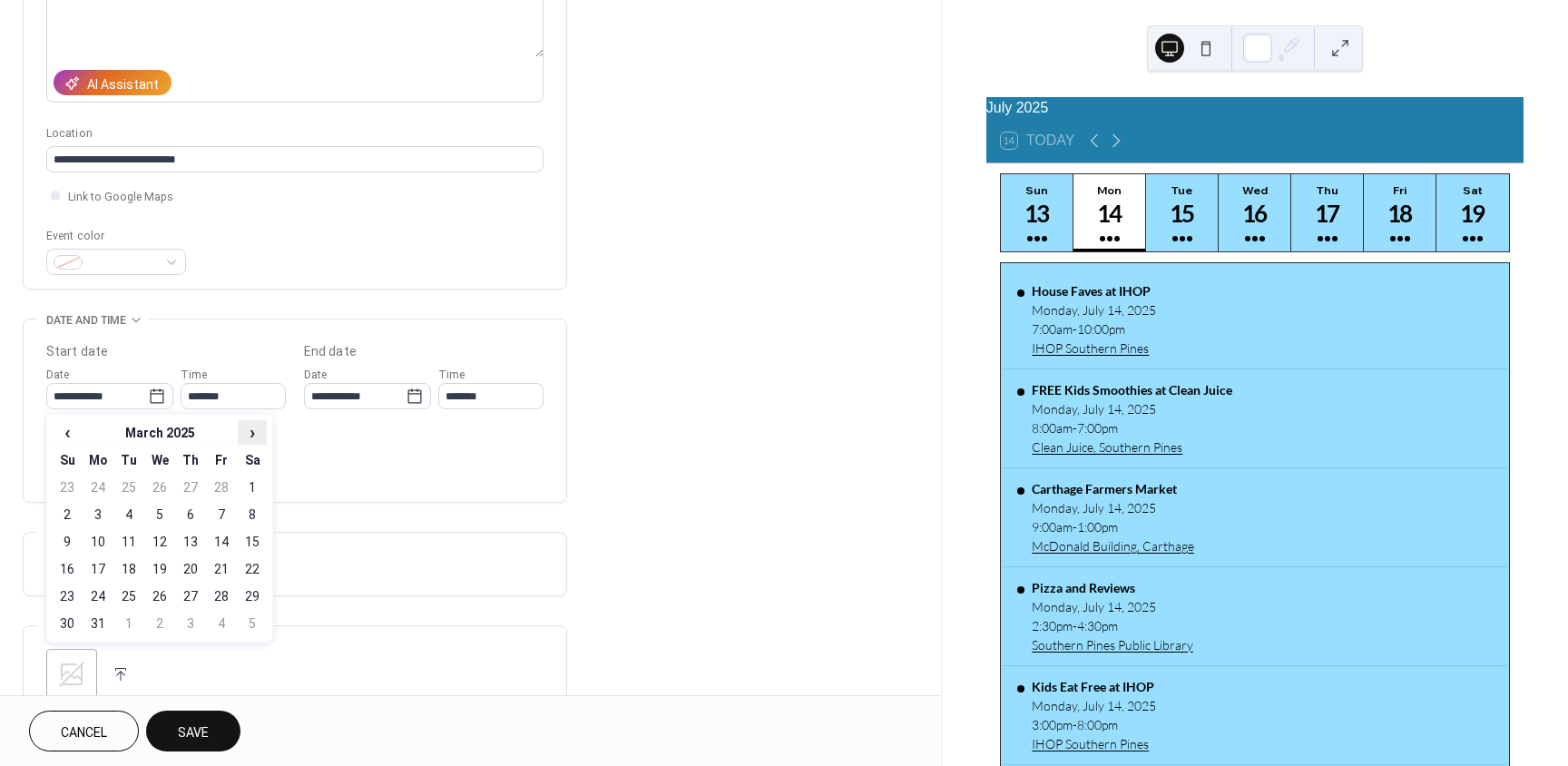 click on "›" at bounding box center (252, 432) 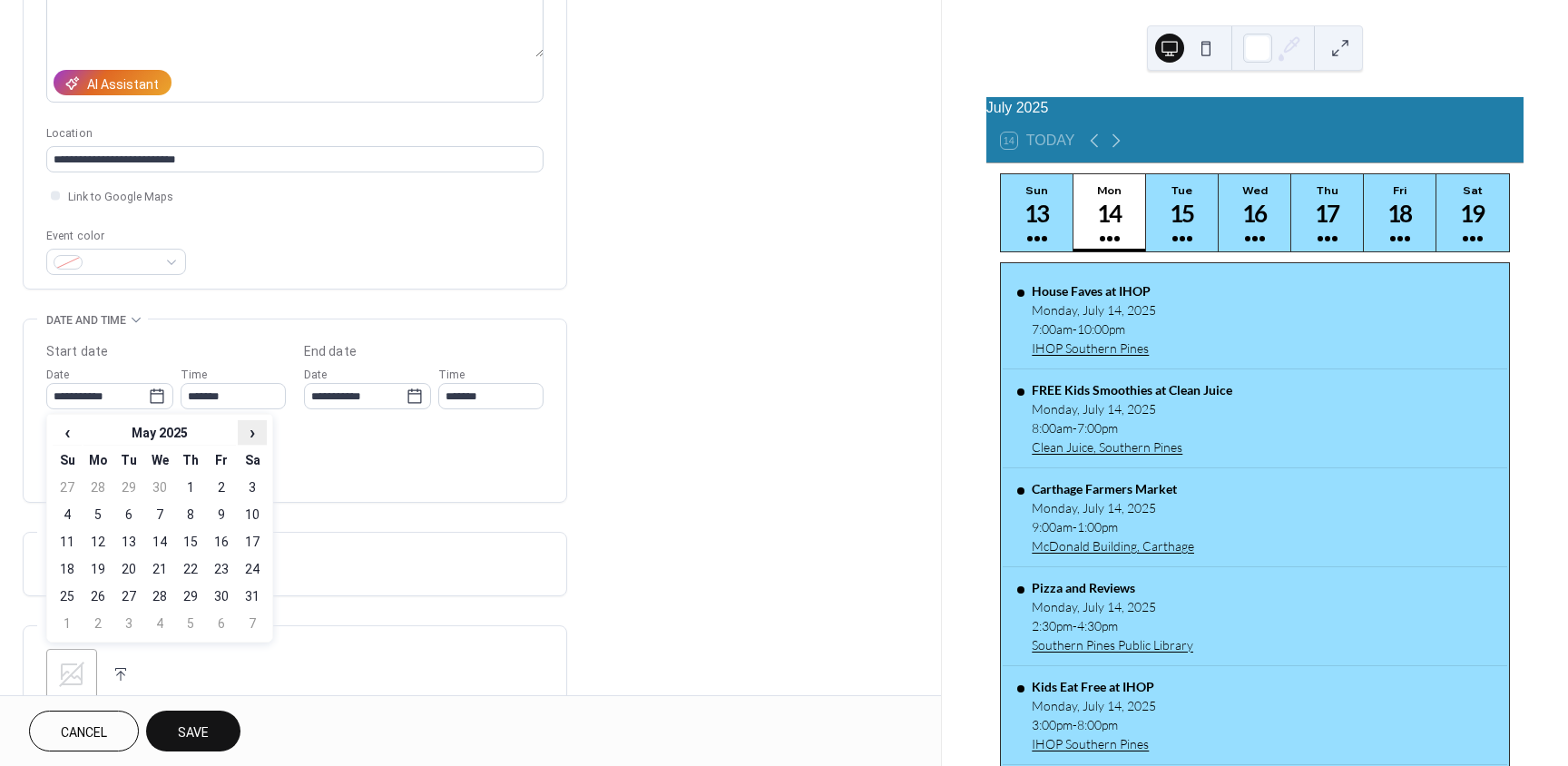 click on "›" at bounding box center (252, 432) 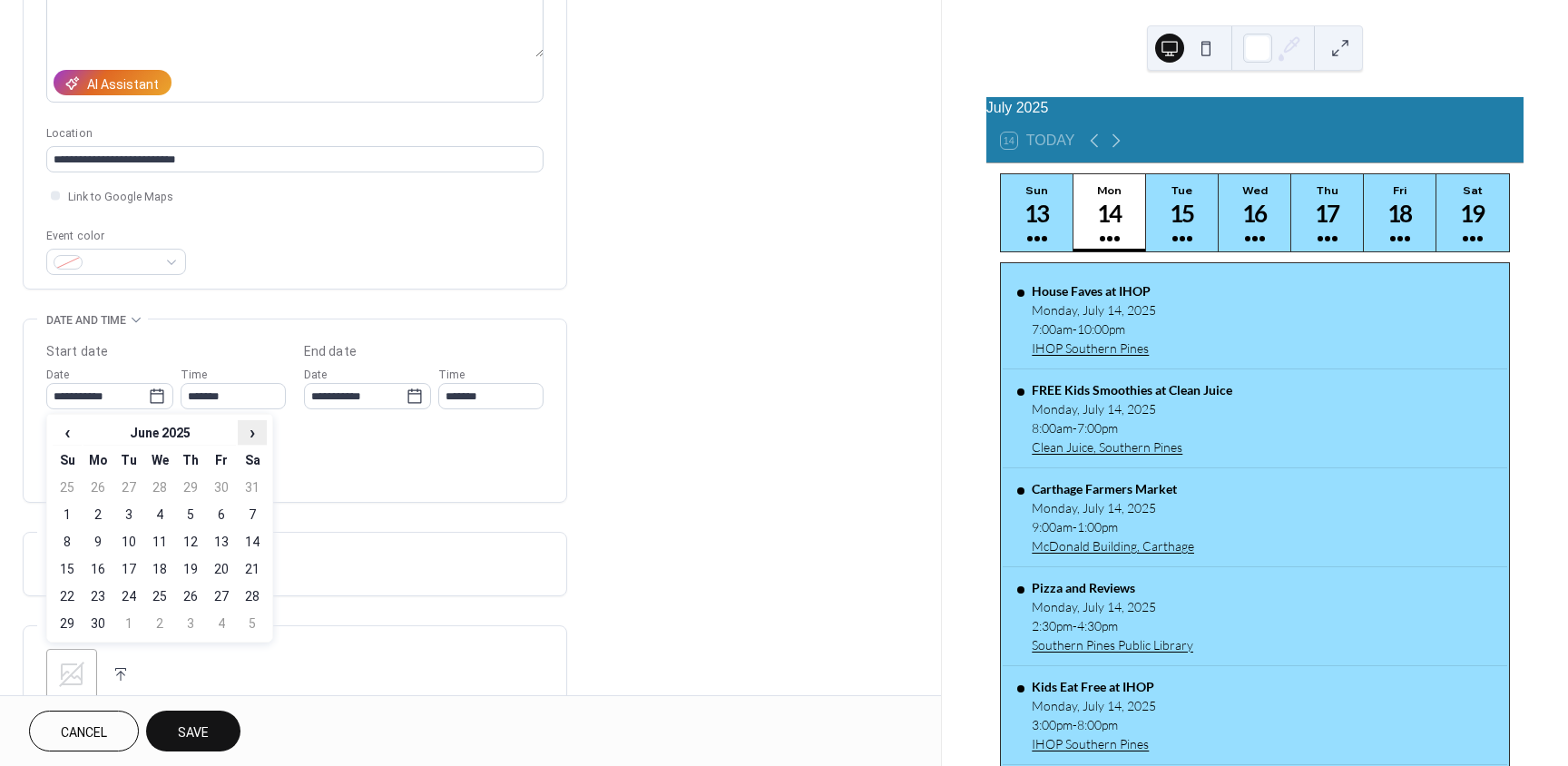 click on "›" at bounding box center [252, 432] 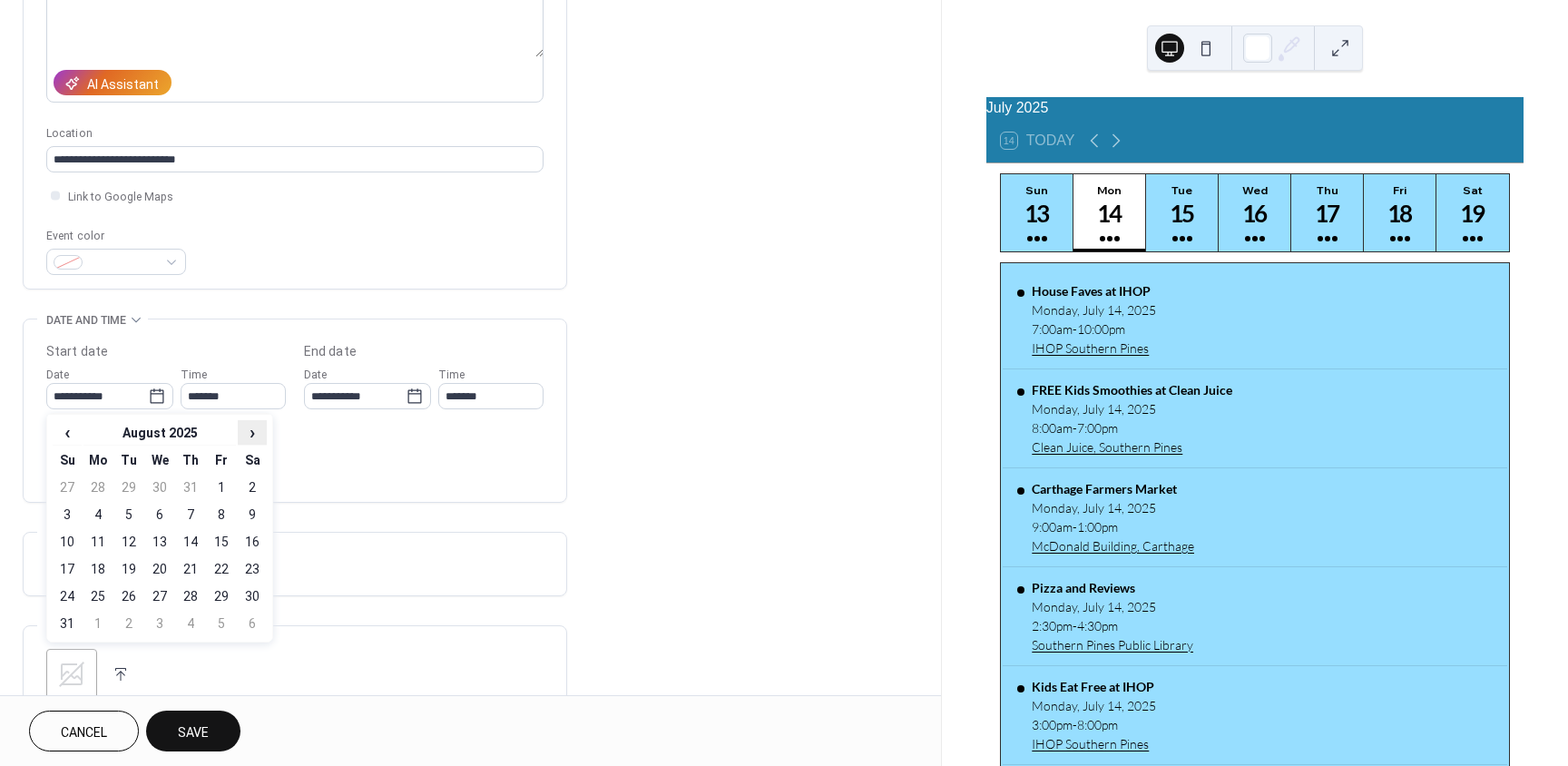 click on "›" at bounding box center [252, 432] 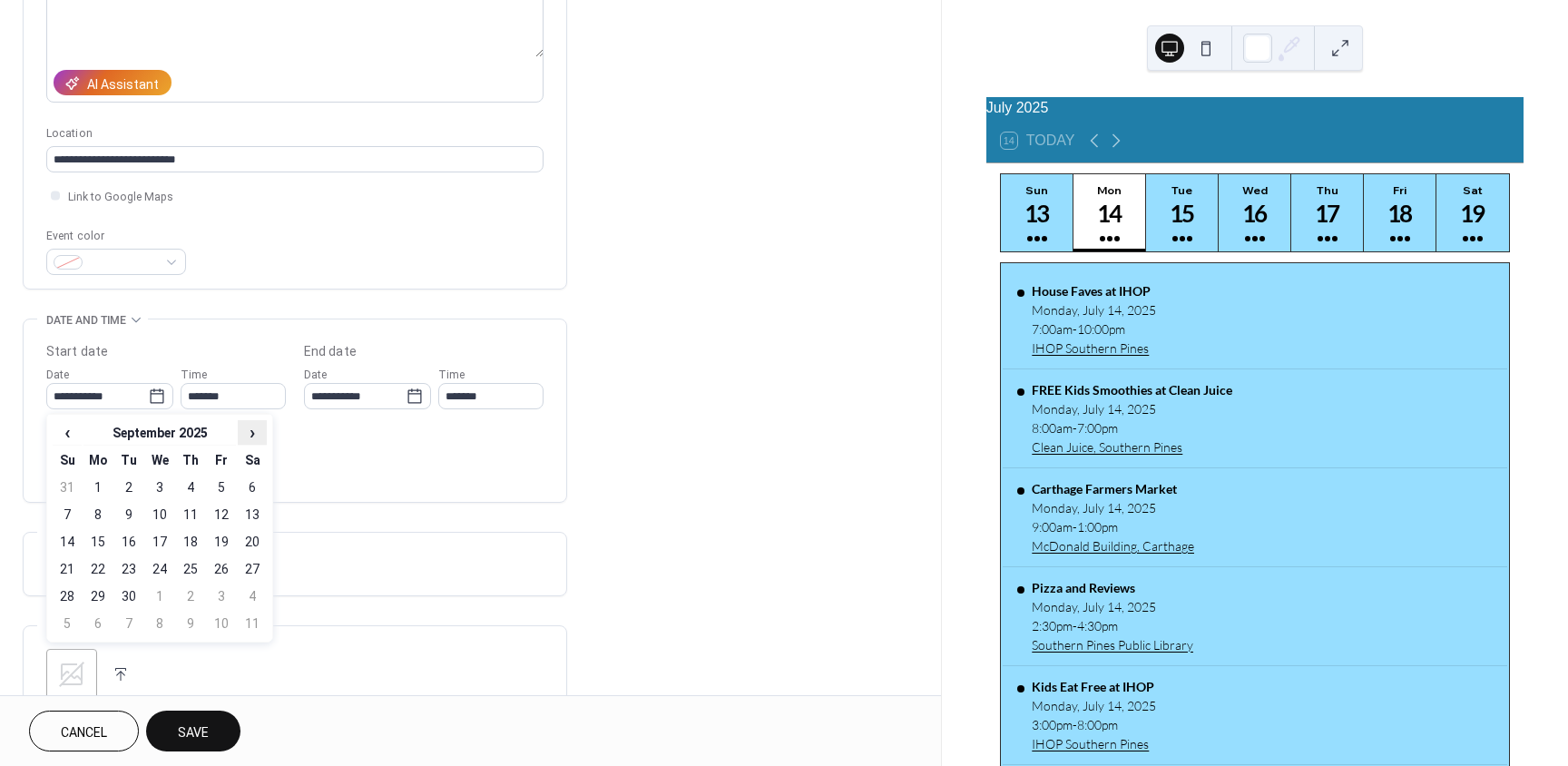 click on "›" at bounding box center [252, 432] 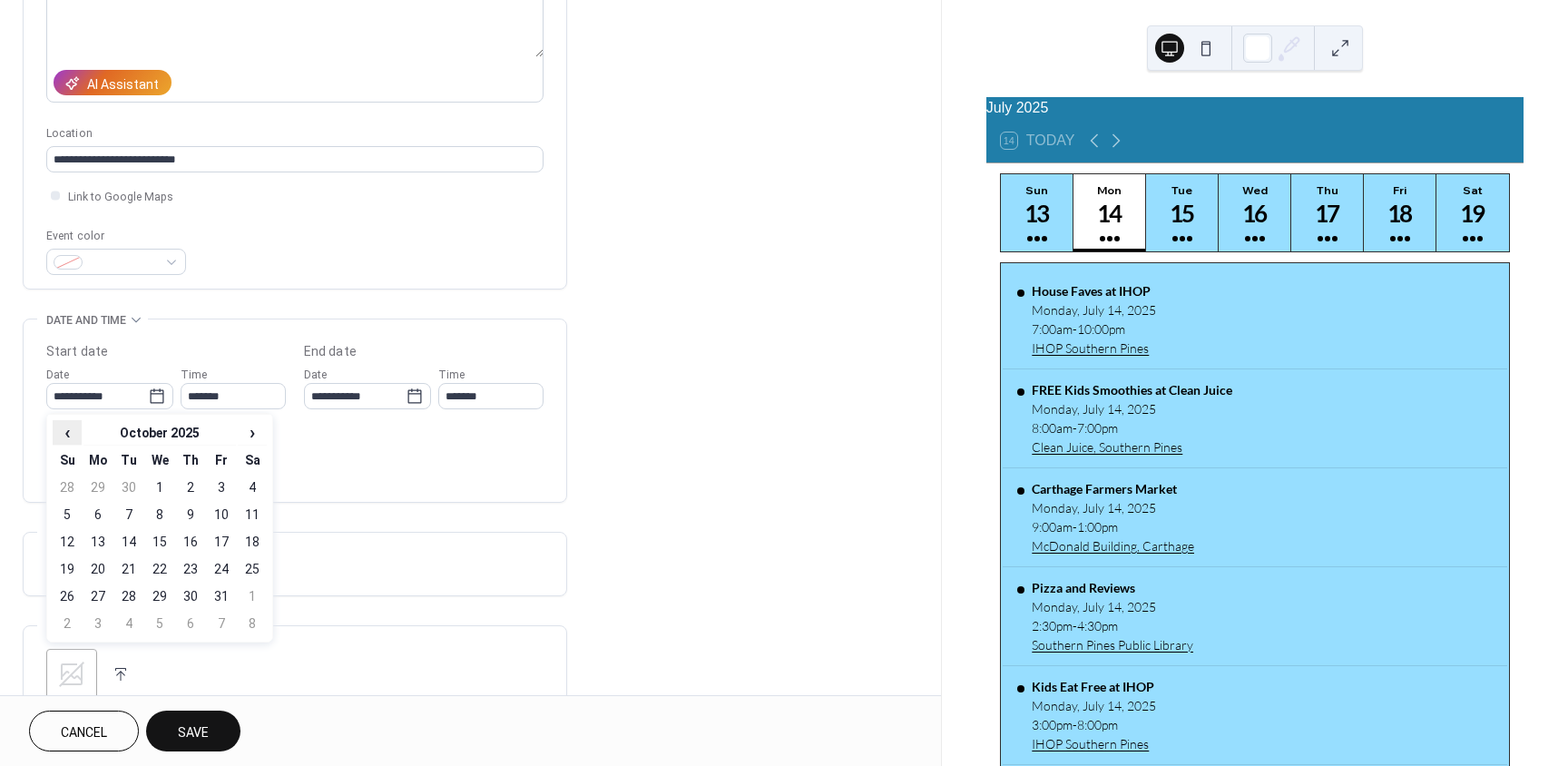 click on "‹" at bounding box center [67, 432] 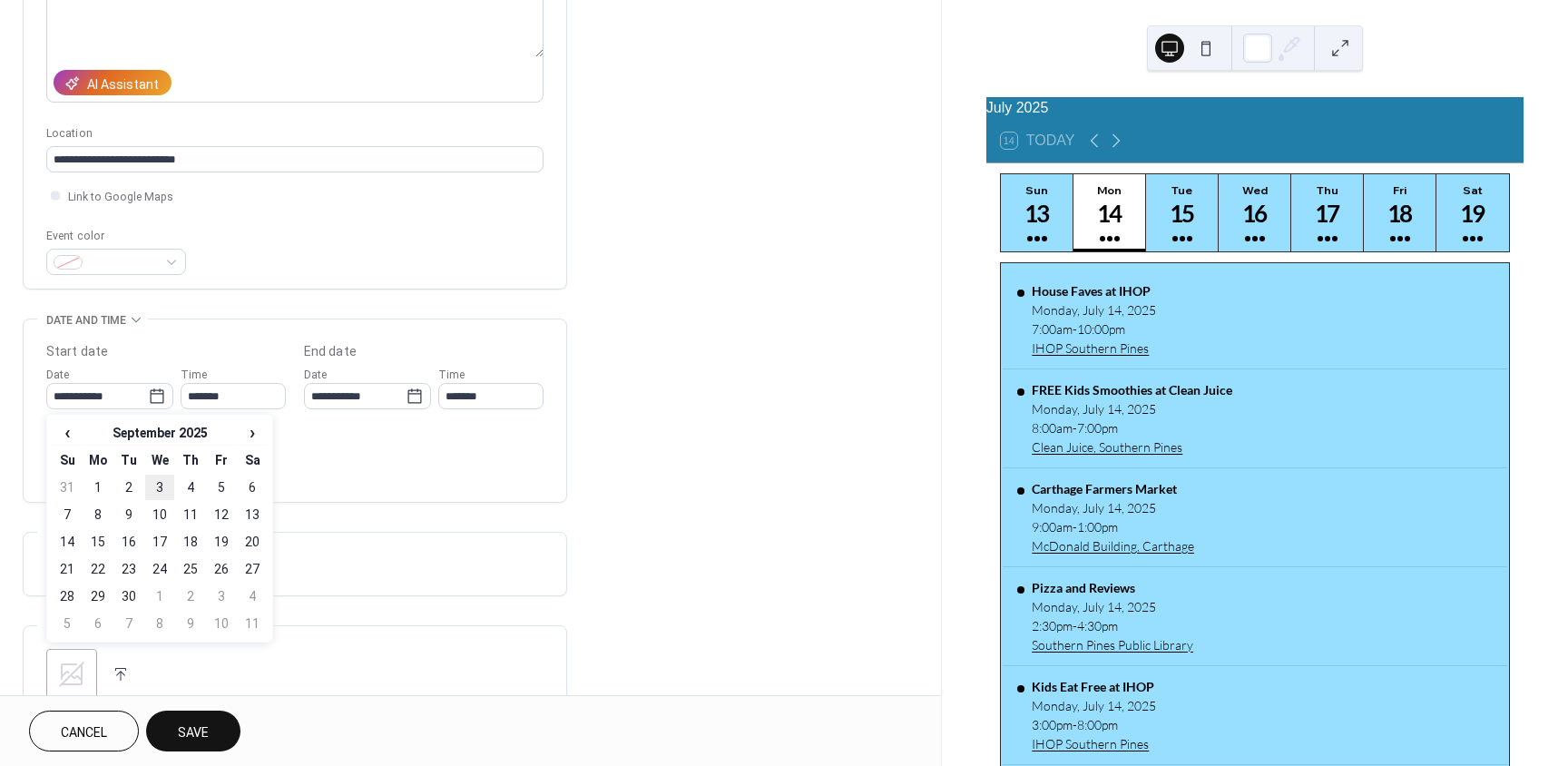 click on "3" at bounding box center (160, 487) 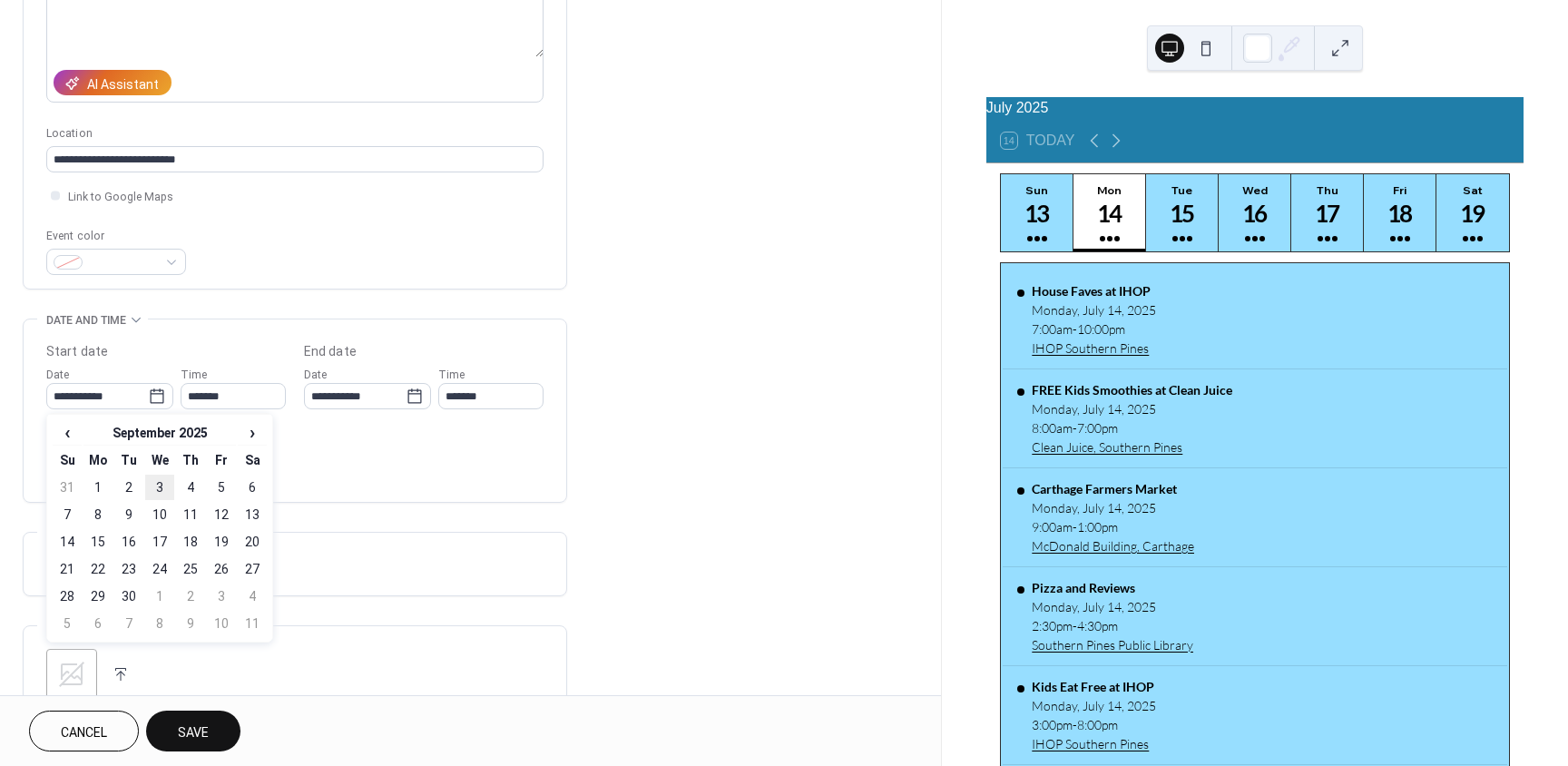 type on "**********" 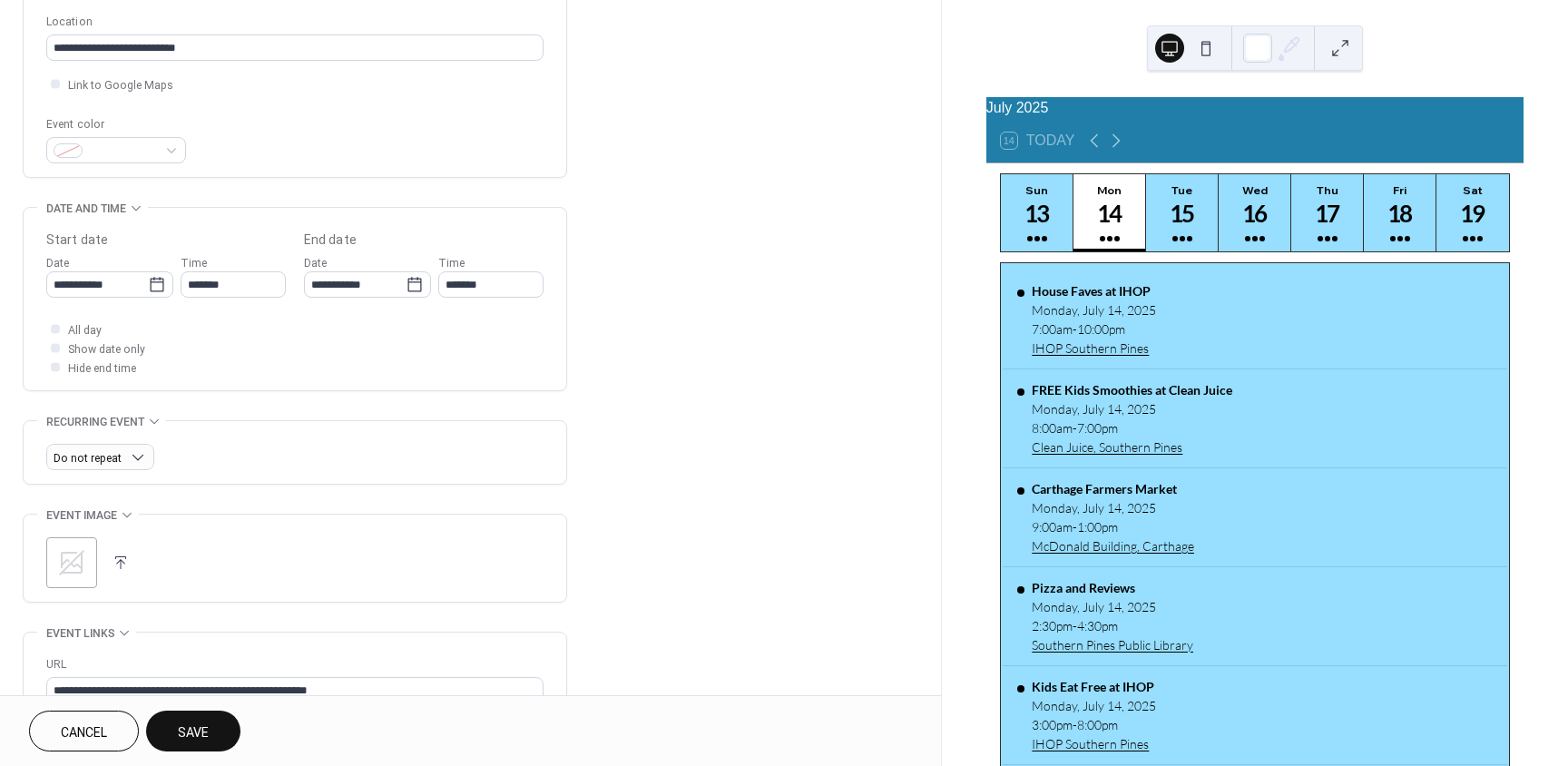 scroll, scrollTop: 545, scrollLeft: 0, axis: vertical 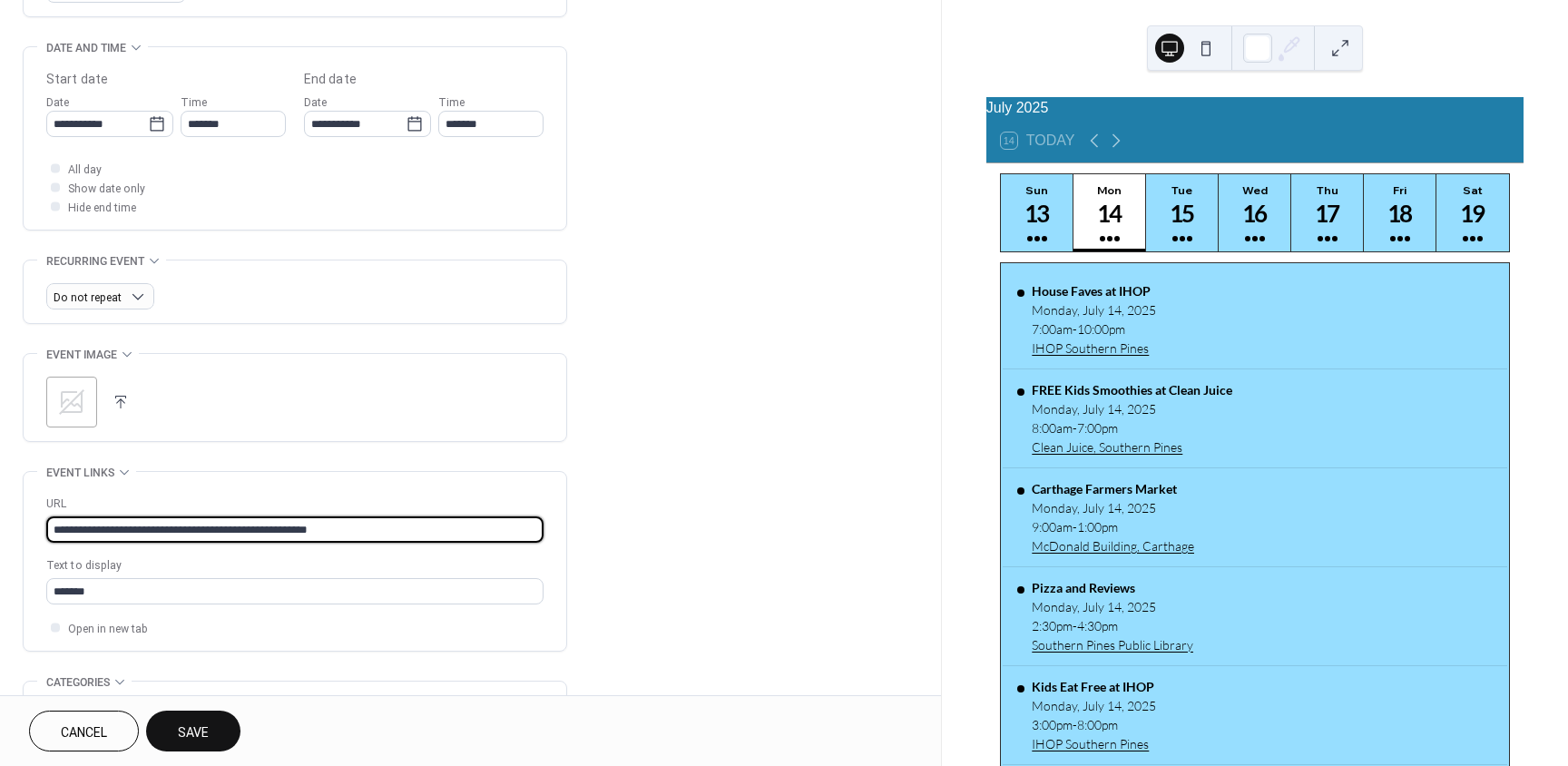 drag, startPoint x: 368, startPoint y: 530, endPoint x: -87, endPoint y: 515, distance: 455.24719 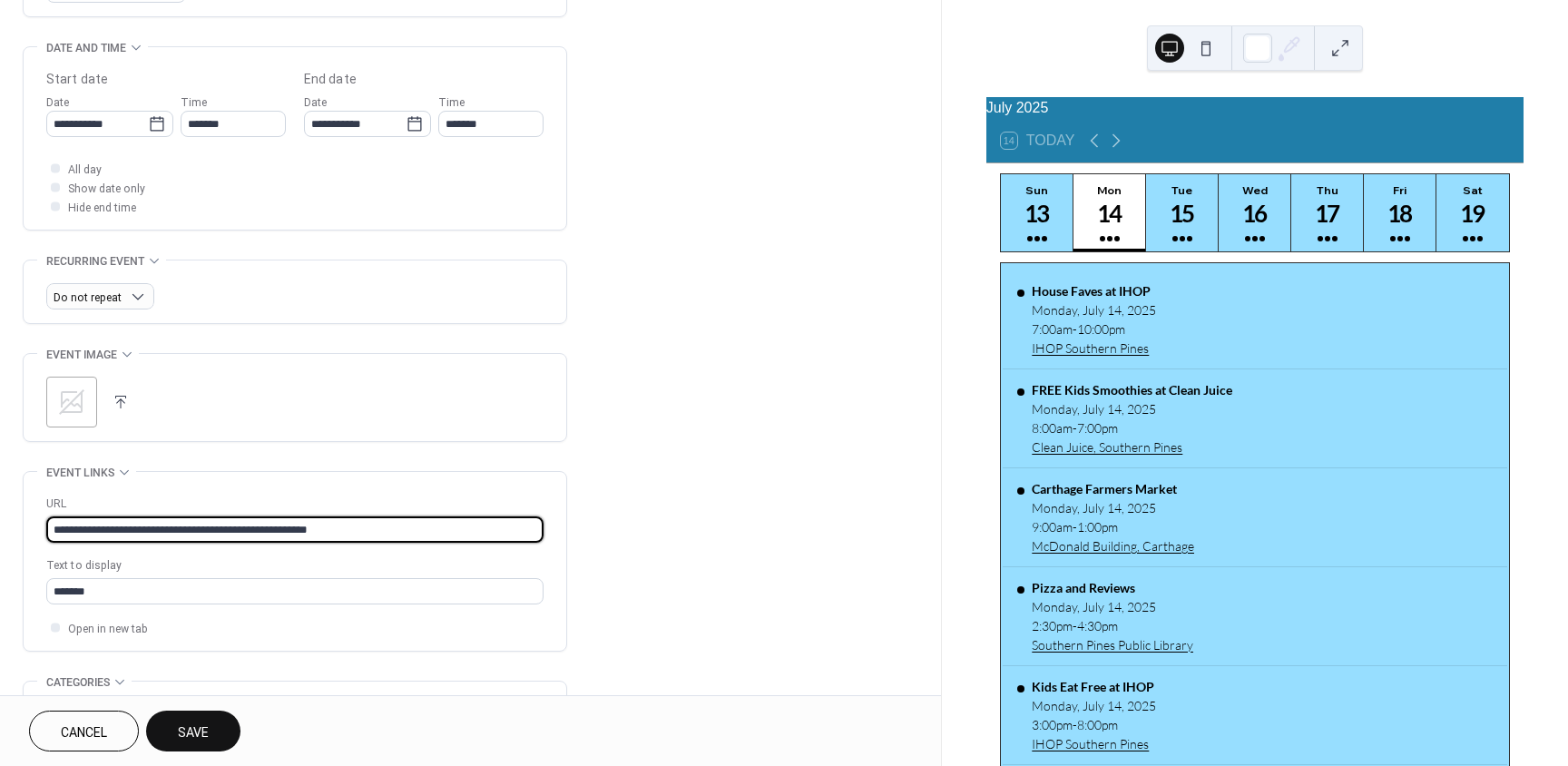click on "**********" at bounding box center [784, 383] 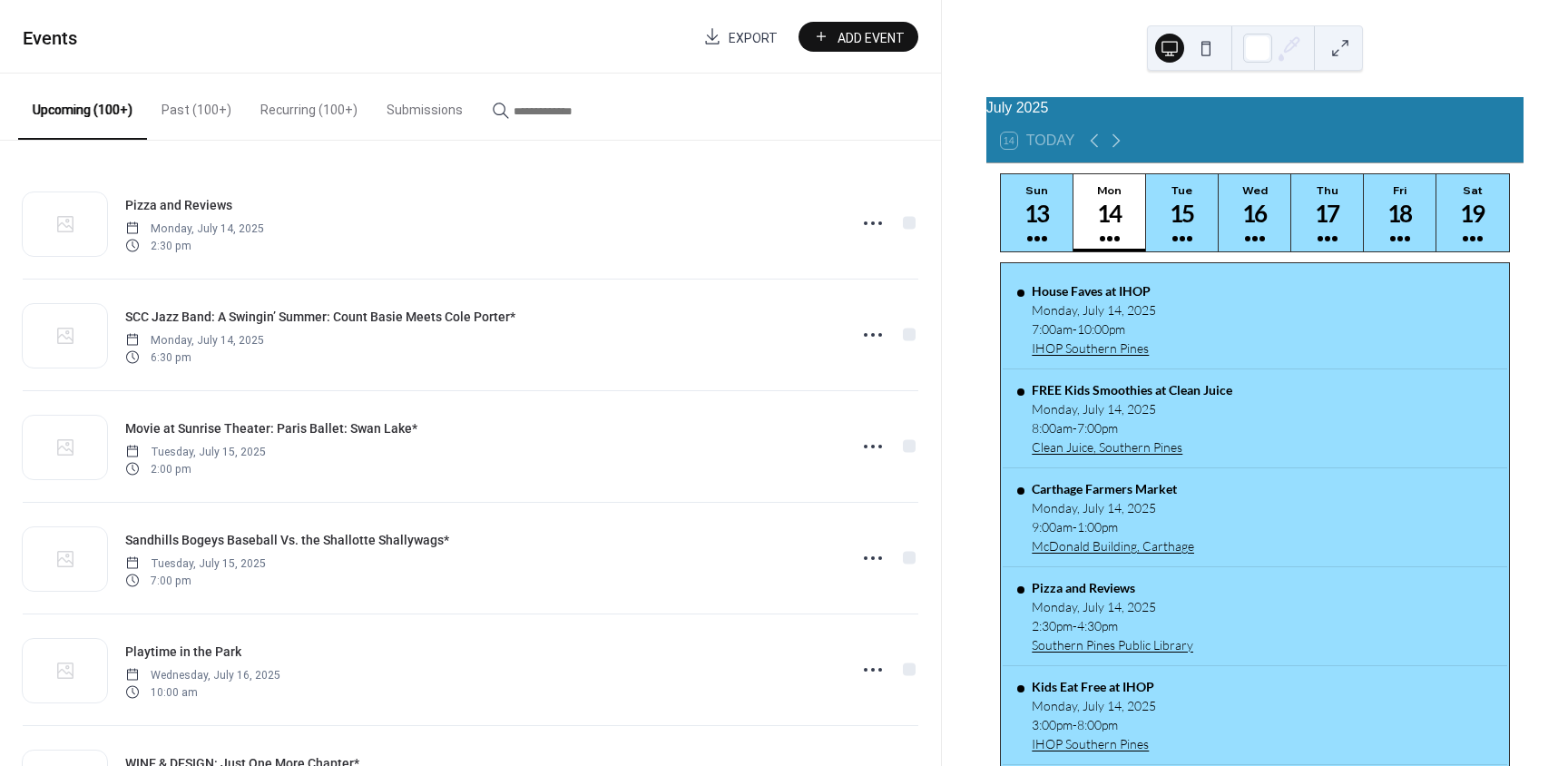 click at bounding box center (568, 111) 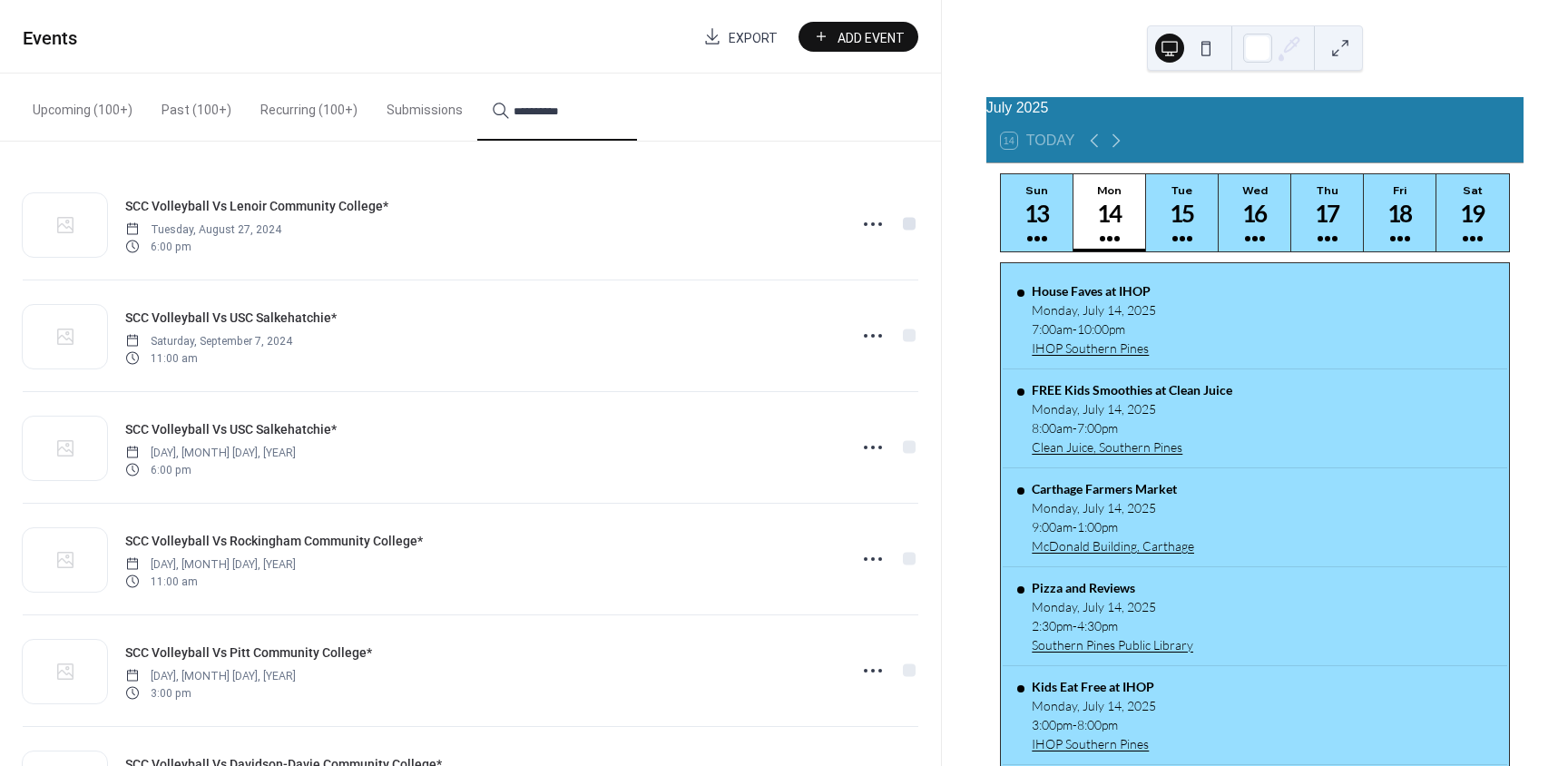 type on "**********" 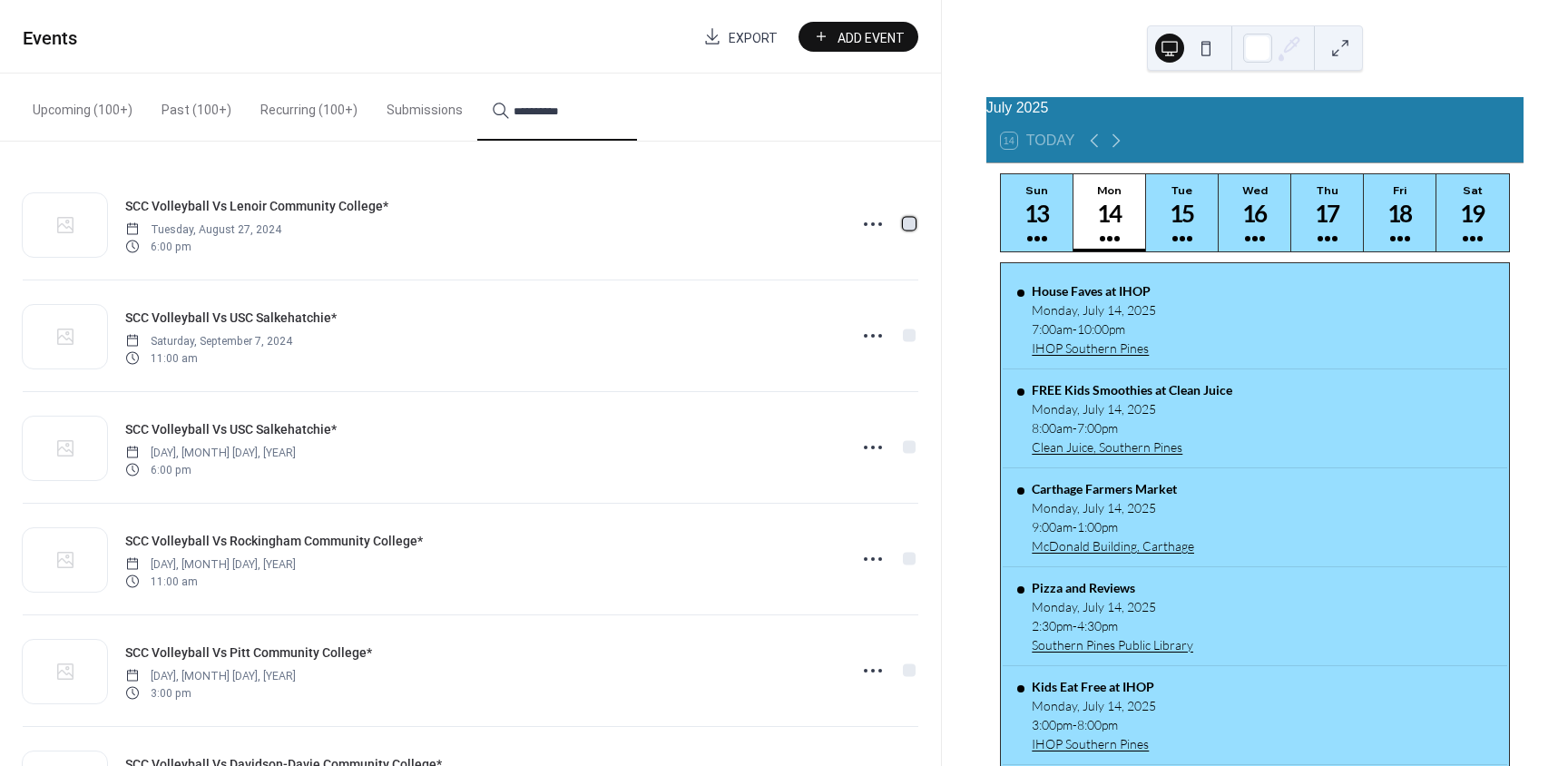 click at bounding box center (909, 223) 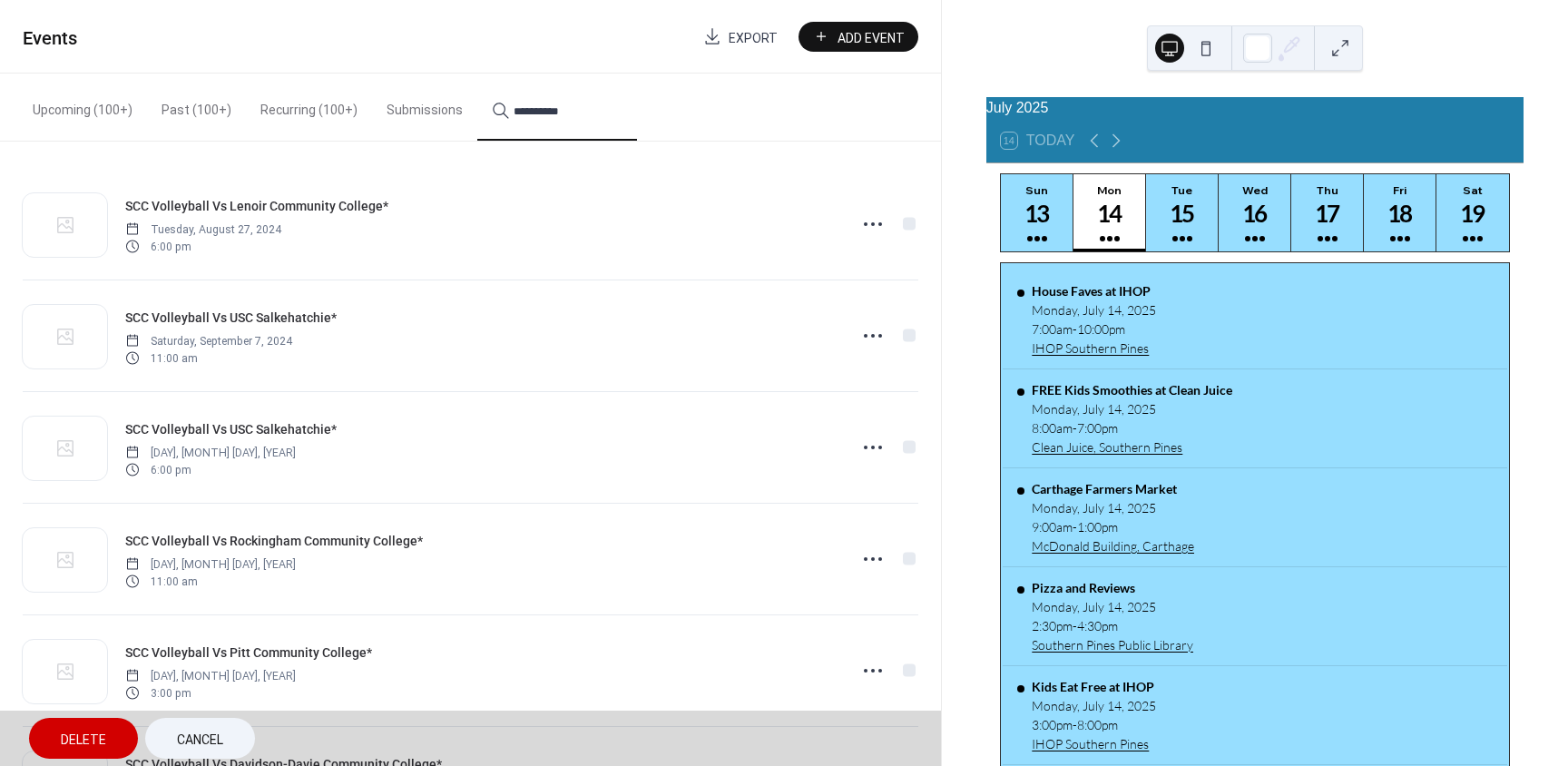 click on "SCC Volleyball Vs USC Salkehatchie* Saturday, September 7, 2024 11:00 am" at bounding box center (470, 335) 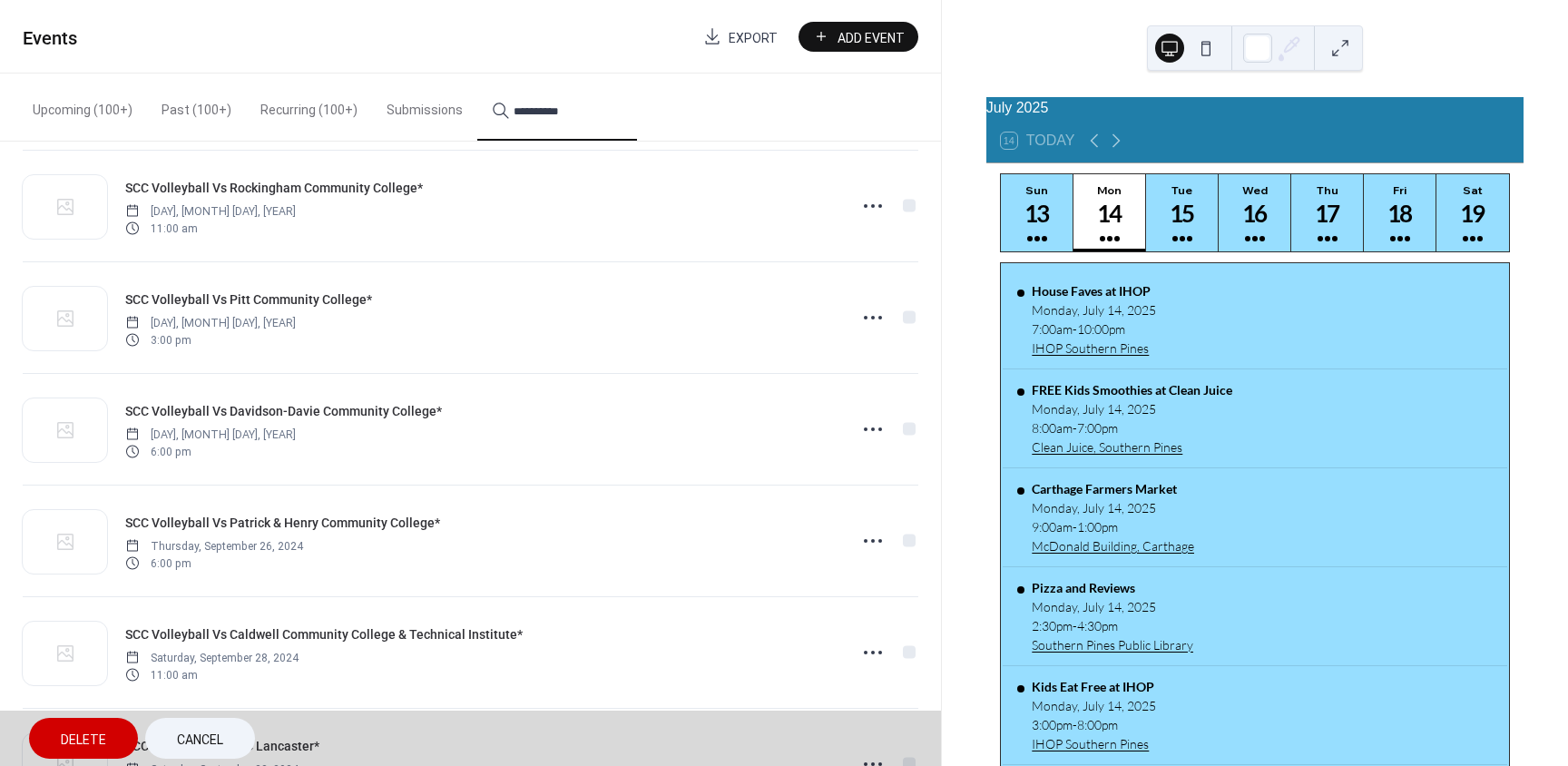 scroll, scrollTop: 363, scrollLeft: 0, axis: vertical 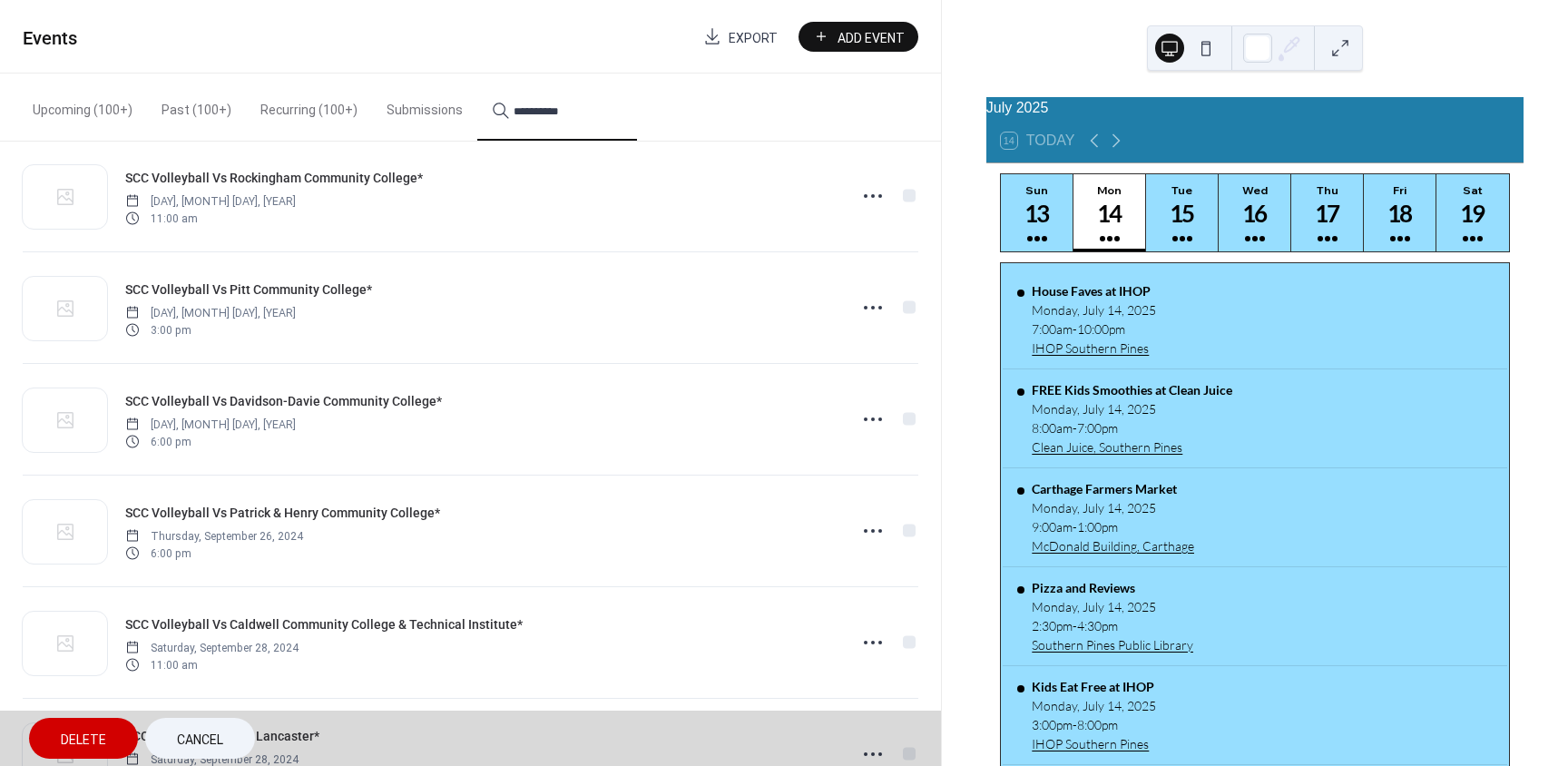 click on "SCC Volleyball Vs Davidson-Davie Community College* Thursday, September 19, 2024 6:00 pm" at bounding box center (470, 418) 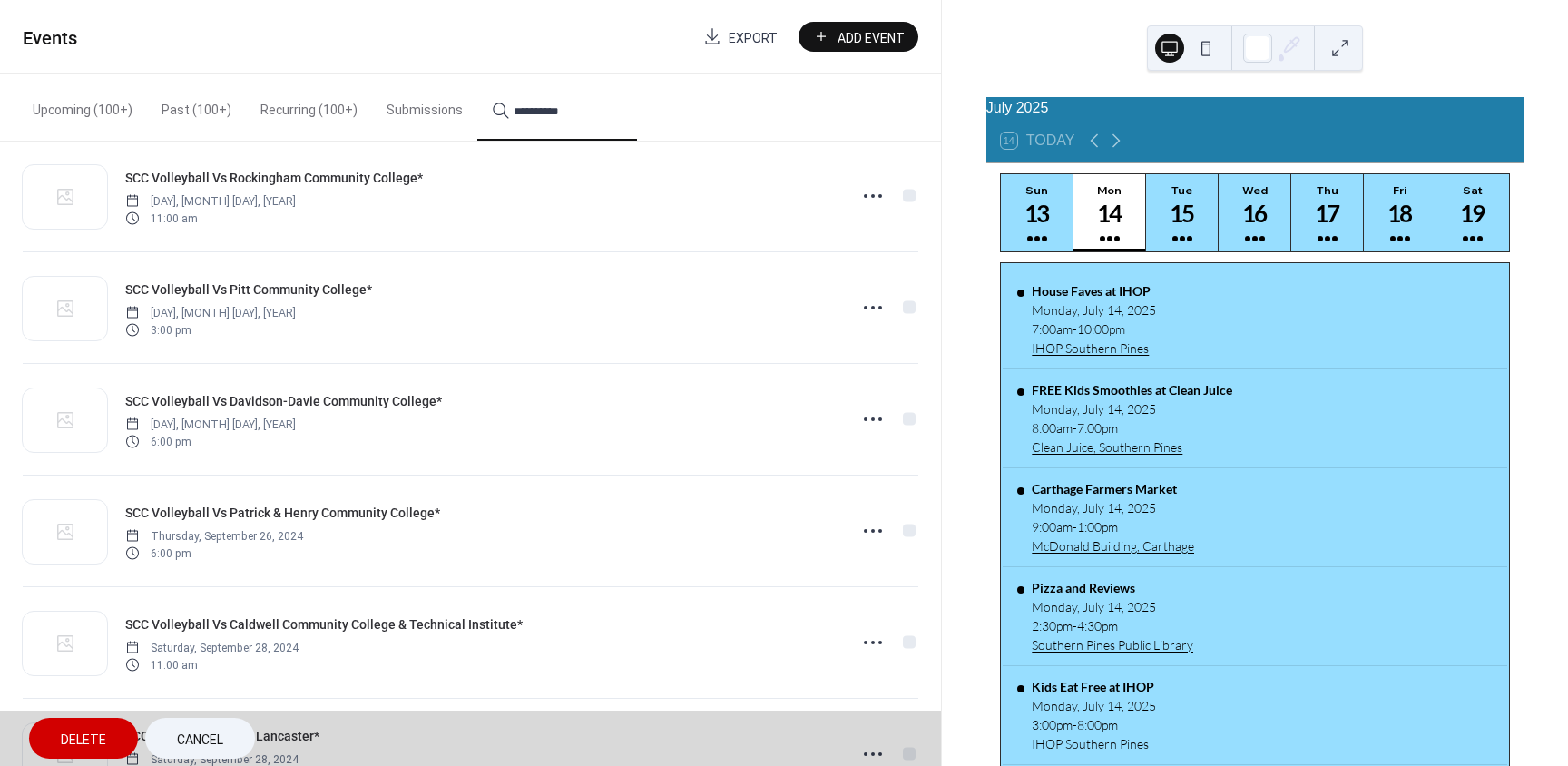 drag, startPoint x: 899, startPoint y: 528, endPoint x: 920, endPoint y: 566, distance: 43.41659 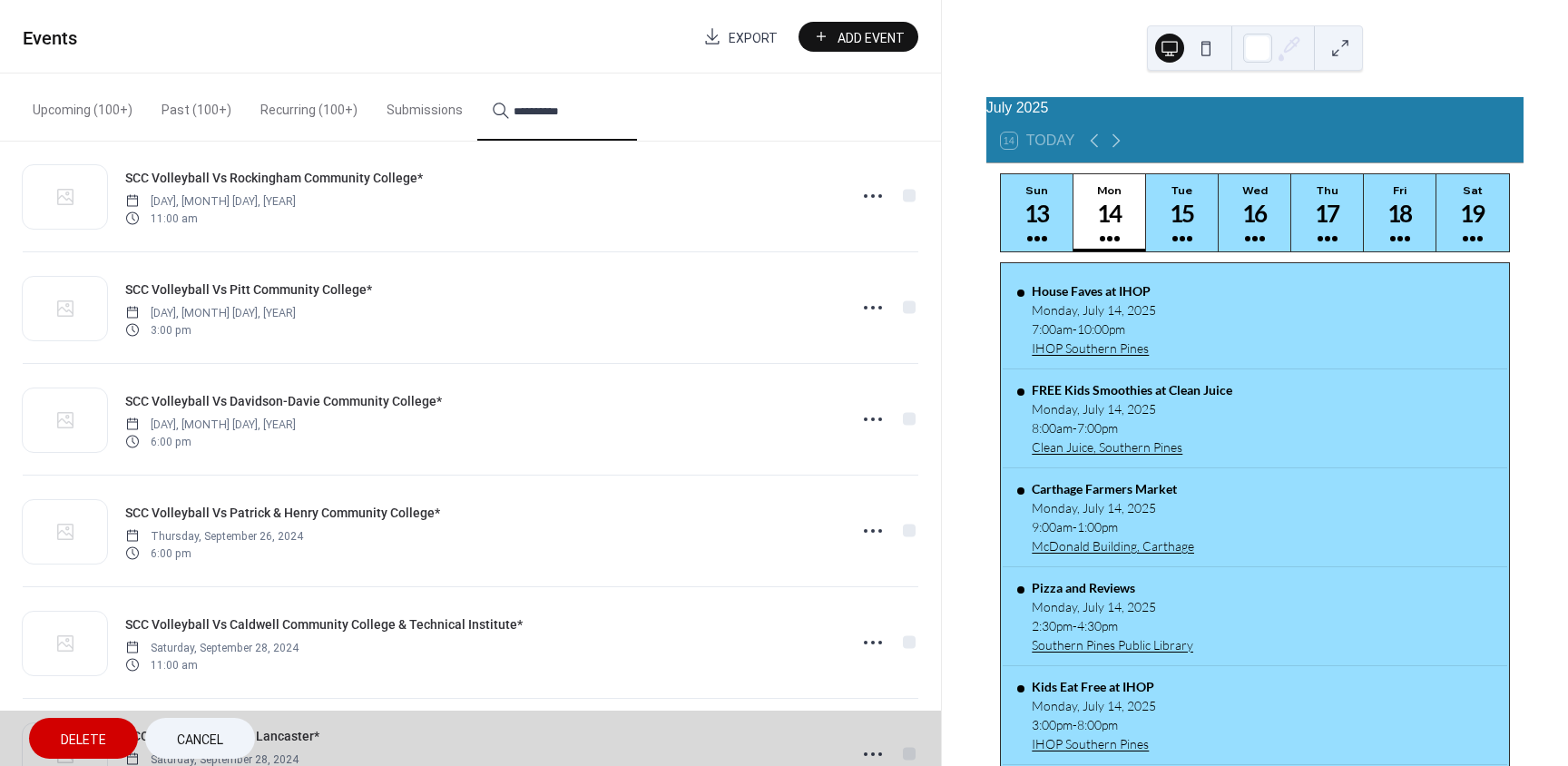 click on "SCC Volleyball Vs Caldwell Community College & Technical Institute* Saturday, September 28, 2024 11:00 am" at bounding box center (470, 642) 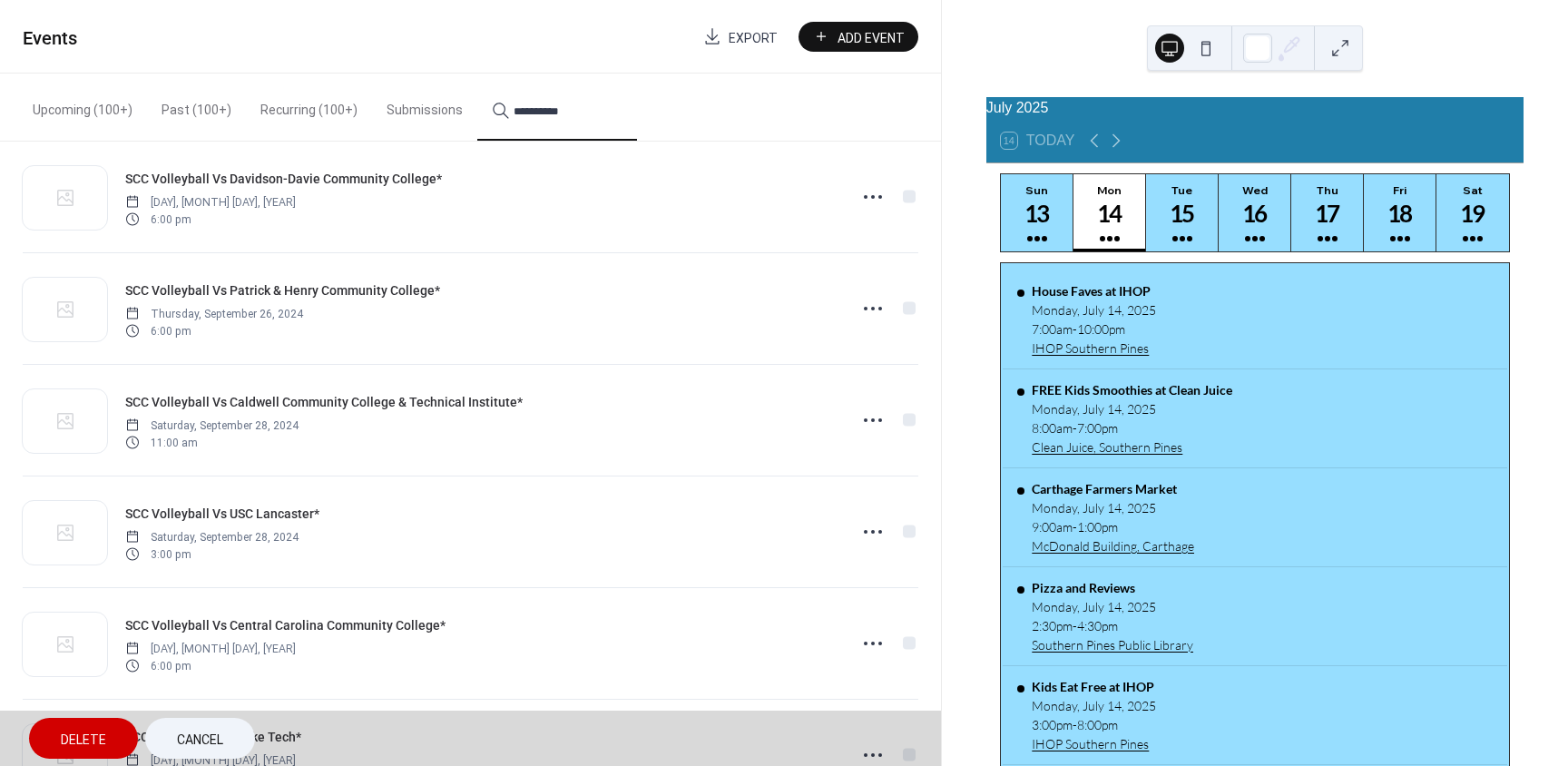 scroll, scrollTop: 635, scrollLeft: 0, axis: vertical 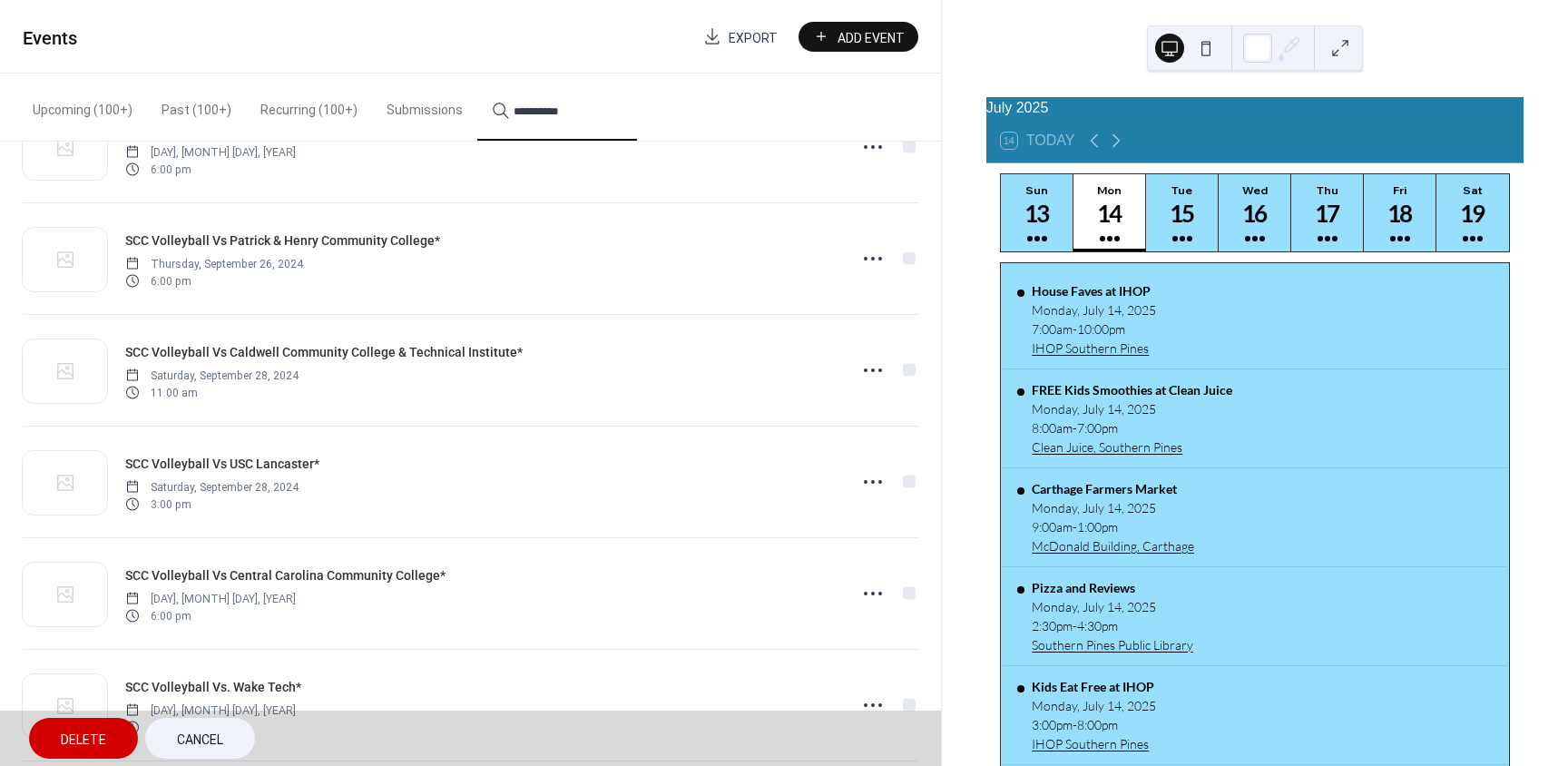 drag, startPoint x: 905, startPoint y: 482, endPoint x: 906, endPoint y: 531, distance: 49.0102 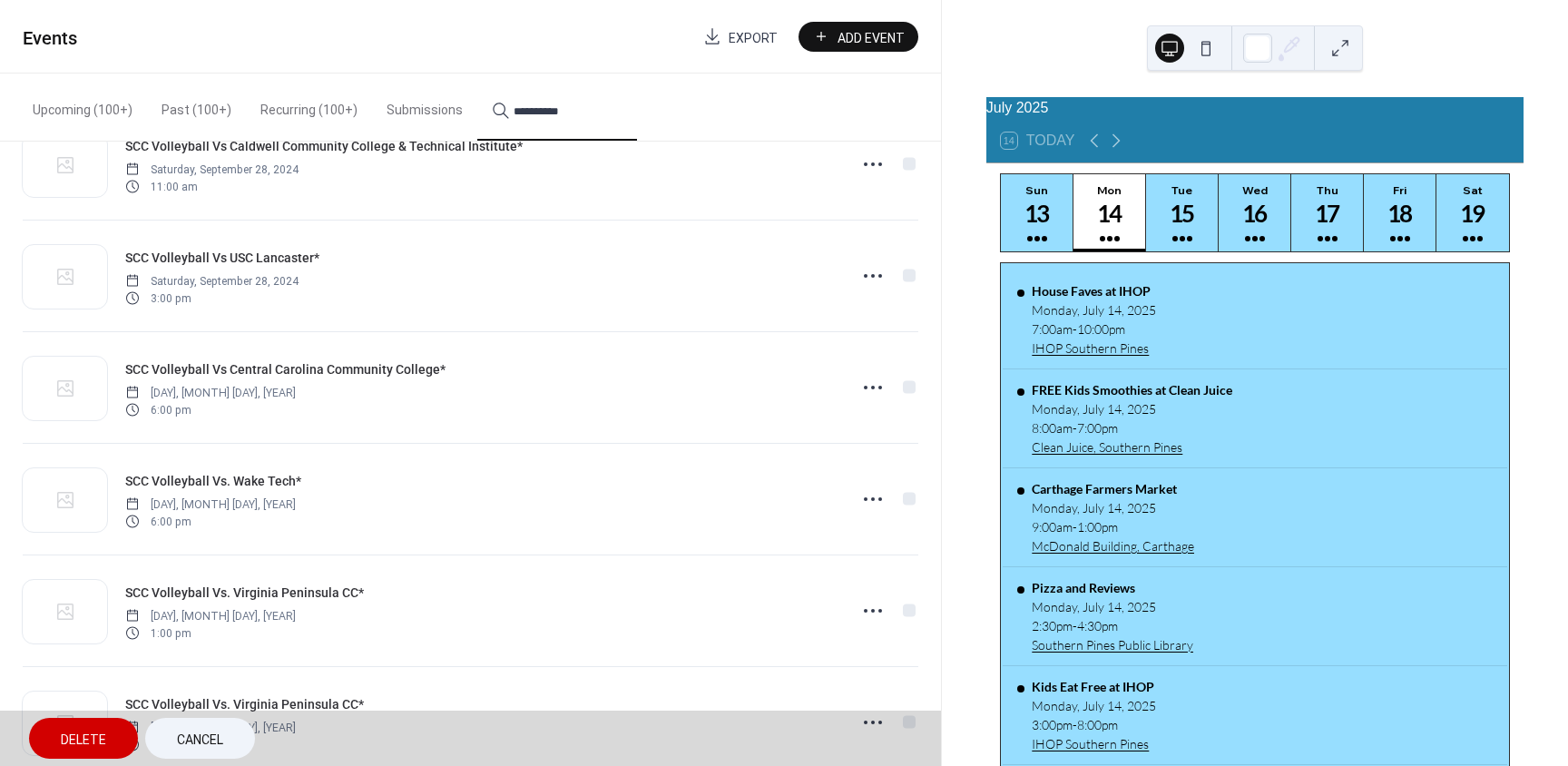 scroll, scrollTop: 998, scrollLeft: 0, axis: vertical 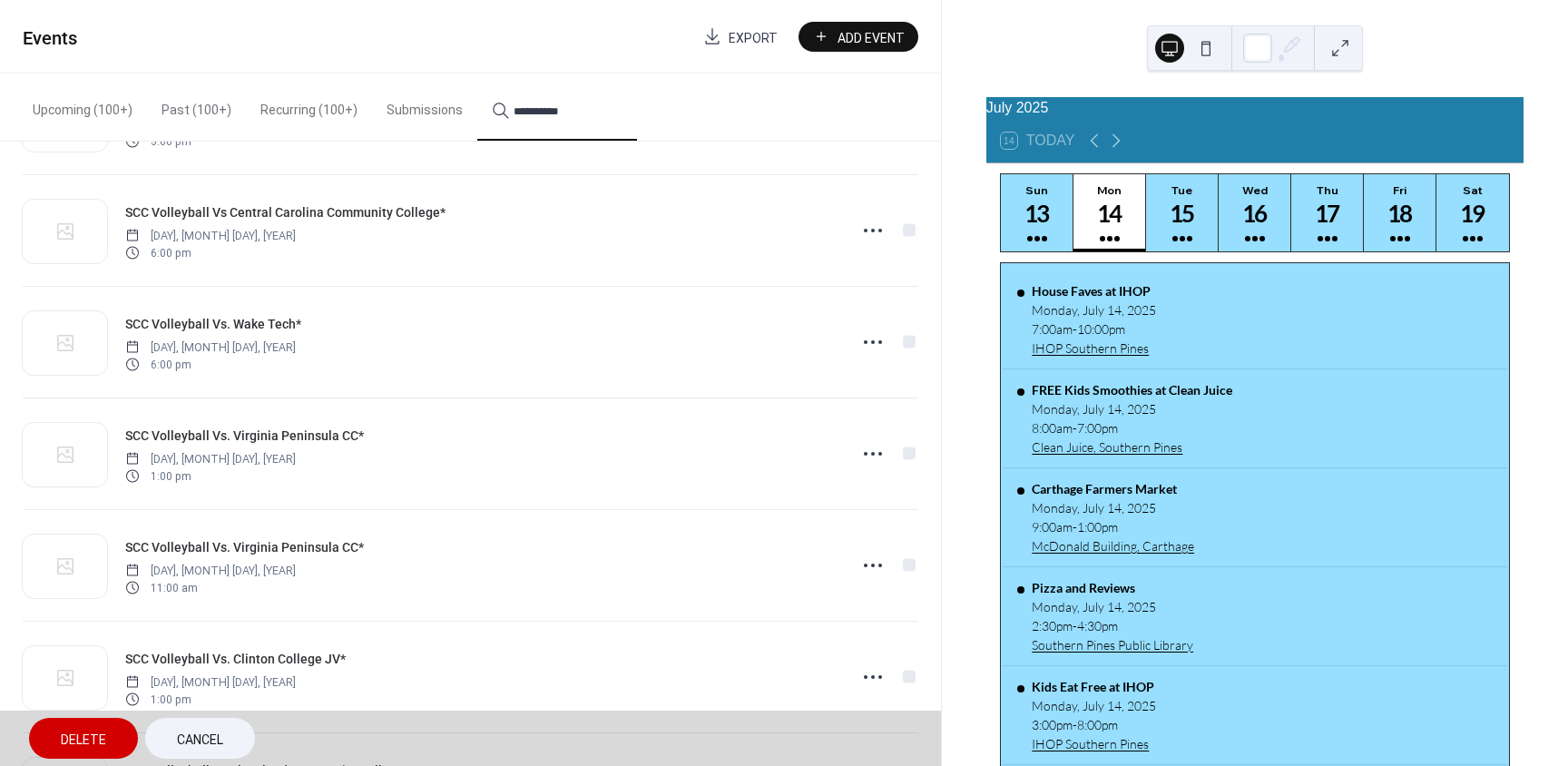 click on "SCC Volleyball Vs. Wake Tech* Thursday, October 10, 2024 6:00 pm" at bounding box center [470, 341] 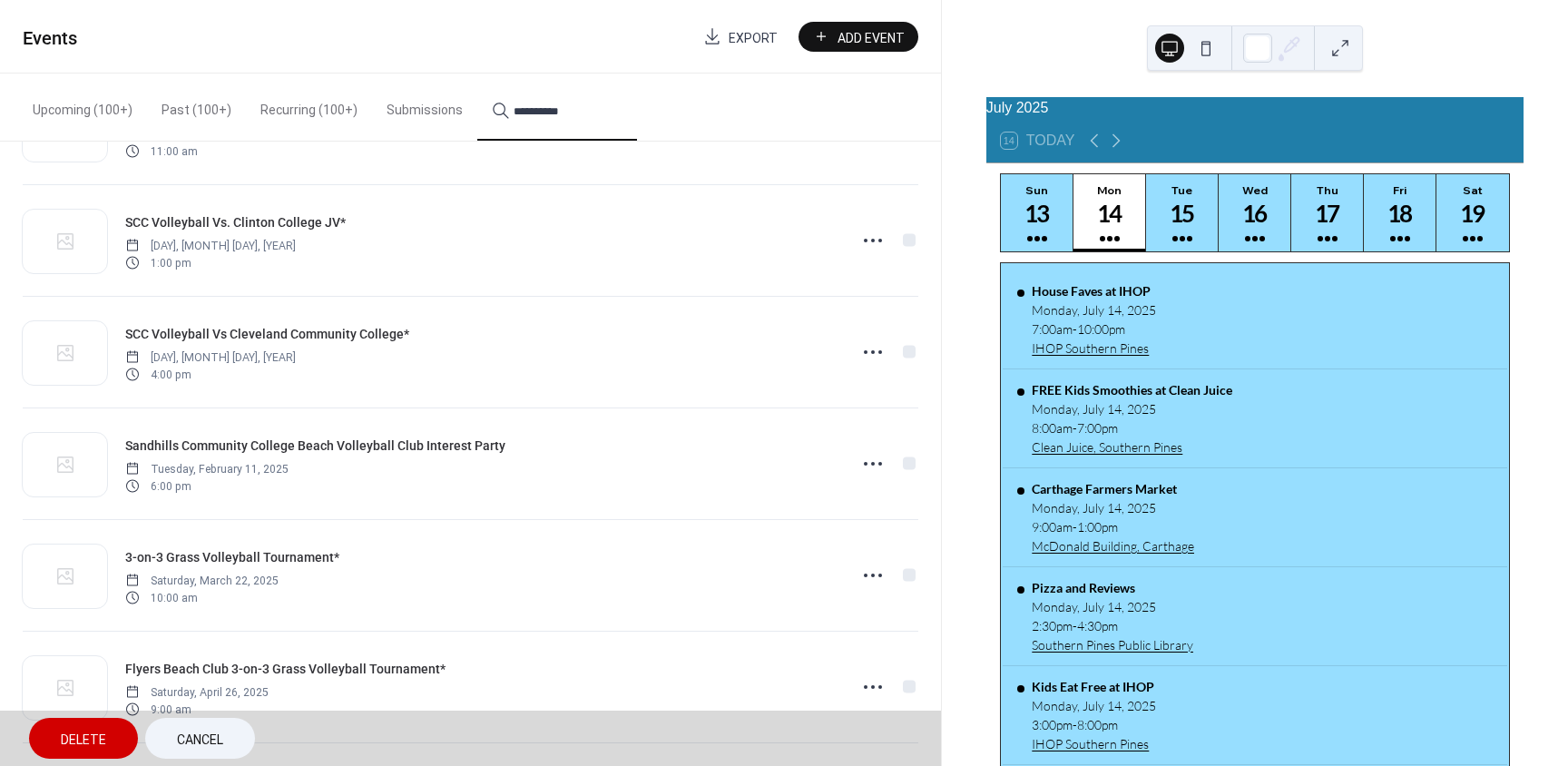 scroll, scrollTop: 1452, scrollLeft: 0, axis: vertical 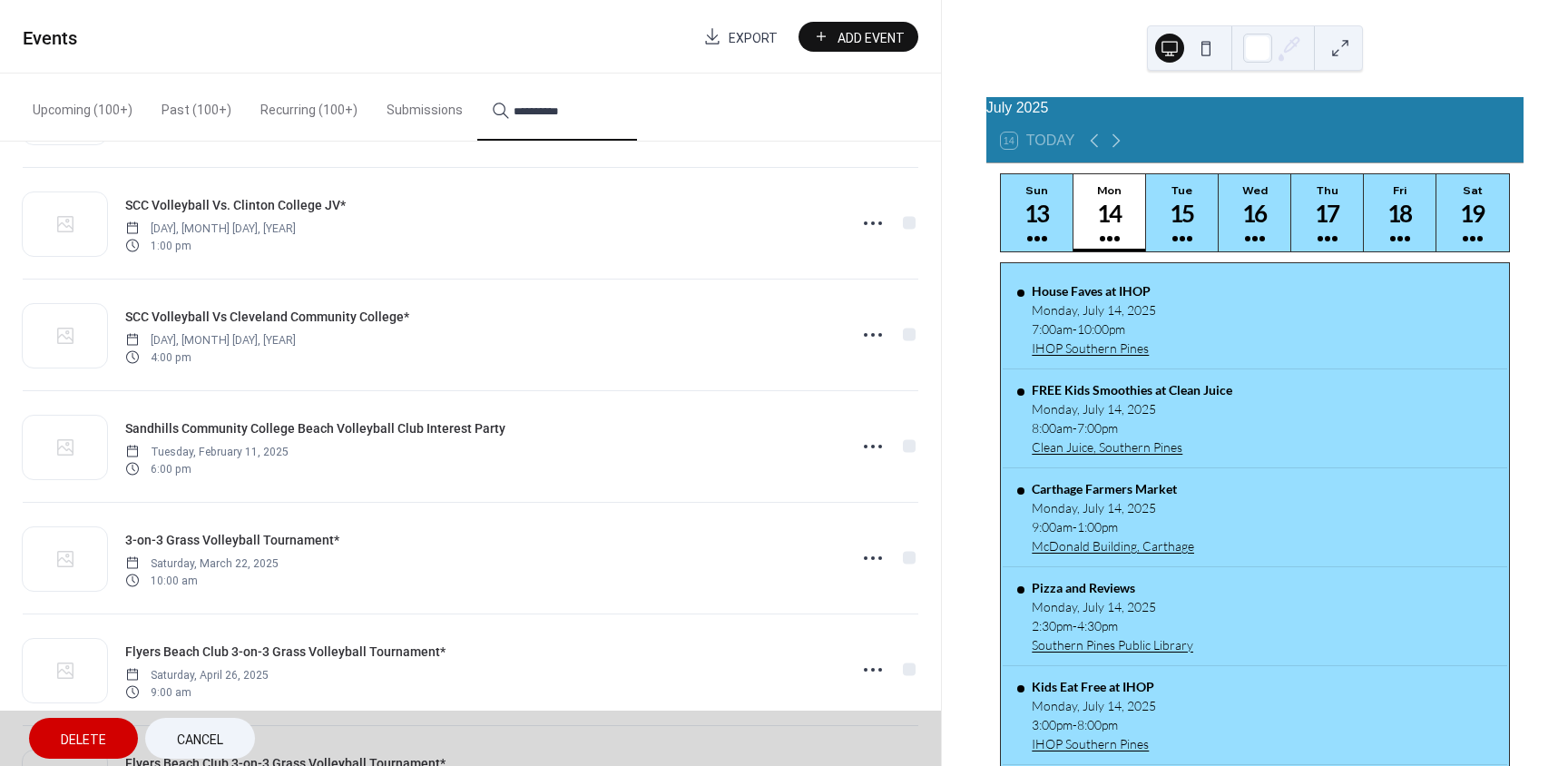 click on "SCC Volleyball Vs Cleveland Community College* Tuesday, October 22, 2024 4:00 pm" at bounding box center [470, 334] 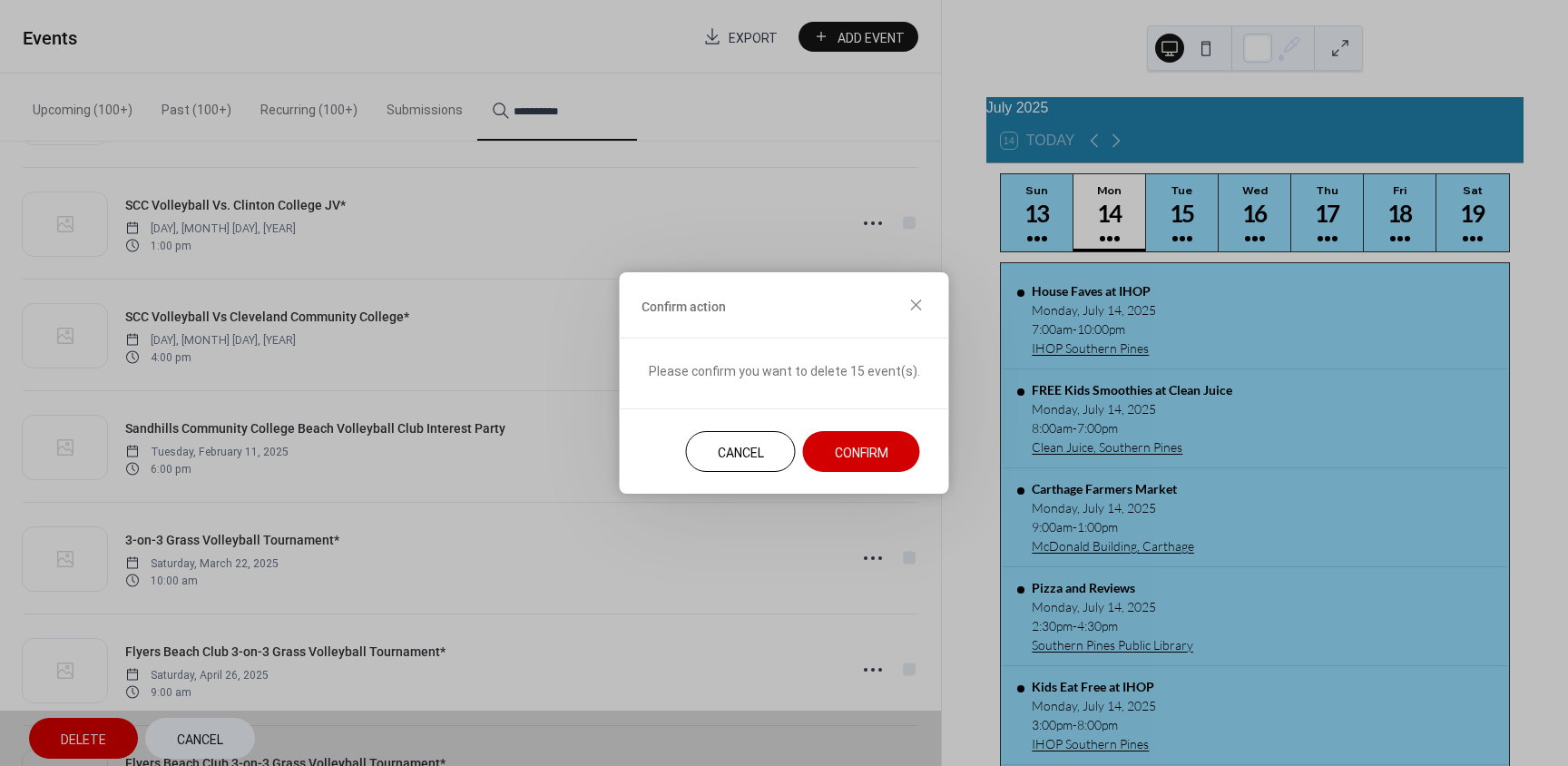 click on "Confirm" at bounding box center (861, 453) 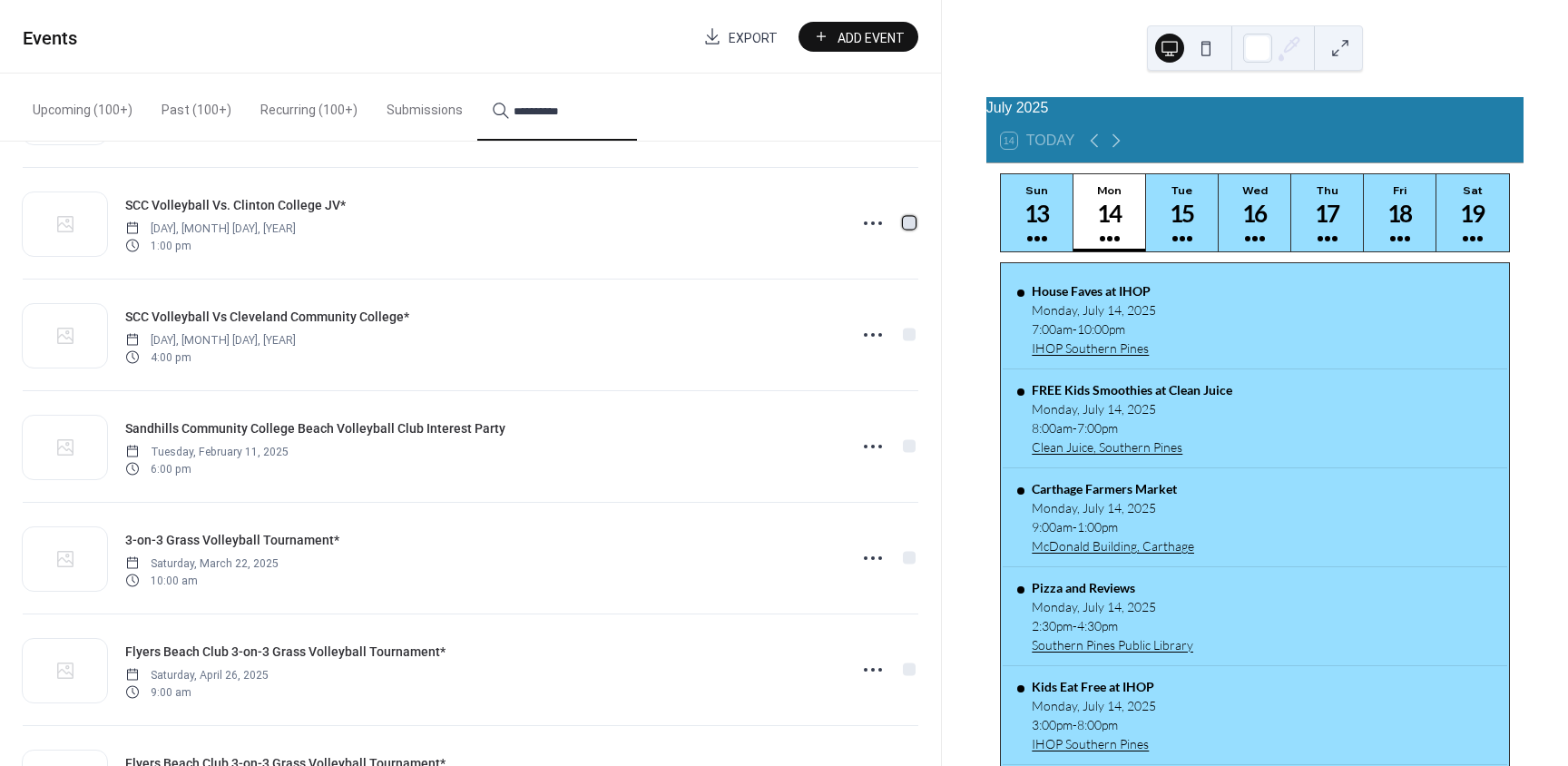 click at bounding box center [909, 222] 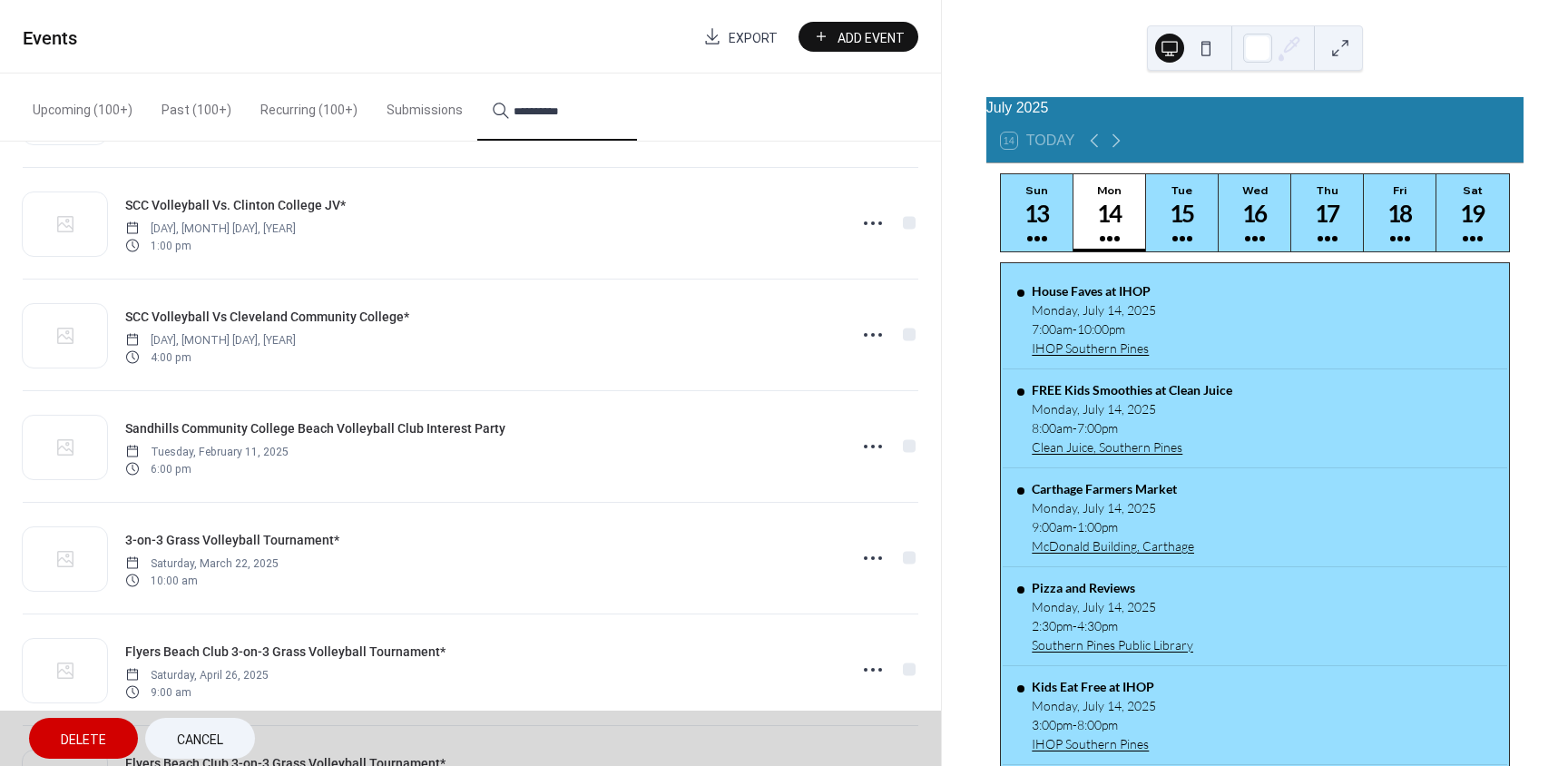 click on "SCC Volleyball Vs Cleveland Community College* Tuesday, October 22, 2024 4:00 pm" at bounding box center (470, 334) 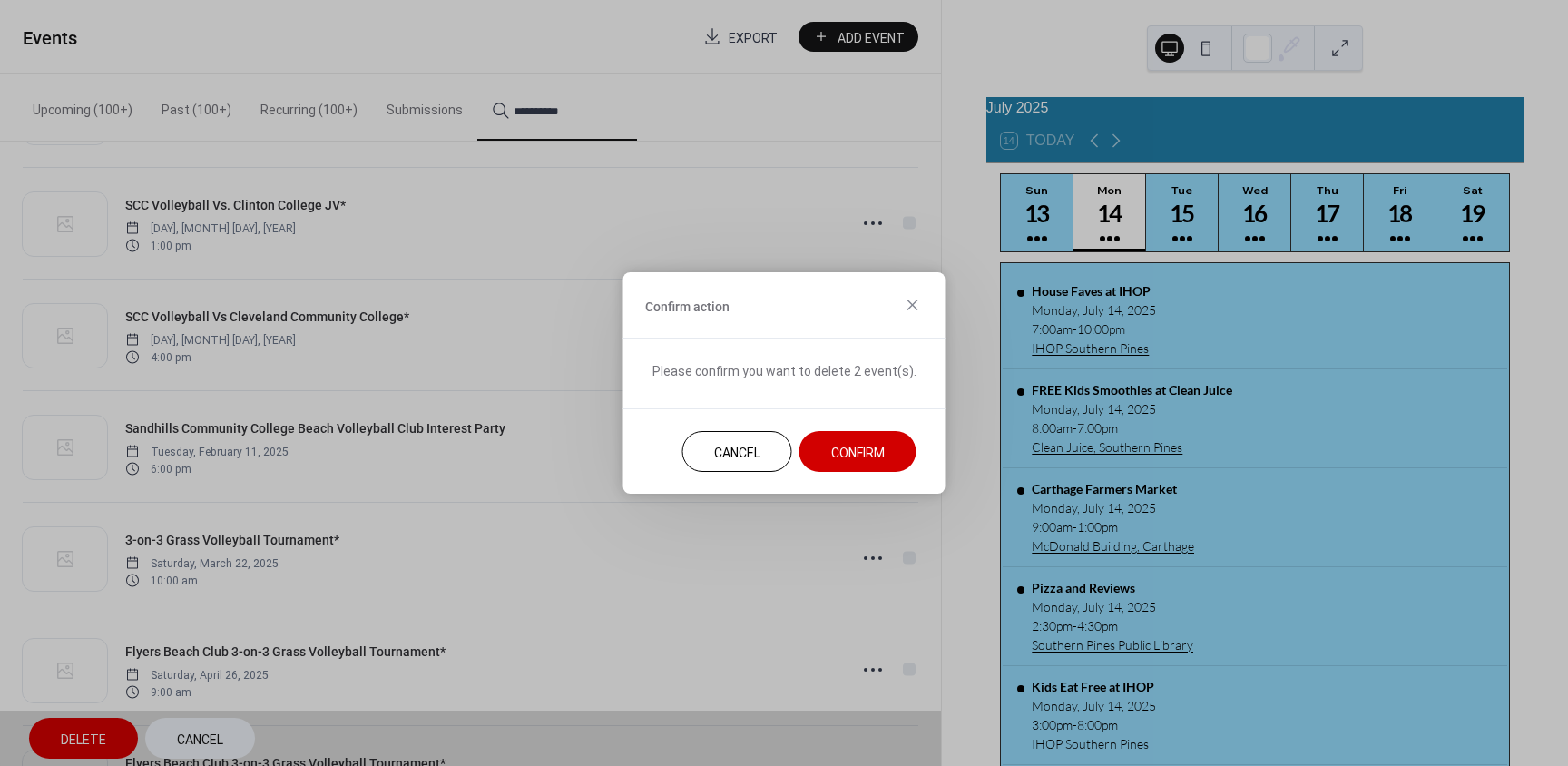 click on "Confirm" at bounding box center [858, 453] 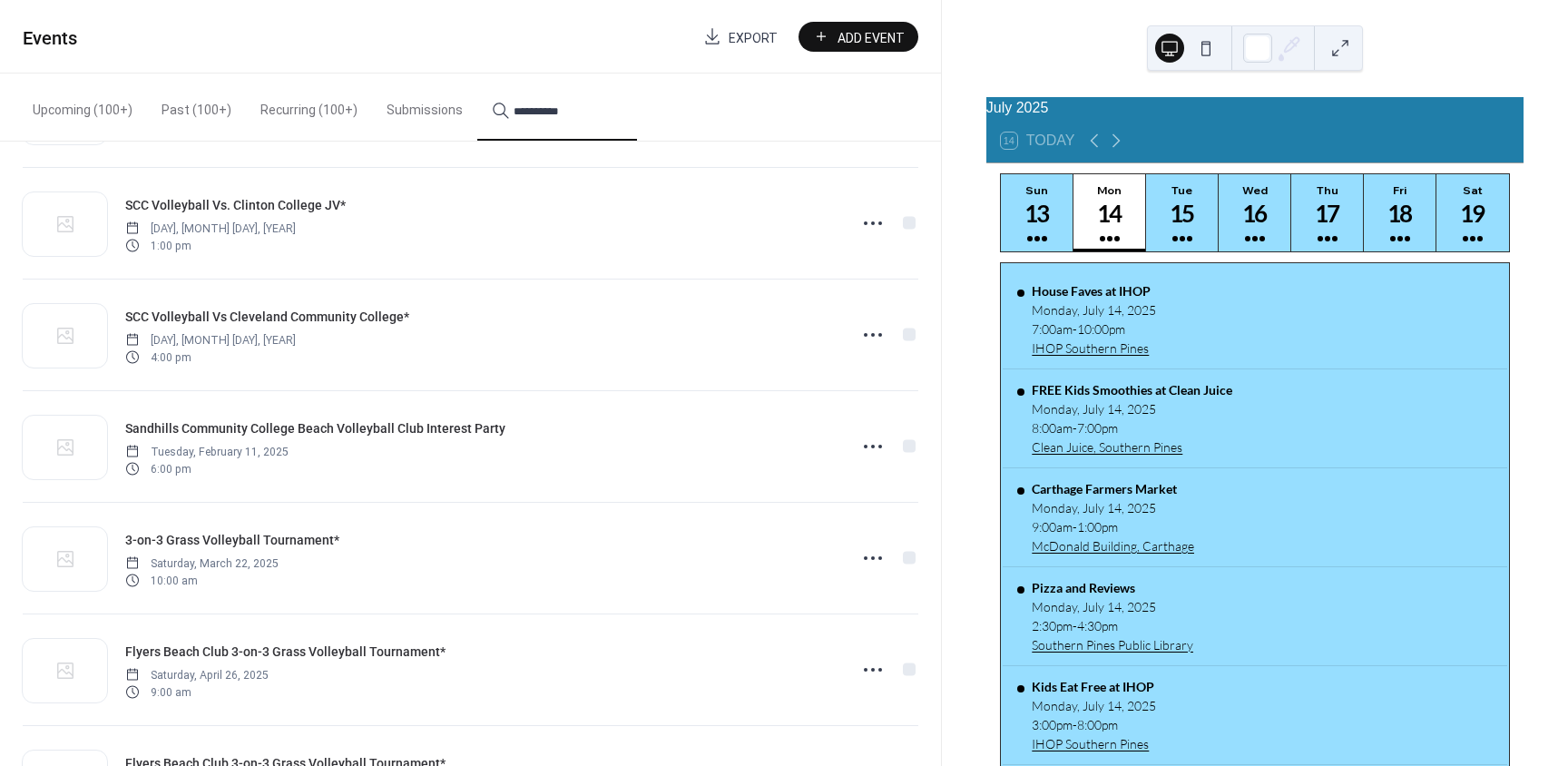 scroll, scrollTop: 1661, scrollLeft: 0, axis: vertical 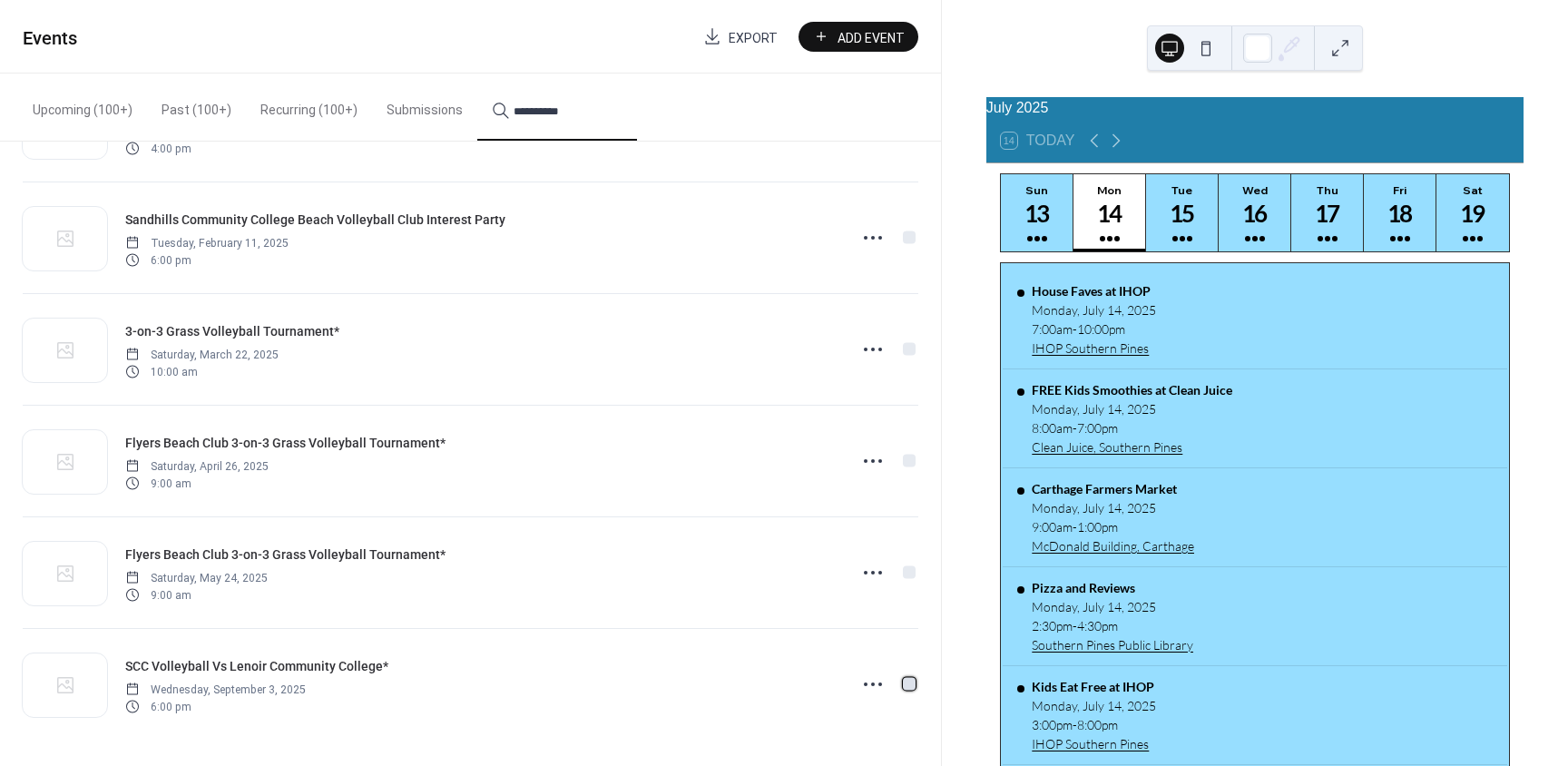 click at bounding box center (909, 683) 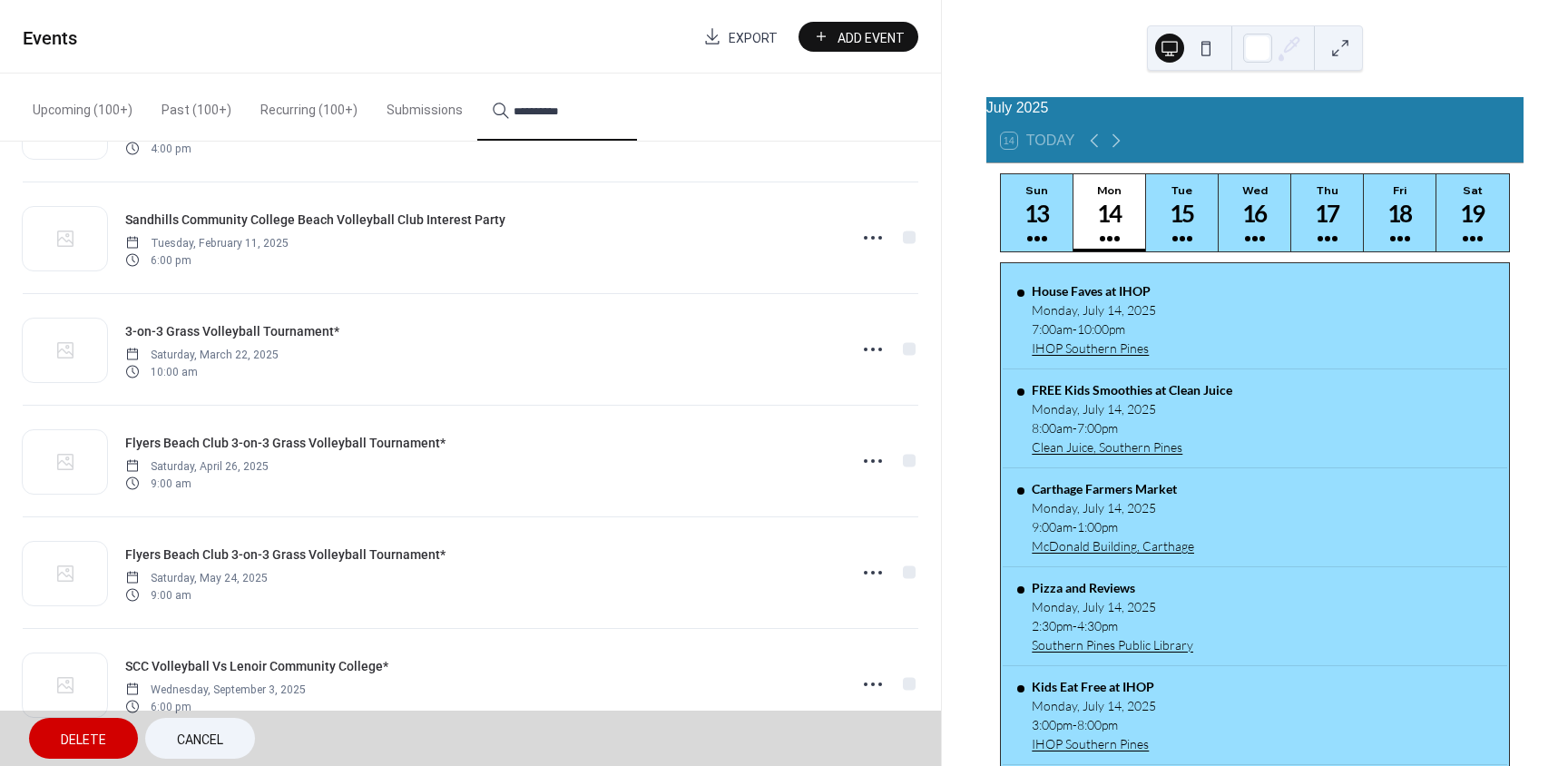 click on "SCC Volleyball Vs Lenoir Community College* Wednesday, September 3, 2025 6:00 pm" at bounding box center (470, 683) 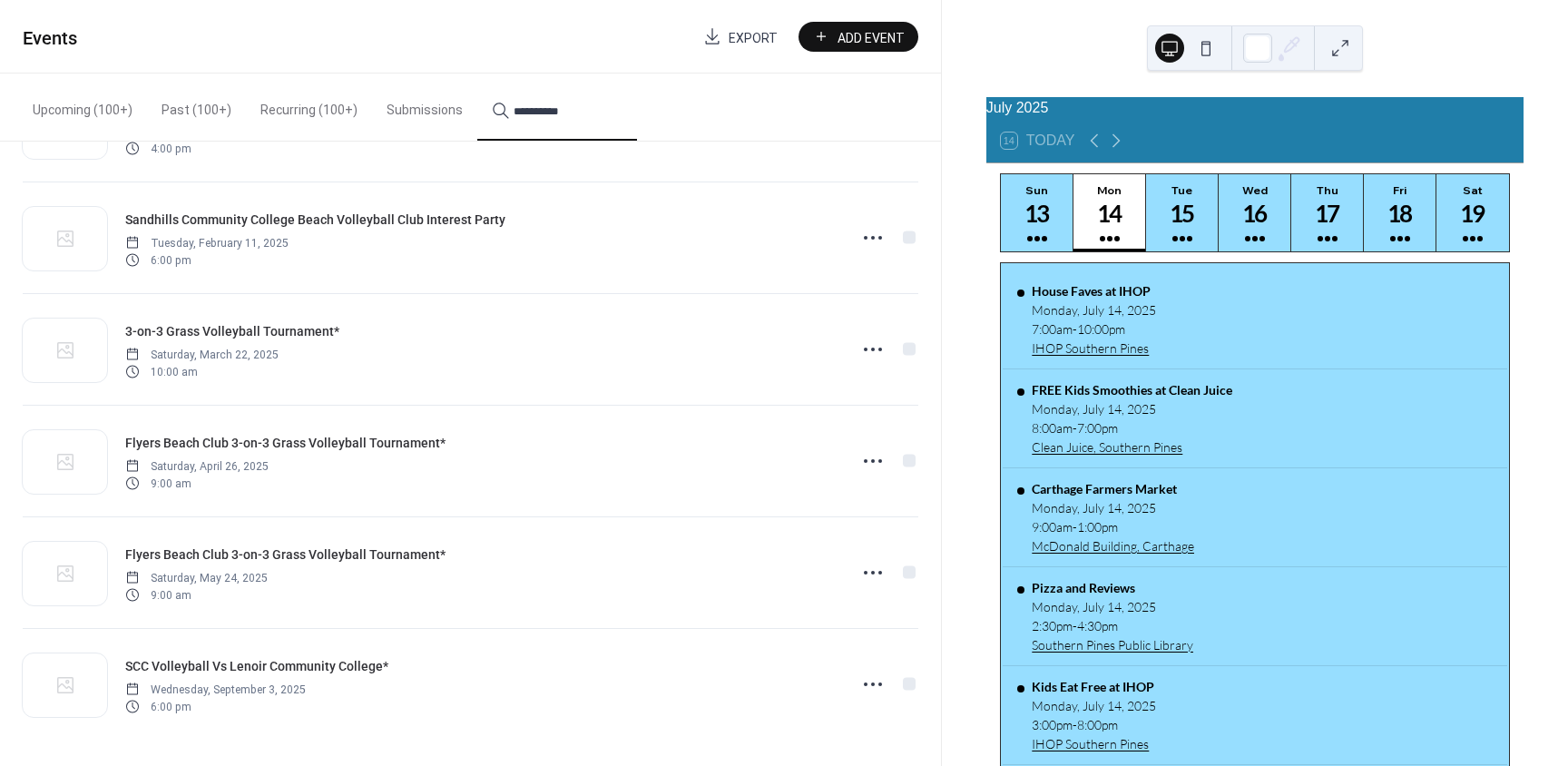 click 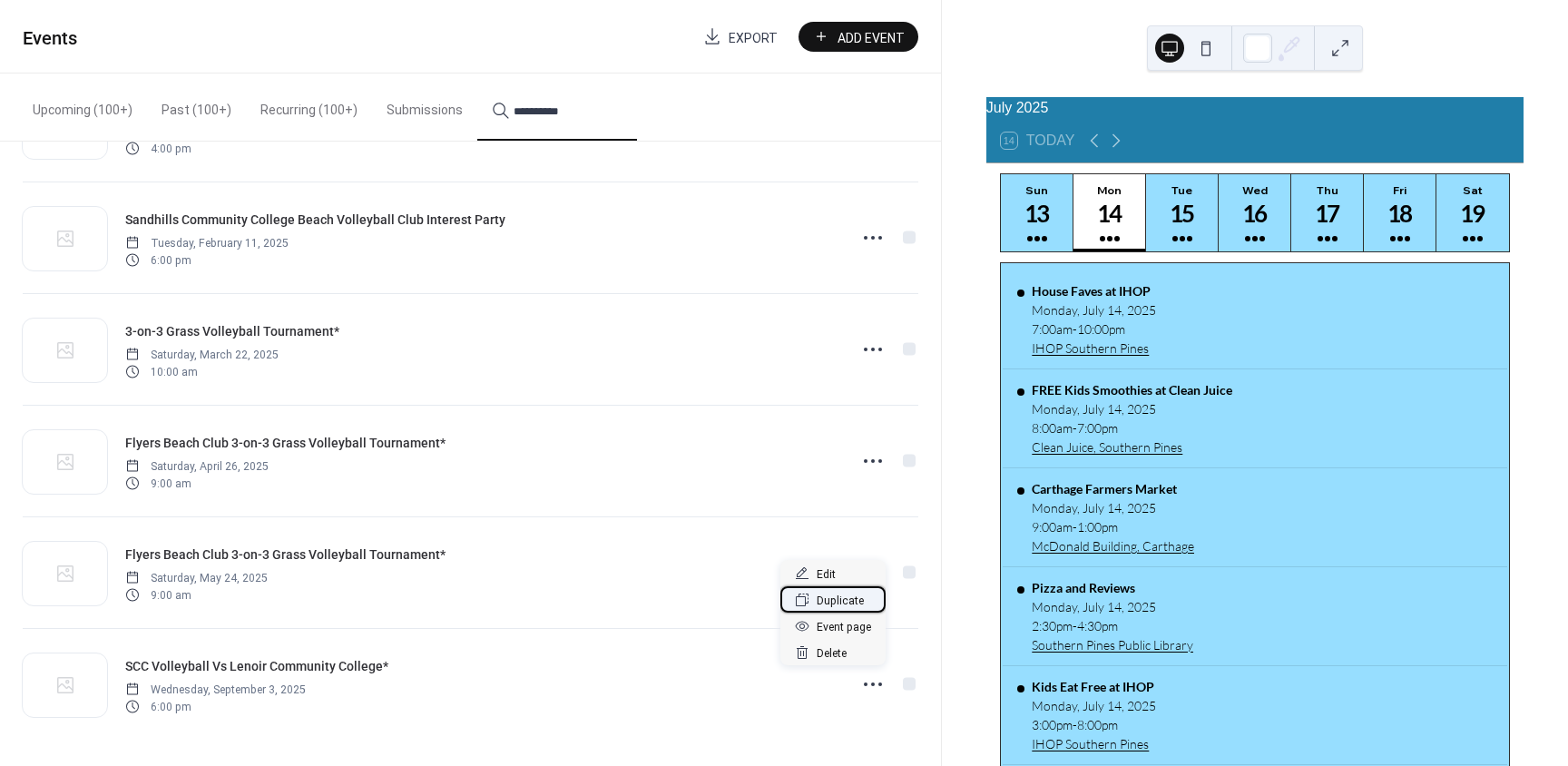 click on "Duplicate" at bounding box center [840, 601] 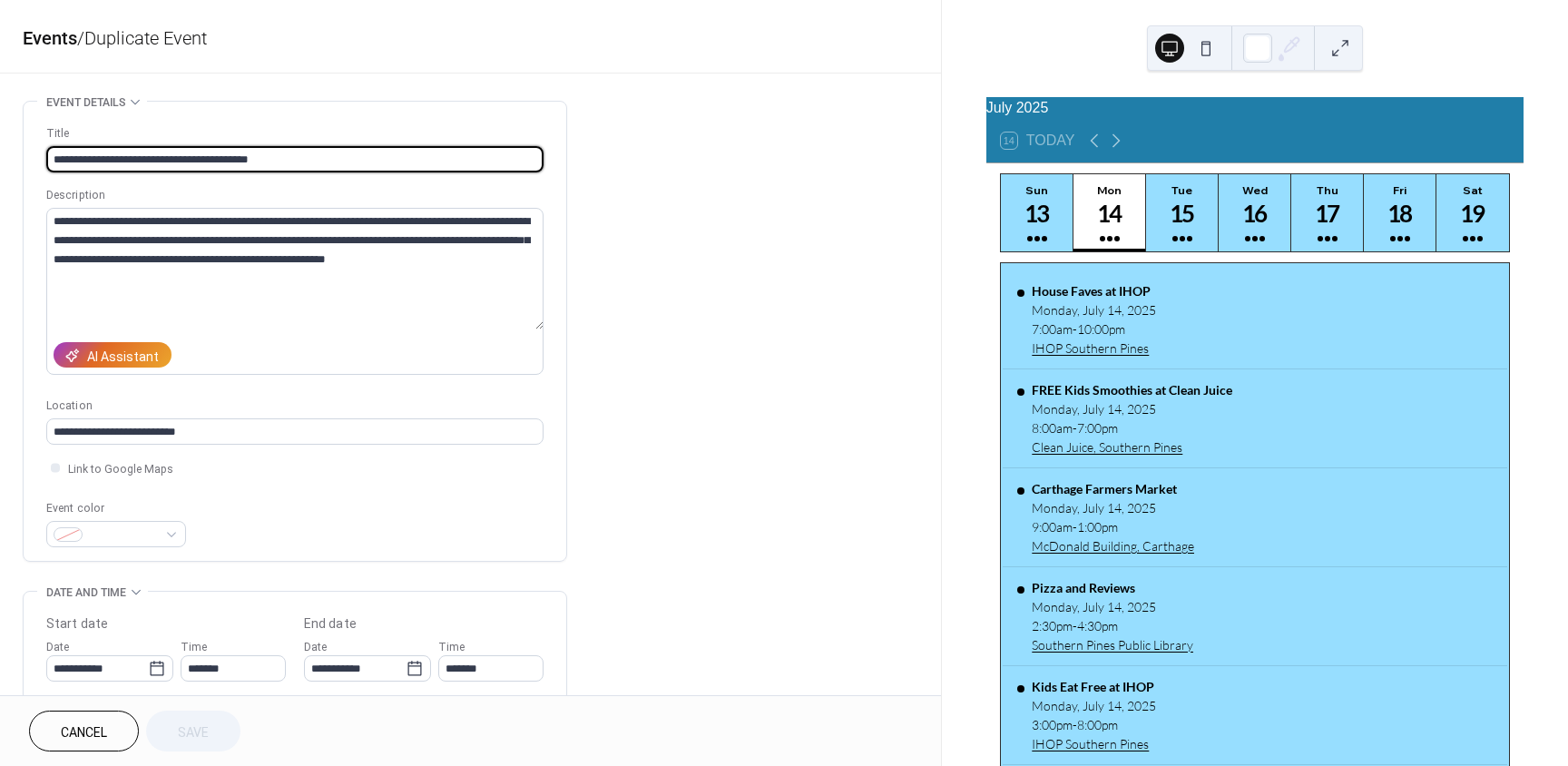 drag, startPoint x: 283, startPoint y: 161, endPoint x: 145, endPoint y: 165, distance: 138.05796 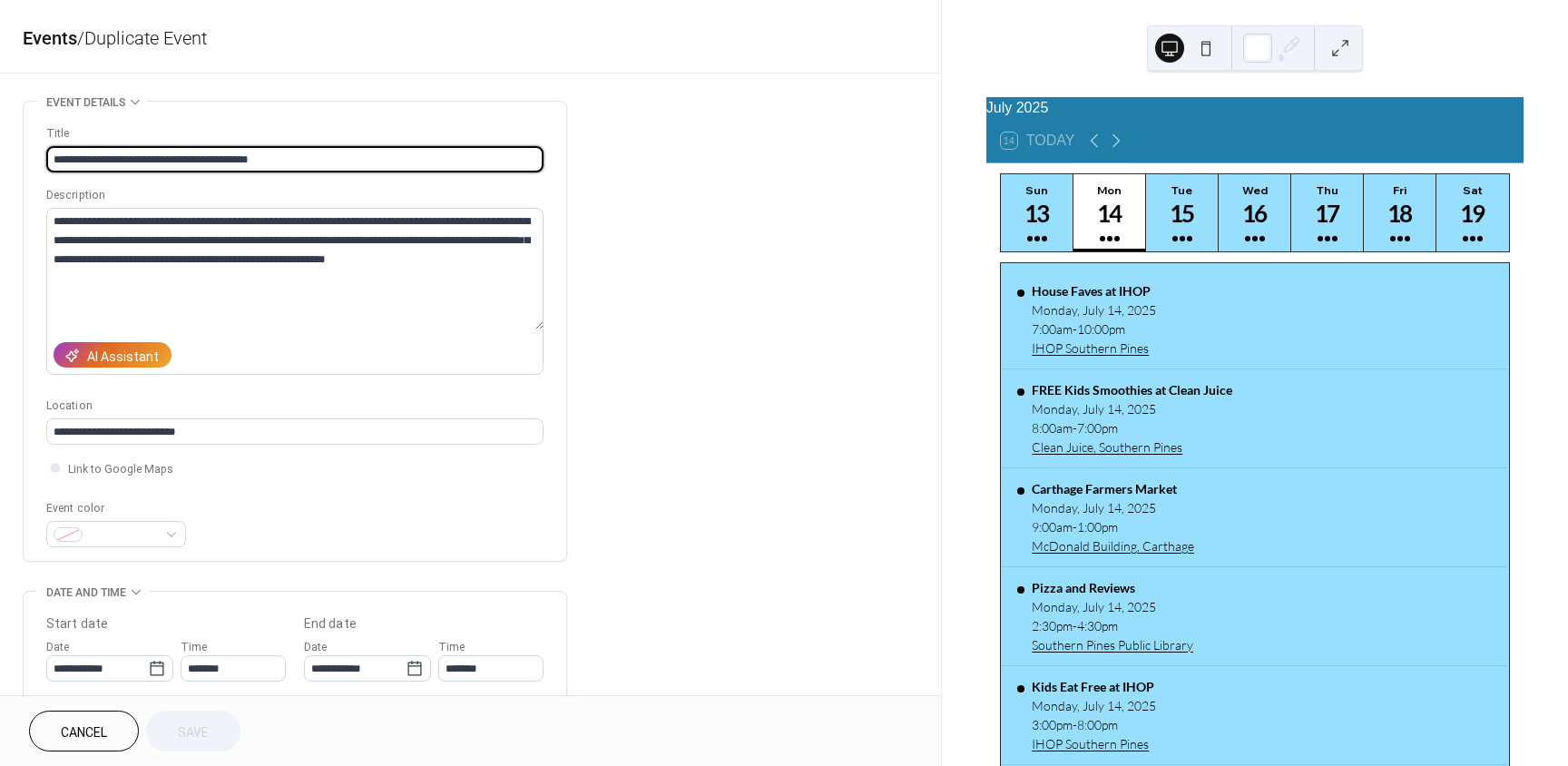 click on "**********" at bounding box center [295, 159] 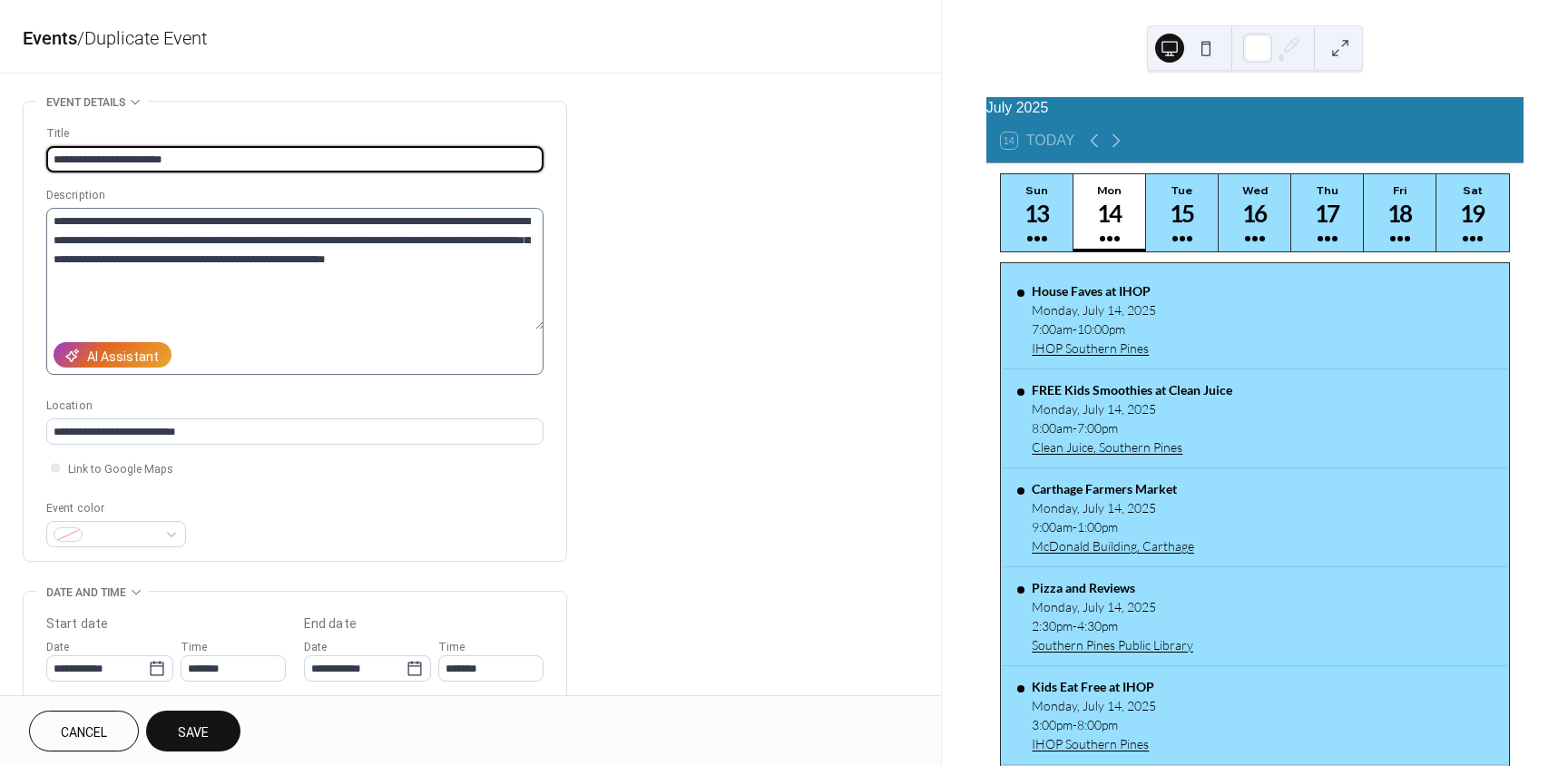 type on "**********" 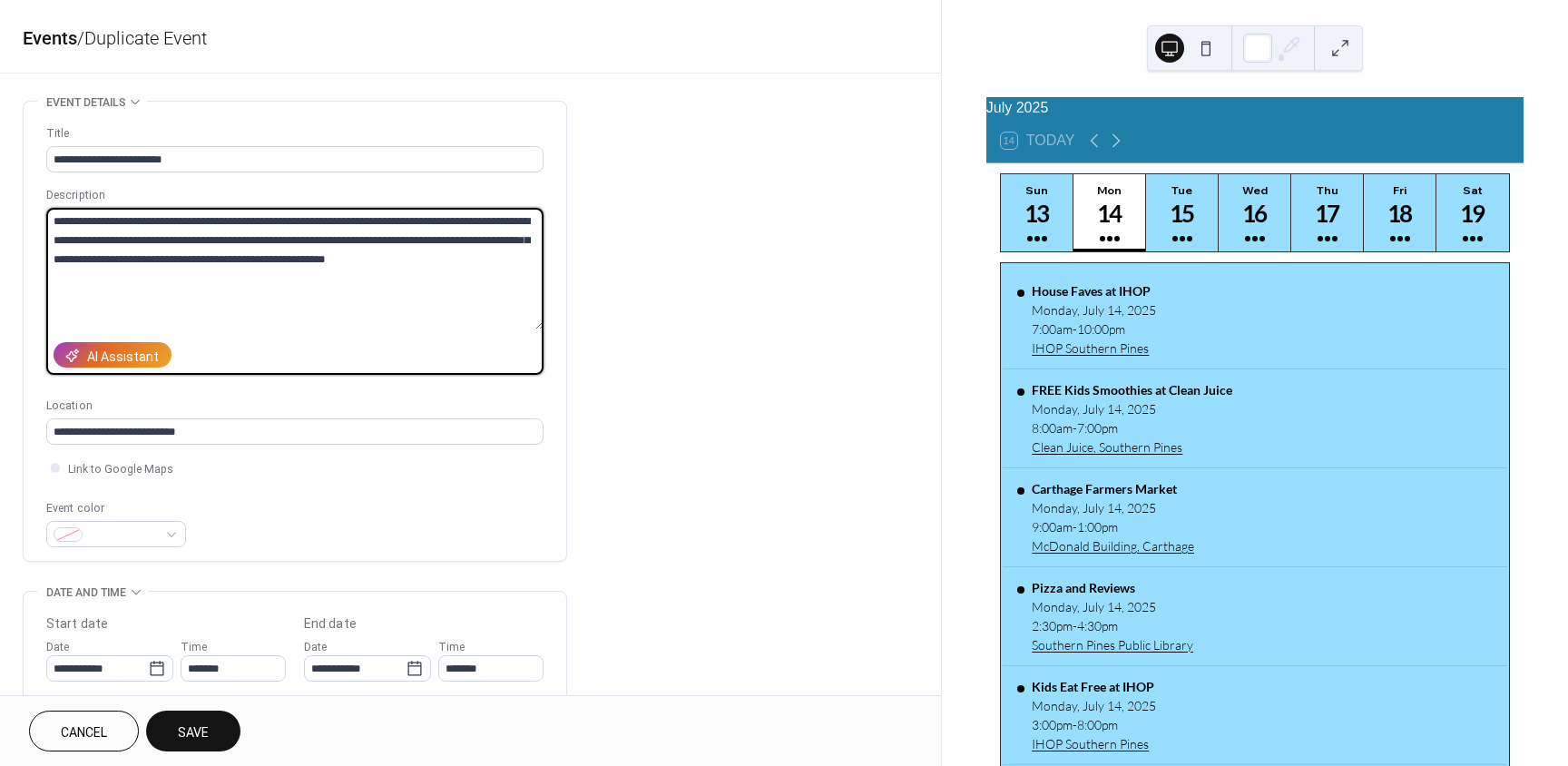 drag, startPoint x: 315, startPoint y: 241, endPoint x: 188, endPoint y: 241, distance: 127 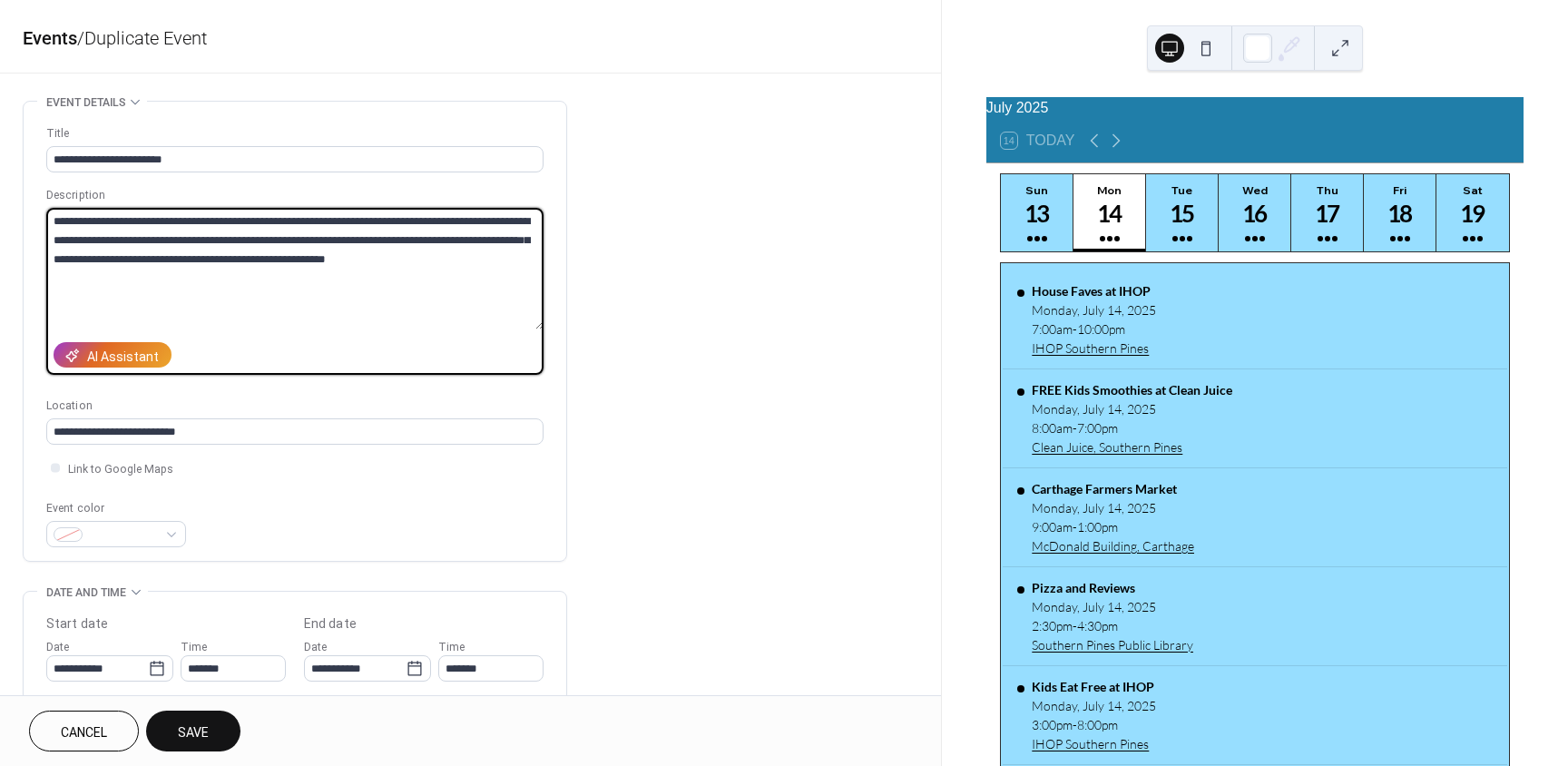 click on "**********" at bounding box center (295, 269) 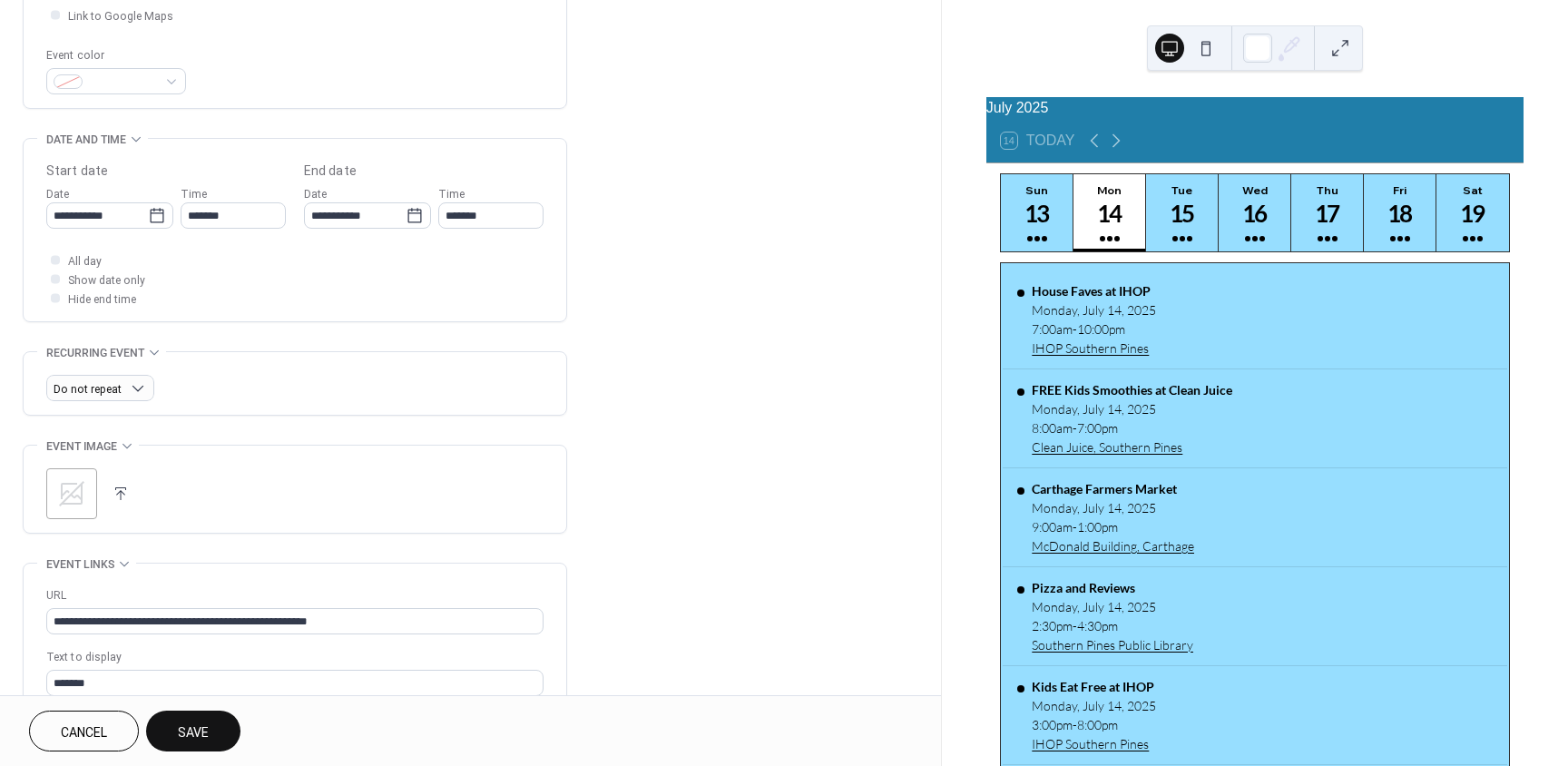 scroll, scrollTop: 454, scrollLeft: 0, axis: vertical 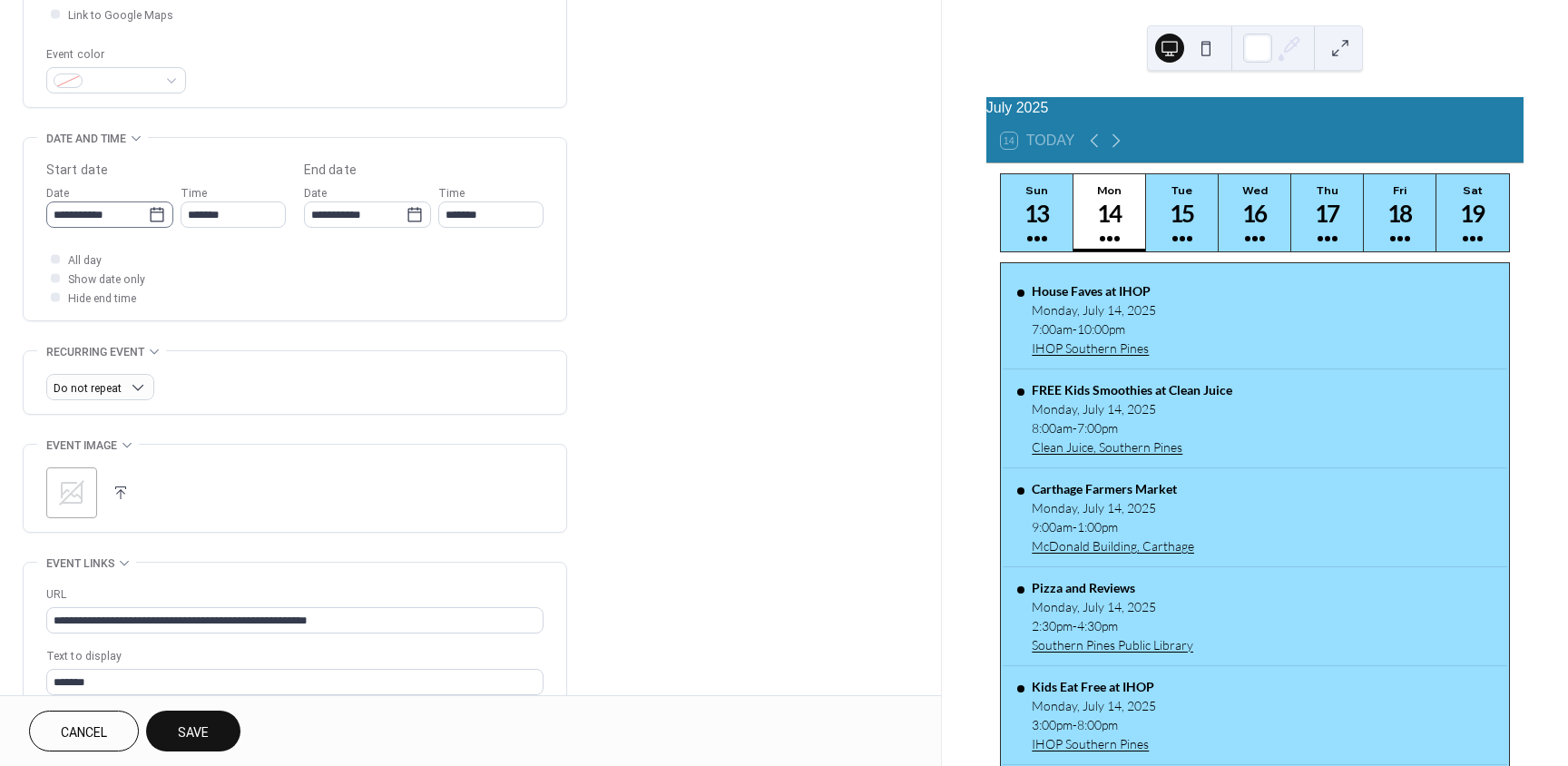 type on "**********" 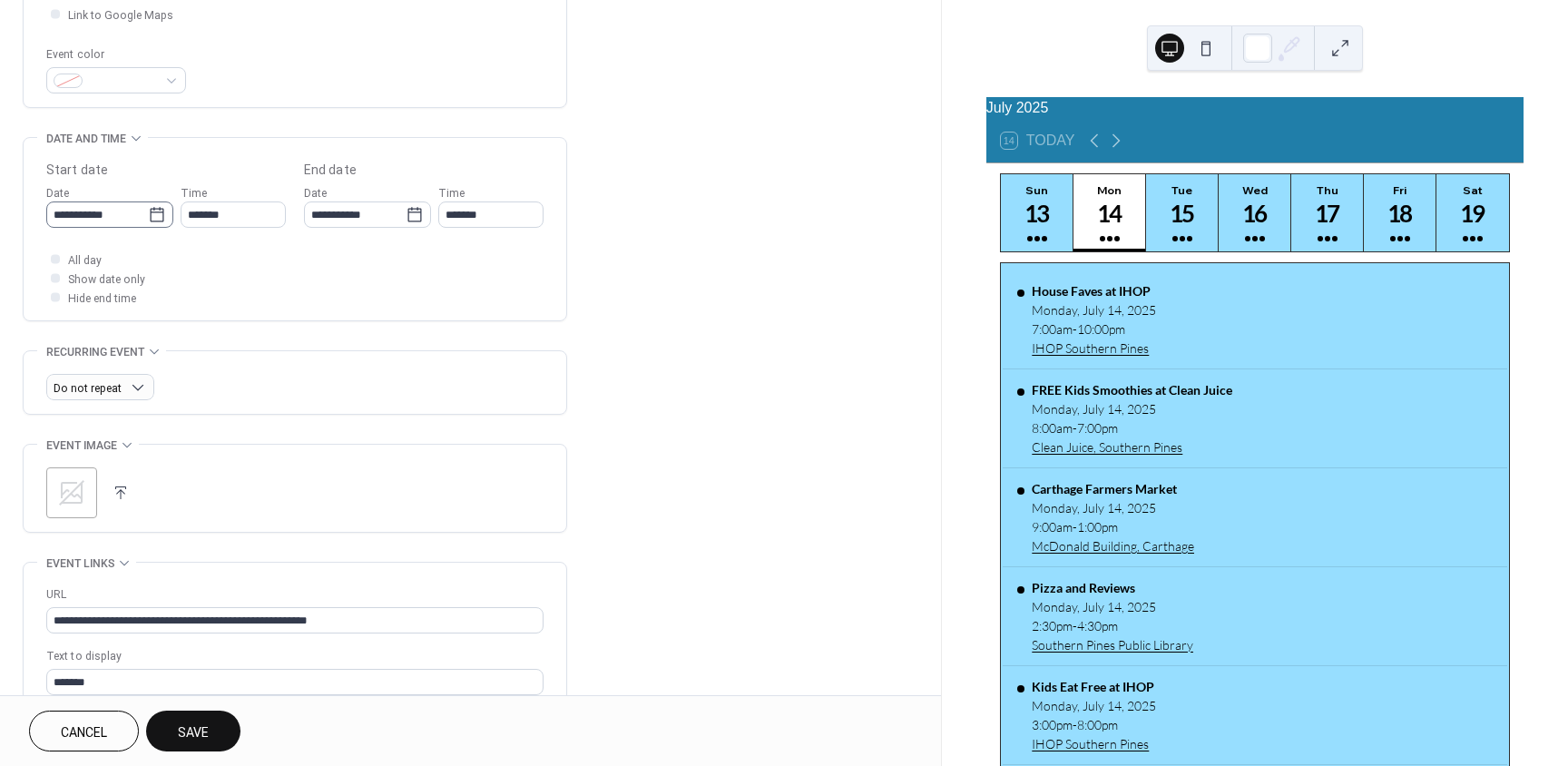 click 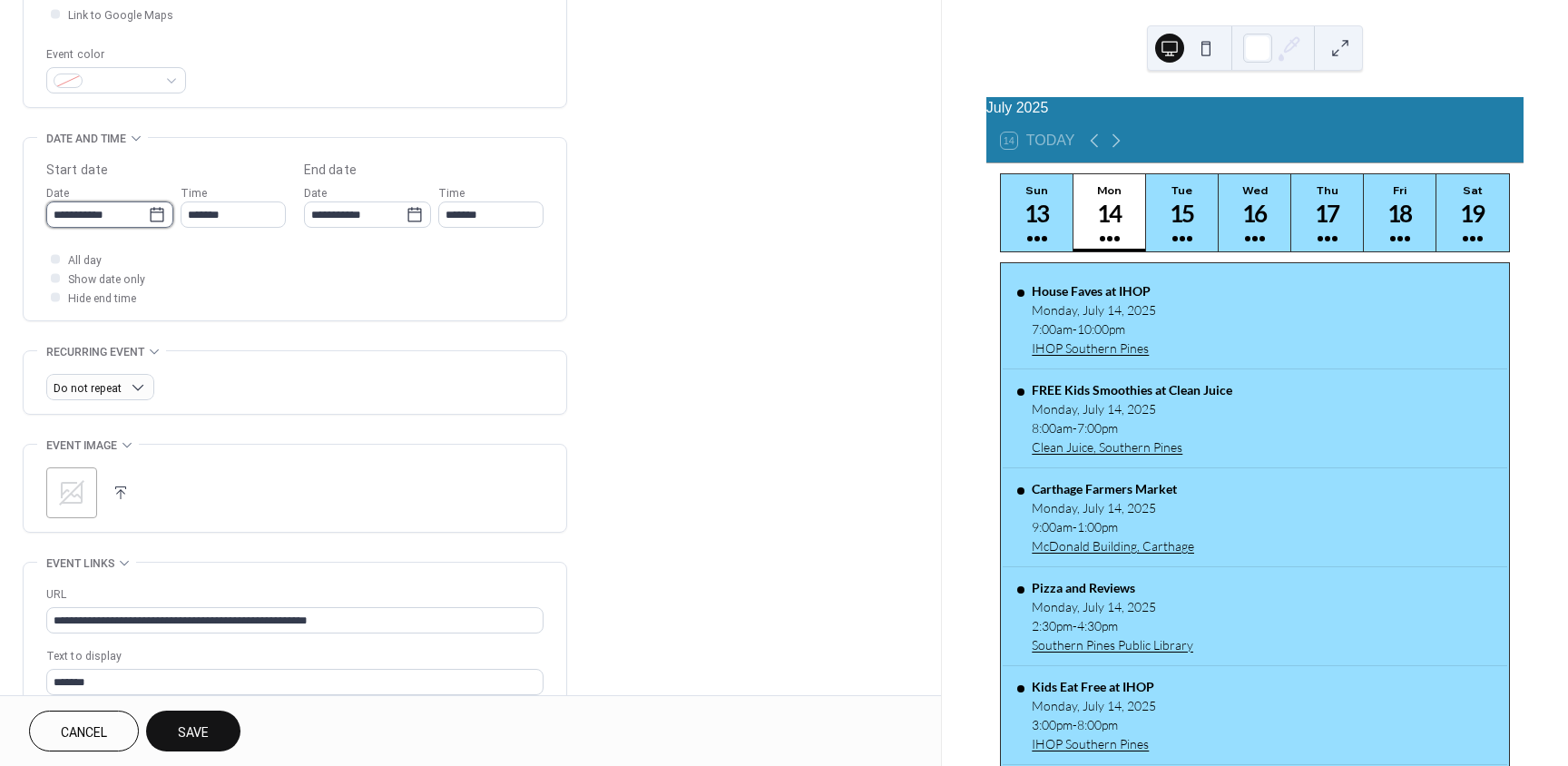click on "**********" at bounding box center (97, 214) 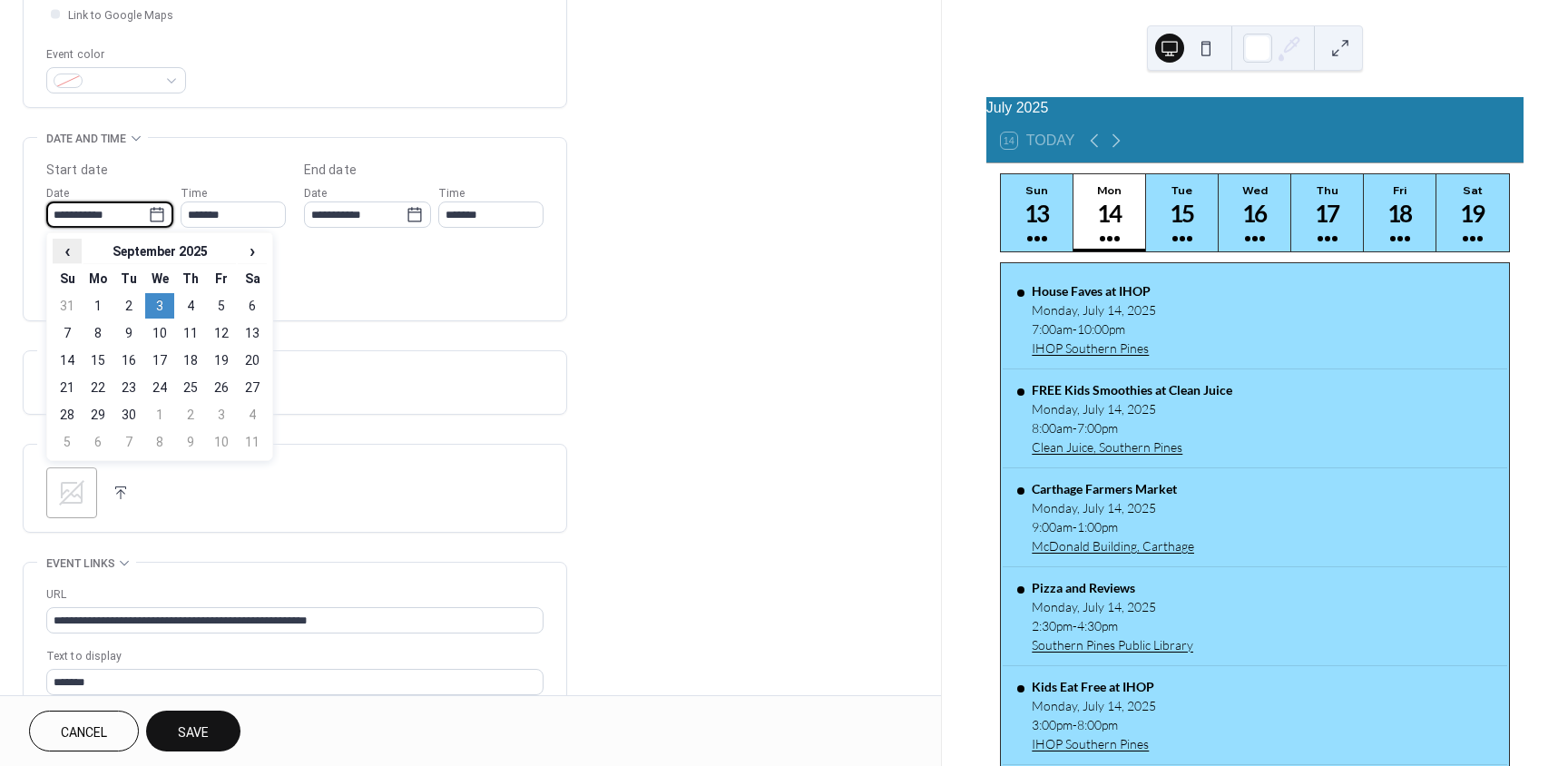 click on "‹" at bounding box center (67, 250) 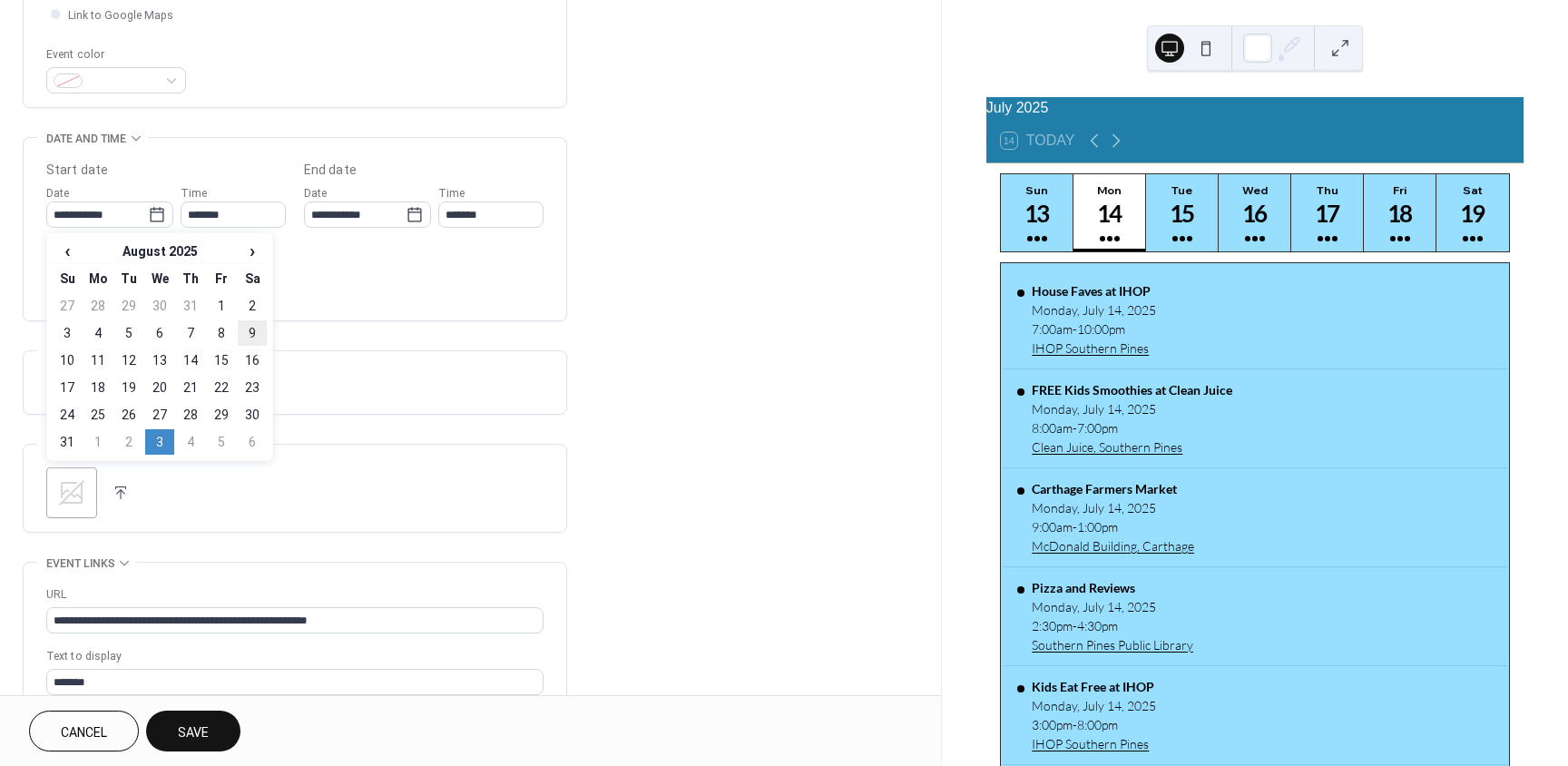 click on "9" at bounding box center (252, 333) 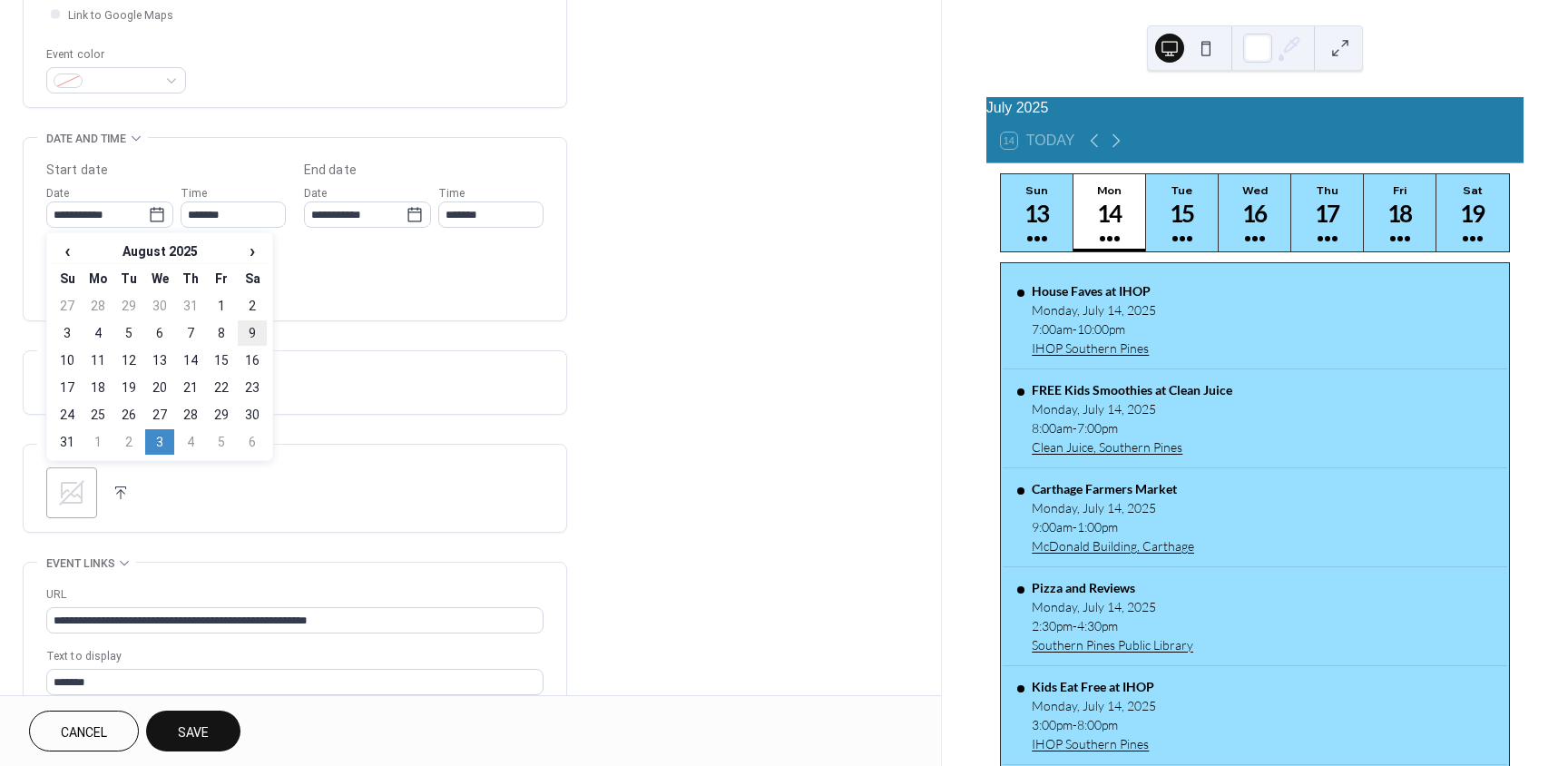 type on "**********" 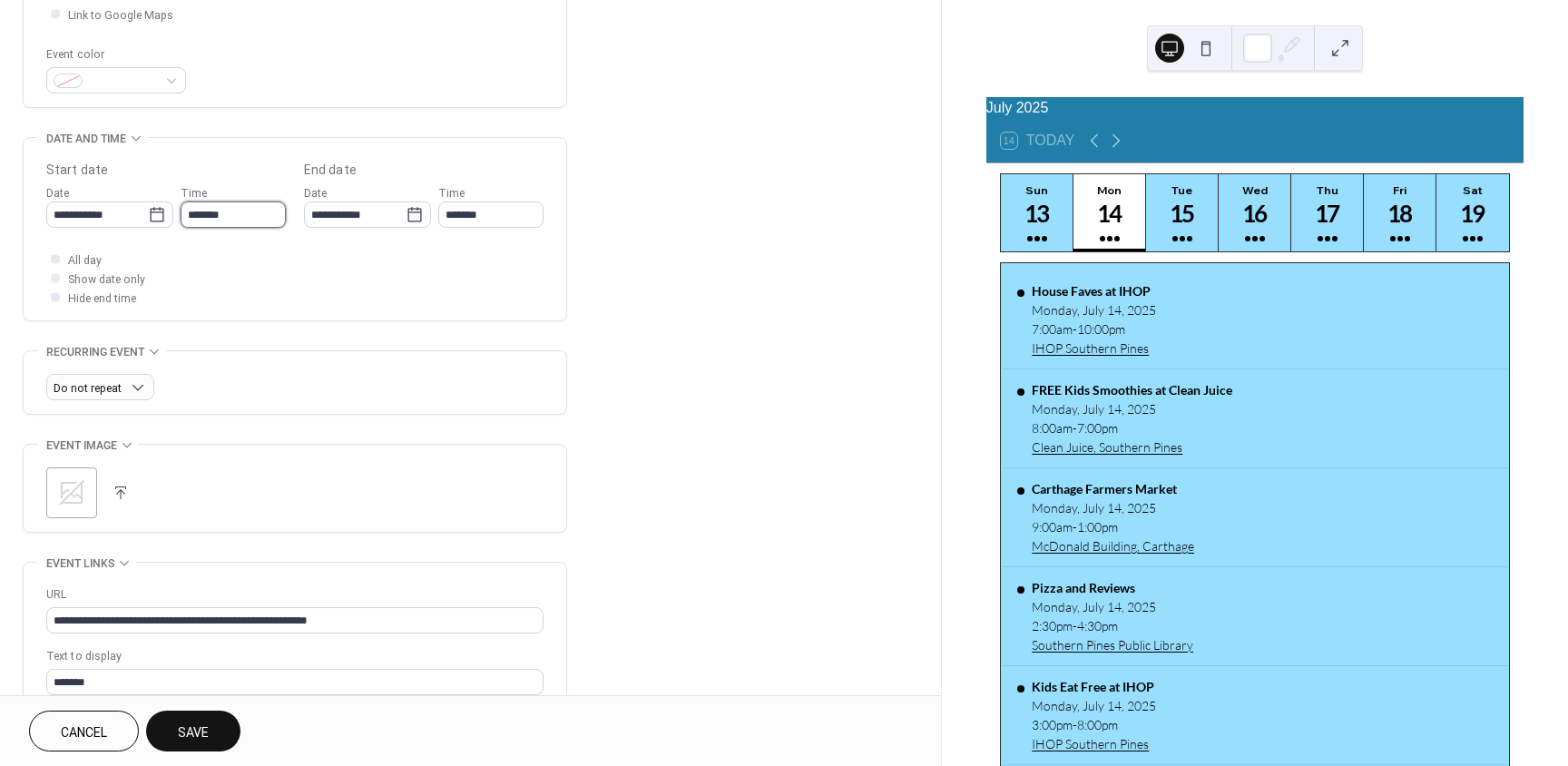 click on "*******" at bounding box center [233, 214] 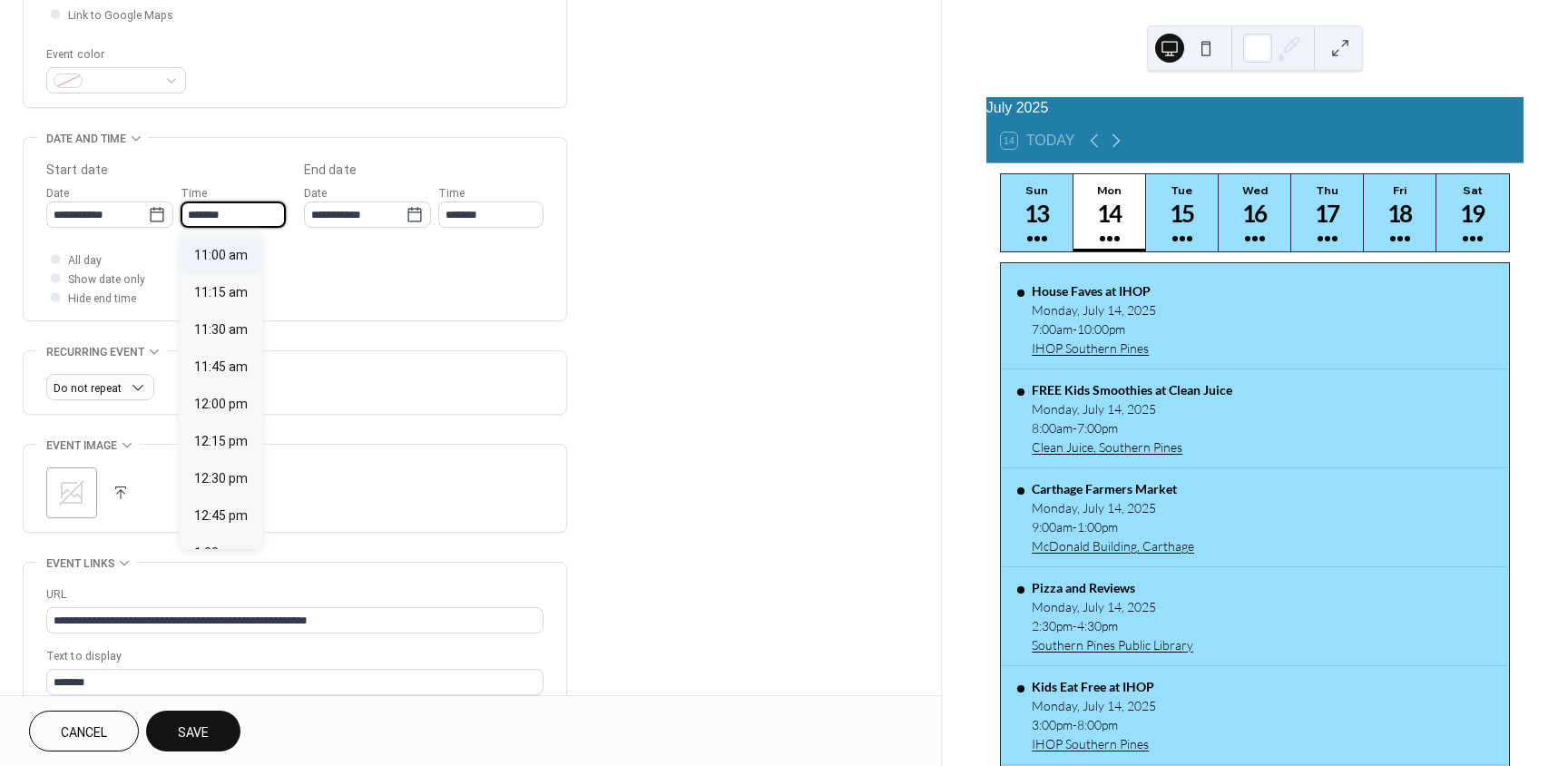 scroll, scrollTop: 1590, scrollLeft: 0, axis: vertical 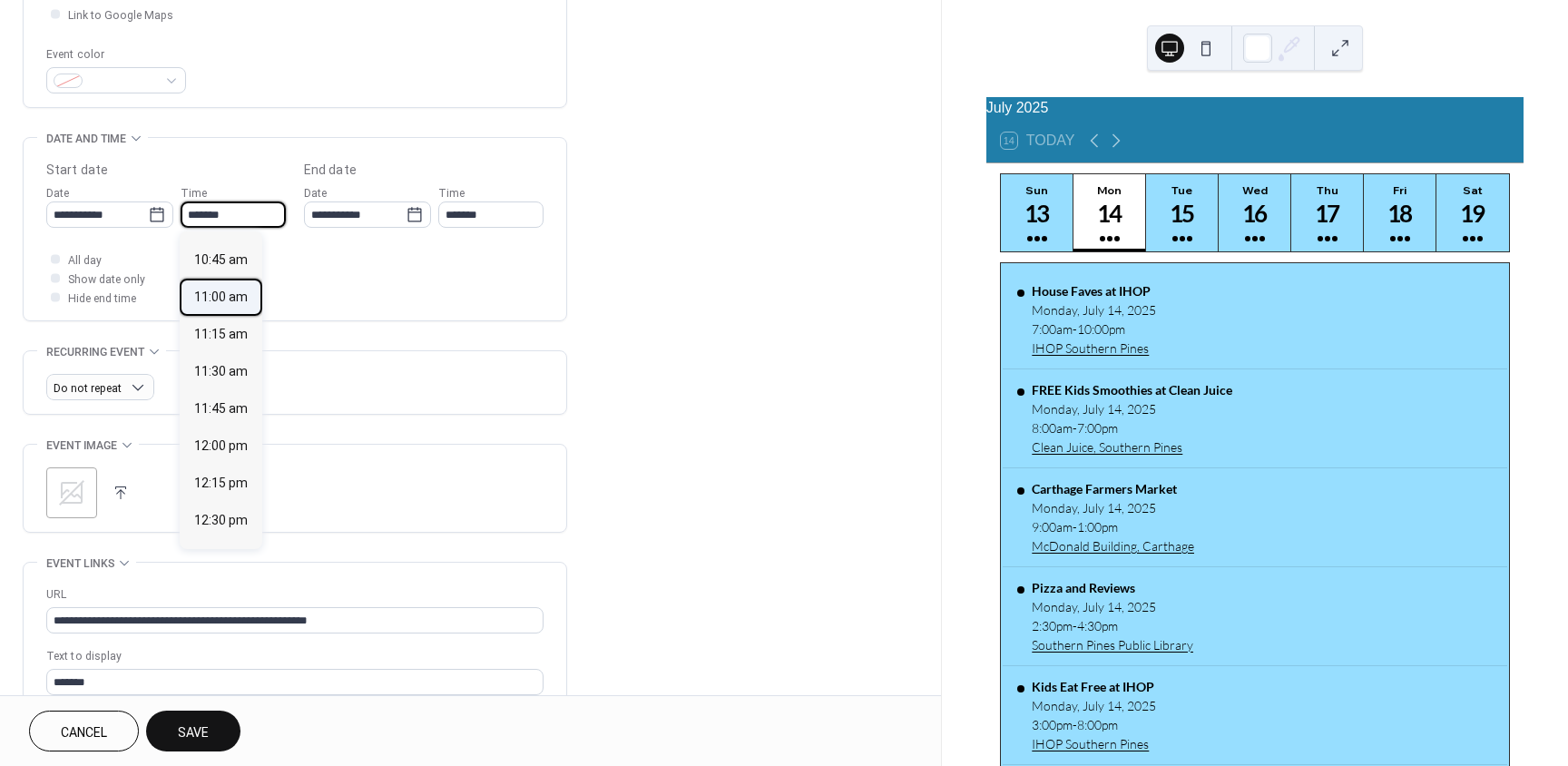 click on "11:00 am" at bounding box center (220, 297) 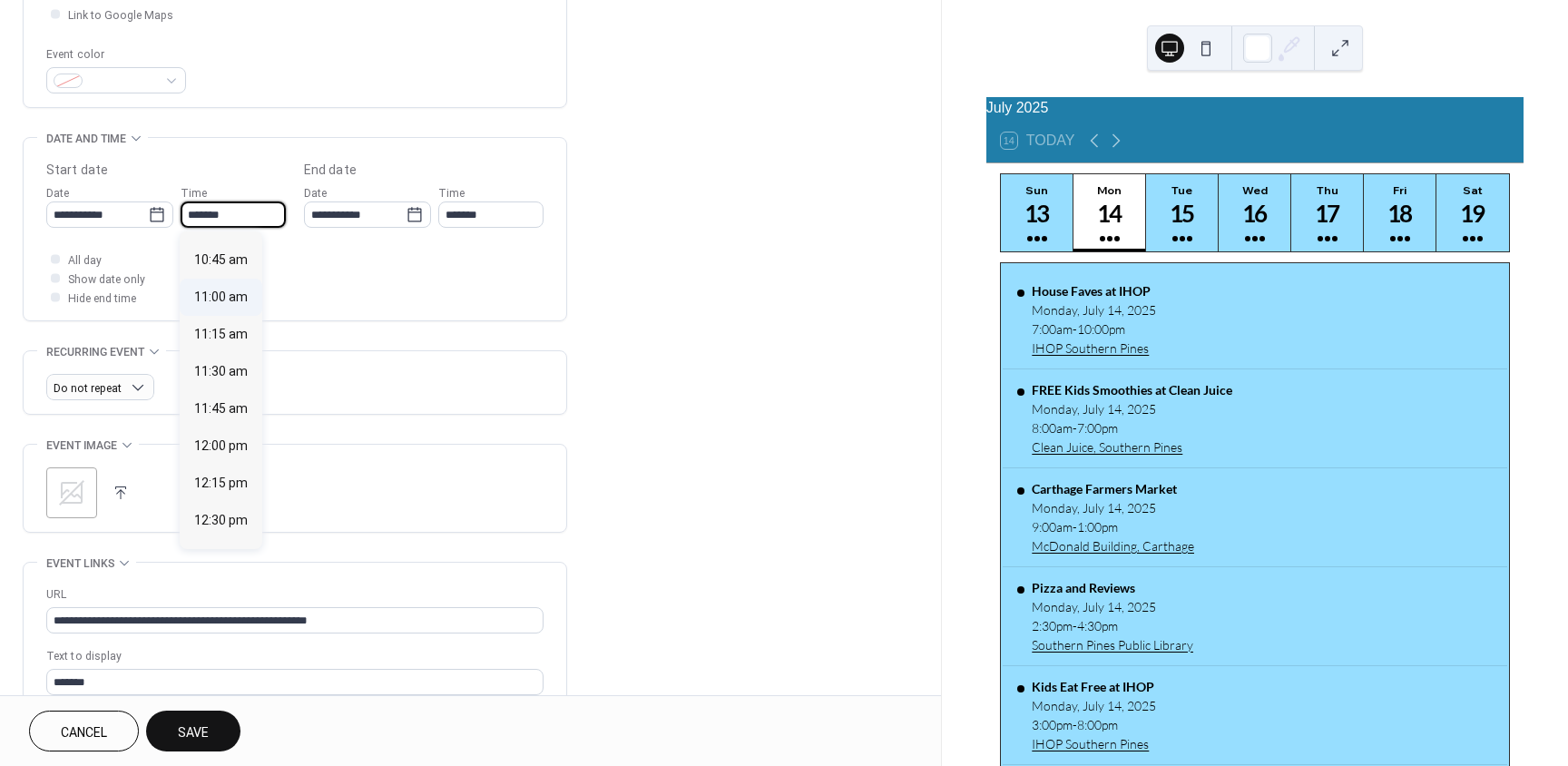 type on "********" 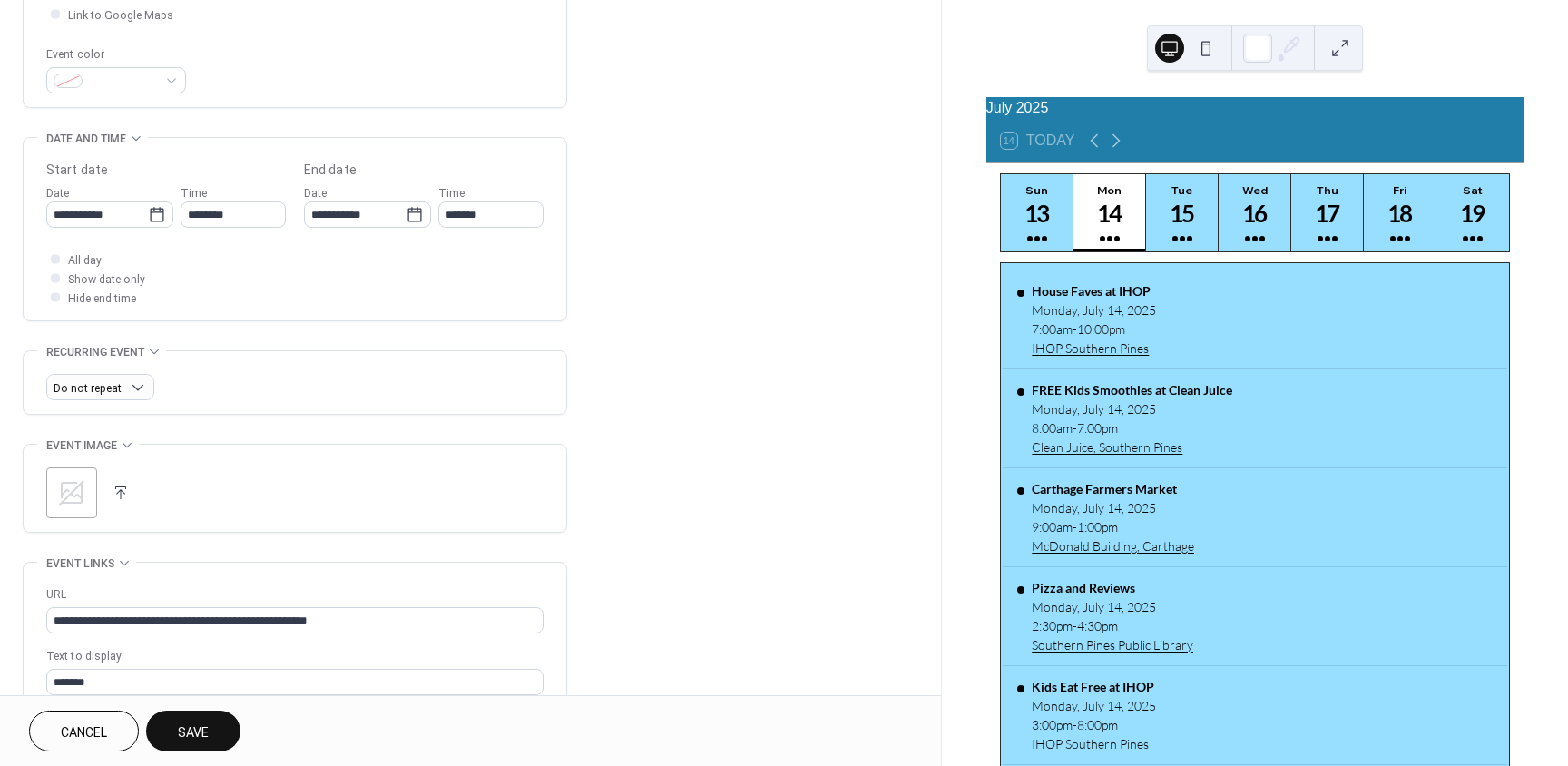 click on "Save" at bounding box center [193, 732] 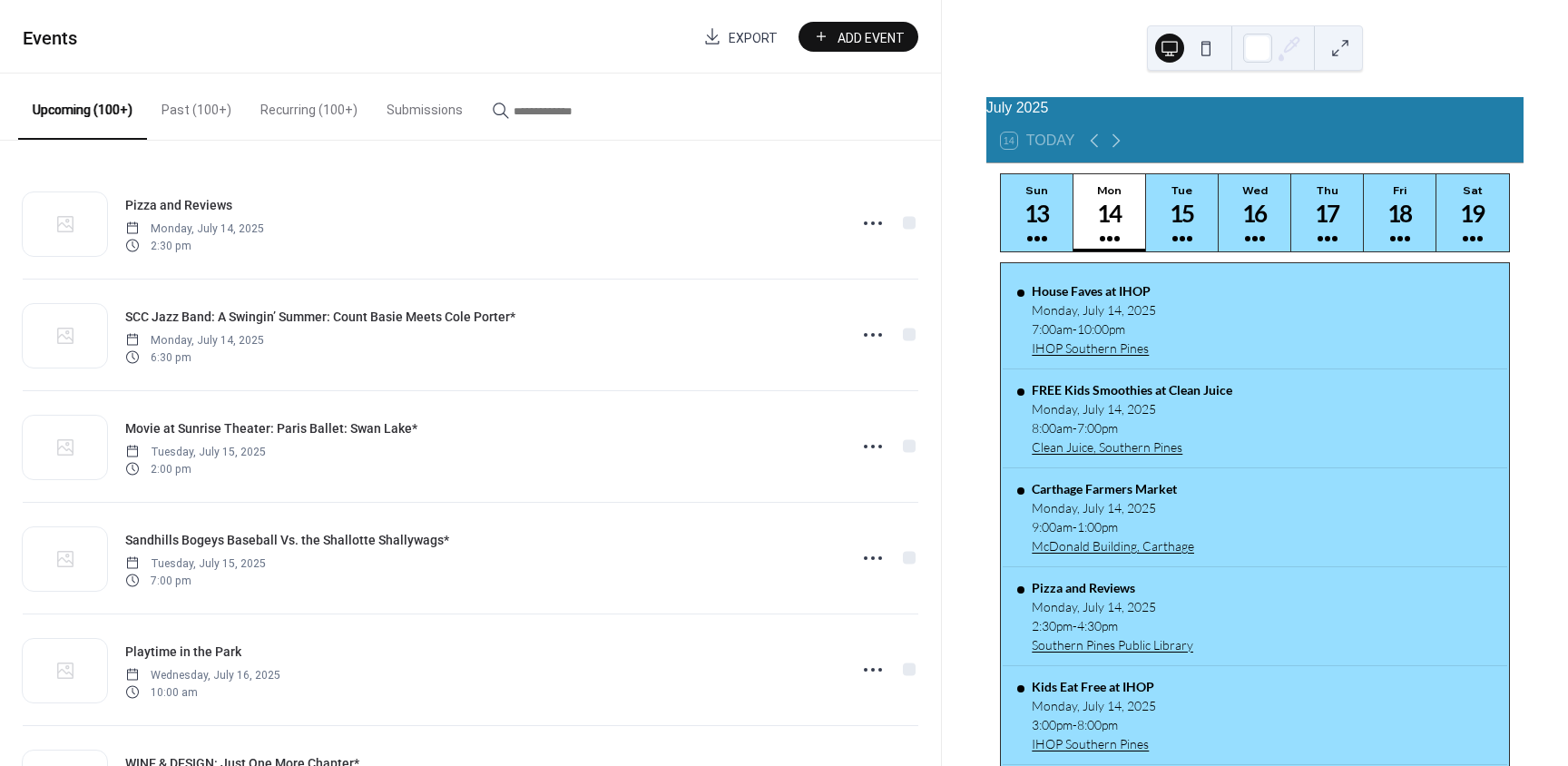 click at bounding box center [568, 111] 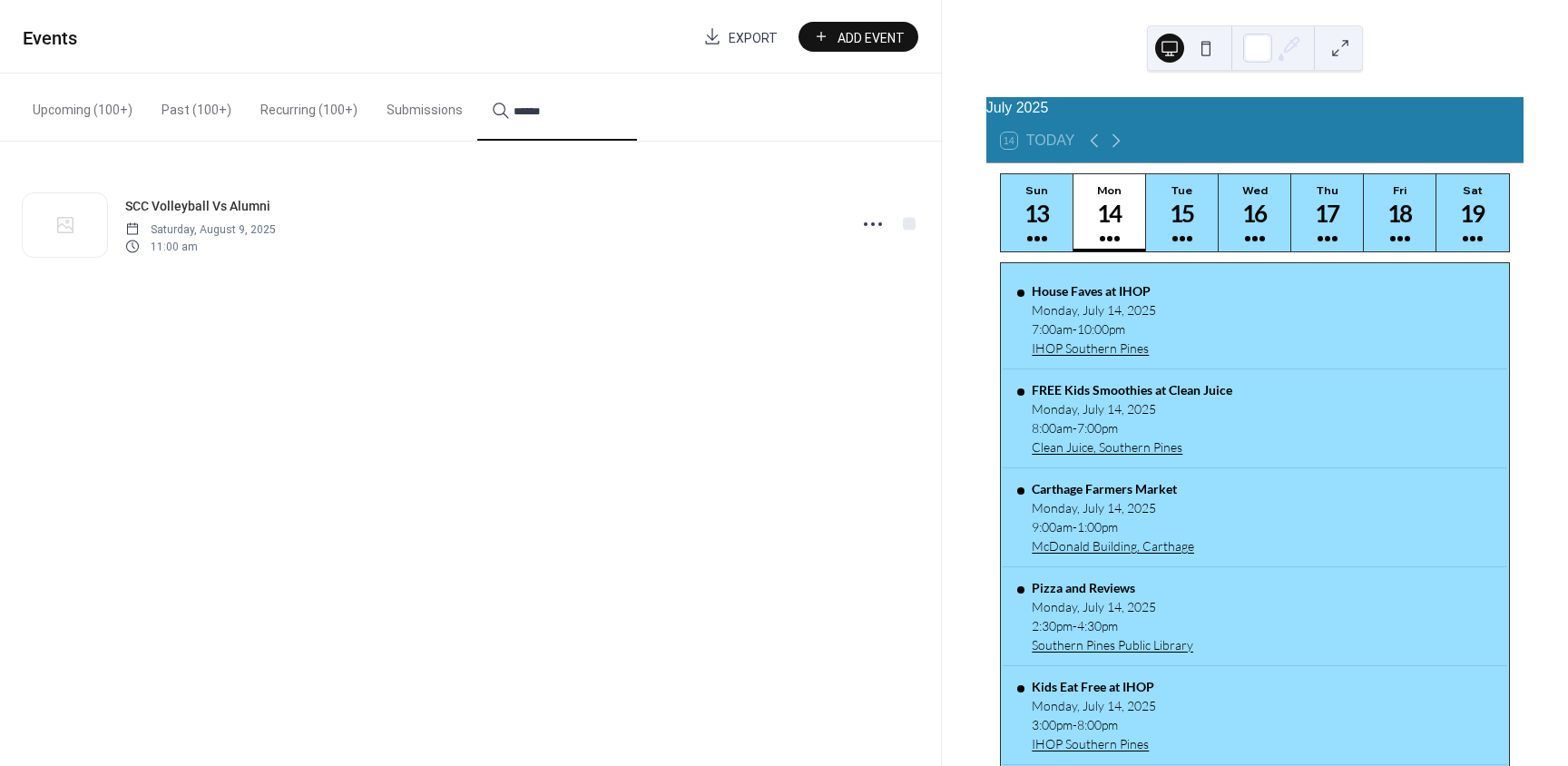 type on "******" 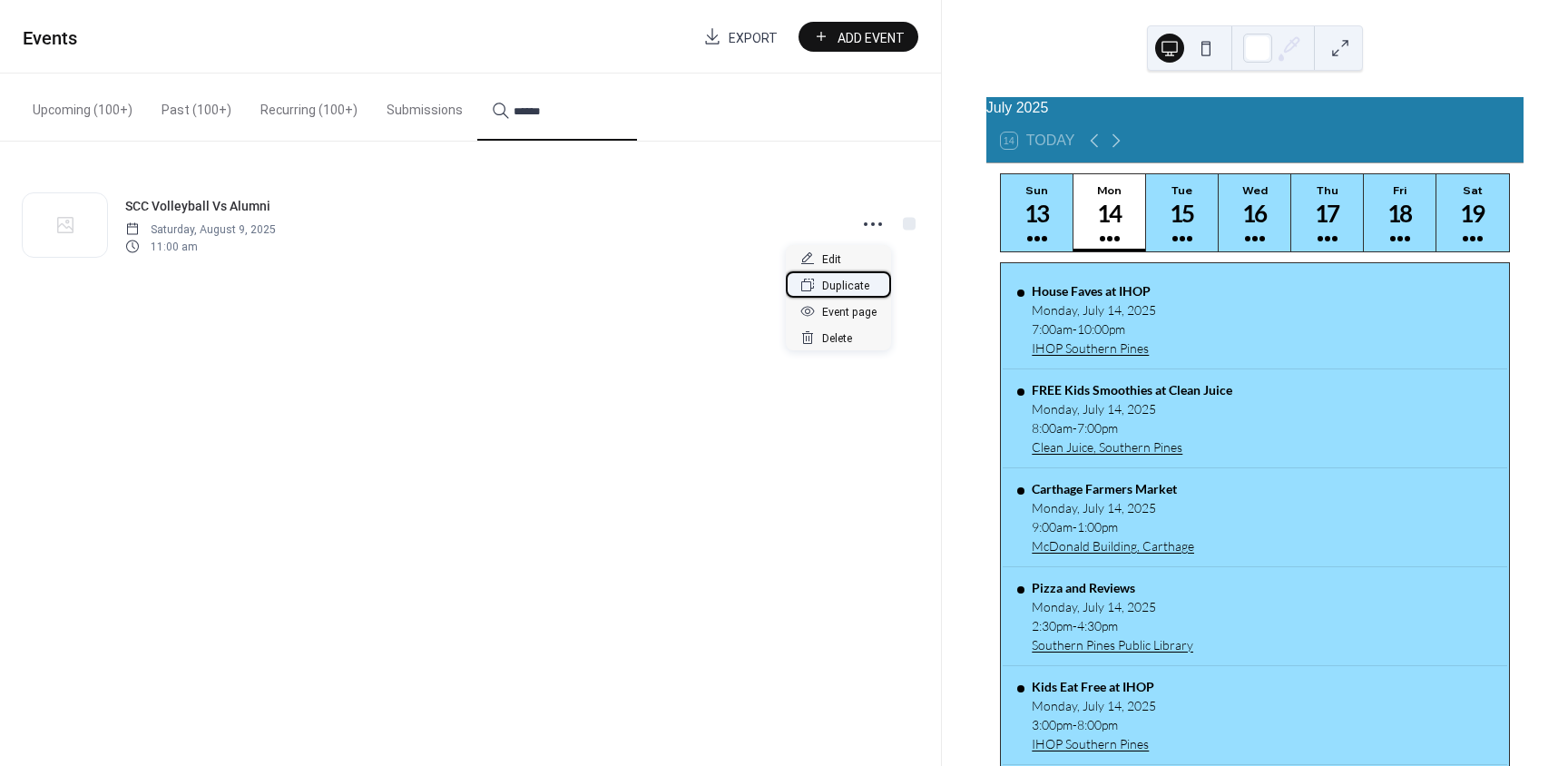 click on "Duplicate" at bounding box center [846, 286] 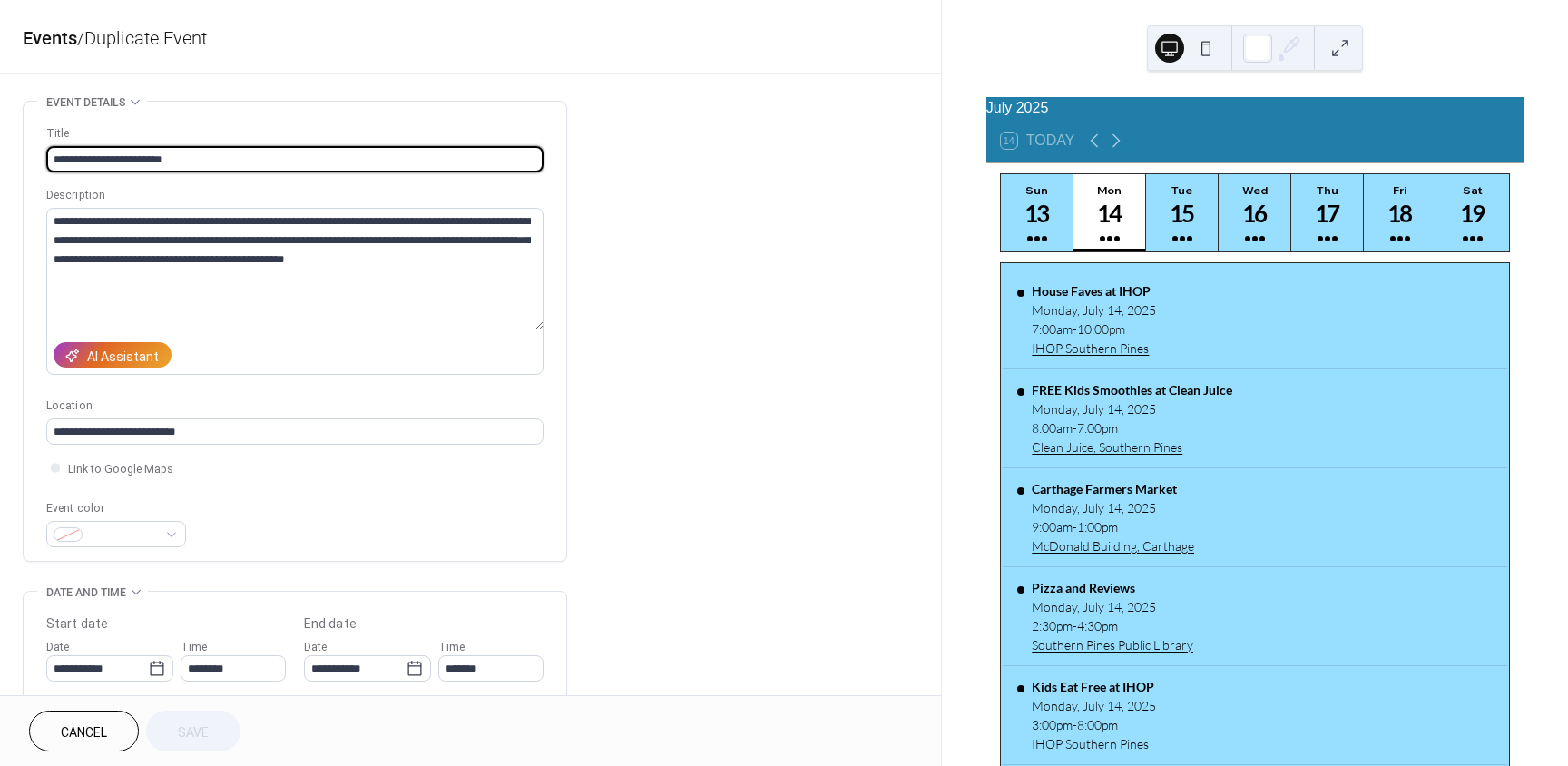 drag, startPoint x: 174, startPoint y: 157, endPoint x: 146, endPoint y: 157, distance: 28 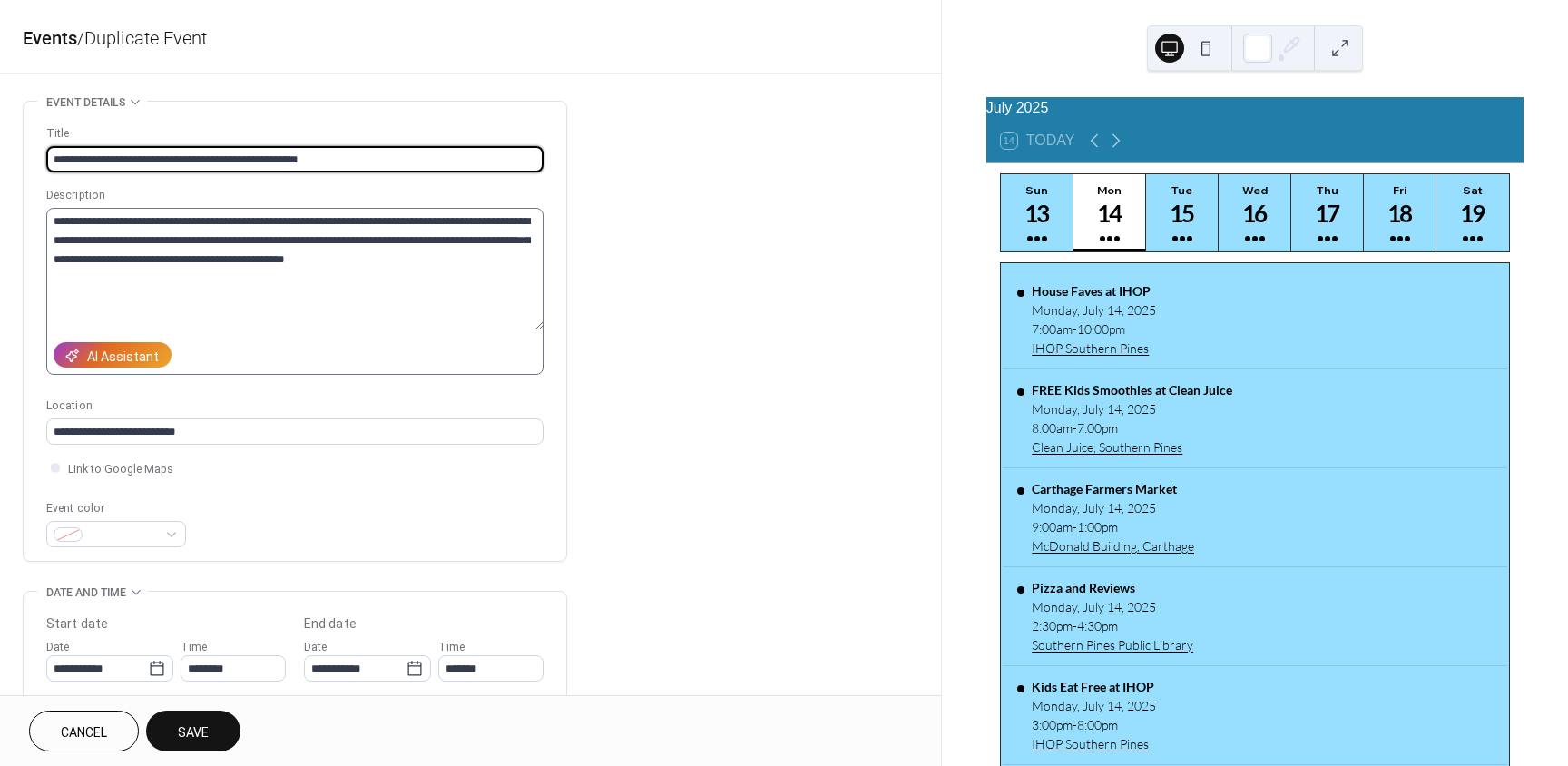 type on "**********" 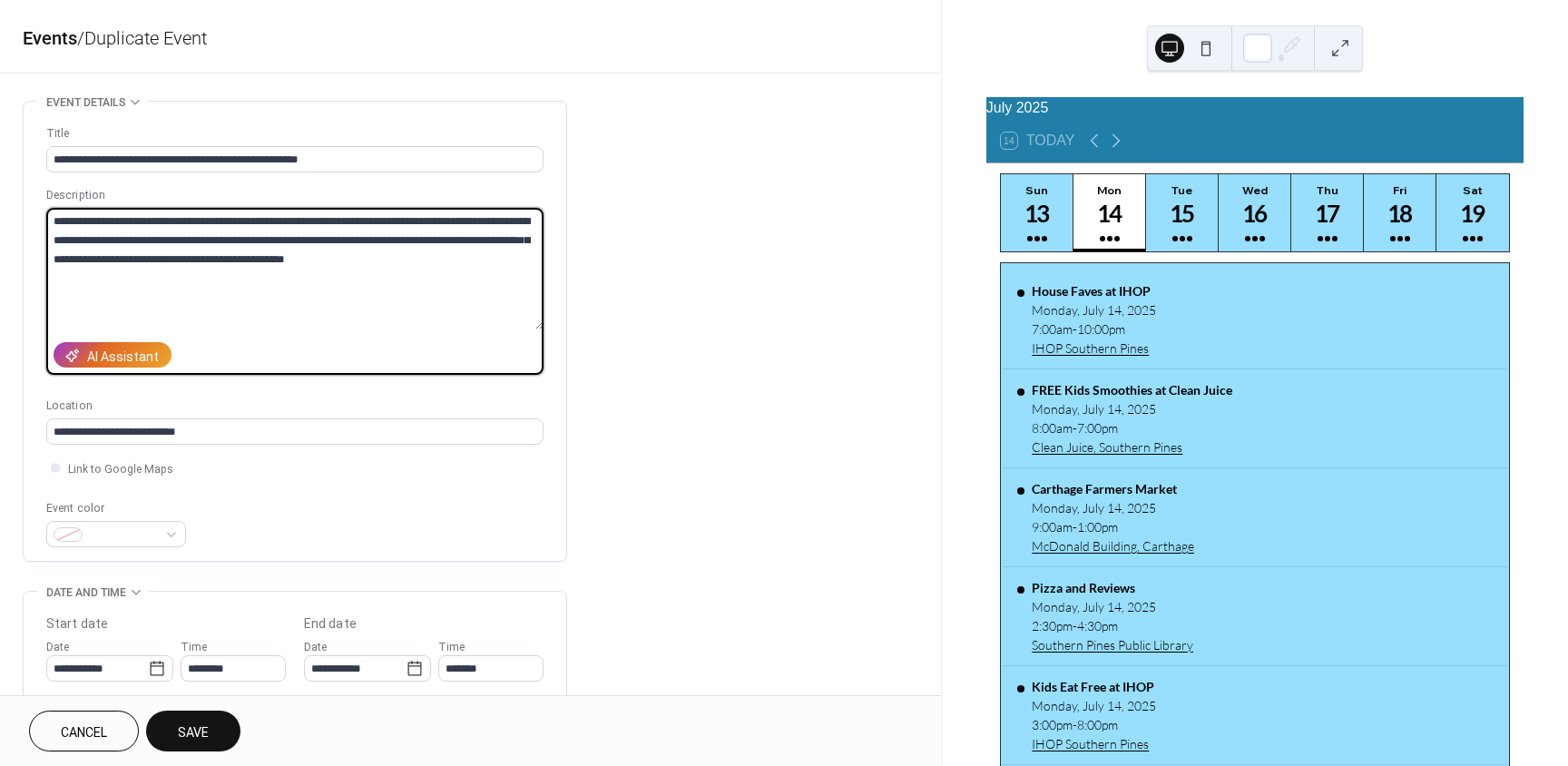 drag, startPoint x: 452, startPoint y: 221, endPoint x: 271, endPoint y: 248, distance: 183.00273 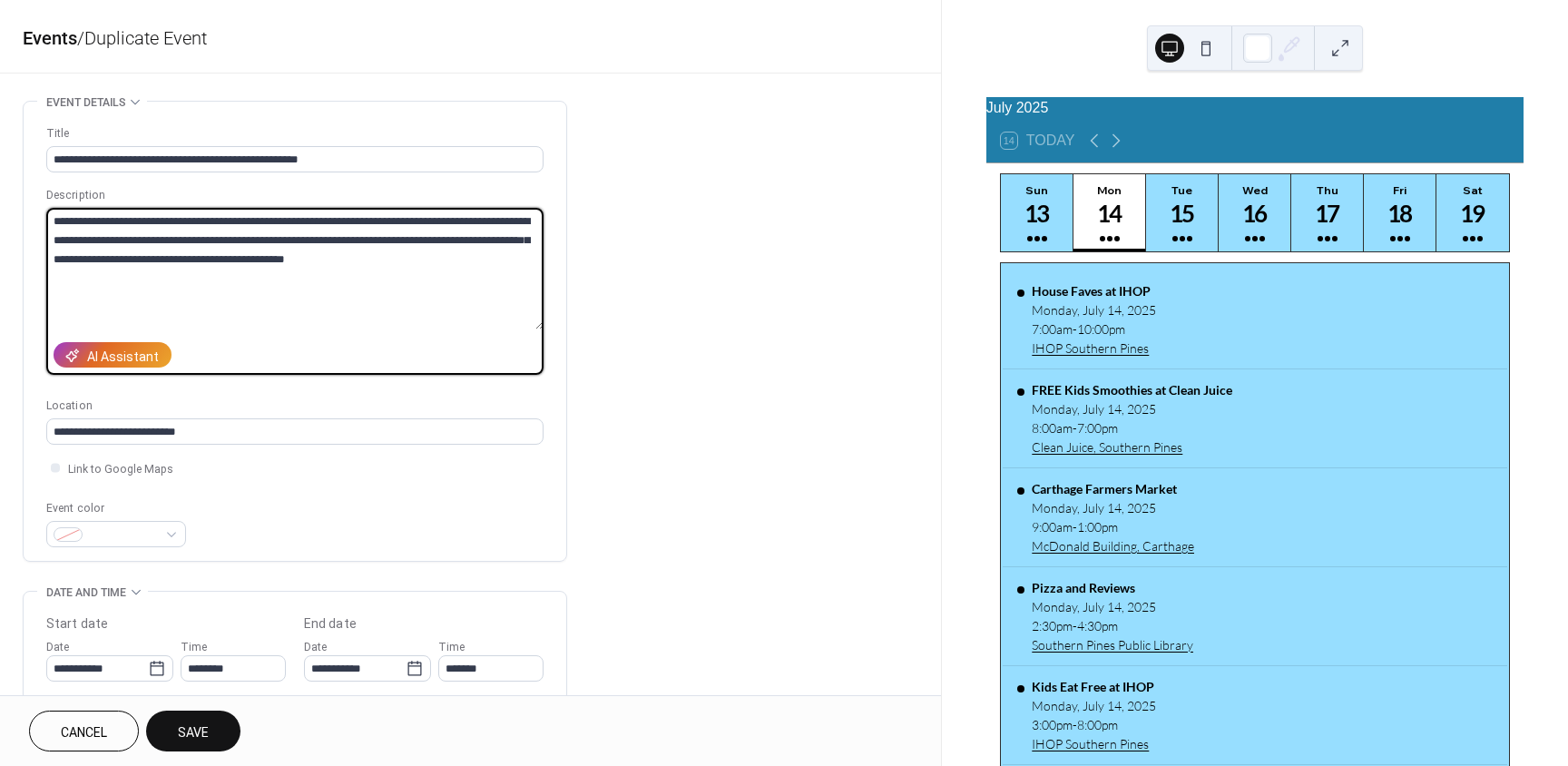 click on "**********" at bounding box center [295, 269] 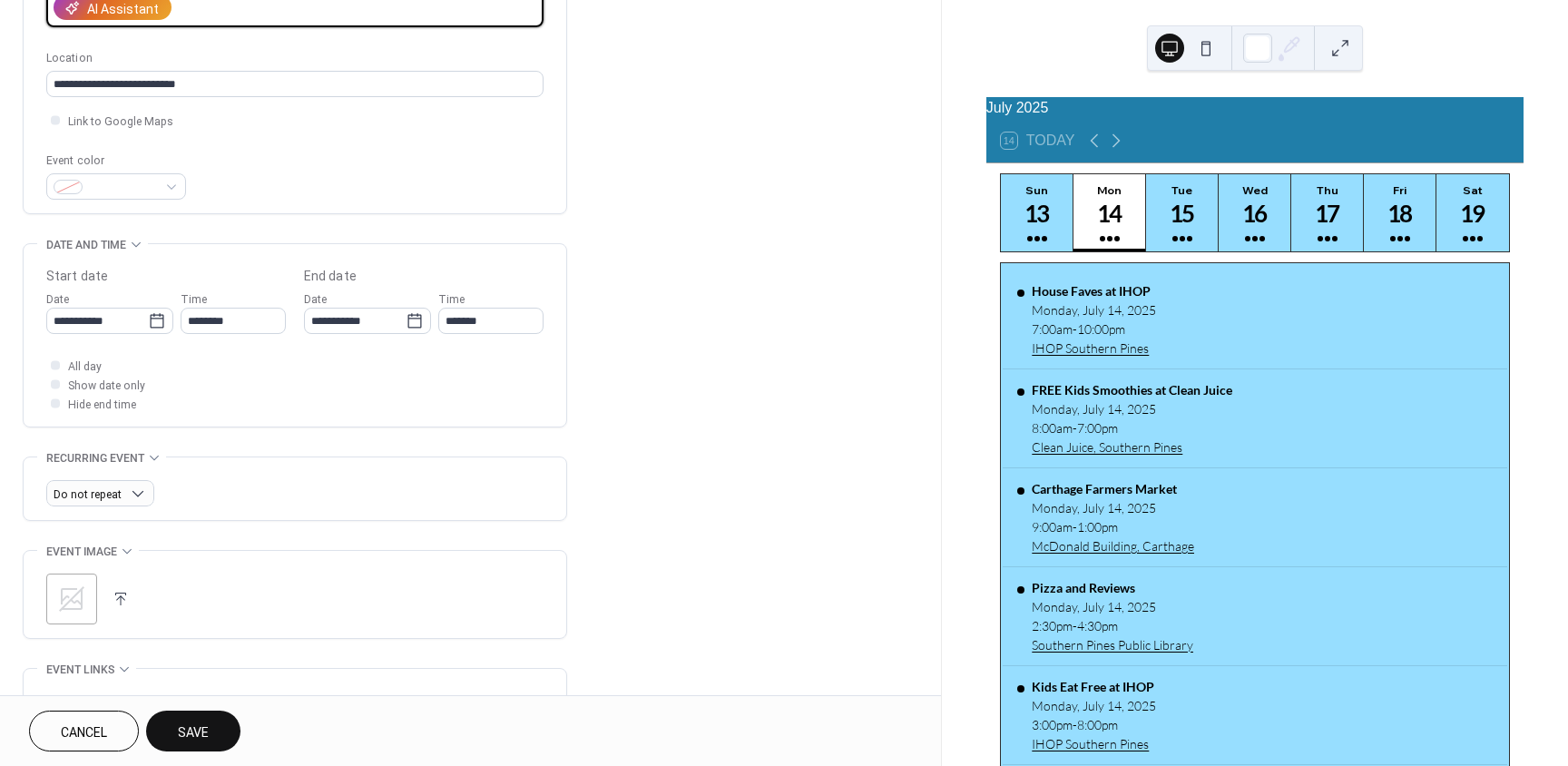 scroll, scrollTop: 363, scrollLeft: 0, axis: vertical 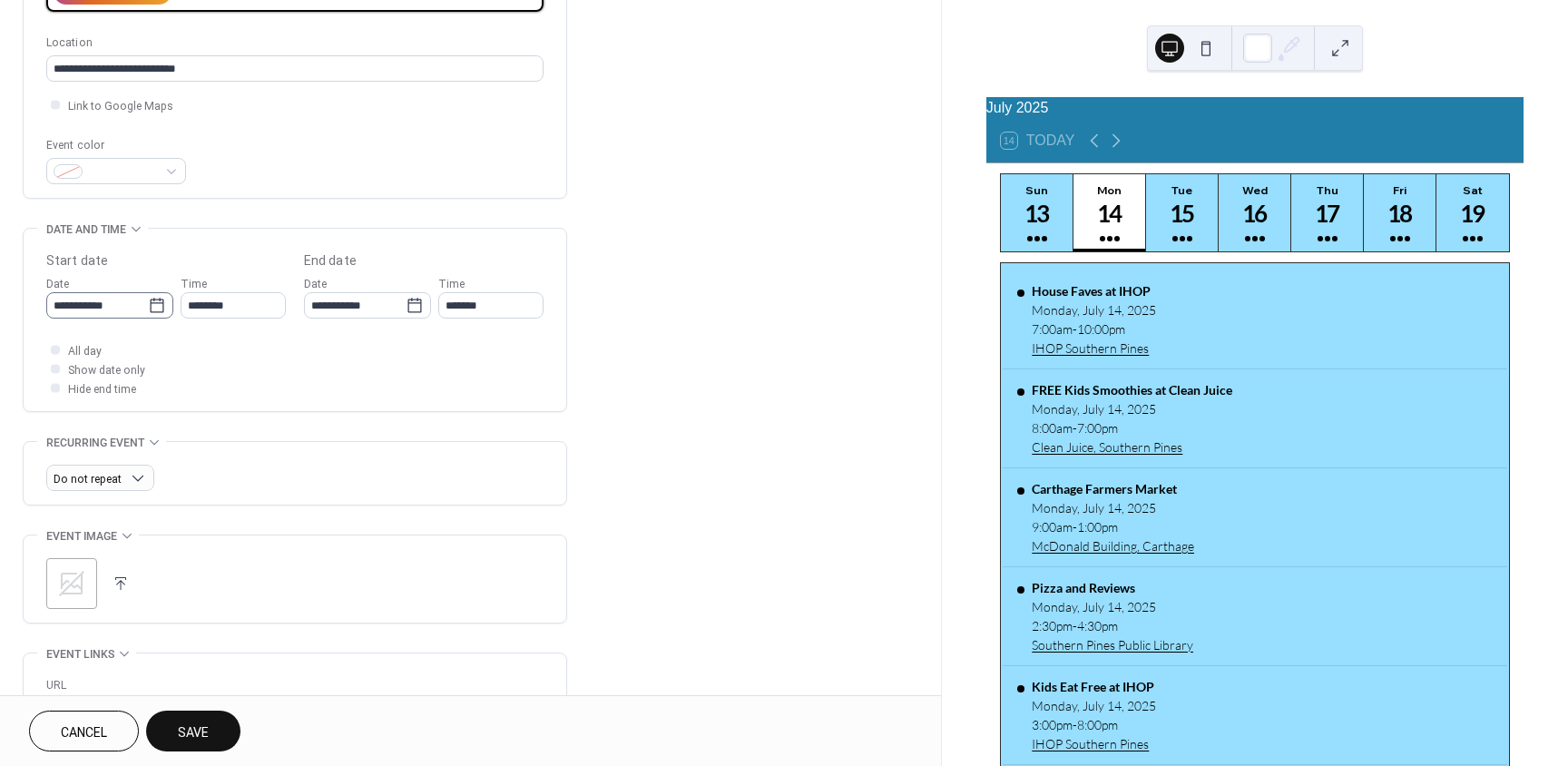 type on "**********" 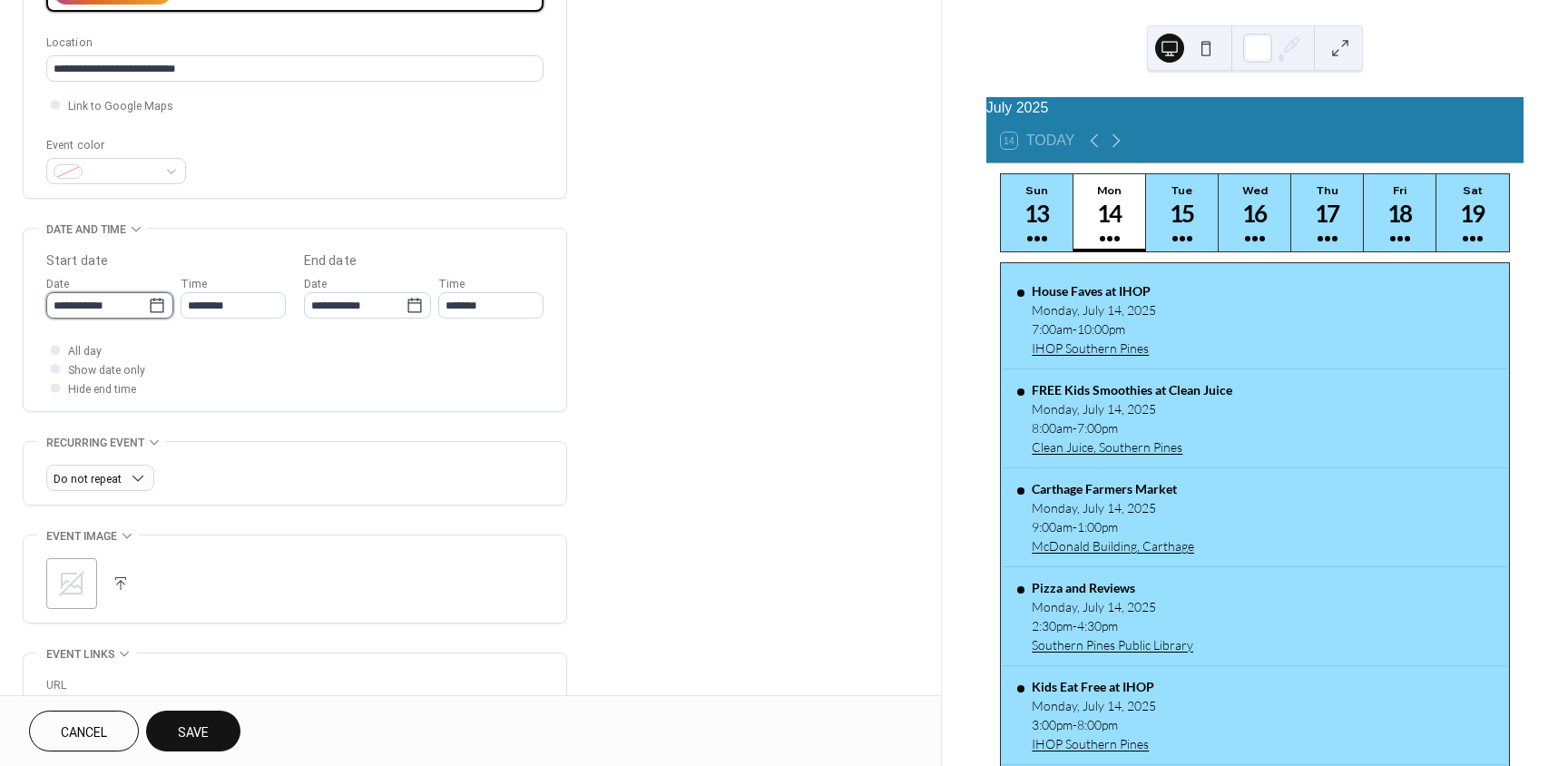 click on "**********" at bounding box center [97, 305] 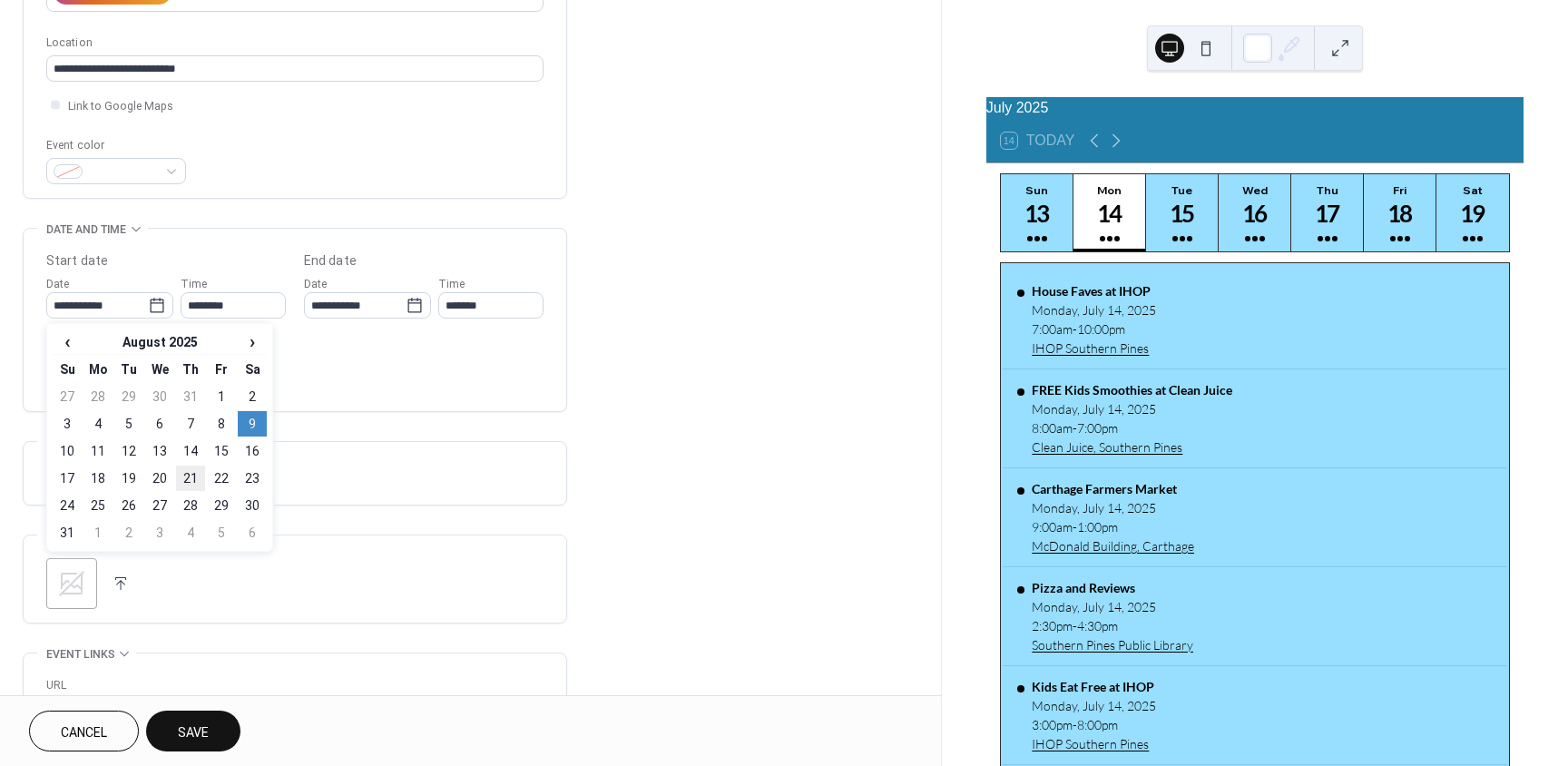 click on "21" at bounding box center (191, 478) 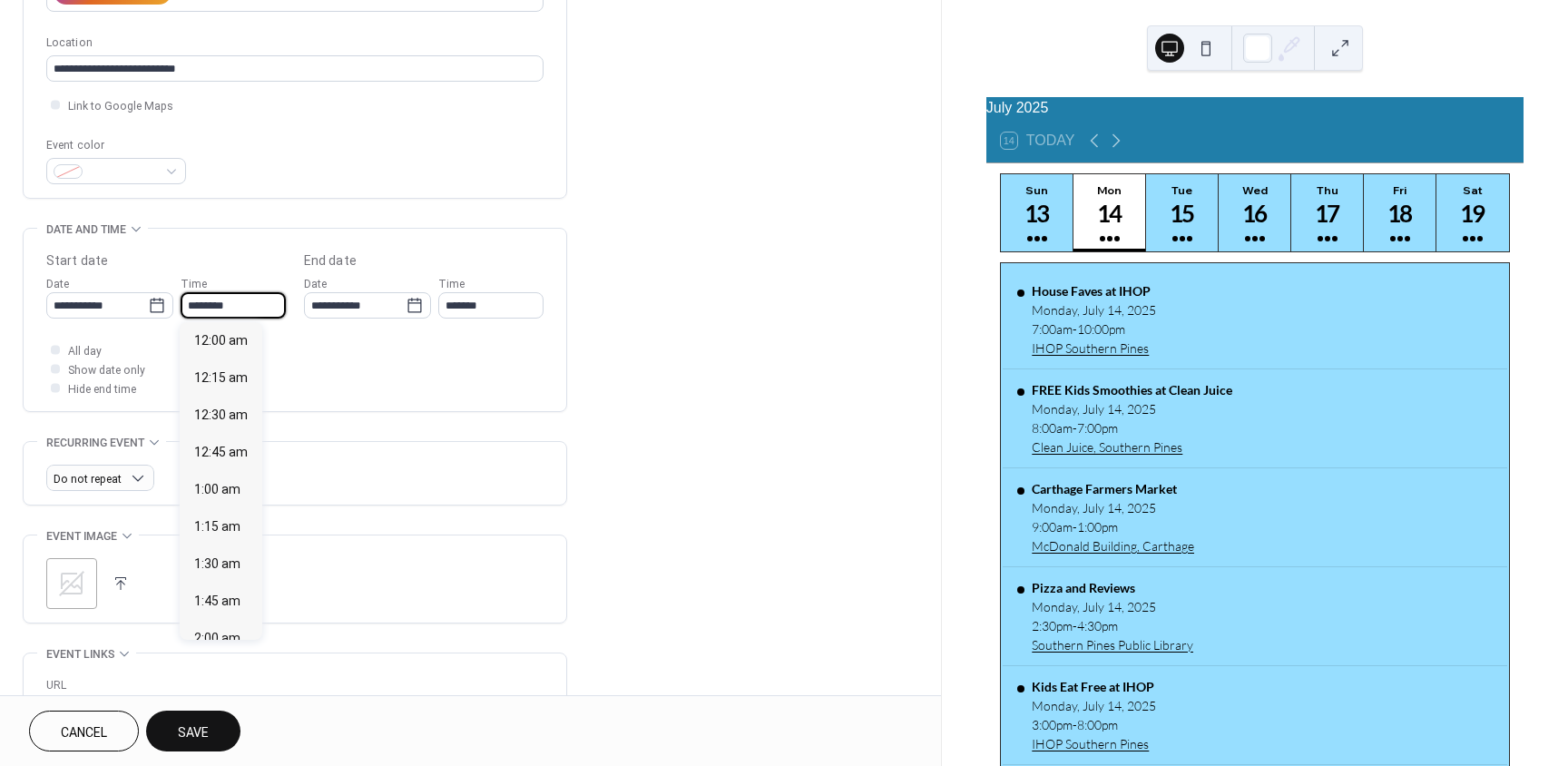 click on "********" at bounding box center [233, 305] 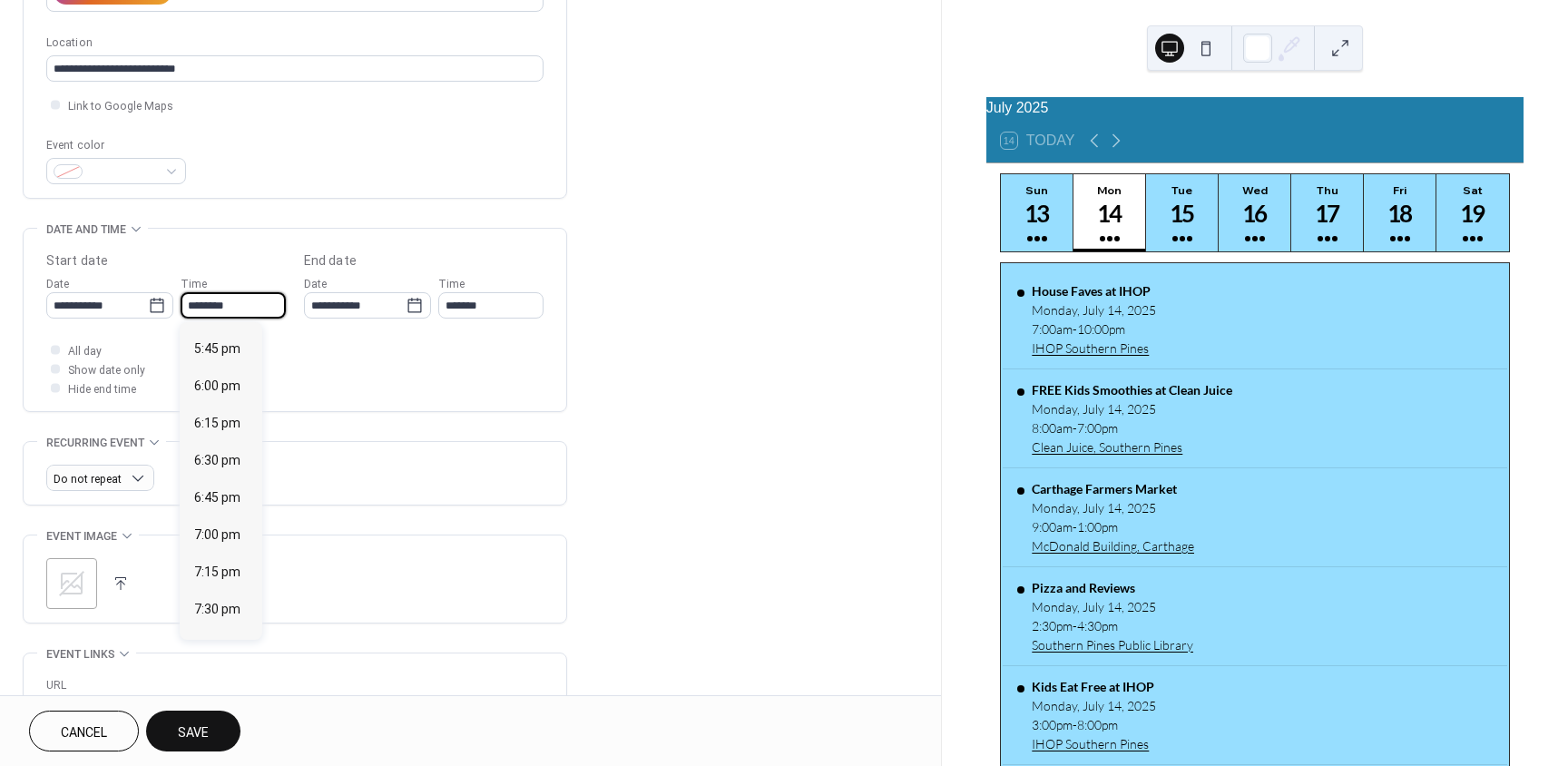 scroll, scrollTop: 2636, scrollLeft: 0, axis: vertical 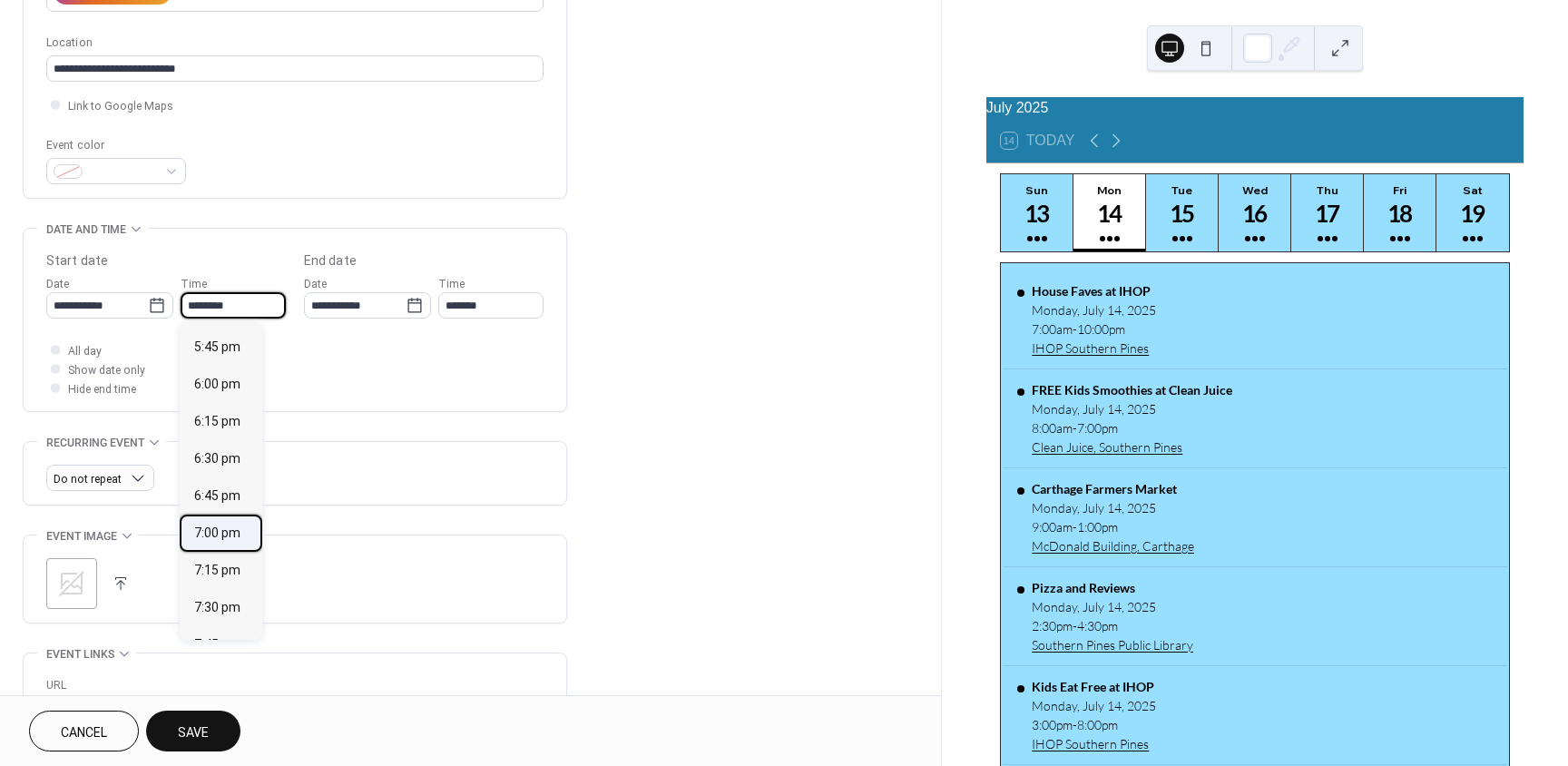 click on "7:00 pm" at bounding box center (217, 533) 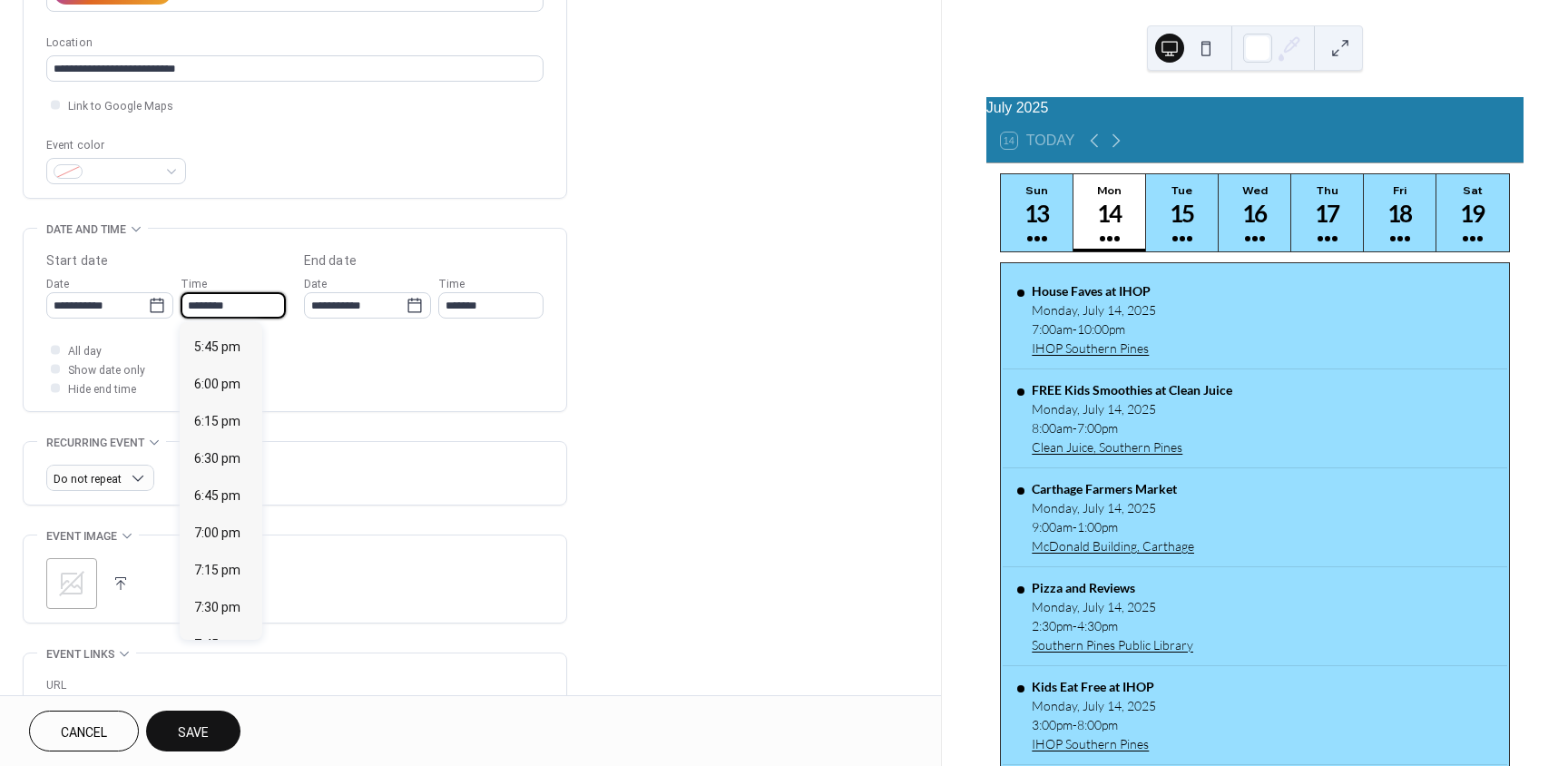 type on "*******" 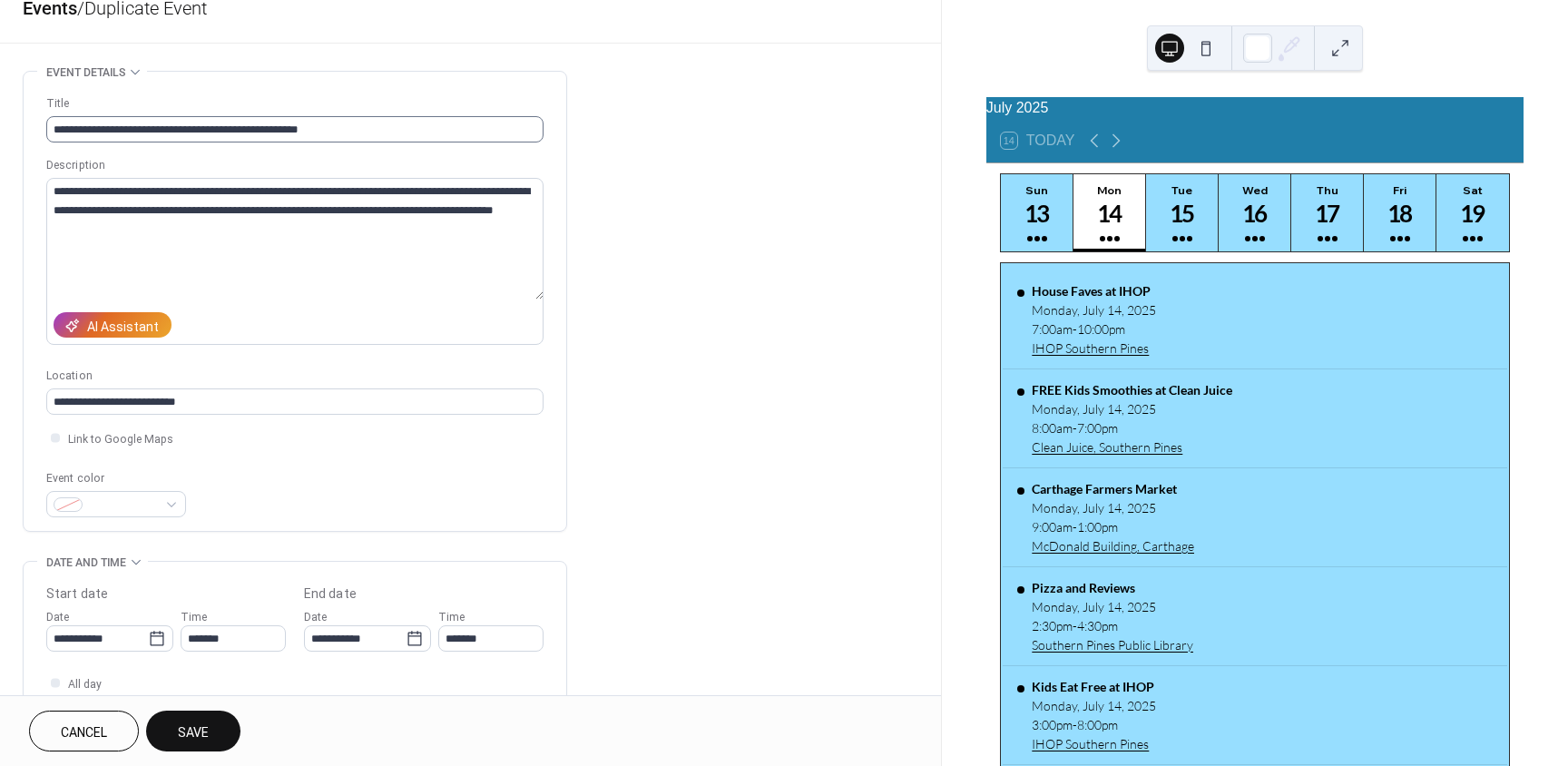 scroll, scrollTop: 0, scrollLeft: 0, axis: both 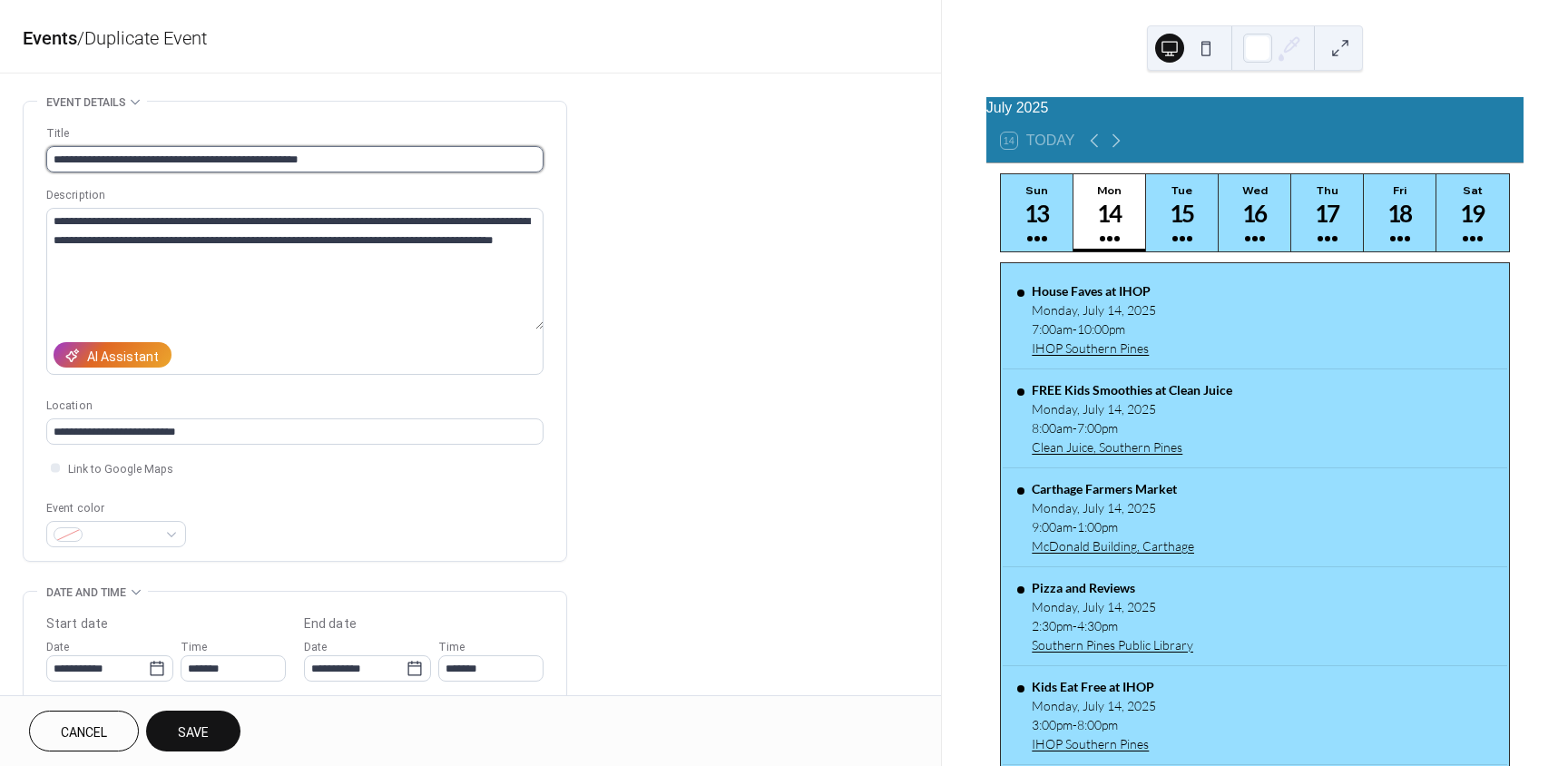 click on "**********" at bounding box center (295, 159) 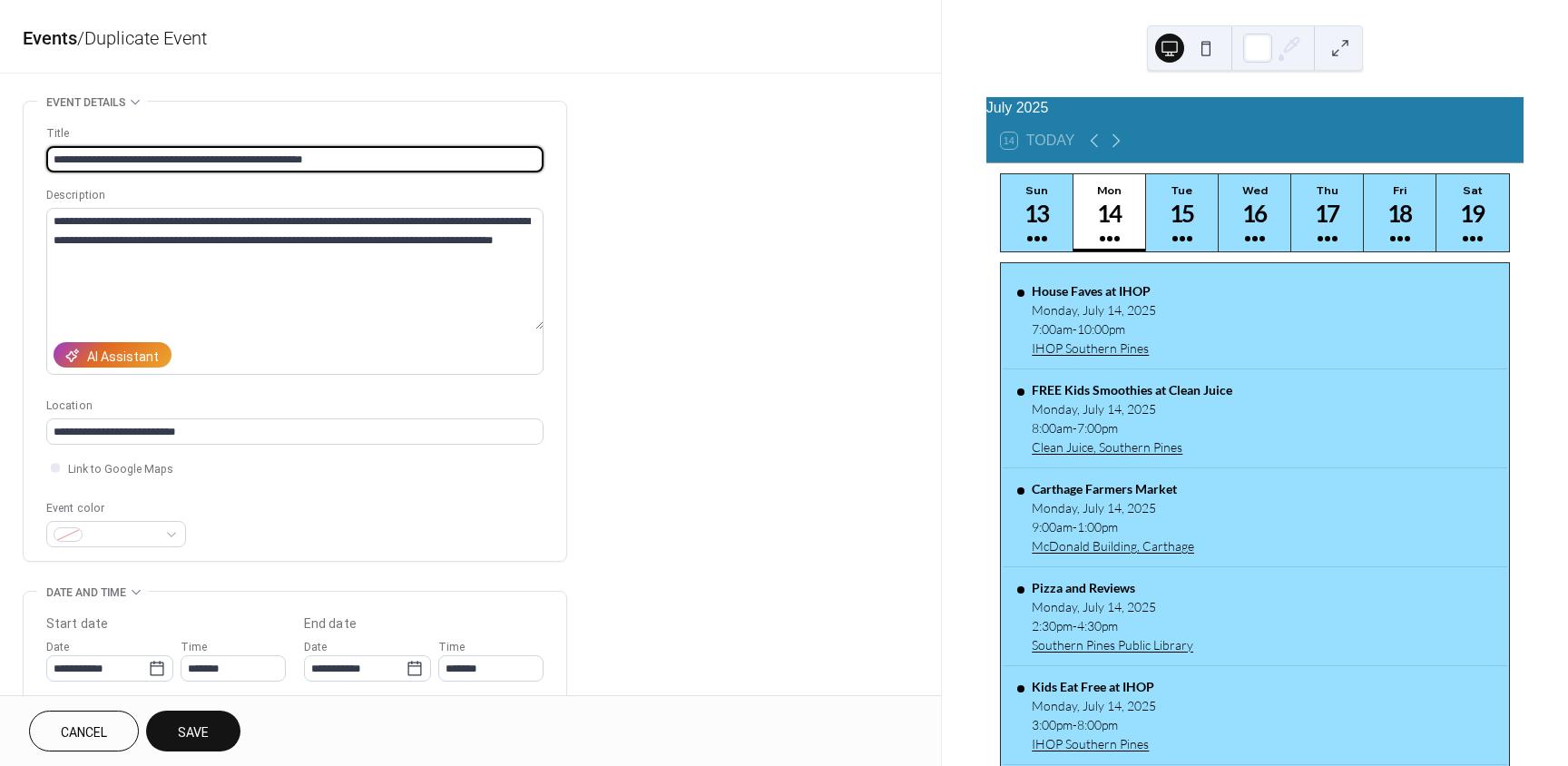 type on "**********" 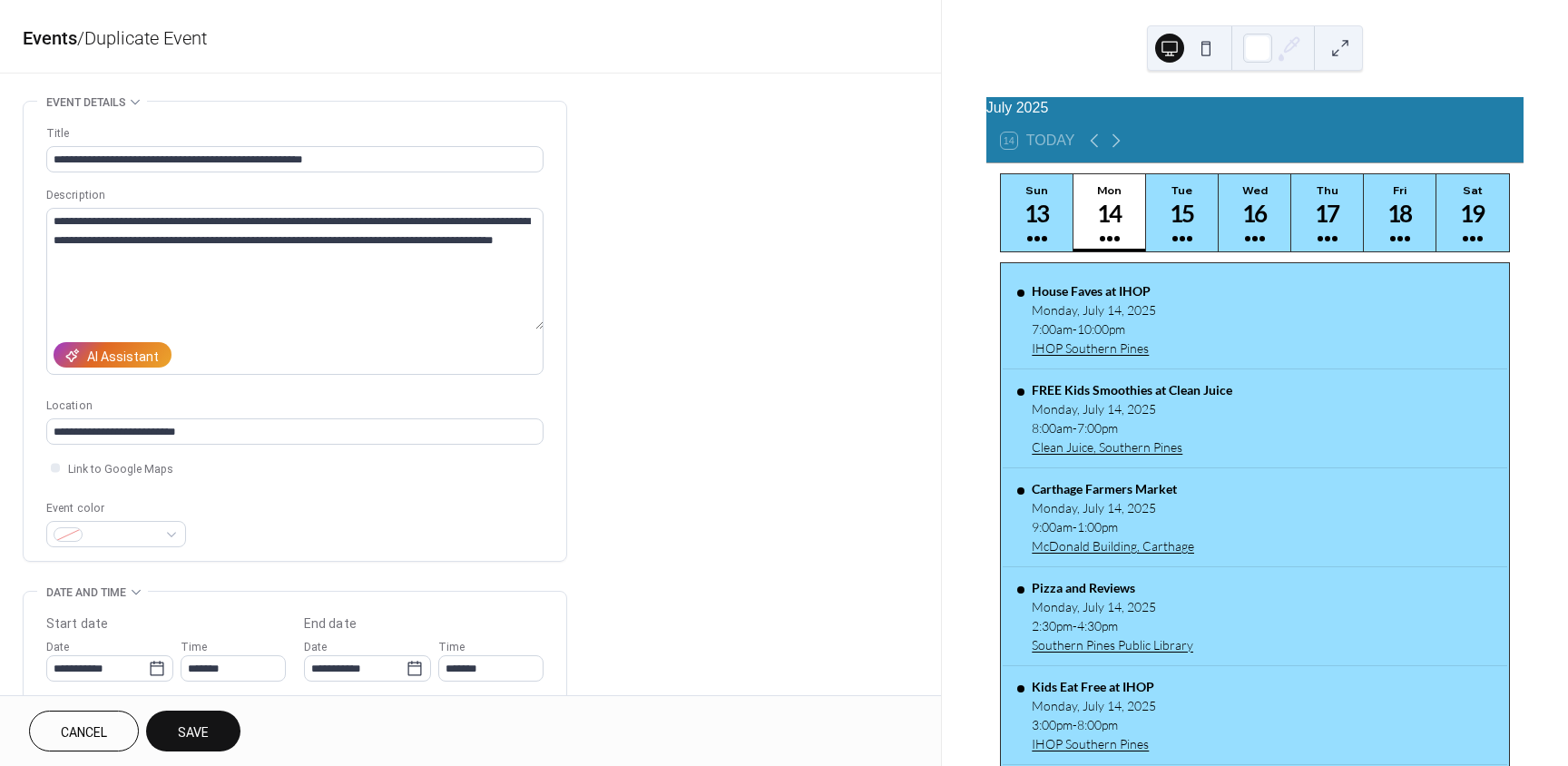 click on "Save" at bounding box center [193, 732] 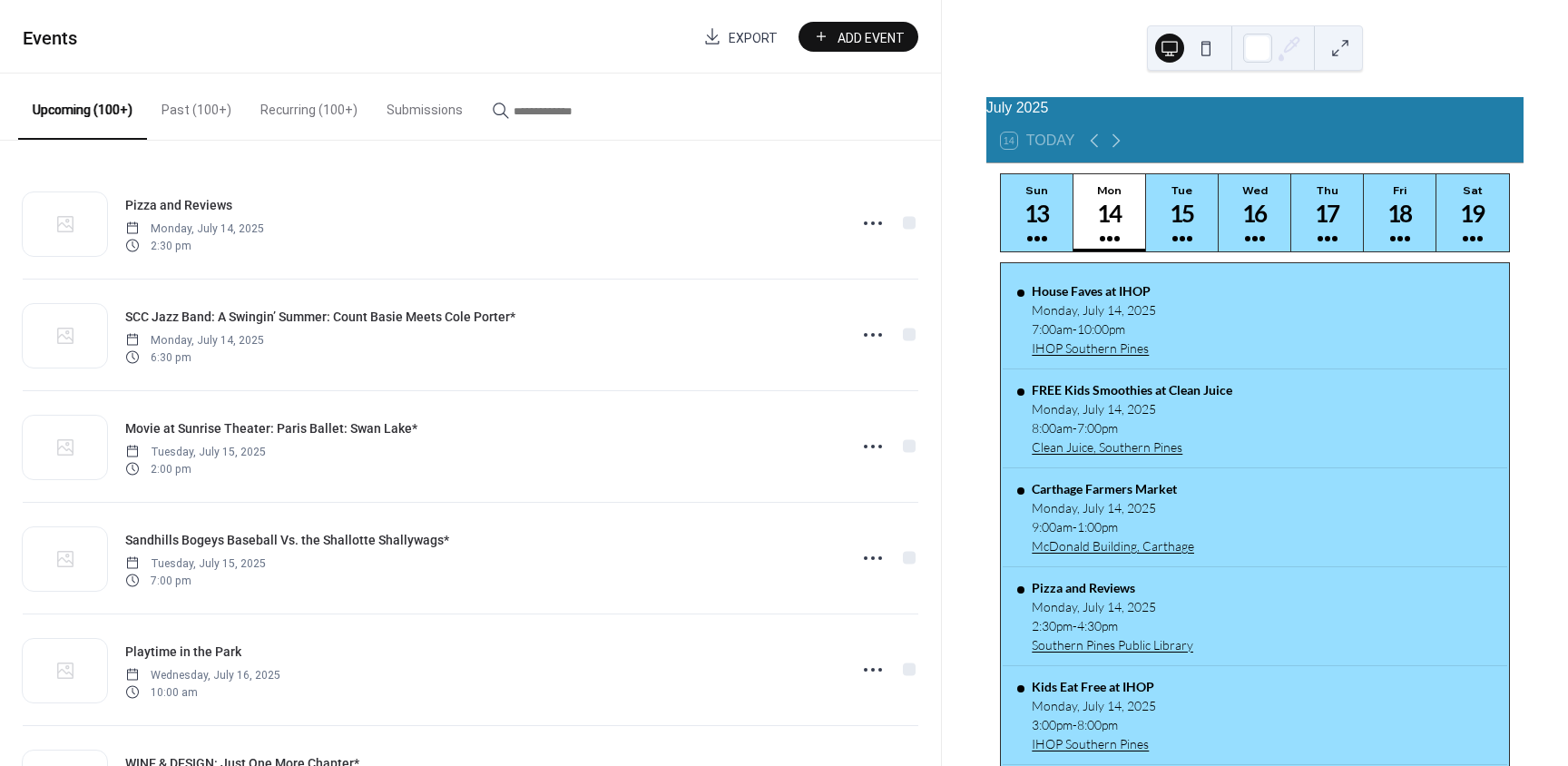 click at bounding box center [568, 111] 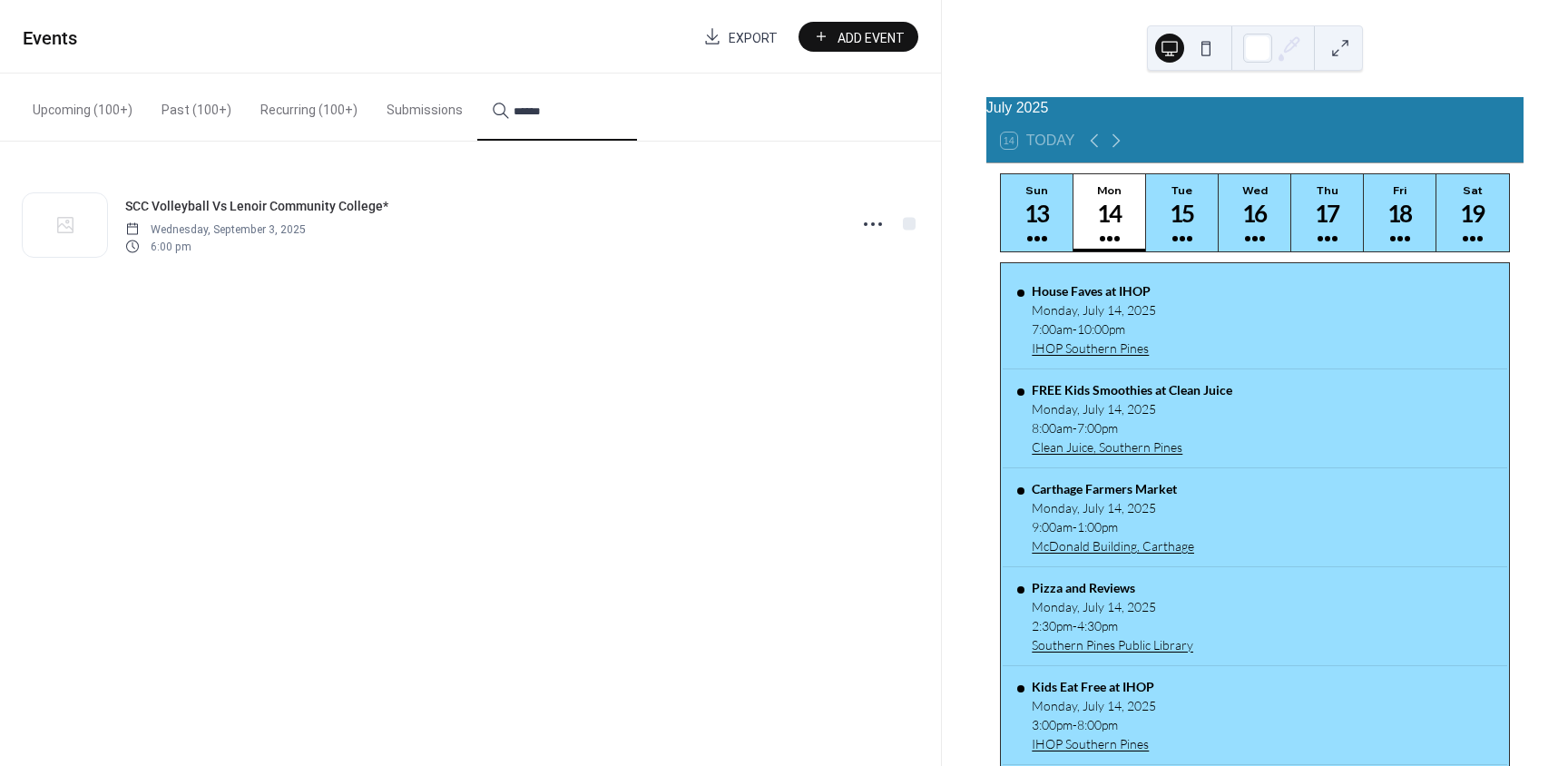 type on "******" 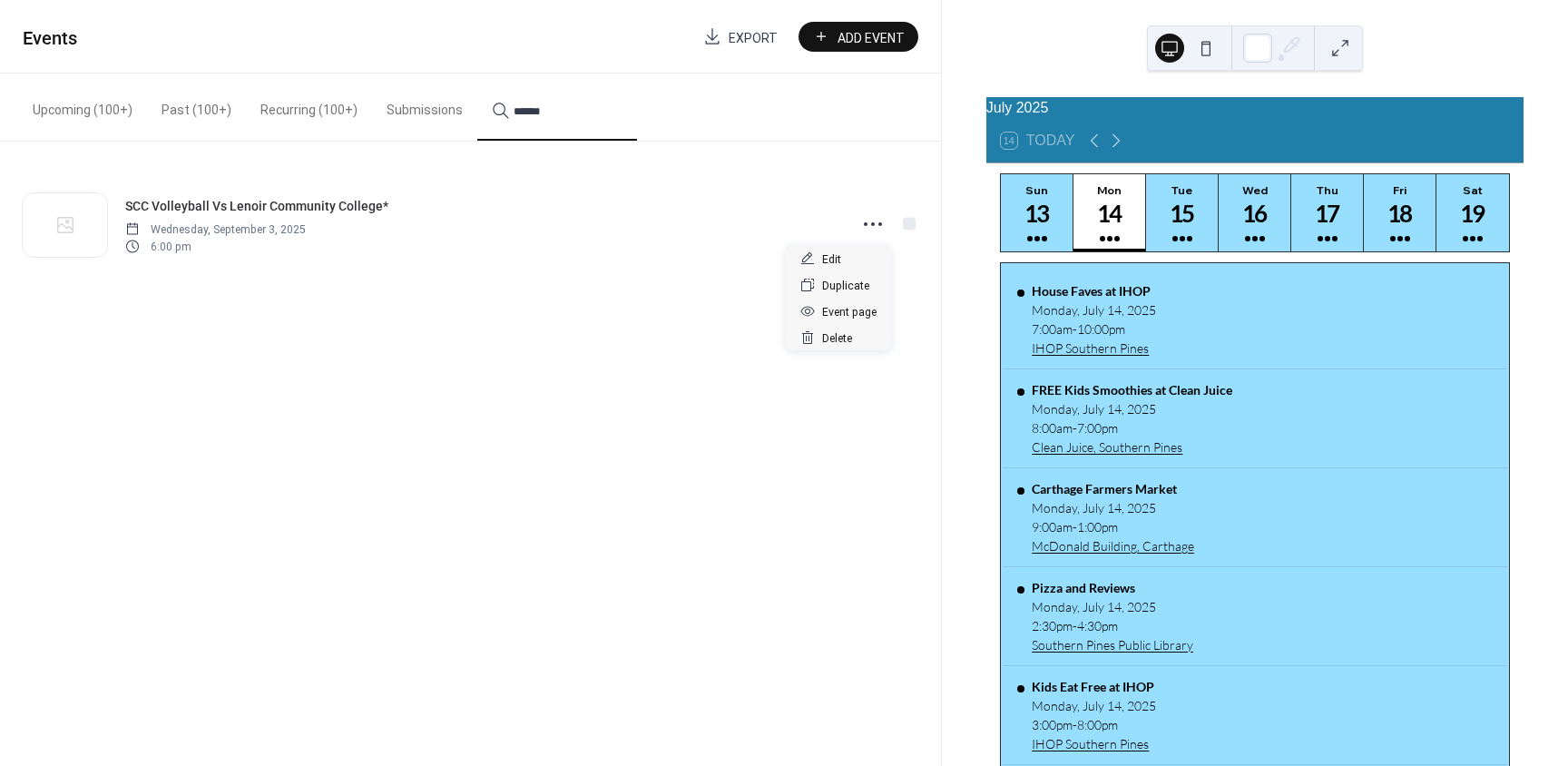 click 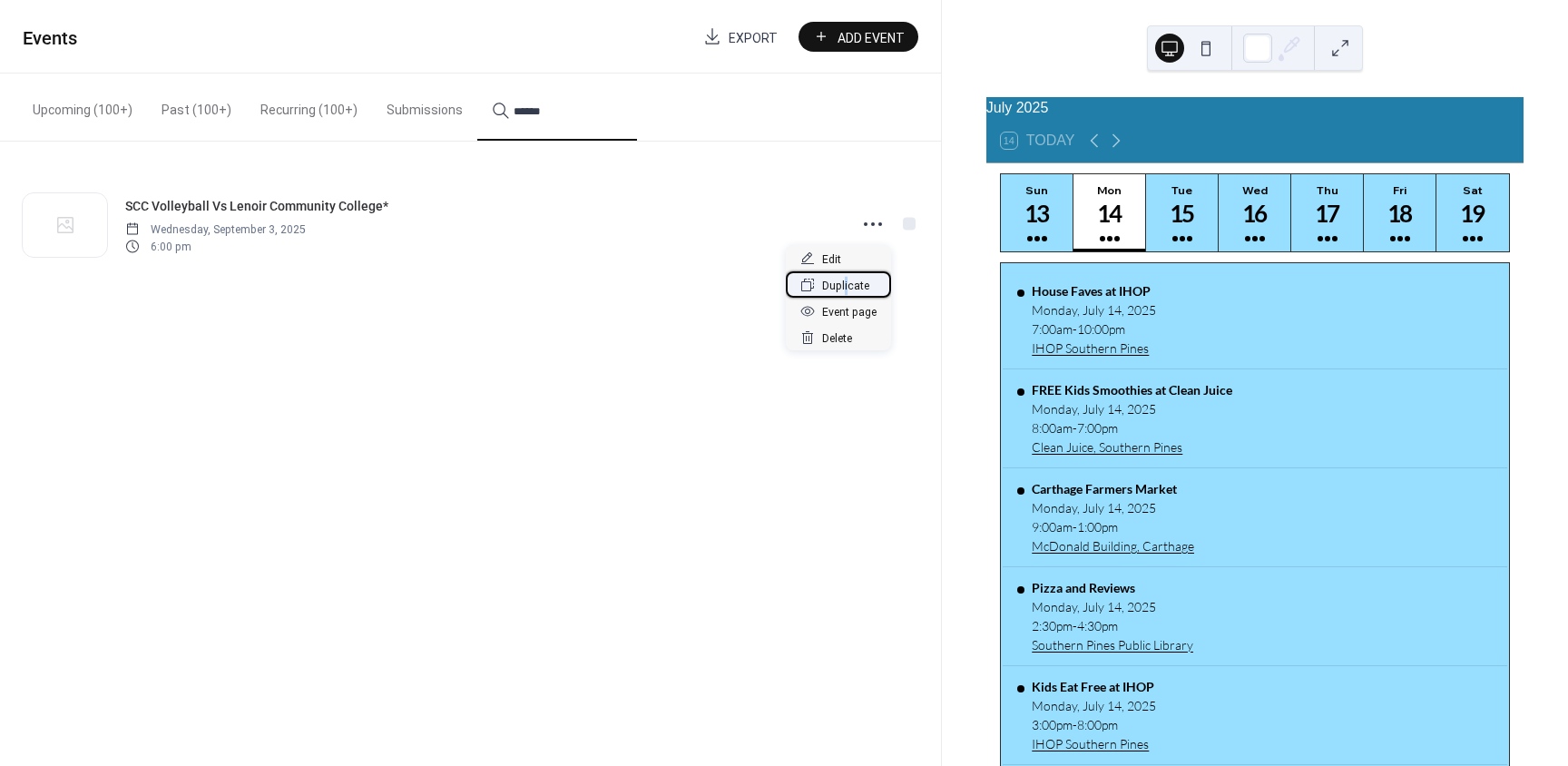 click on "Duplicate" at bounding box center [846, 286] 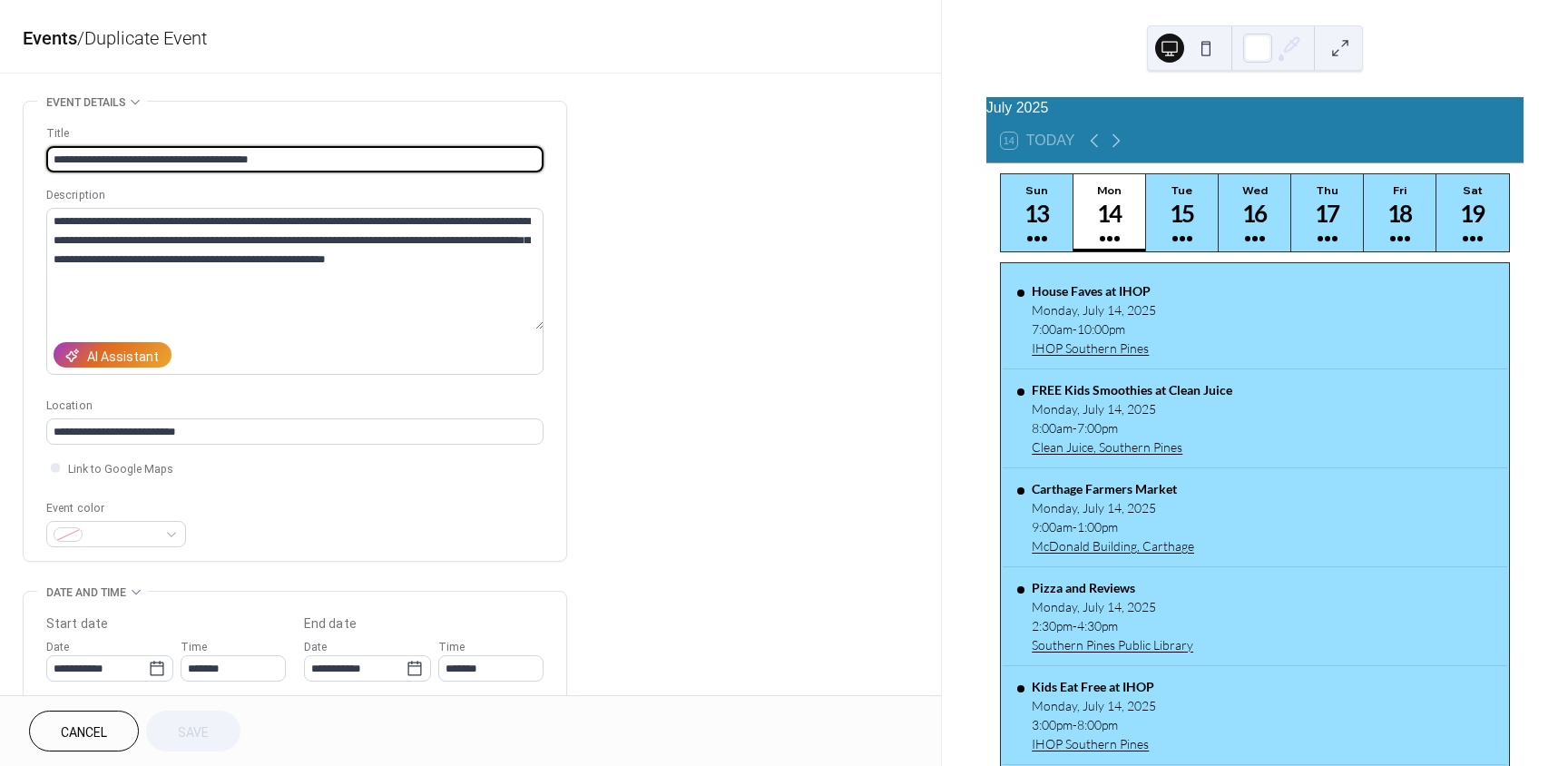 drag, startPoint x: 271, startPoint y: 162, endPoint x: 149, endPoint y: 162, distance: 122 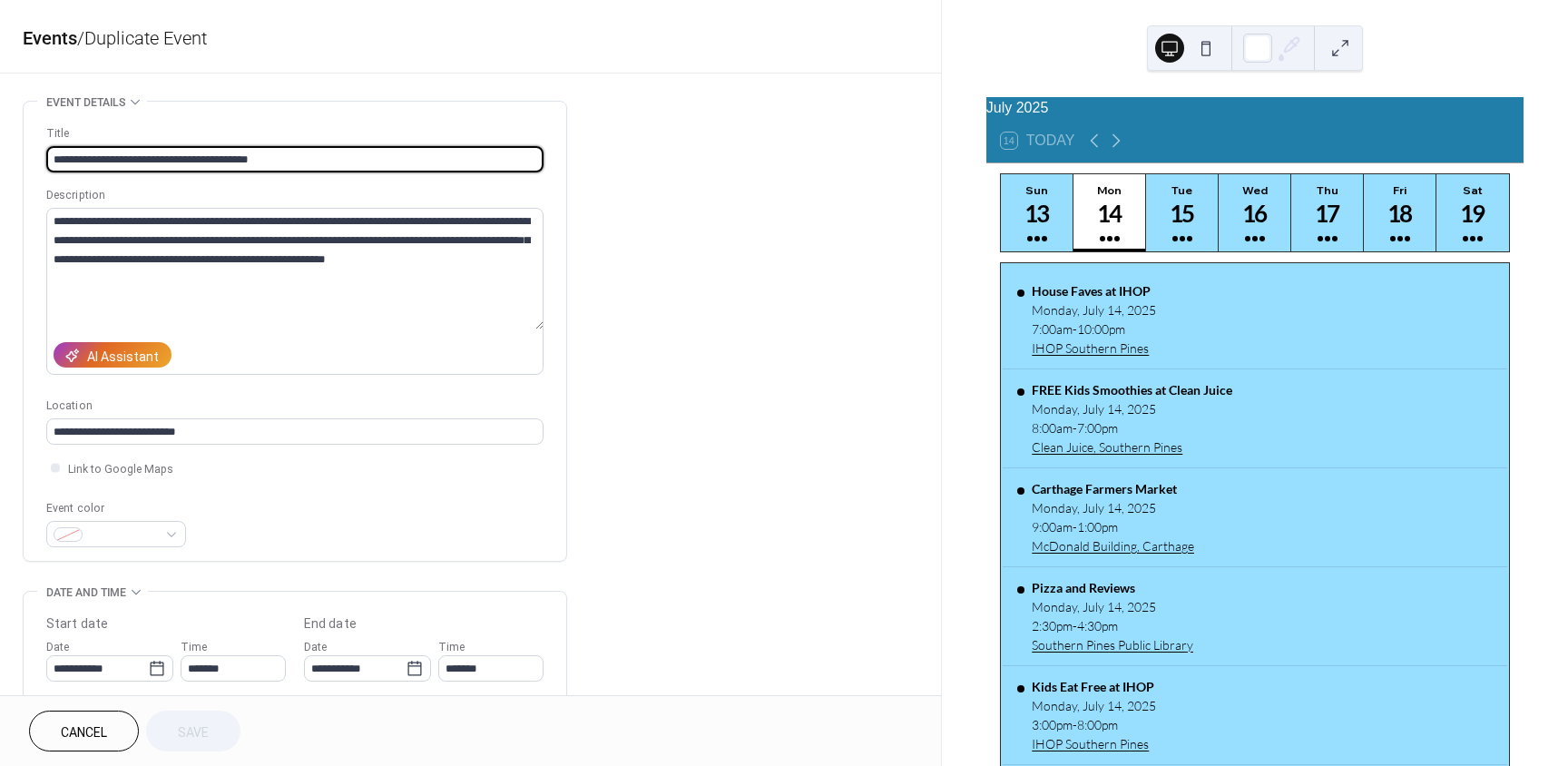 click on "**********" at bounding box center [295, 159] 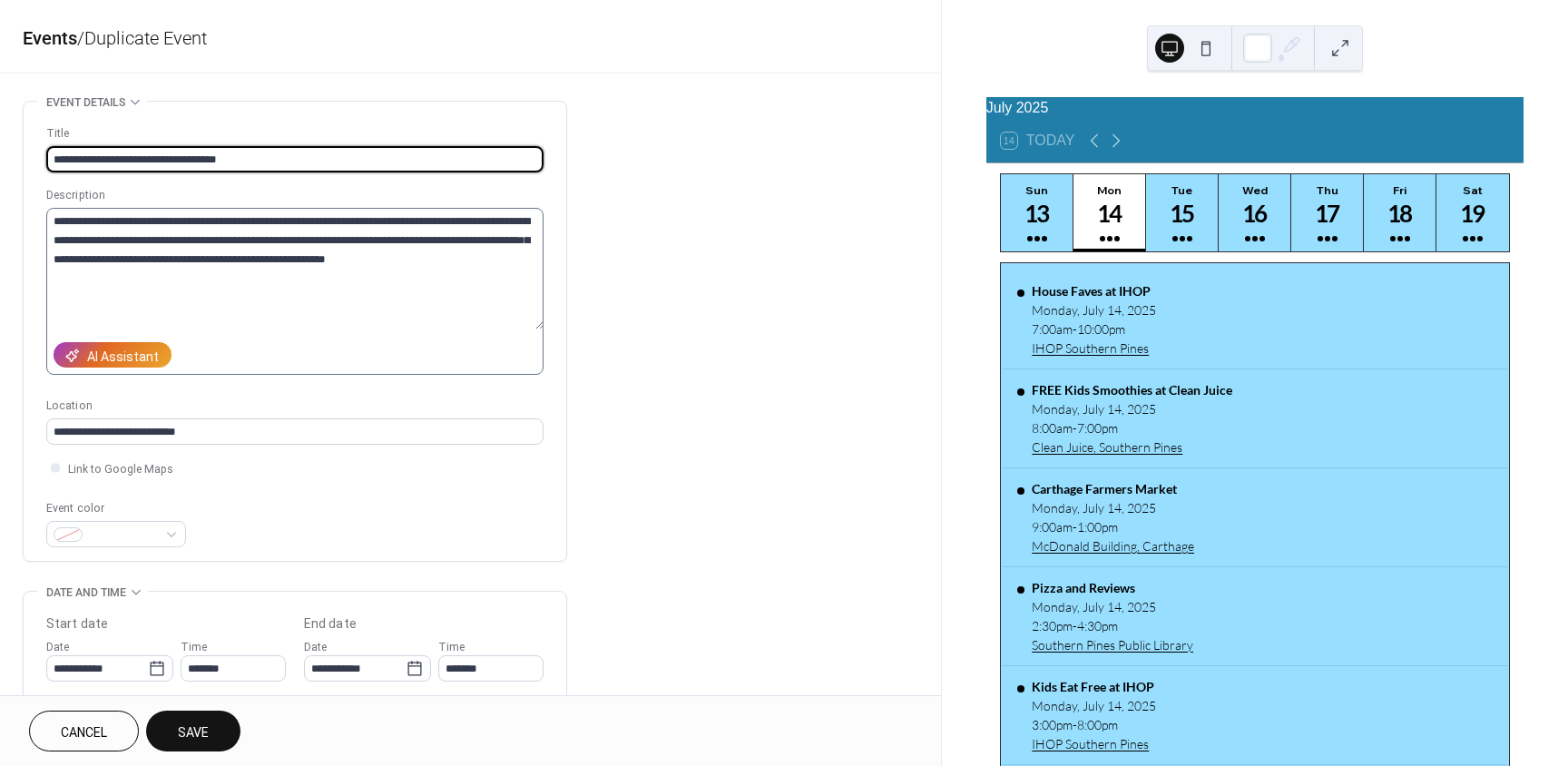 type on "**********" 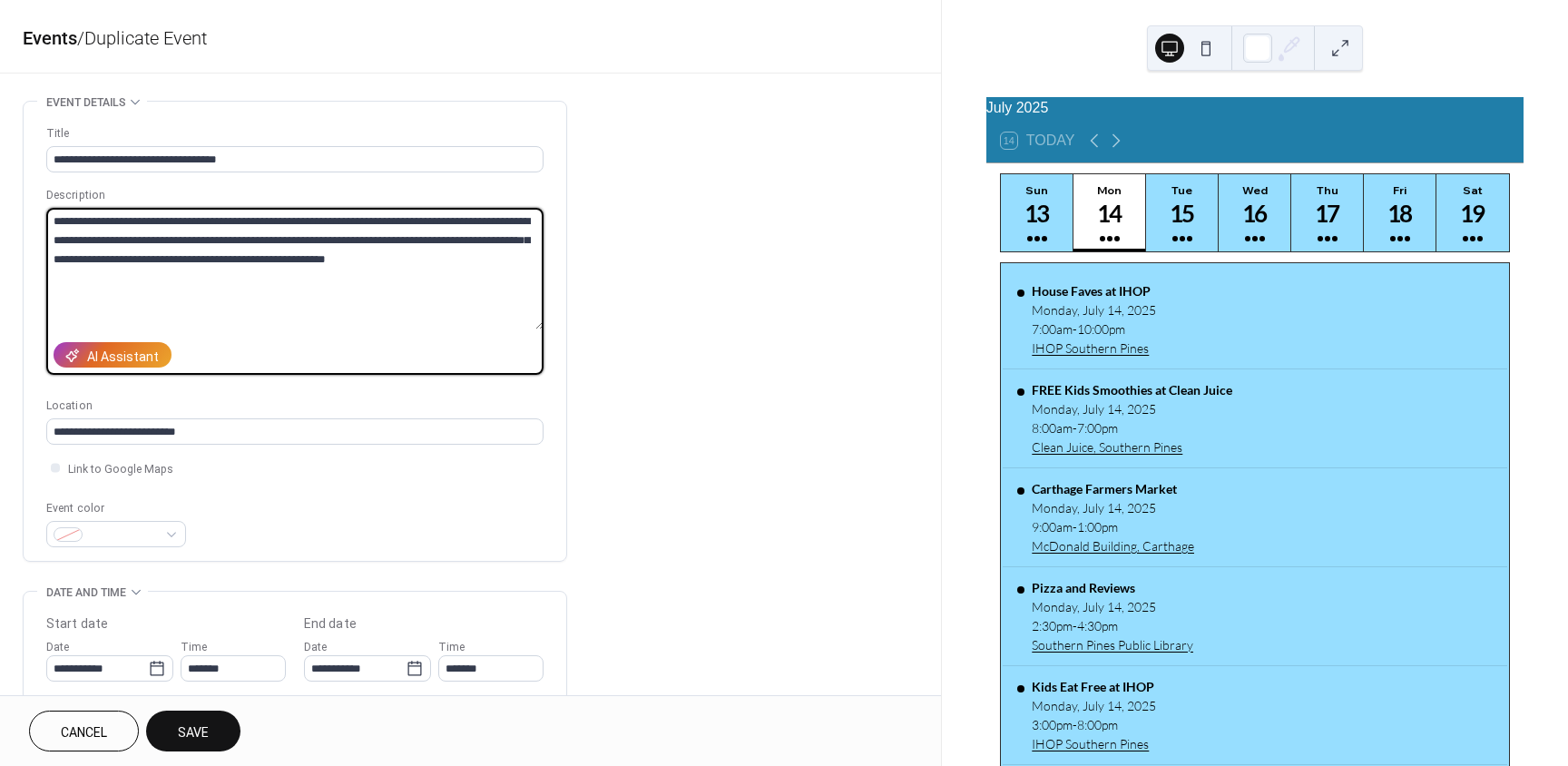 drag, startPoint x: 455, startPoint y: 221, endPoint x: 322, endPoint y: 243, distance: 134.80727 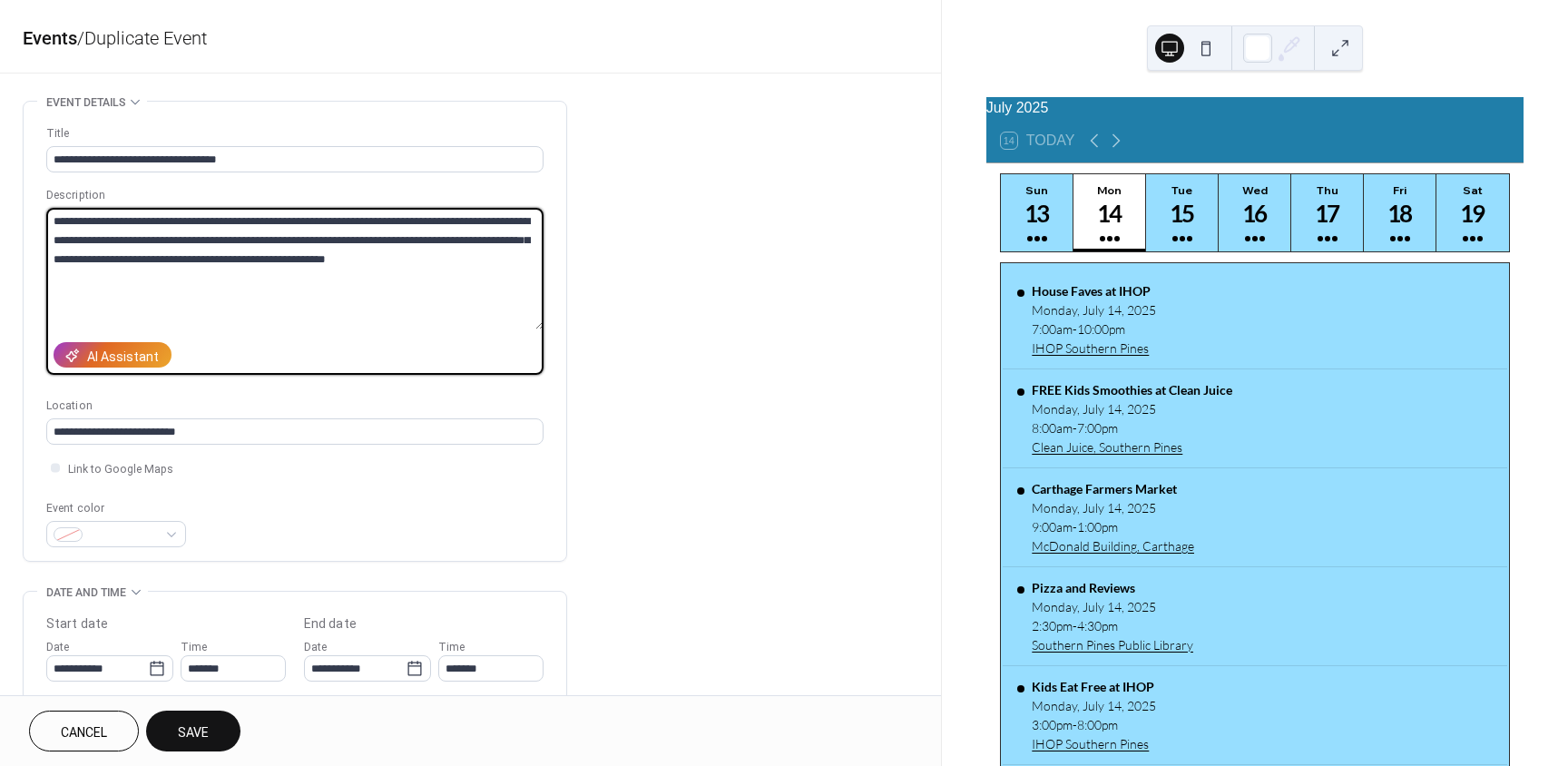 click on "**********" at bounding box center [295, 269] 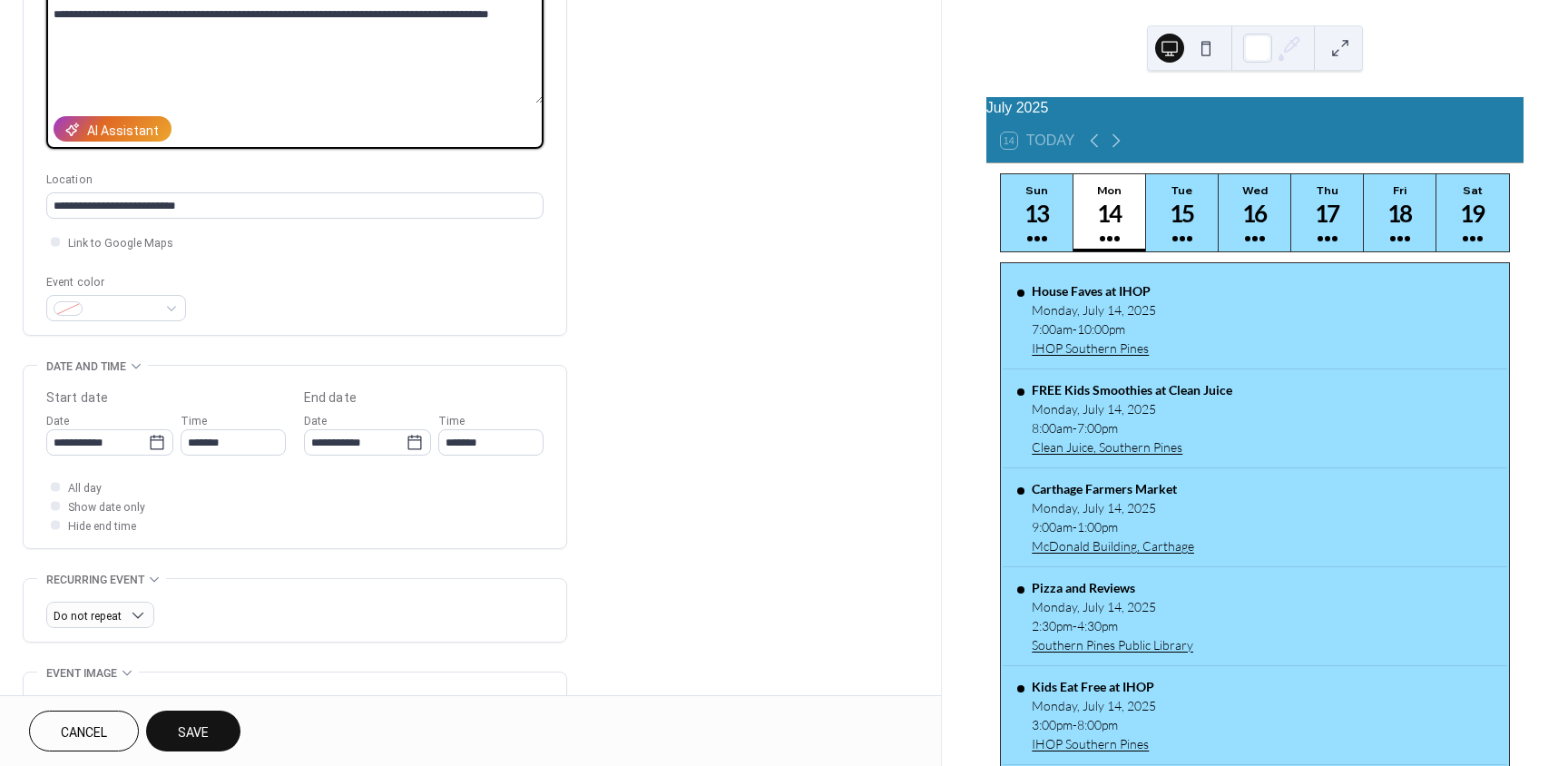 scroll, scrollTop: 272, scrollLeft: 0, axis: vertical 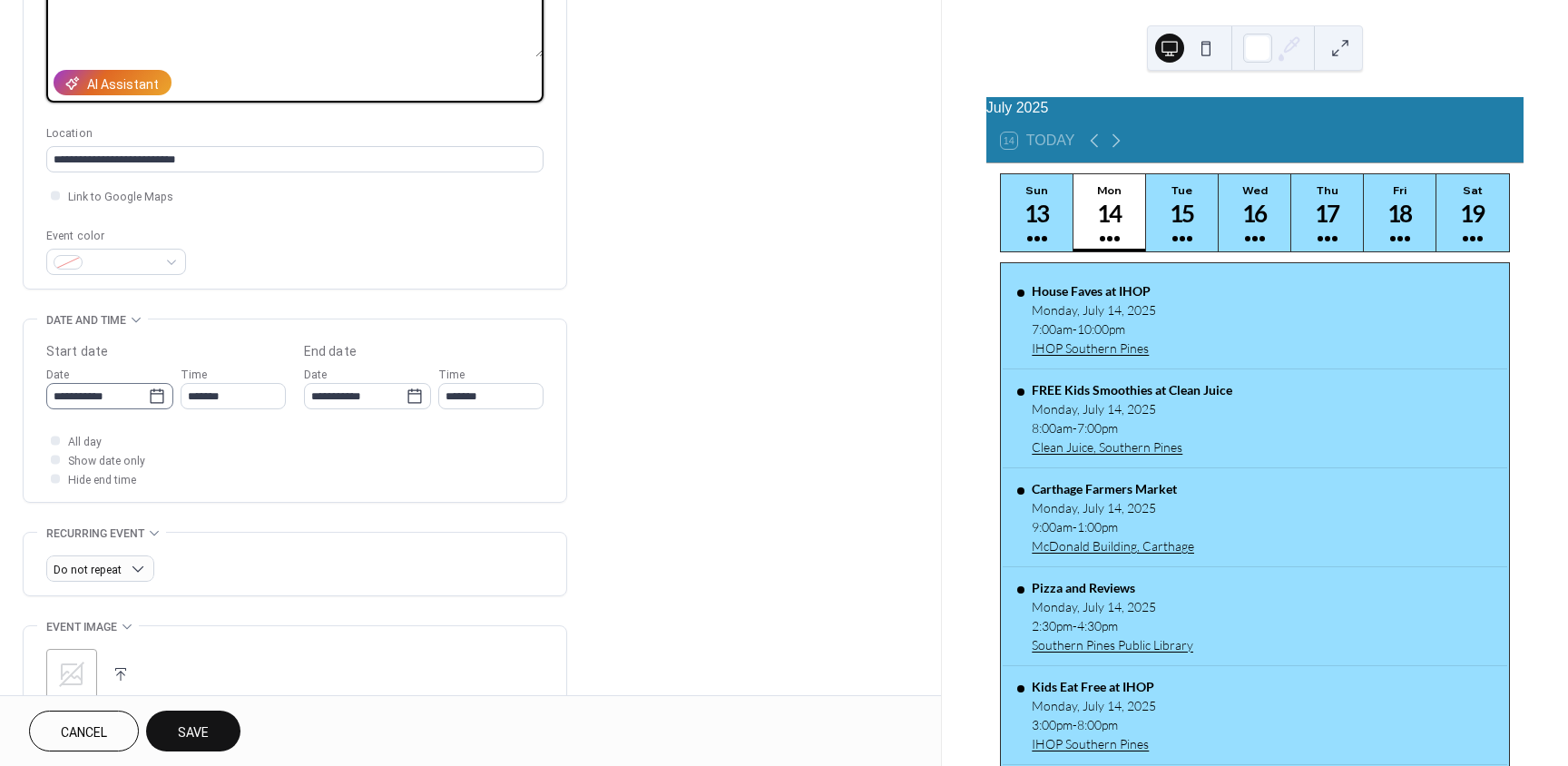 type on "**********" 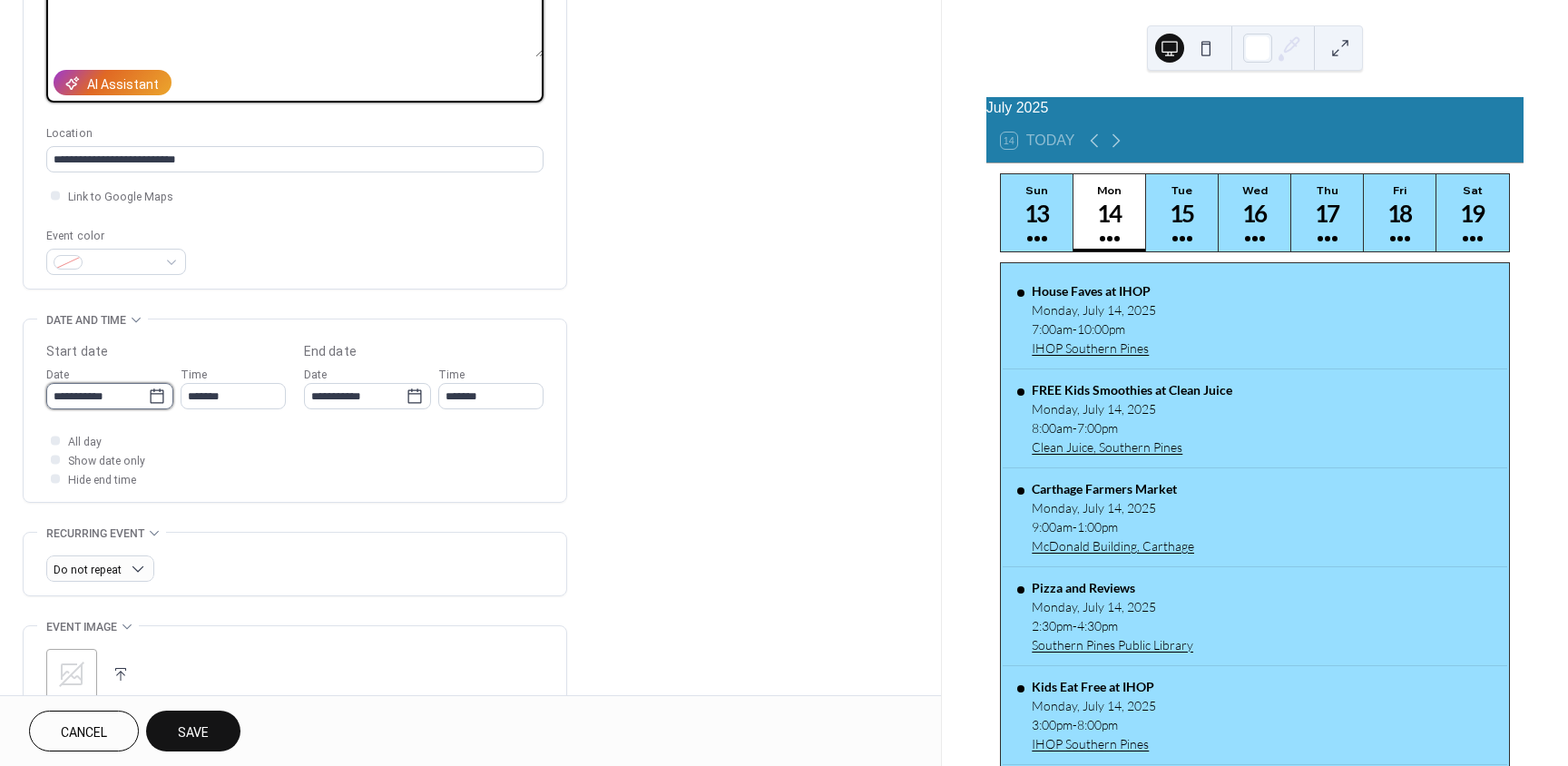 click on "**********" at bounding box center (97, 396) 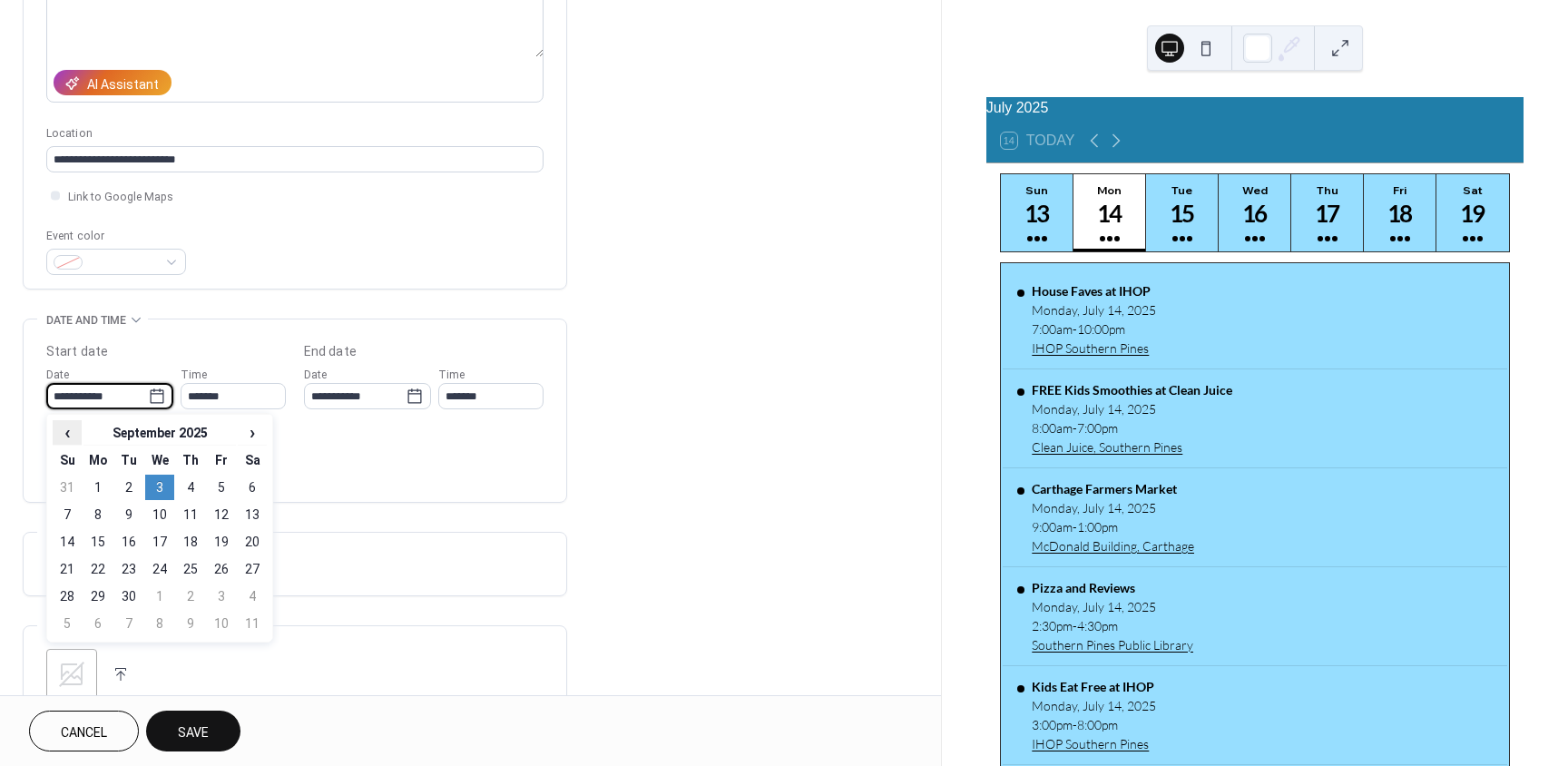 click on "‹" at bounding box center (67, 432) 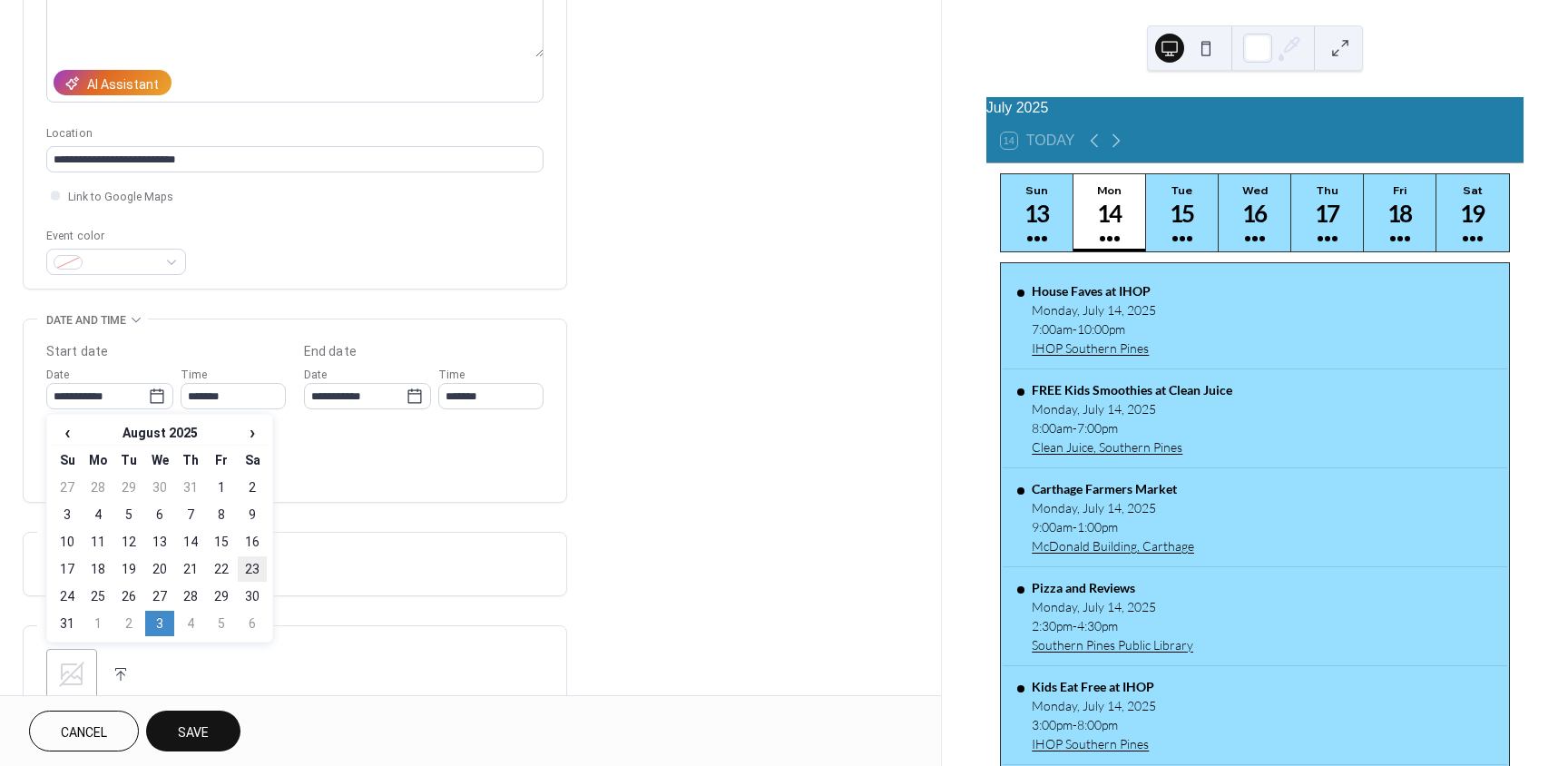 click on "23" at bounding box center [252, 569] 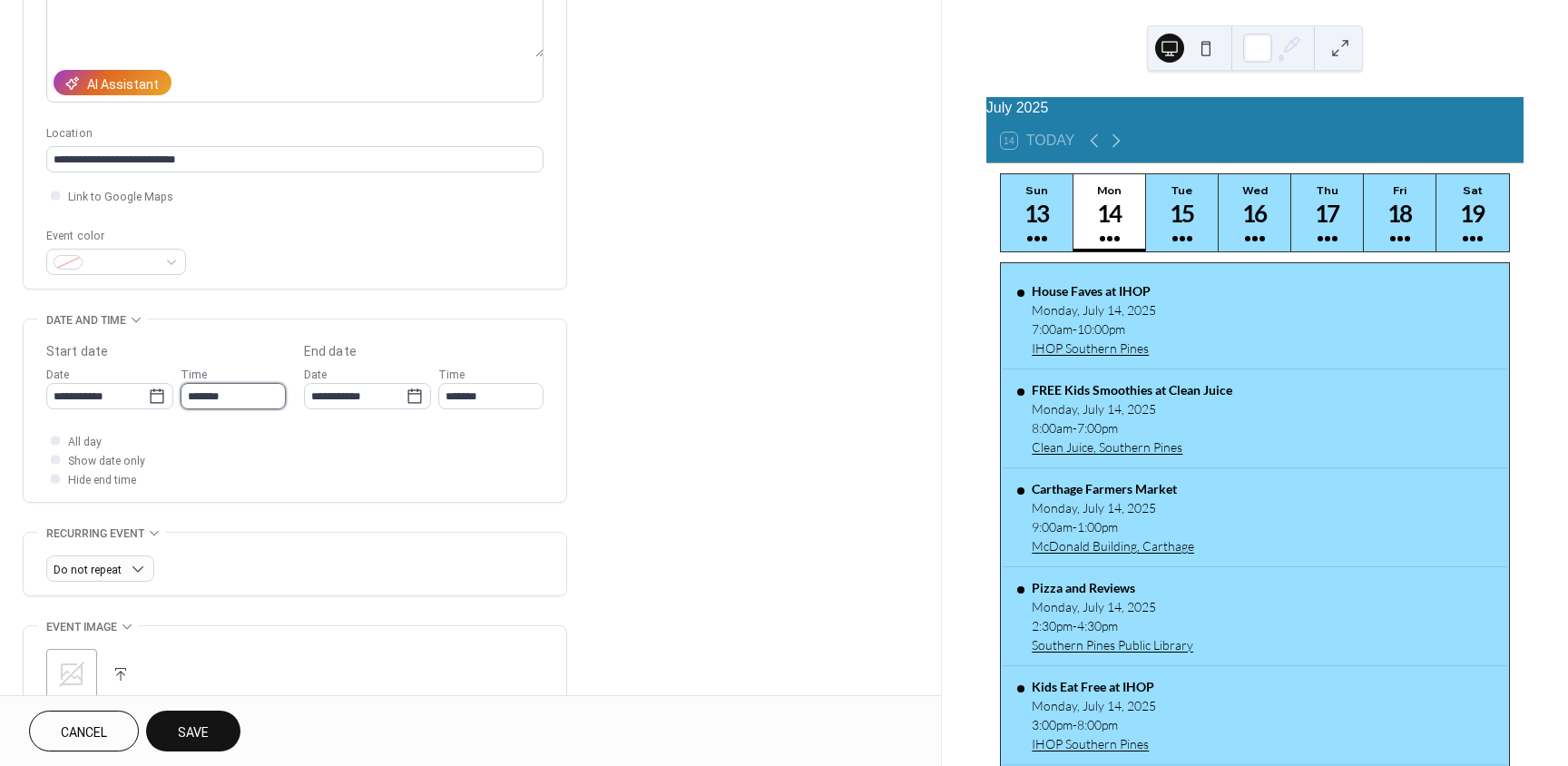 click on "*******" at bounding box center (233, 396) 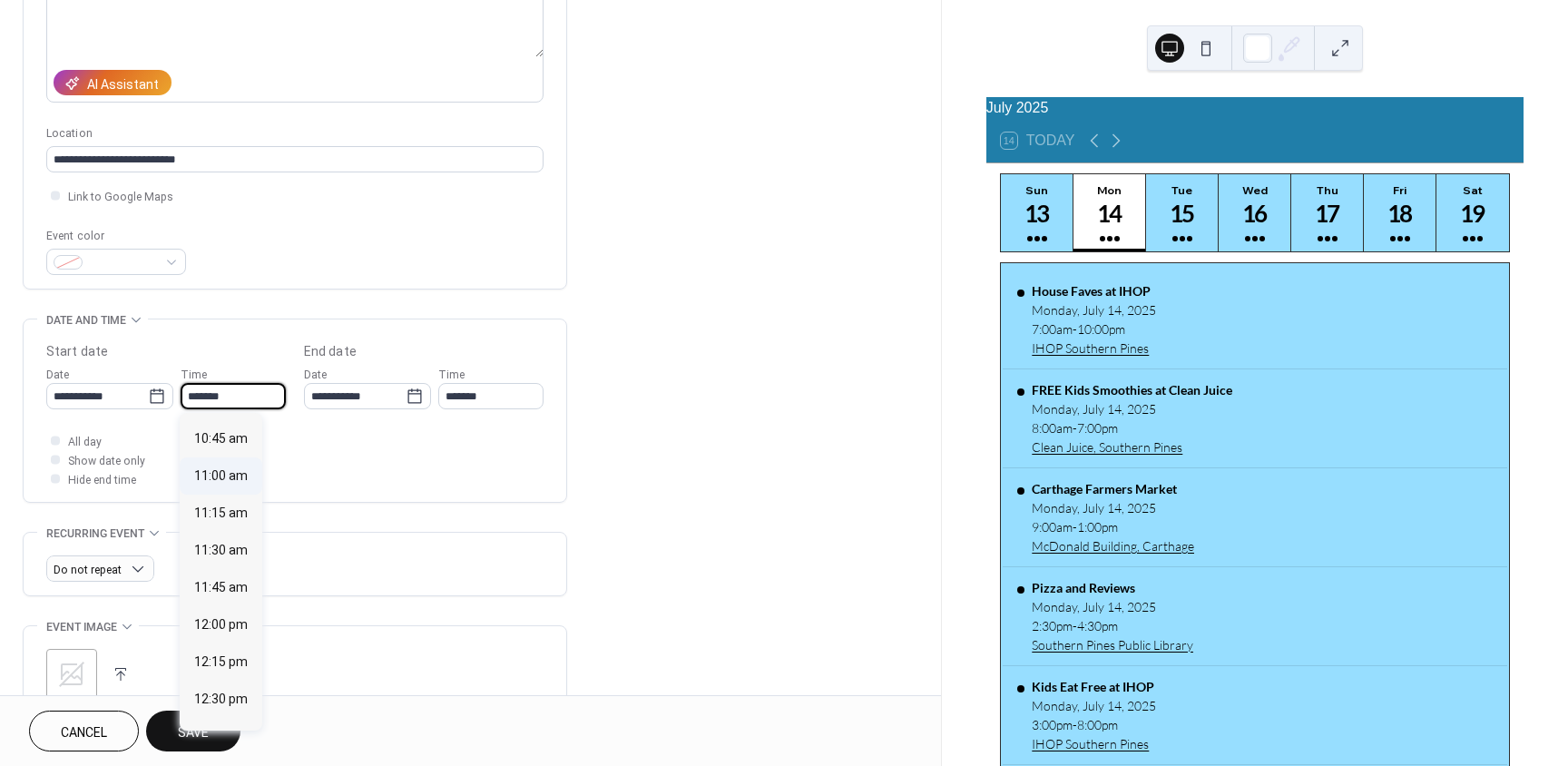 scroll, scrollTop: 1590, scrollLeft: 0, axis: vertical 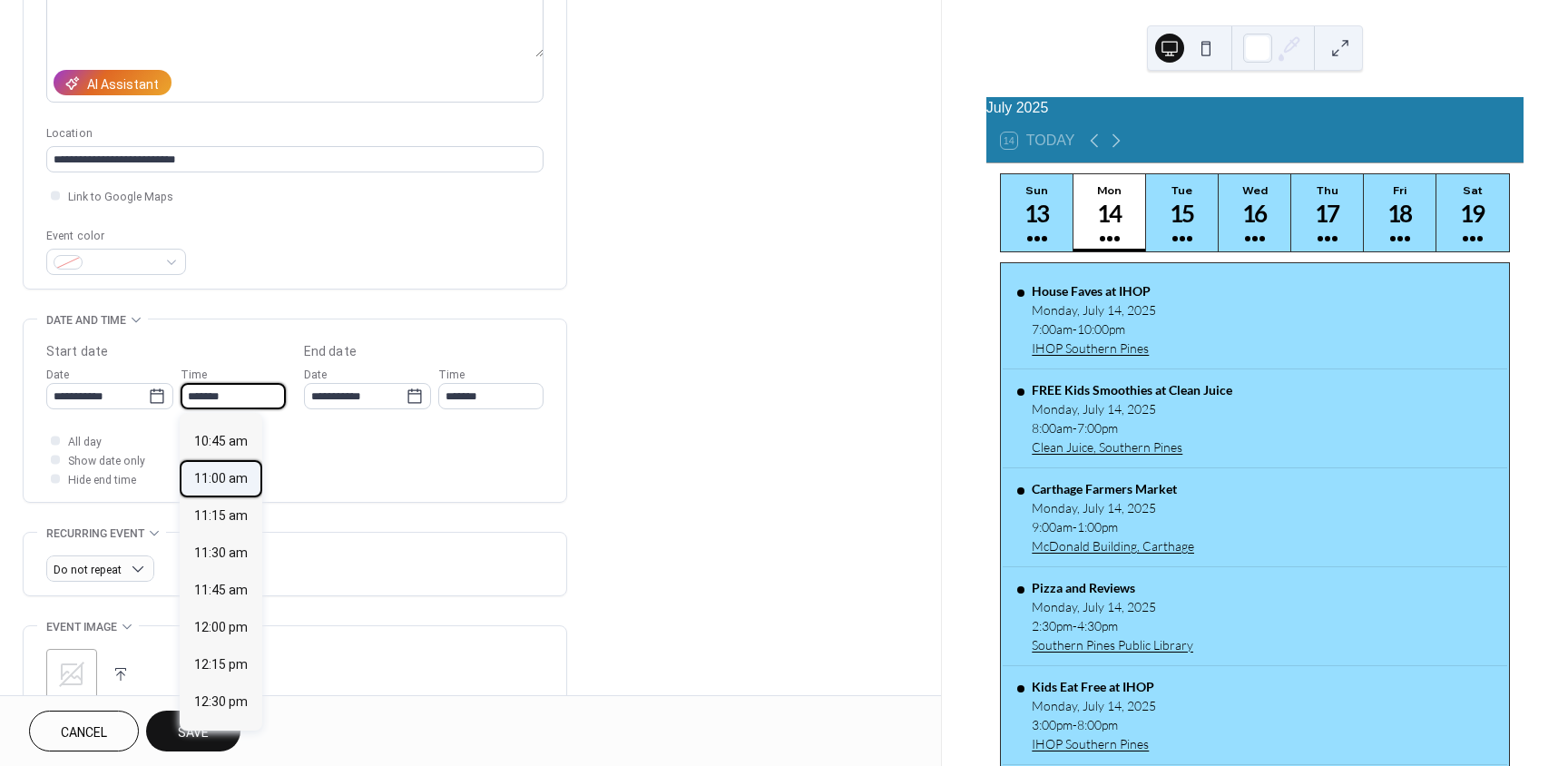 click on "11:00 am" at bounding box center [220, 478] 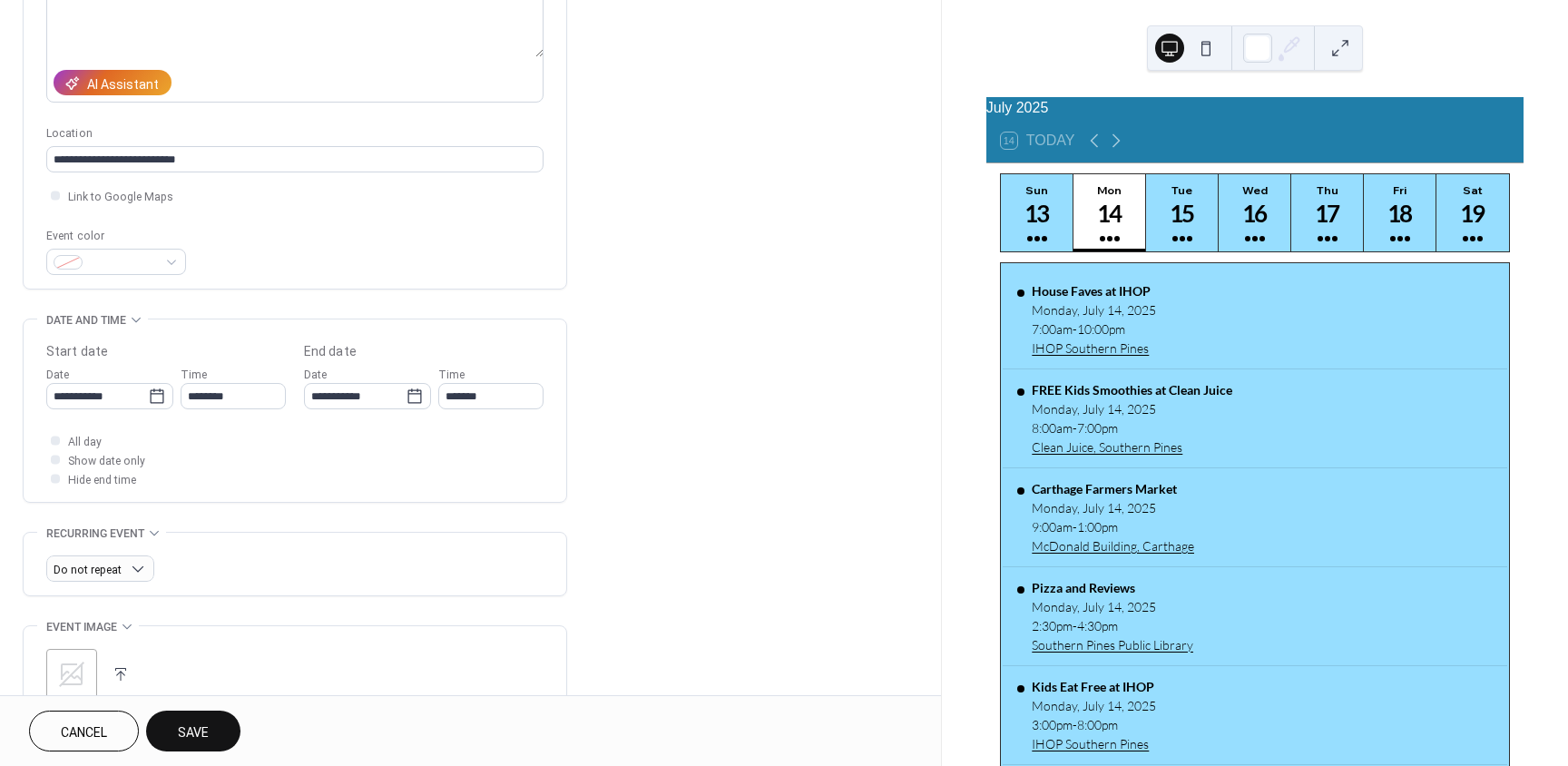 type on "********" 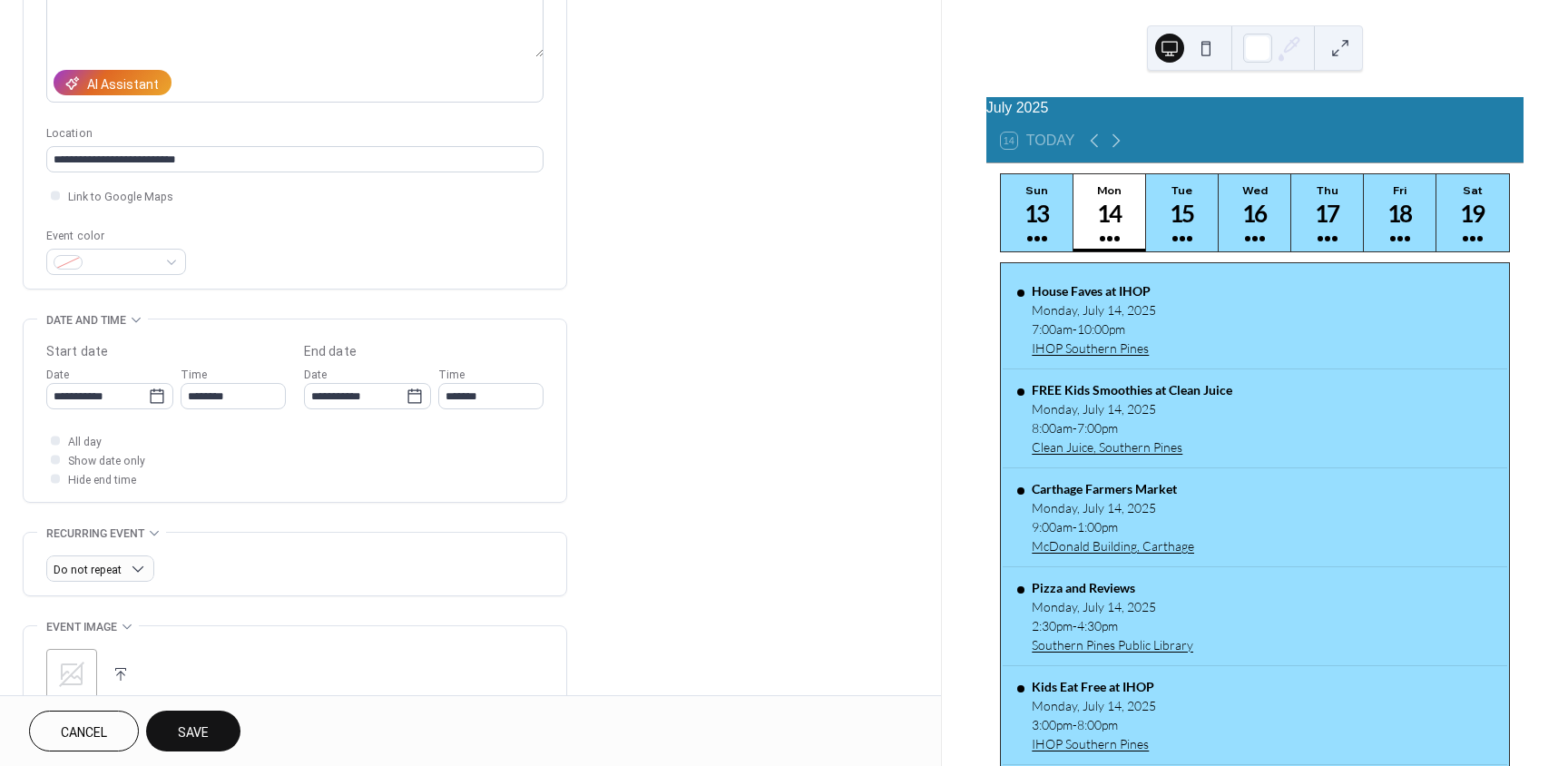 type on "*******" 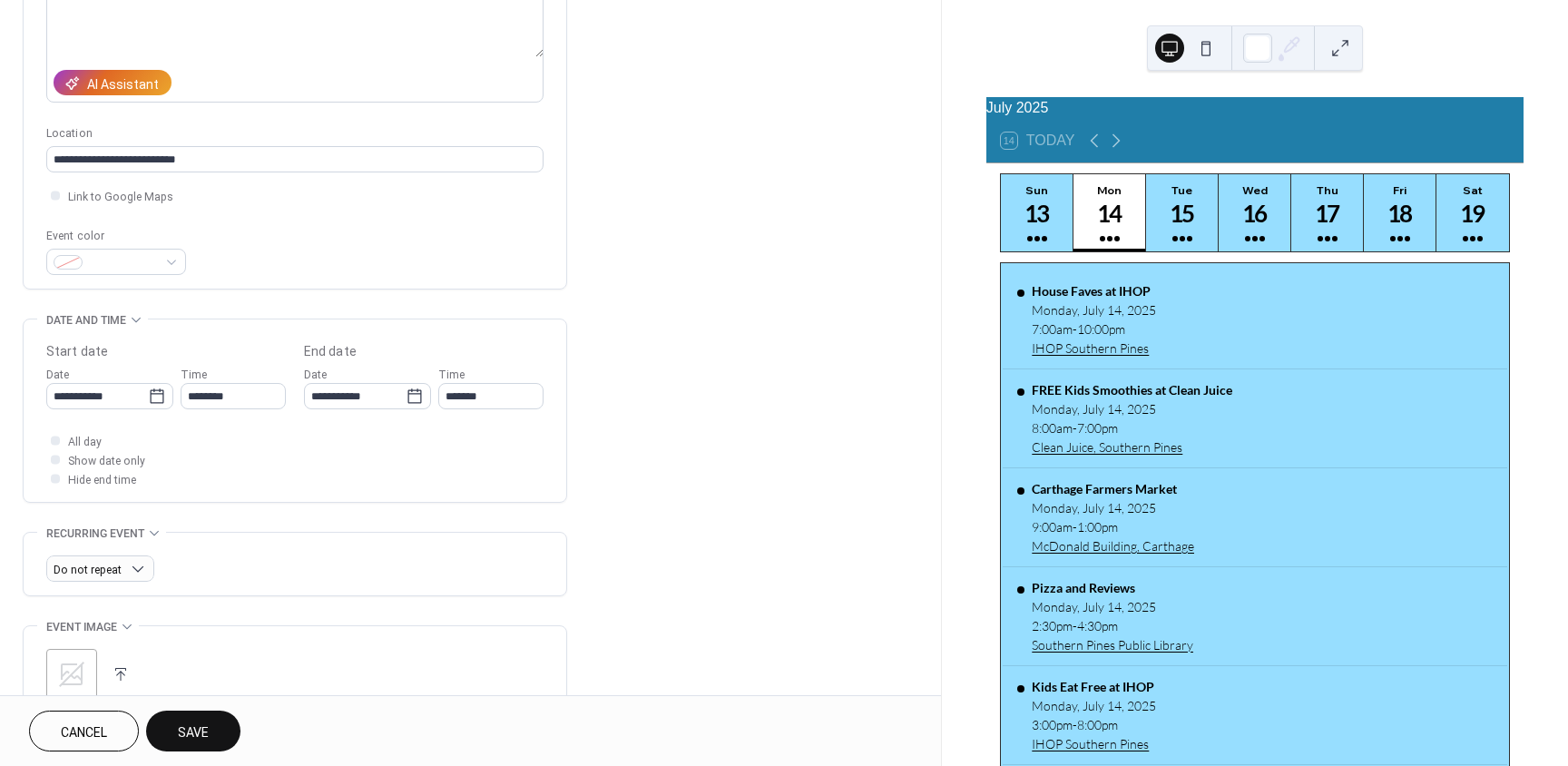 click on "Save" at bounding box center (193, 732) 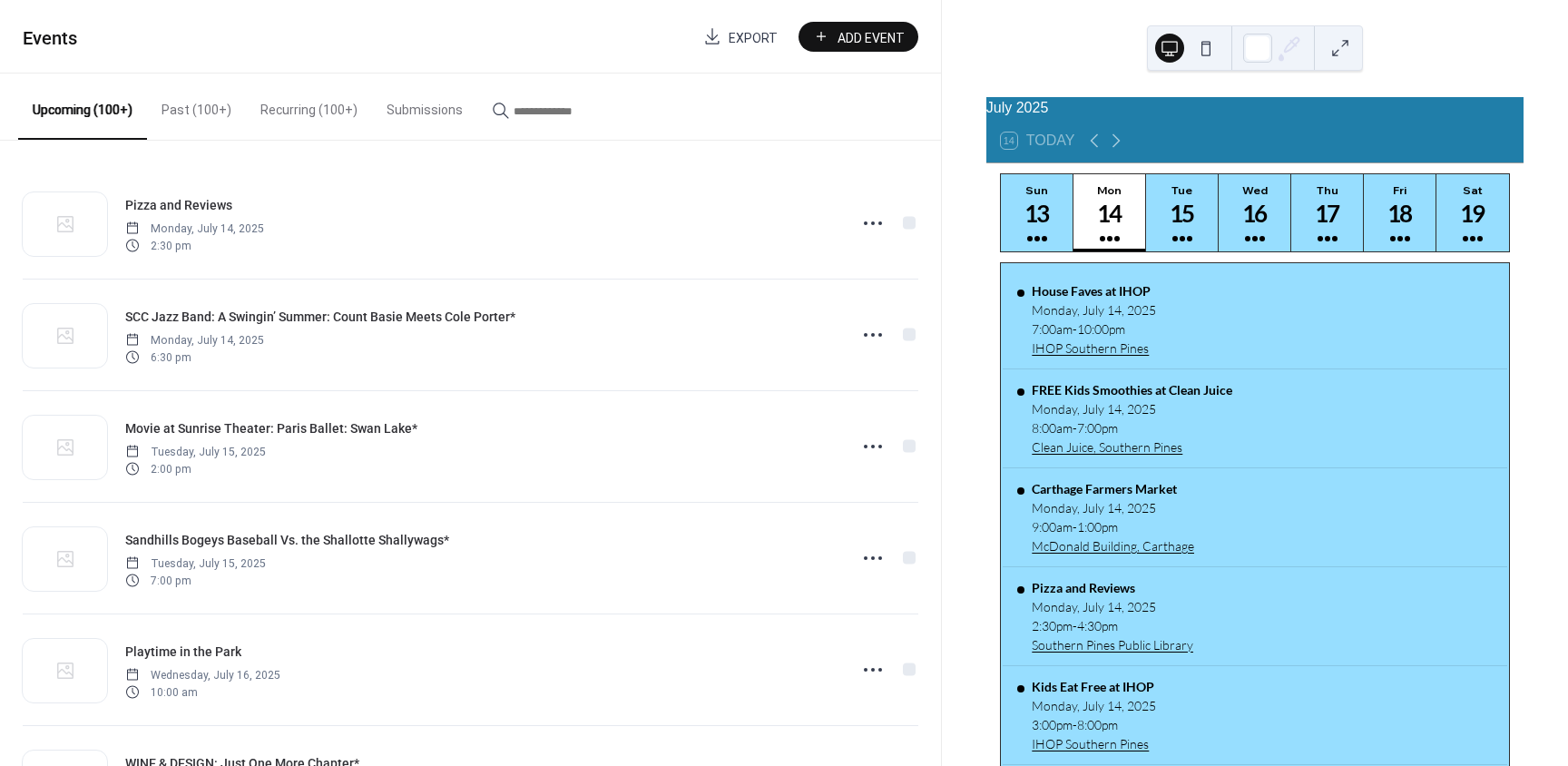 click at bounding box center [568, 111] 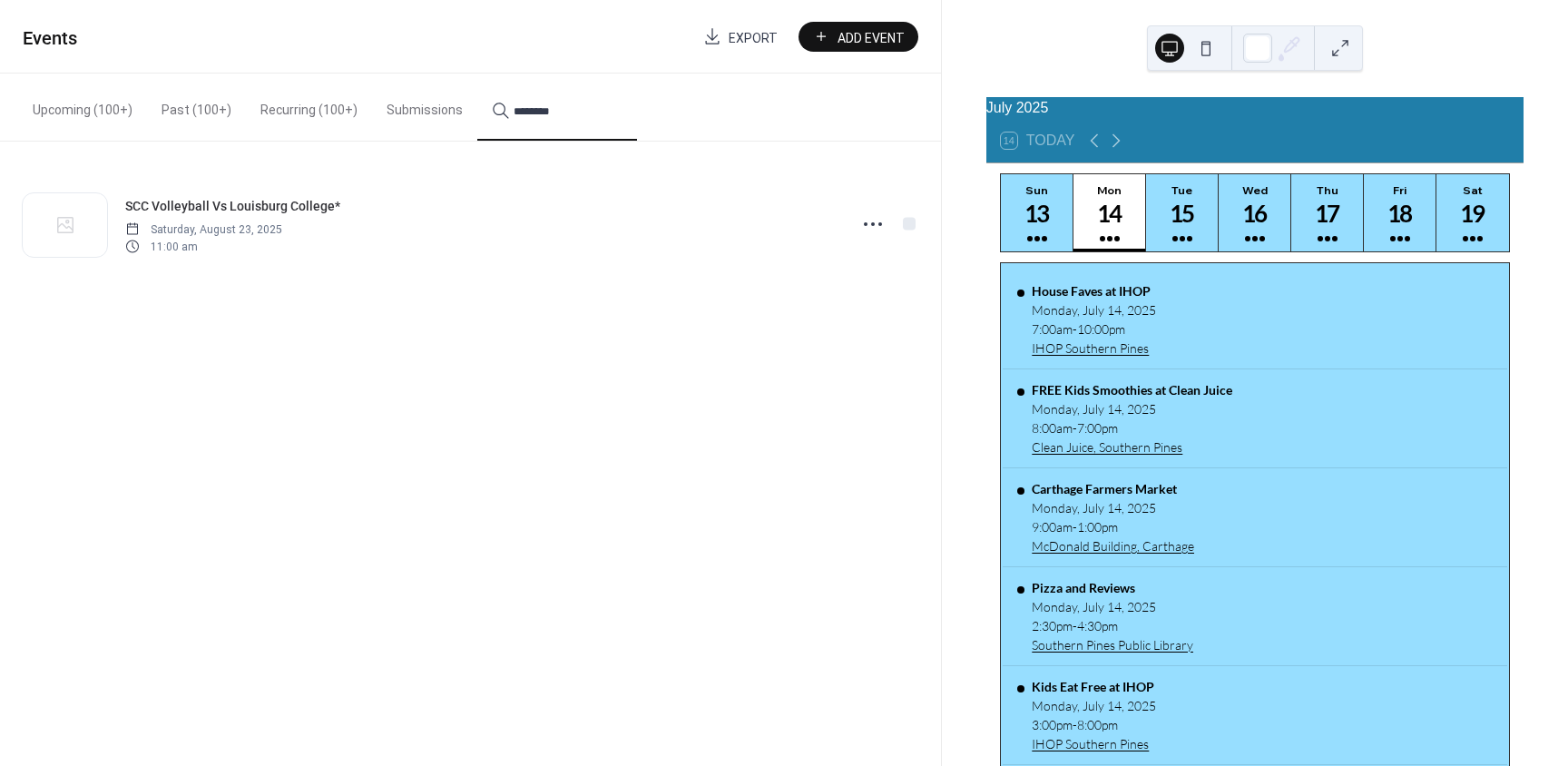 type on "********" 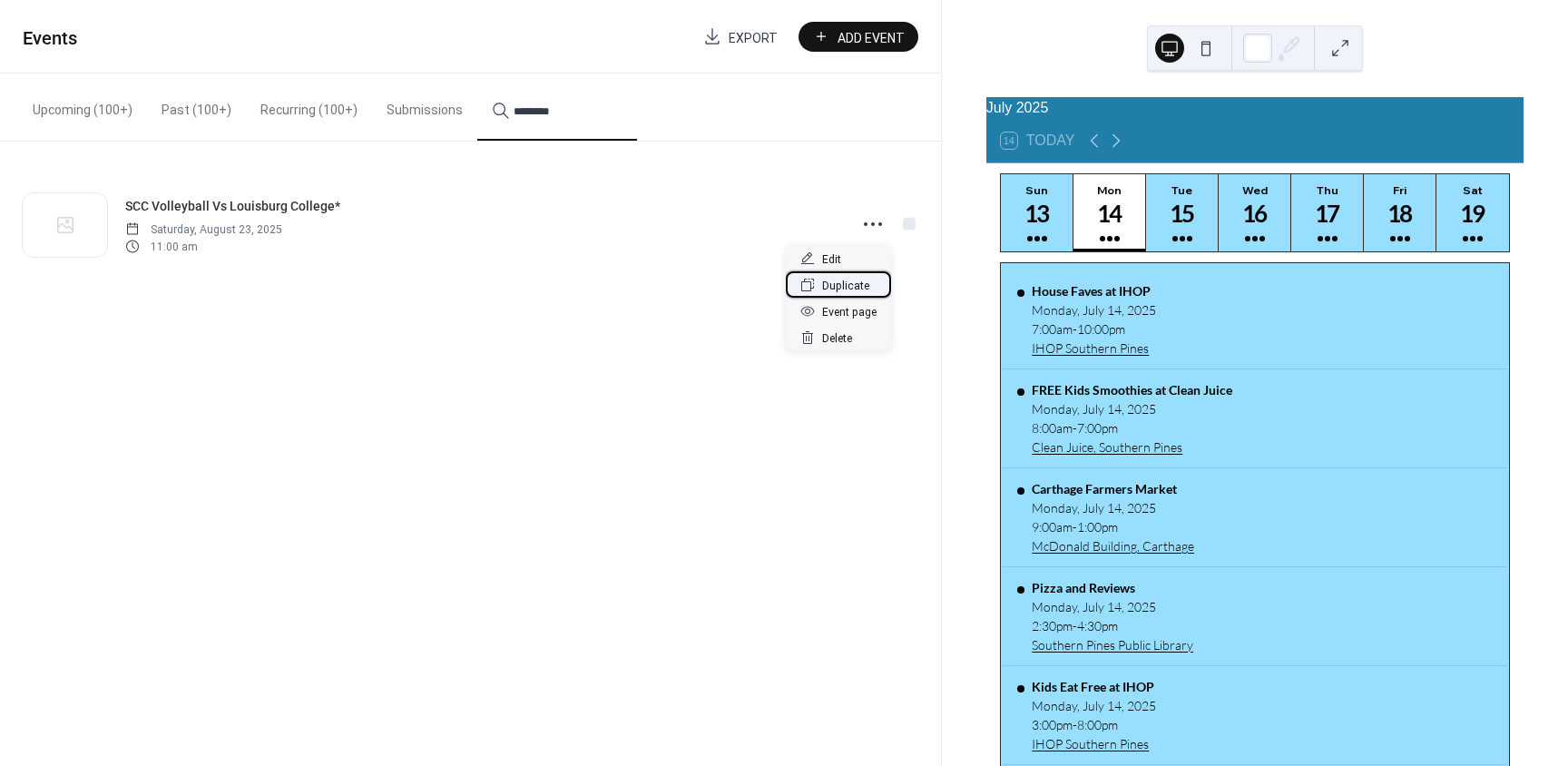 click on "Duplicate" at bounding box center (846, 286) 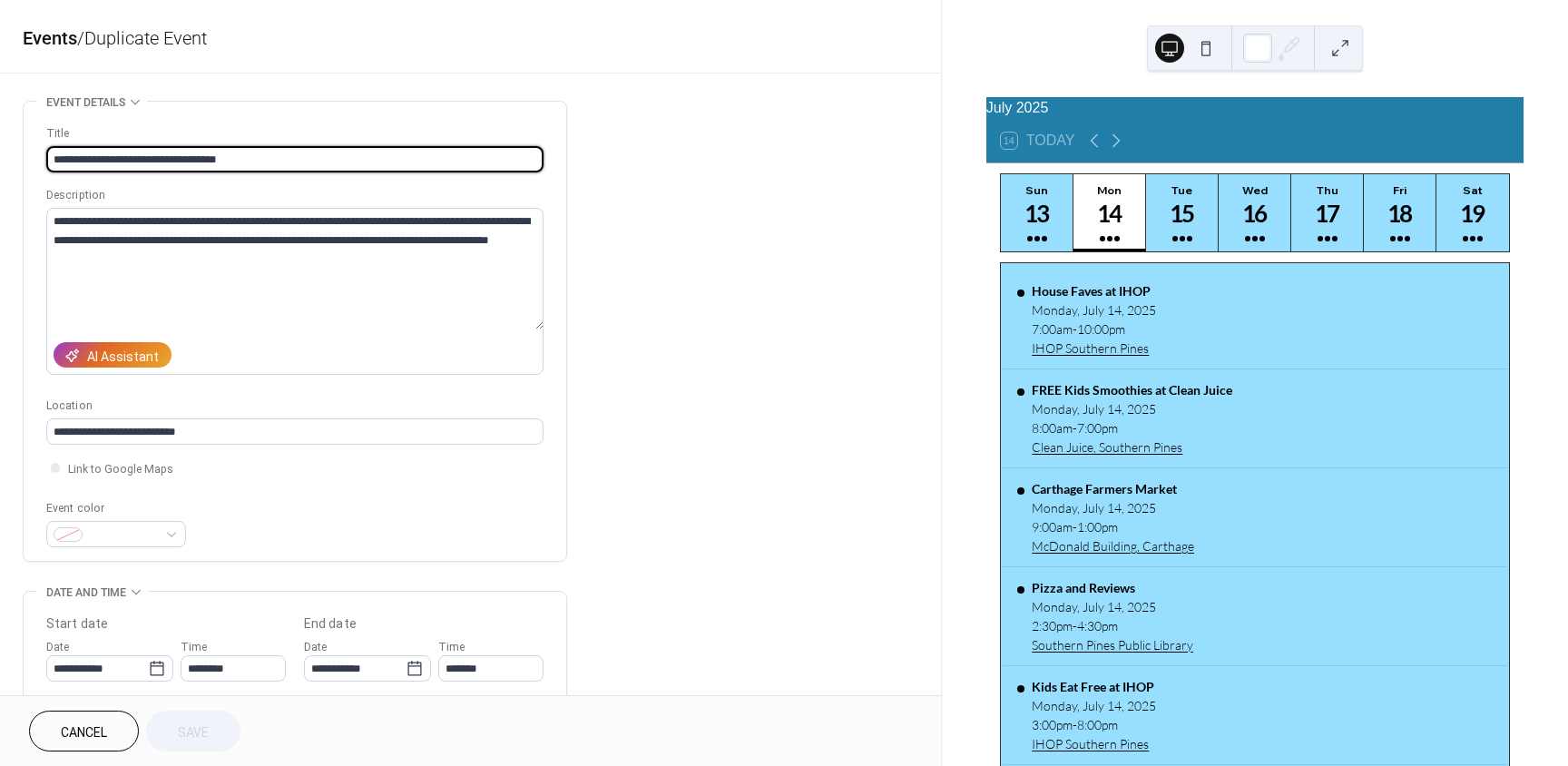 drag, startPoint x: 230, startPoint y: 160, endPoint x: 142, endPoint y: 162, distance: 88.02272 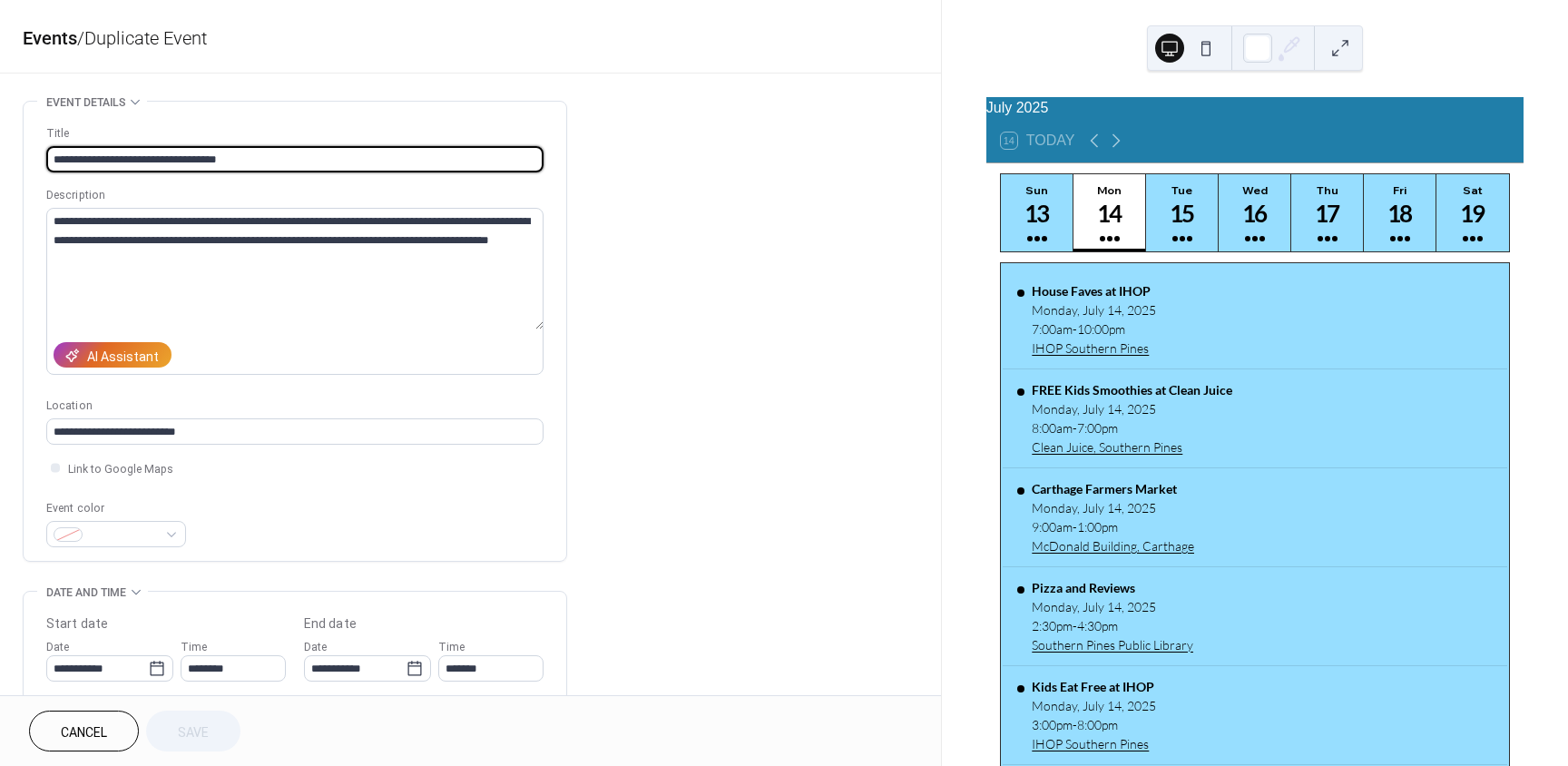click on "**********" at bounding box center [295, 159] 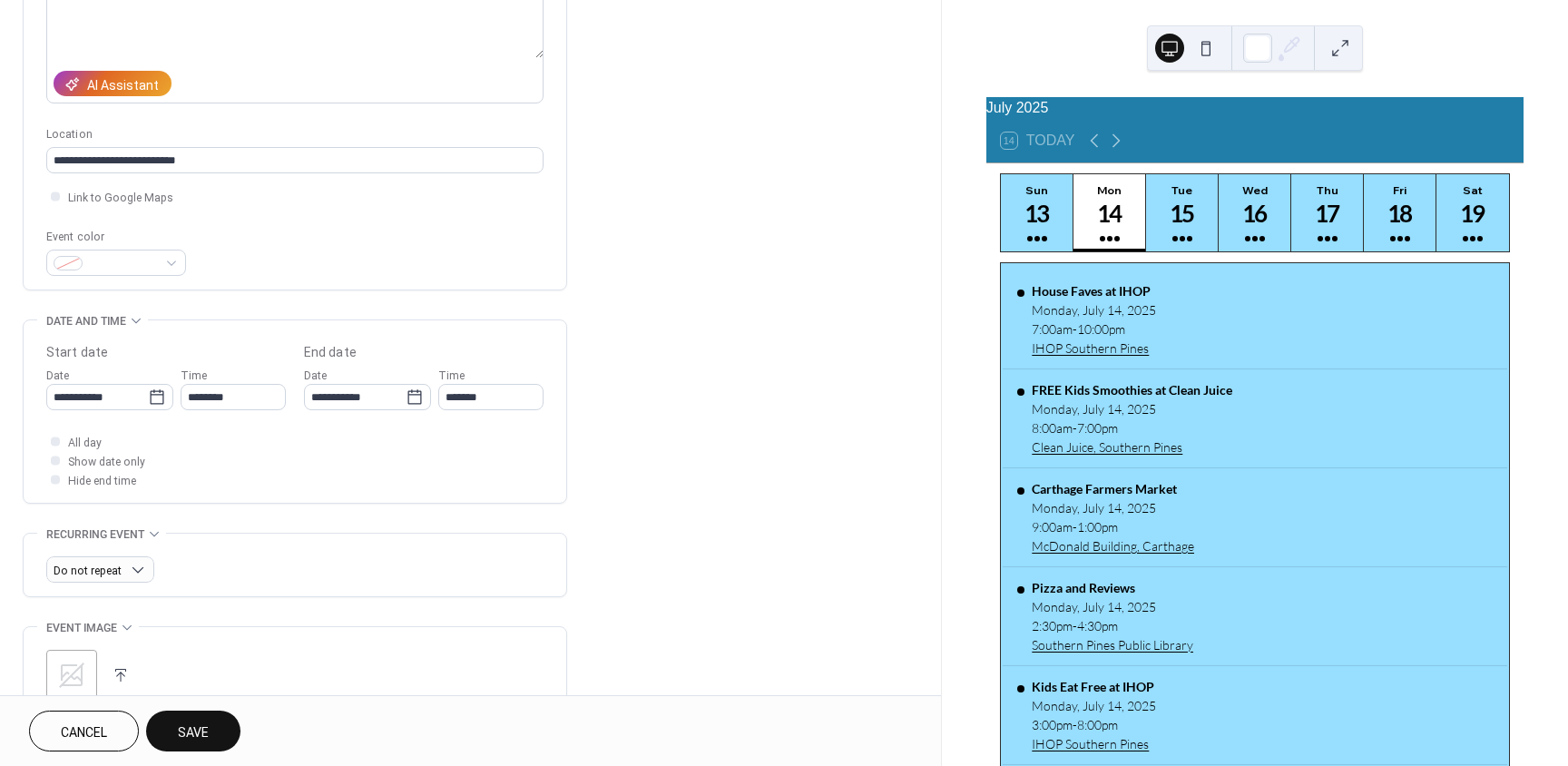 scroll, scrollTop: 272, scrollLeft: 0, axis: vertical 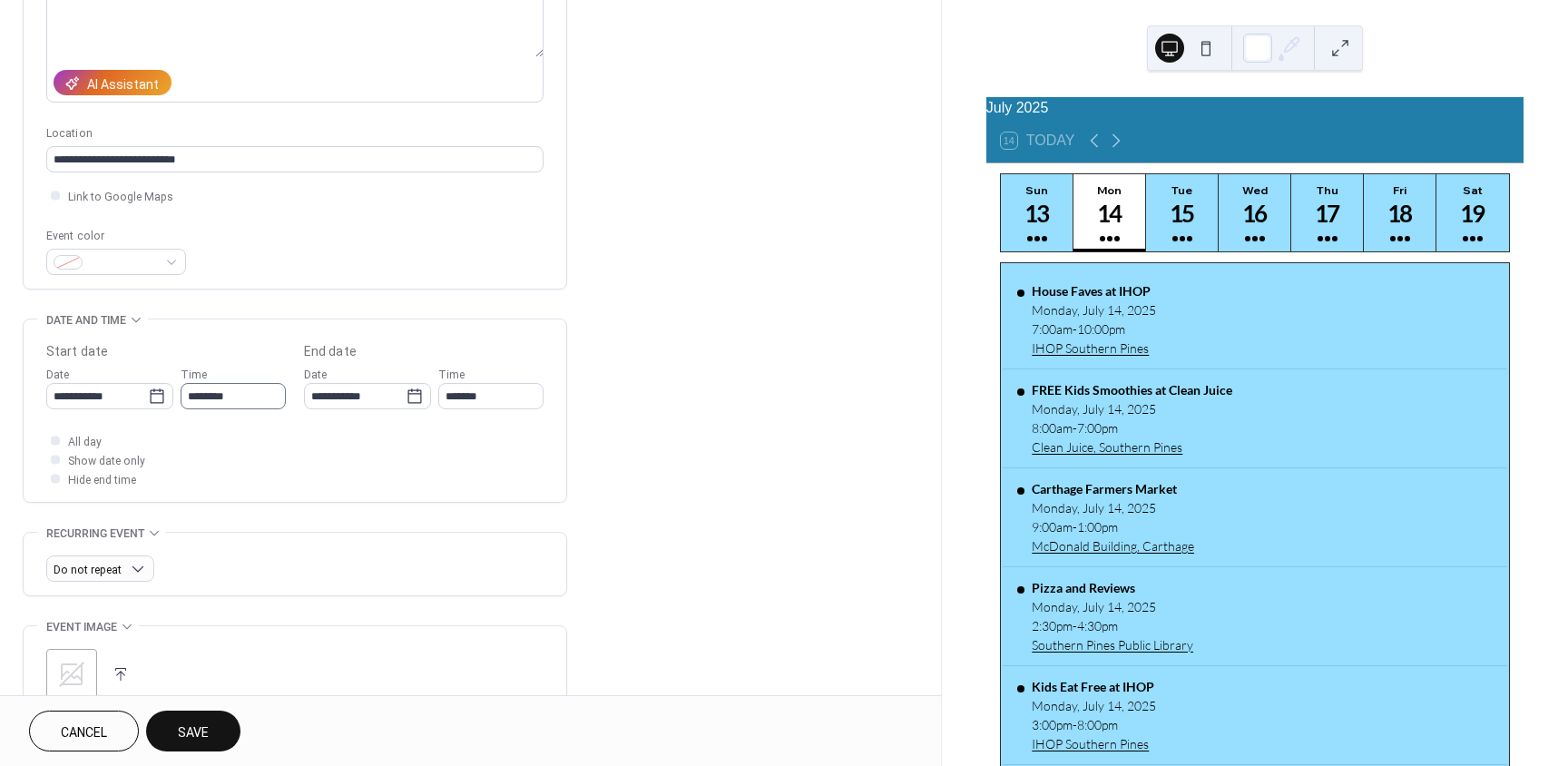 type on "**********" 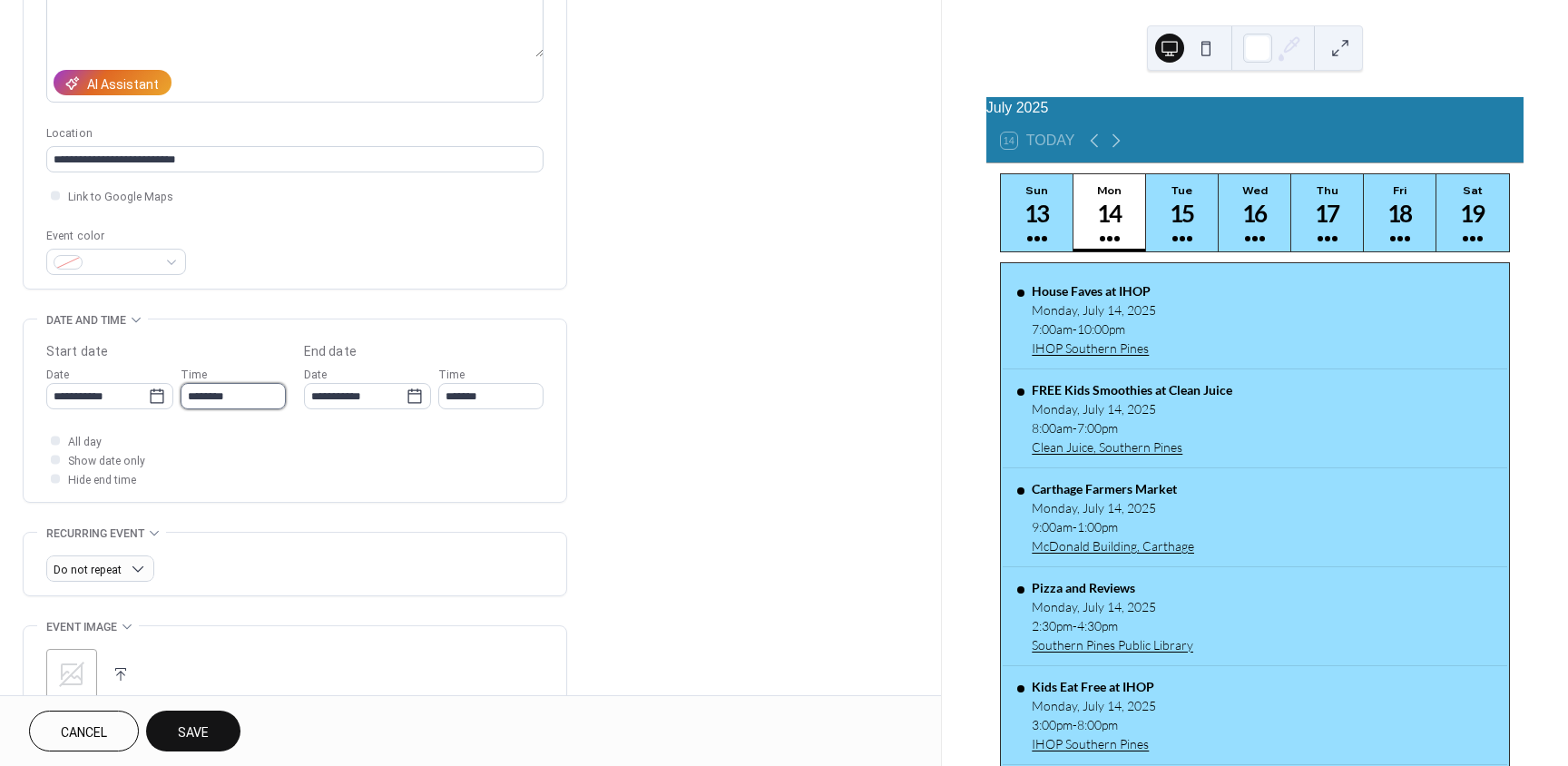 click on "********" at bounding box center [233, 396] 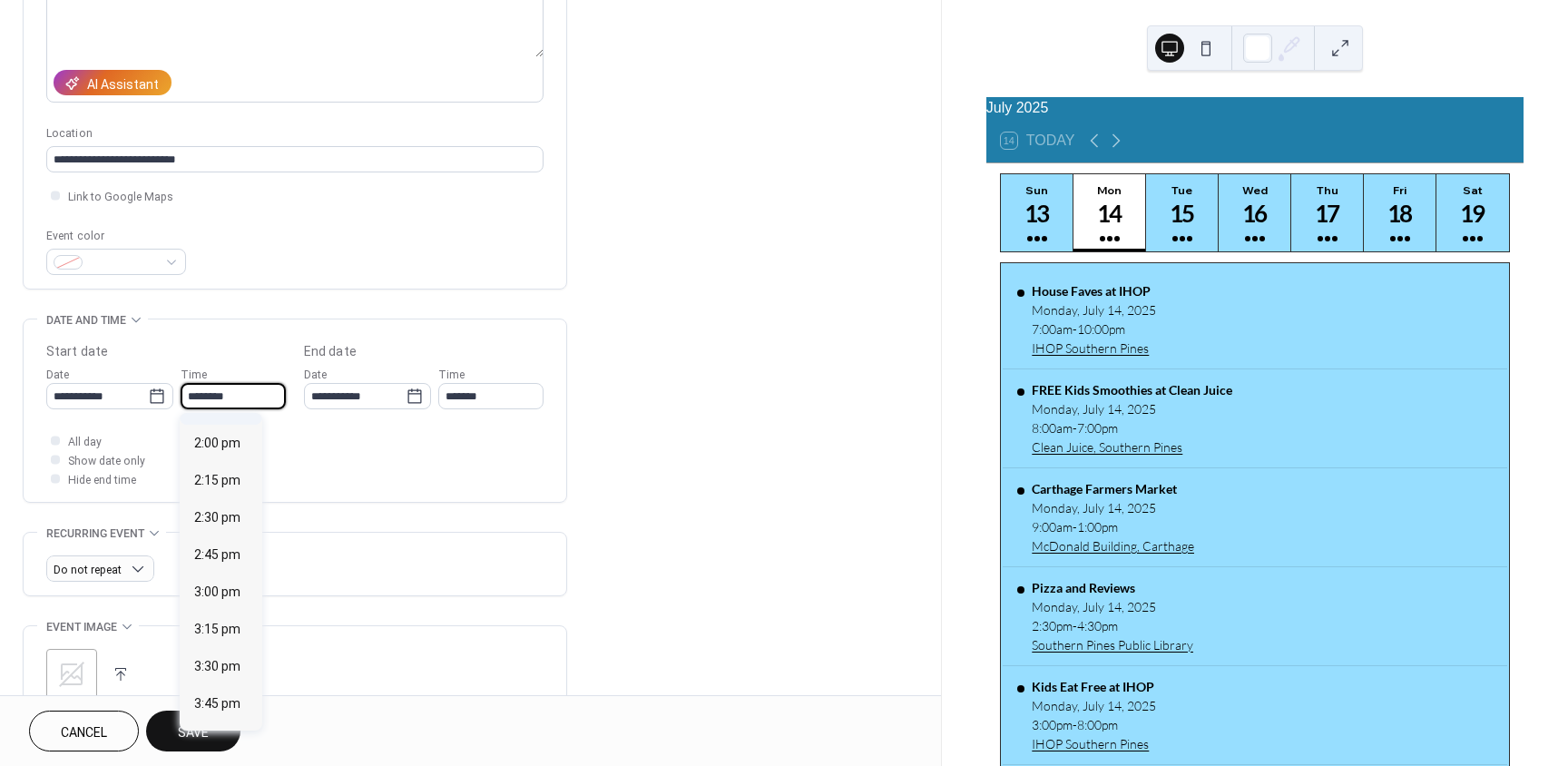 scroll, scrollTop: 2091, scrollLeft: 0, axis: vertical 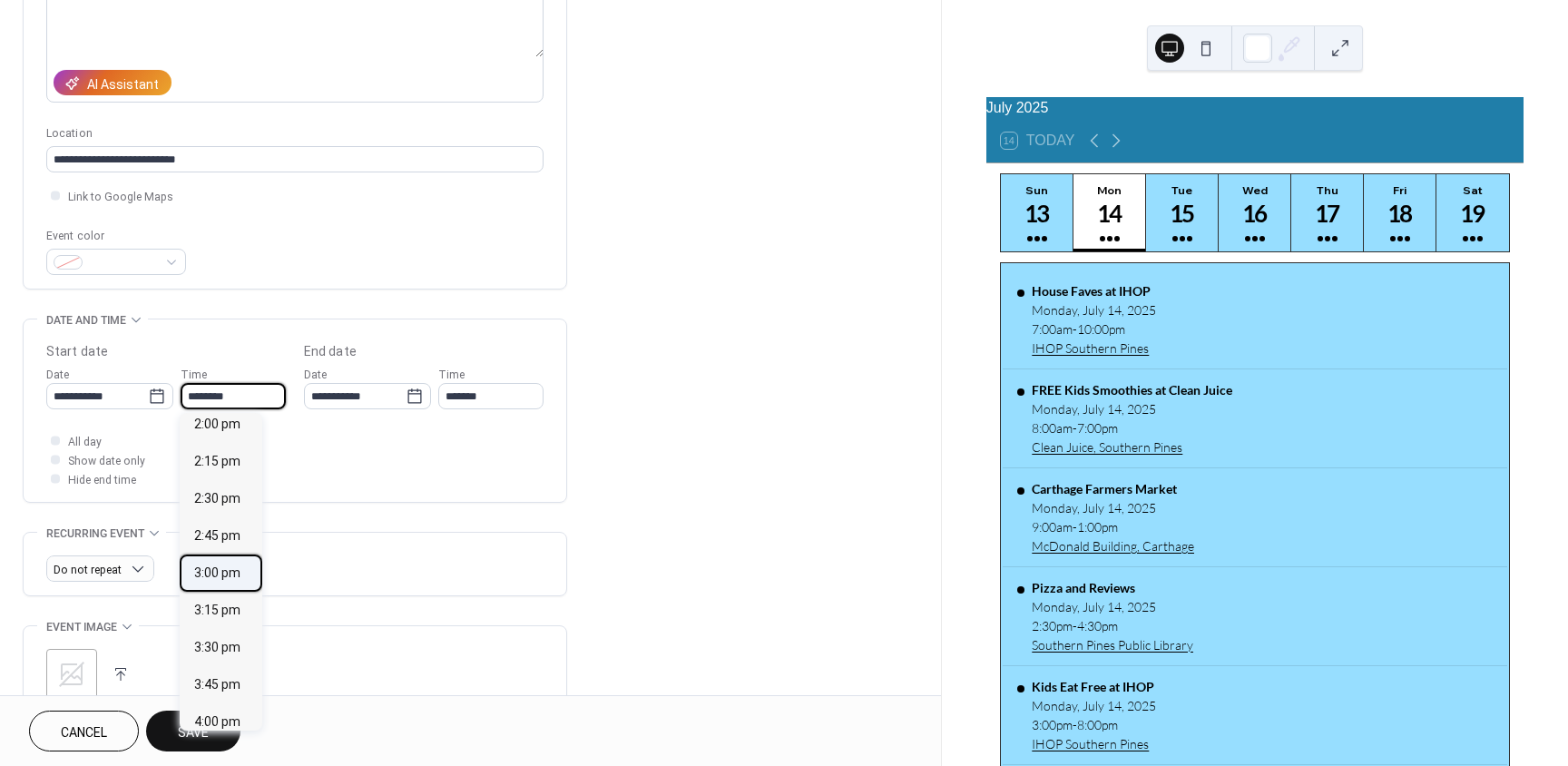 click on "3:00 pm" at bounding box center [217, 573] 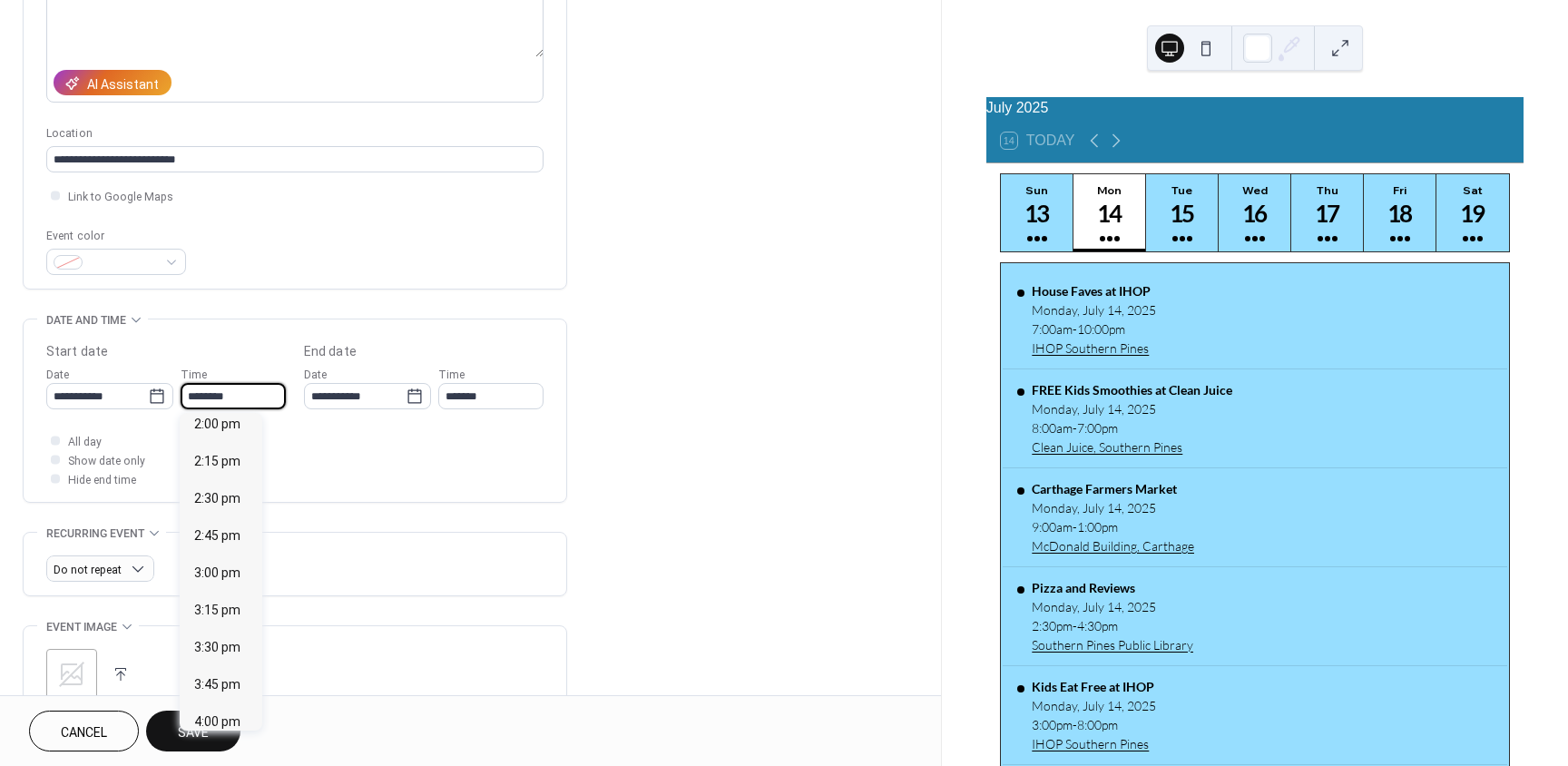 type on "*******" 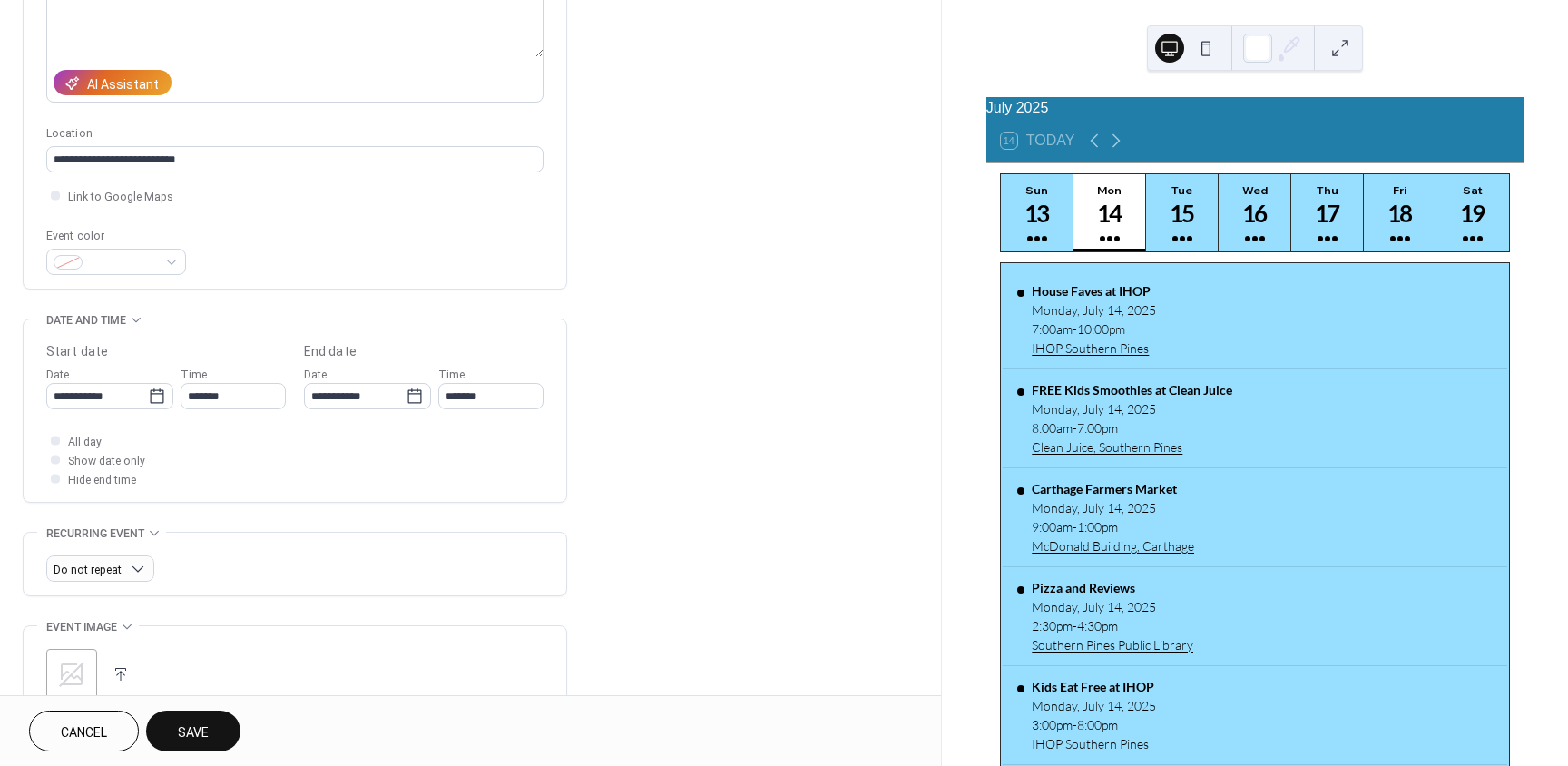 click on "Save" at bounding box center (193, 731) 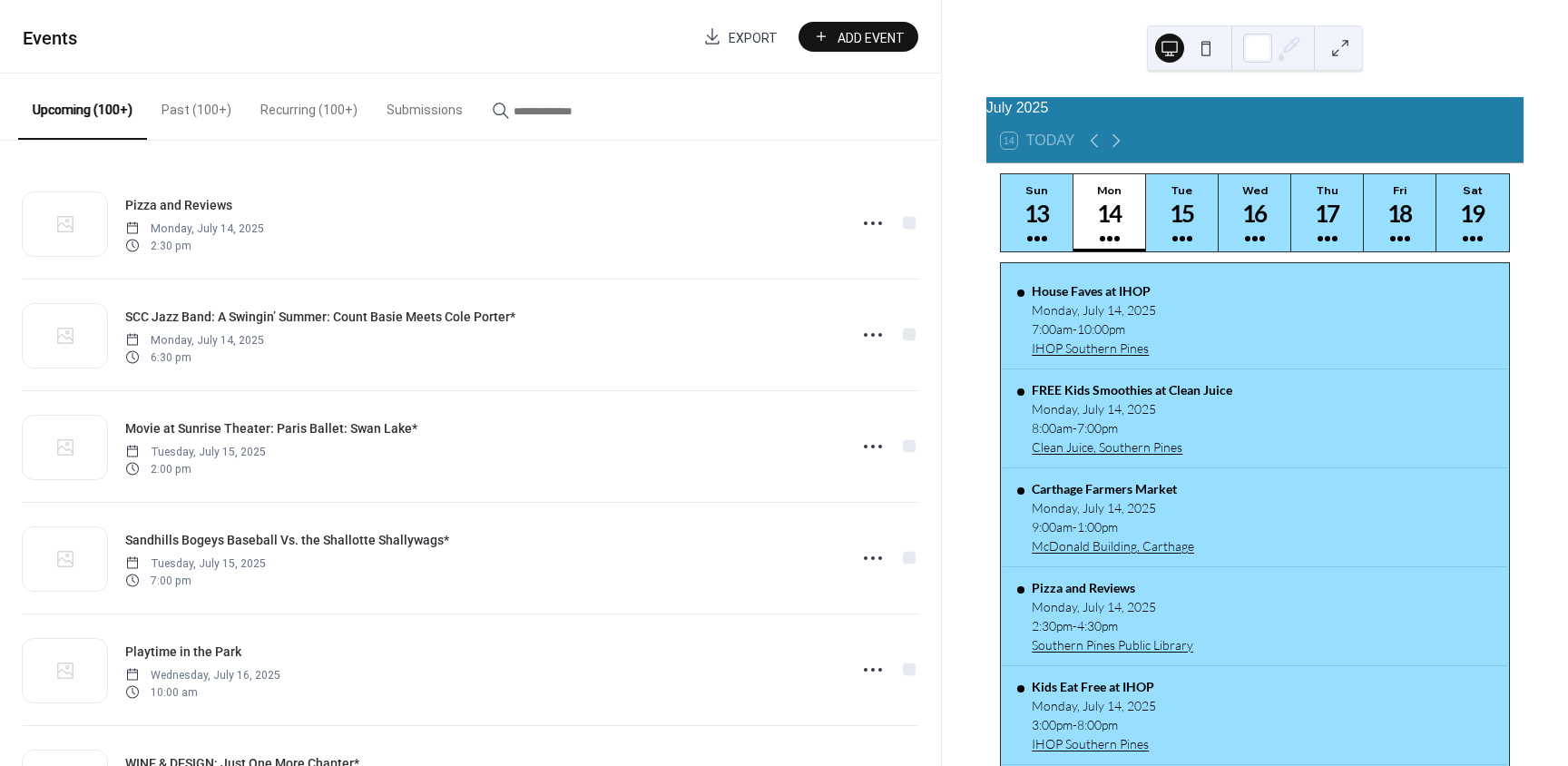 click at bounding box center [568, 111] 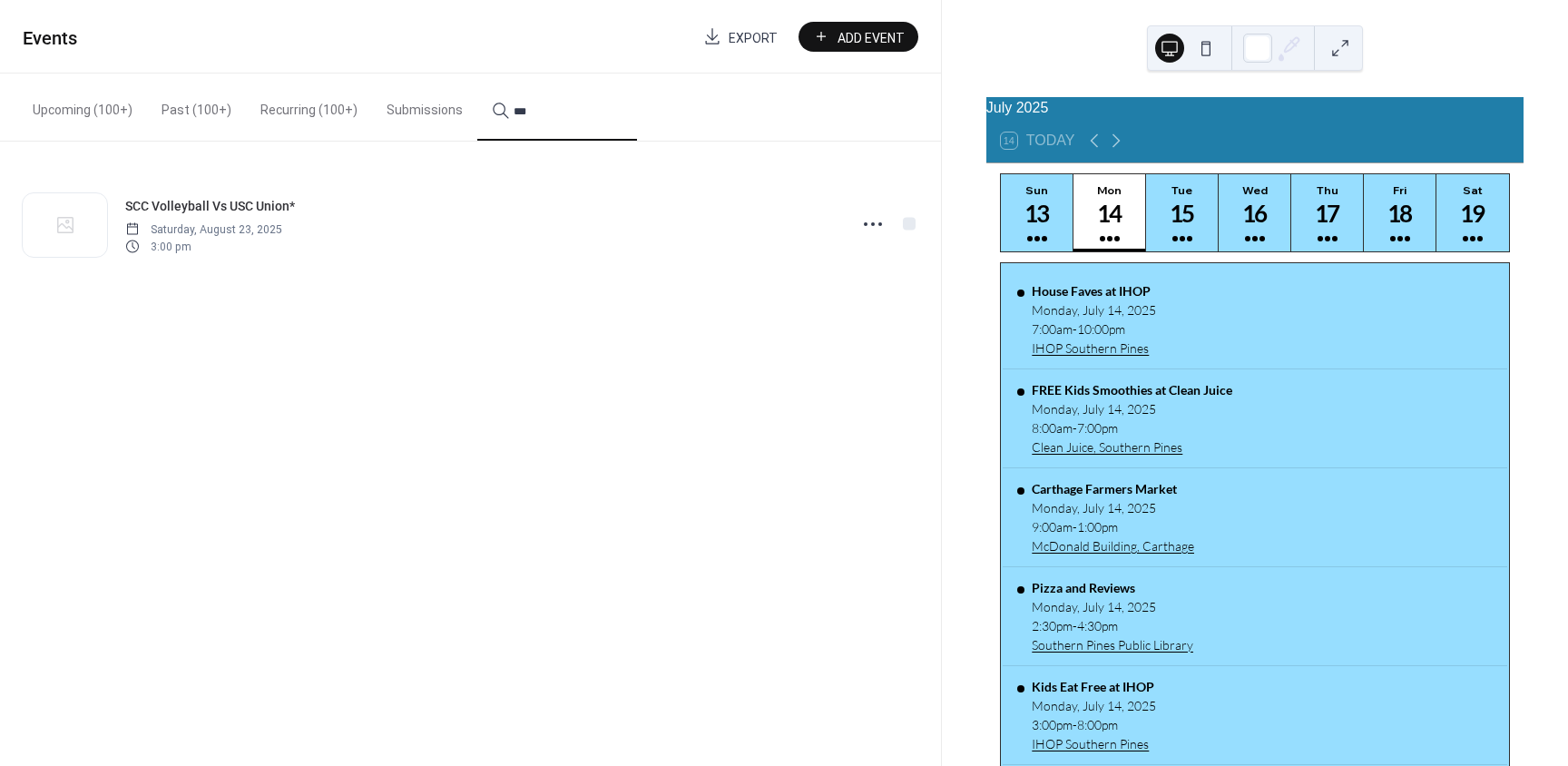type on "***" 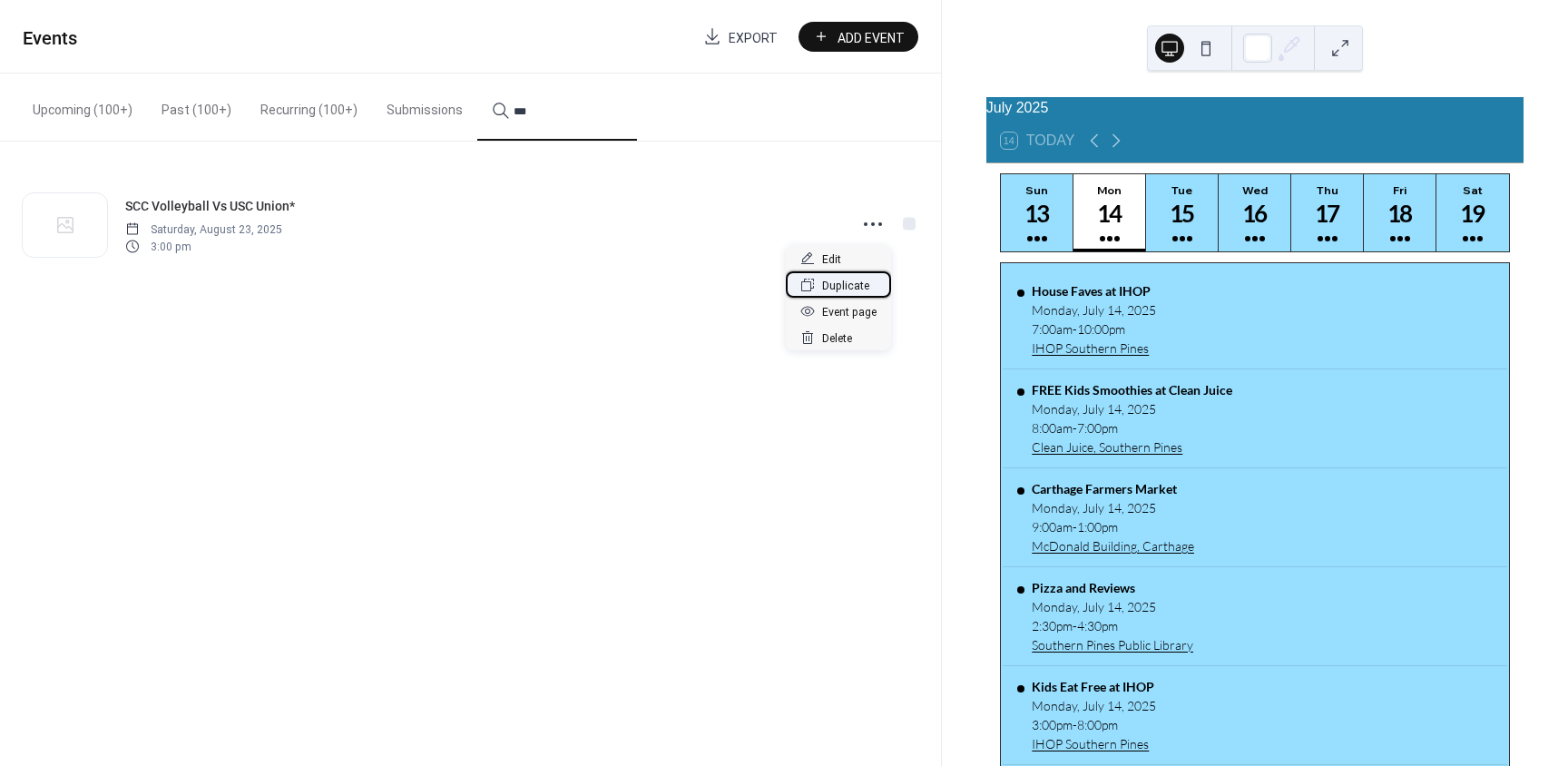 click on "Duplicate" at bounding box center (846, 286) 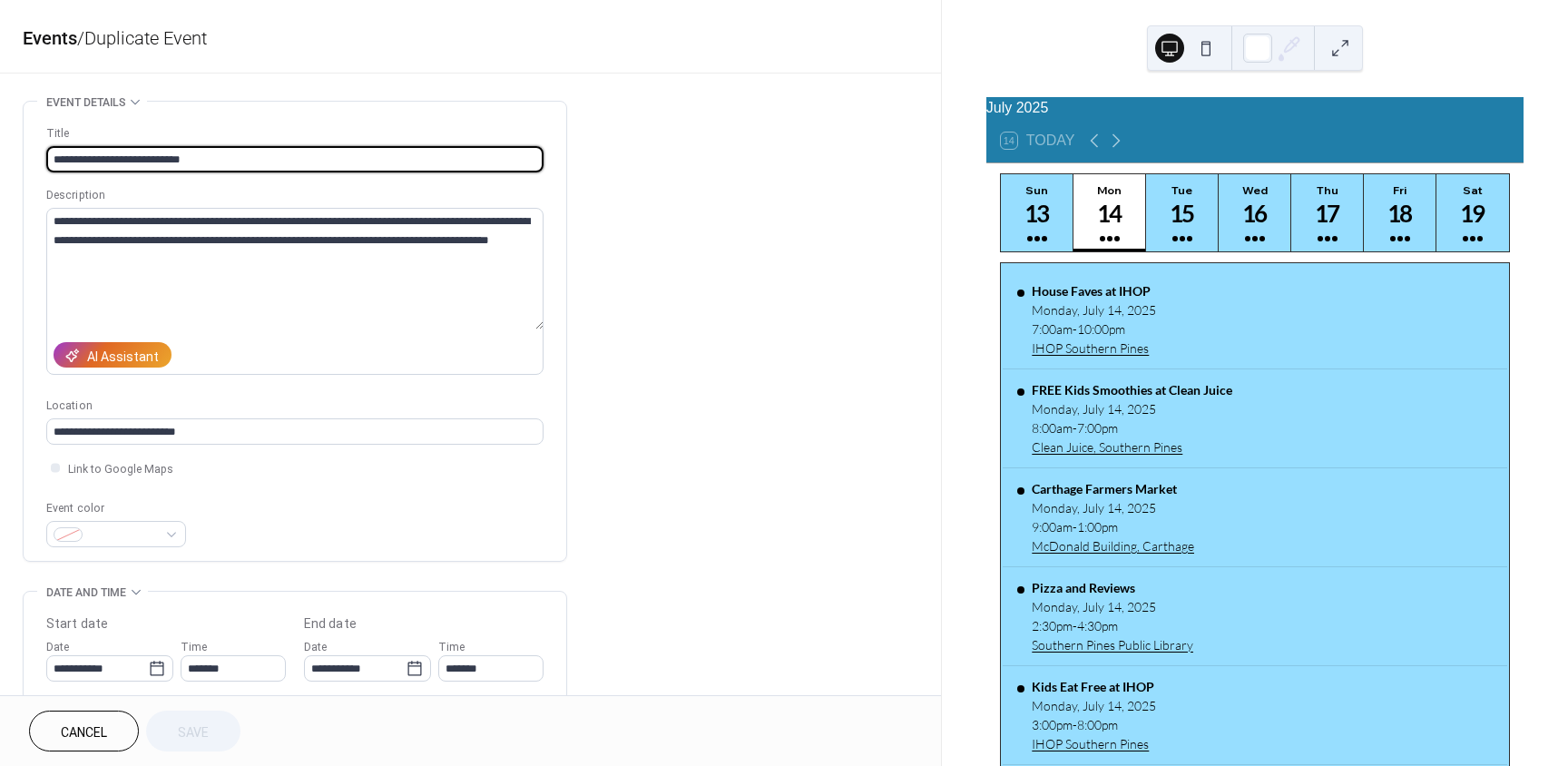 drag, startPoint x: 194, startPoint y: 159, endPoint x: 146, endPoint y: 164, distance: 48.259714 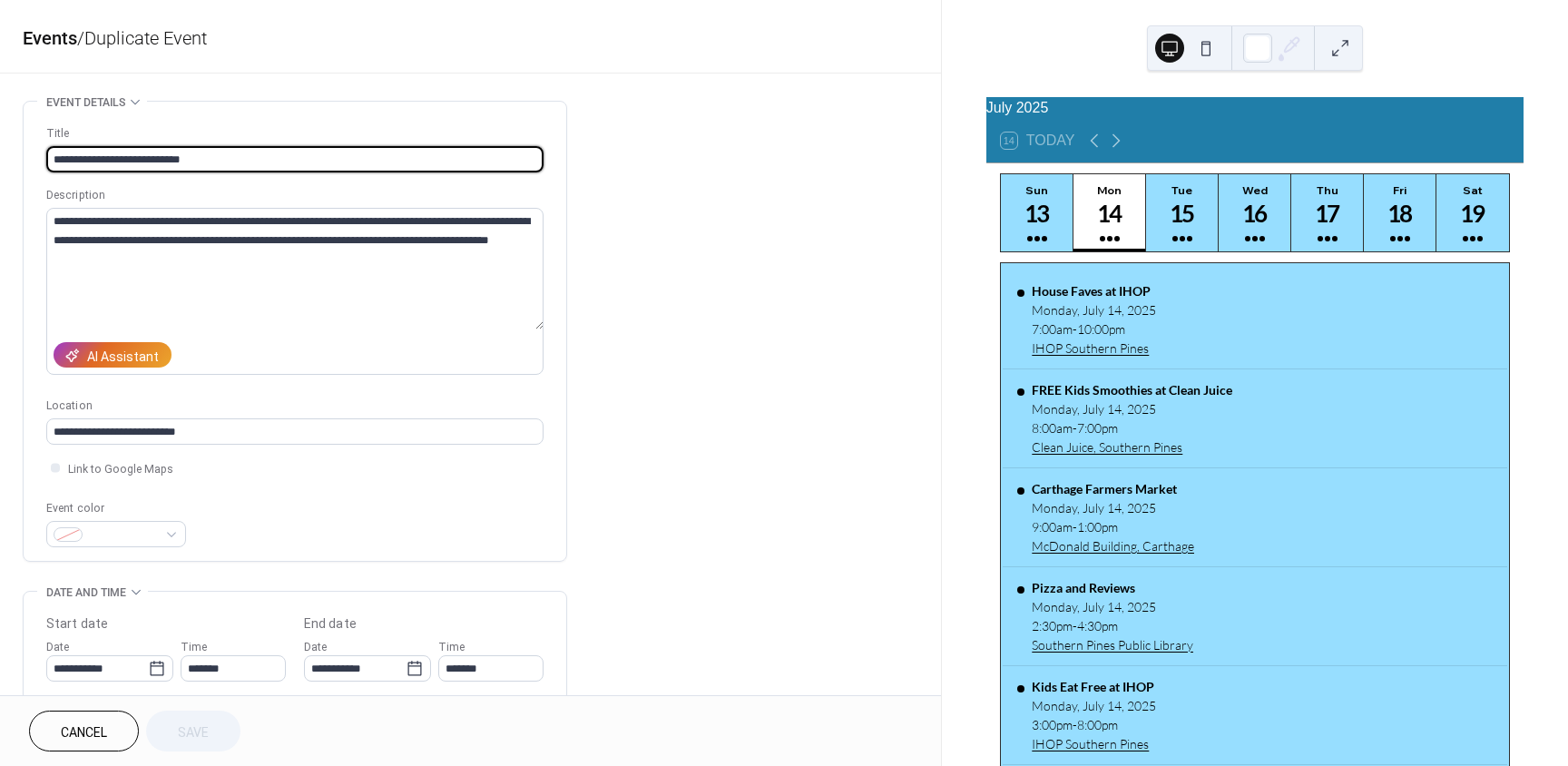 click on "**********" at bounding box center [295, 159] 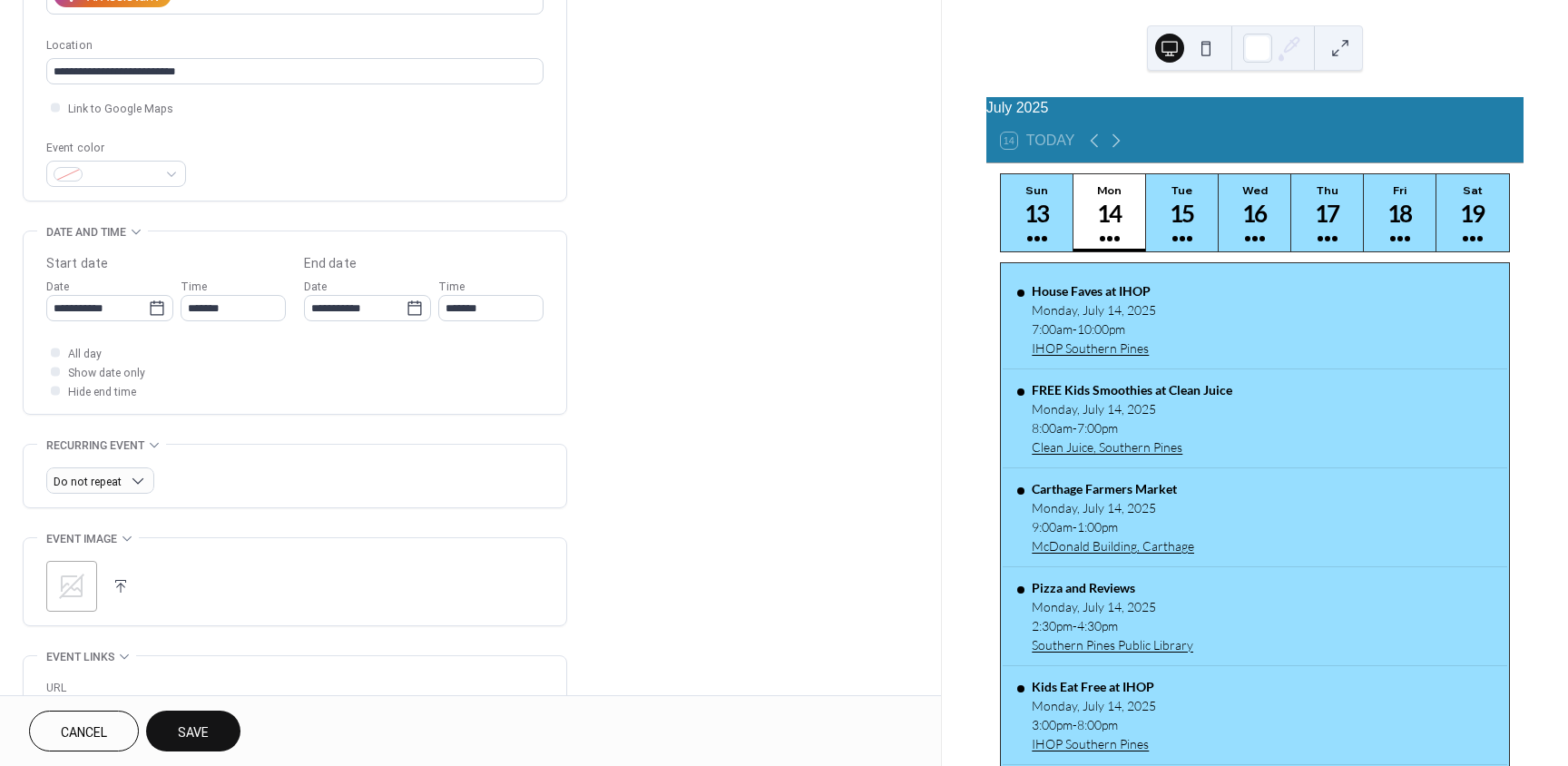 scroll, scrollTop: 363, scrollLeft: 0, axis: vertical 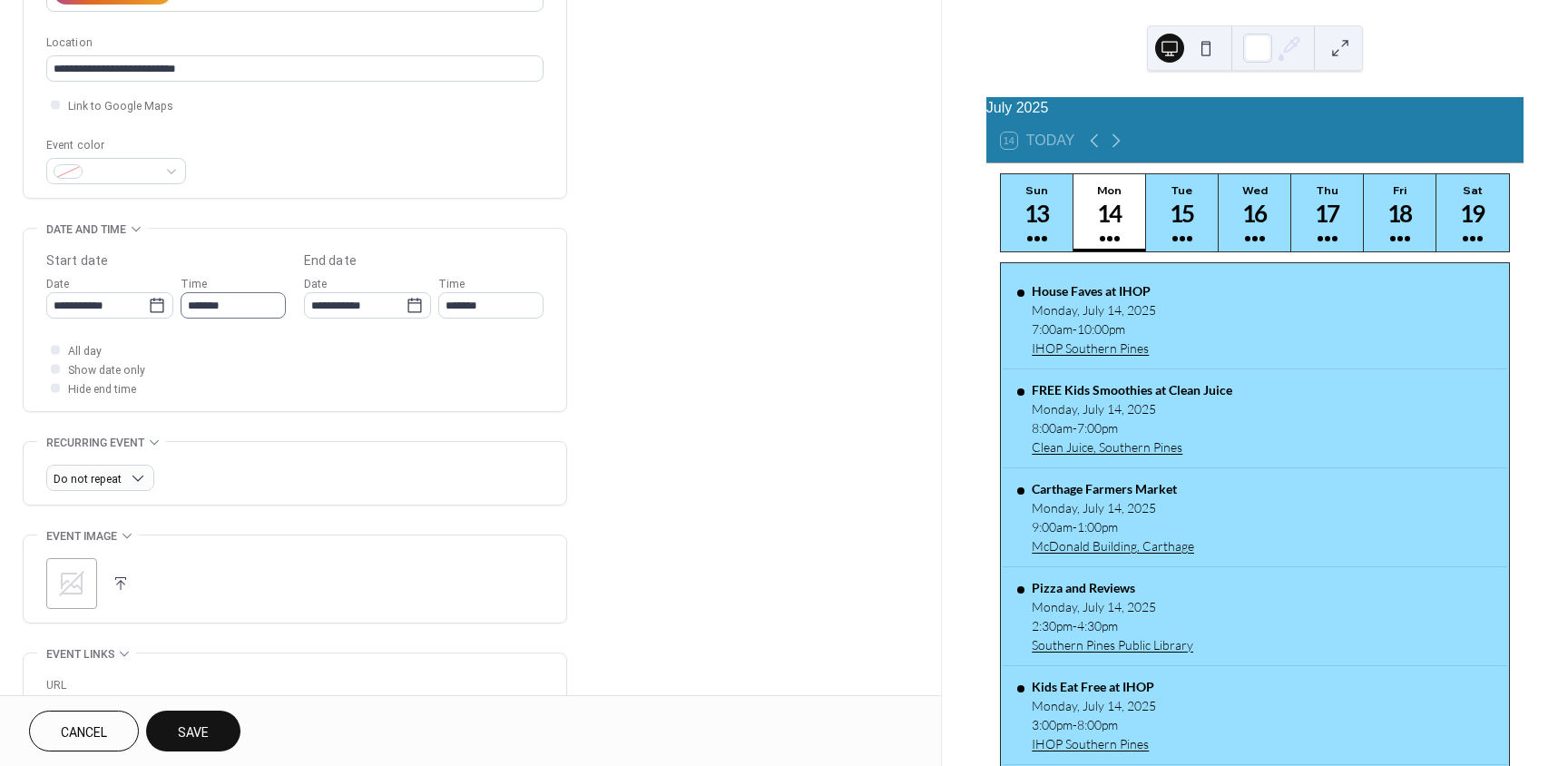 type on "**********" 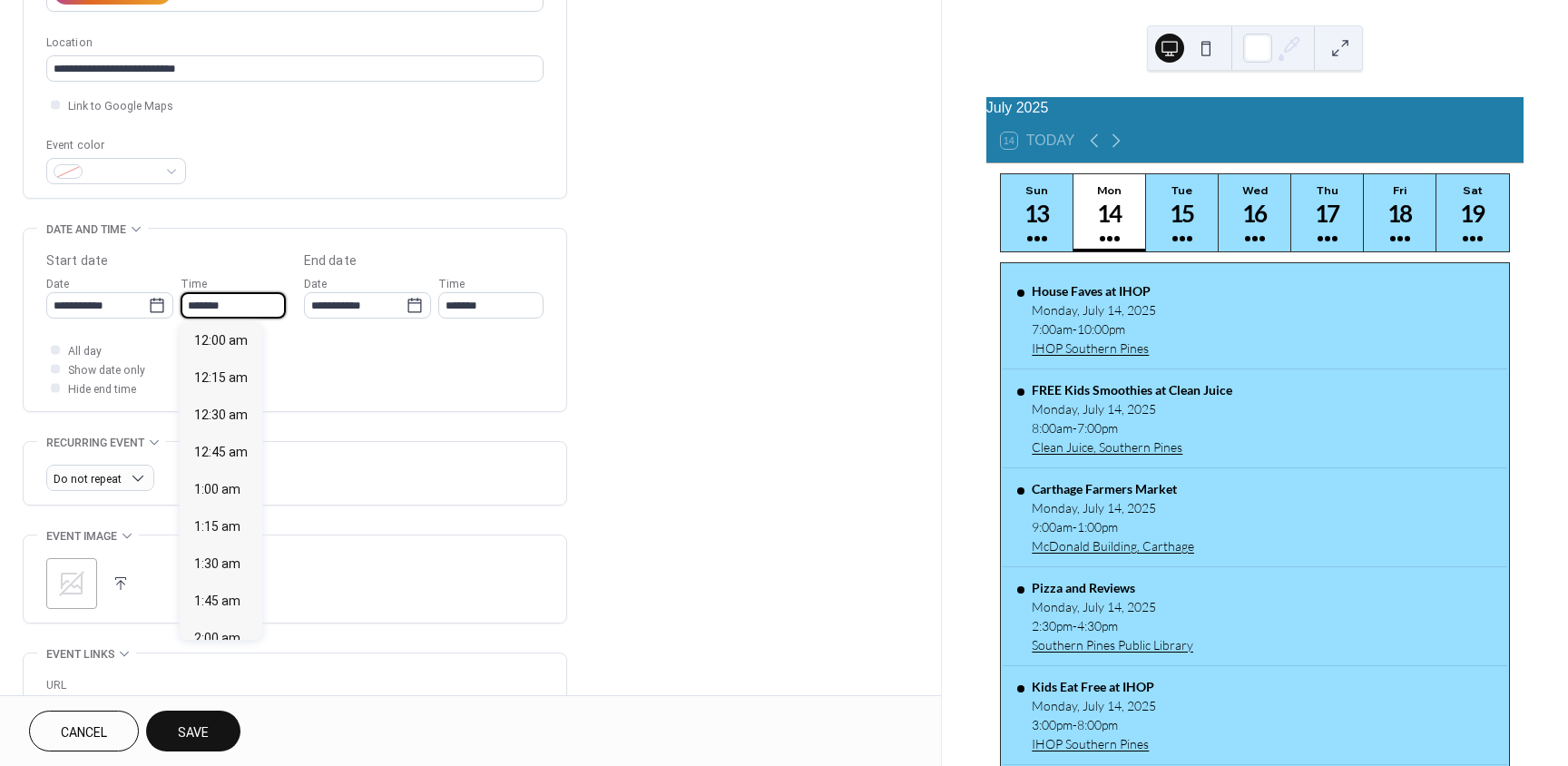 scroll, scrollTop: 2233, scrollLeft: 0, axis: vertical 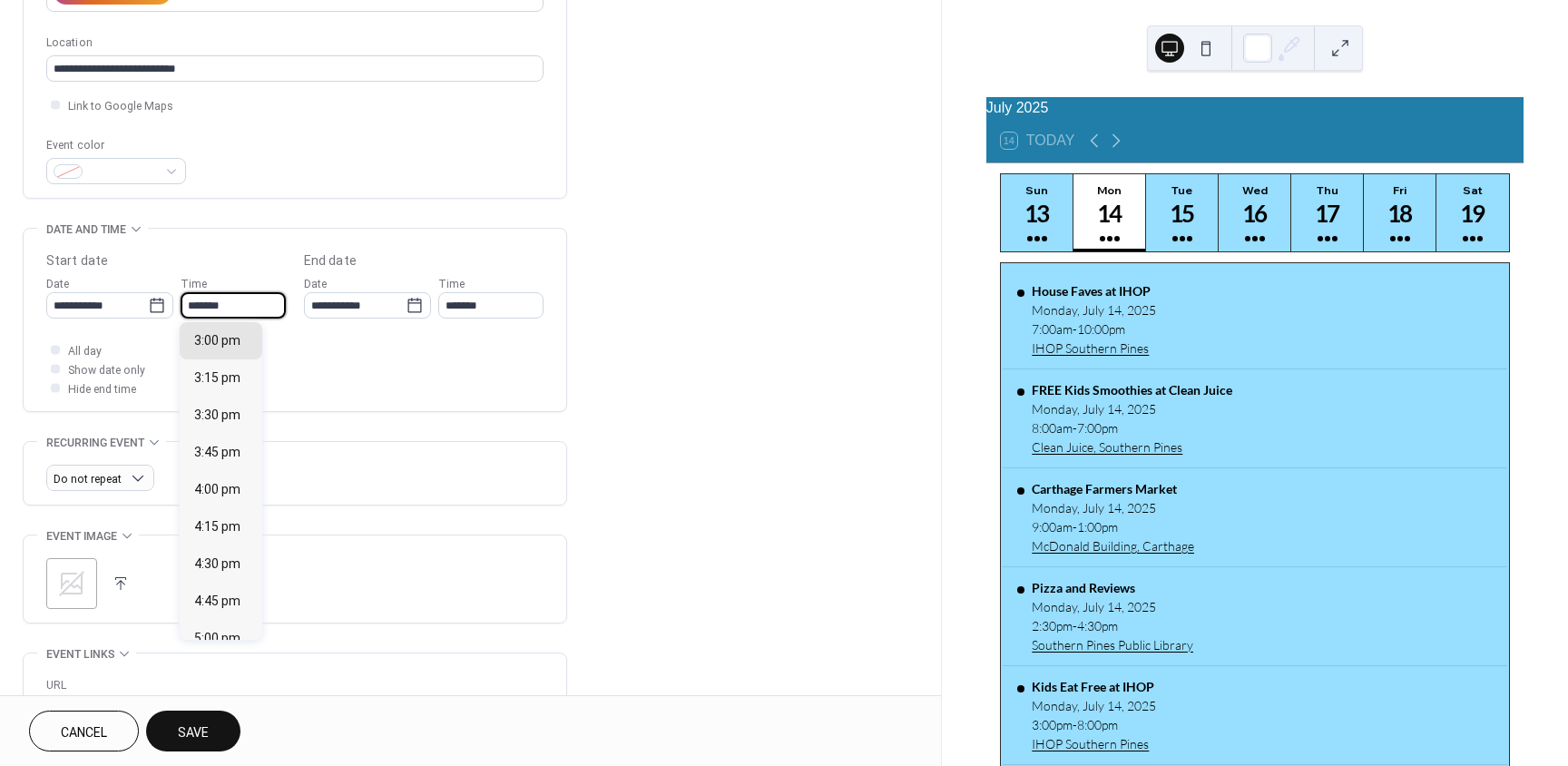 click on "*******" at bounding box center (233, 305) 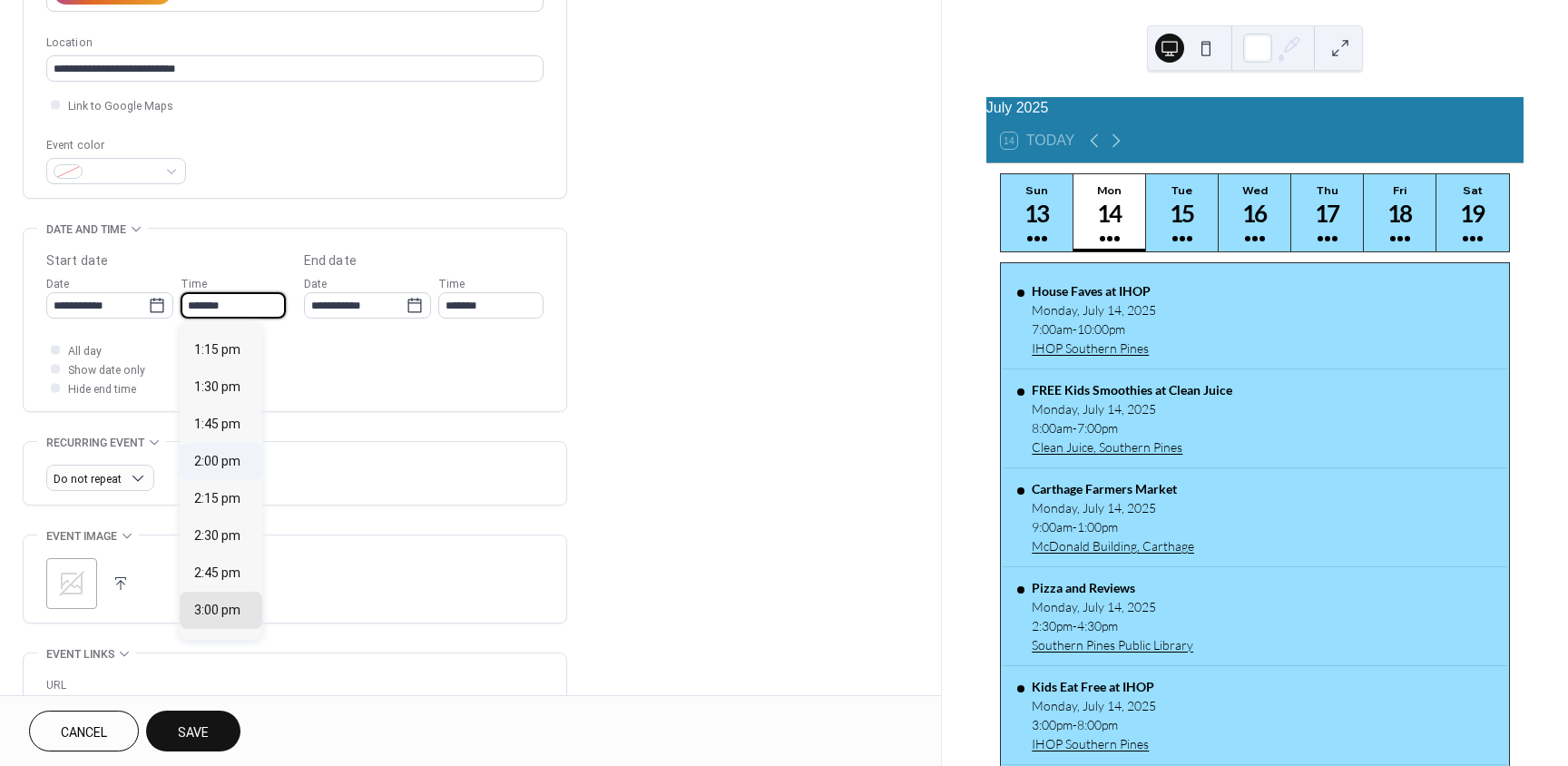 scroll, scrollTop: 1960, scrollLeft: 0, axis: vertical 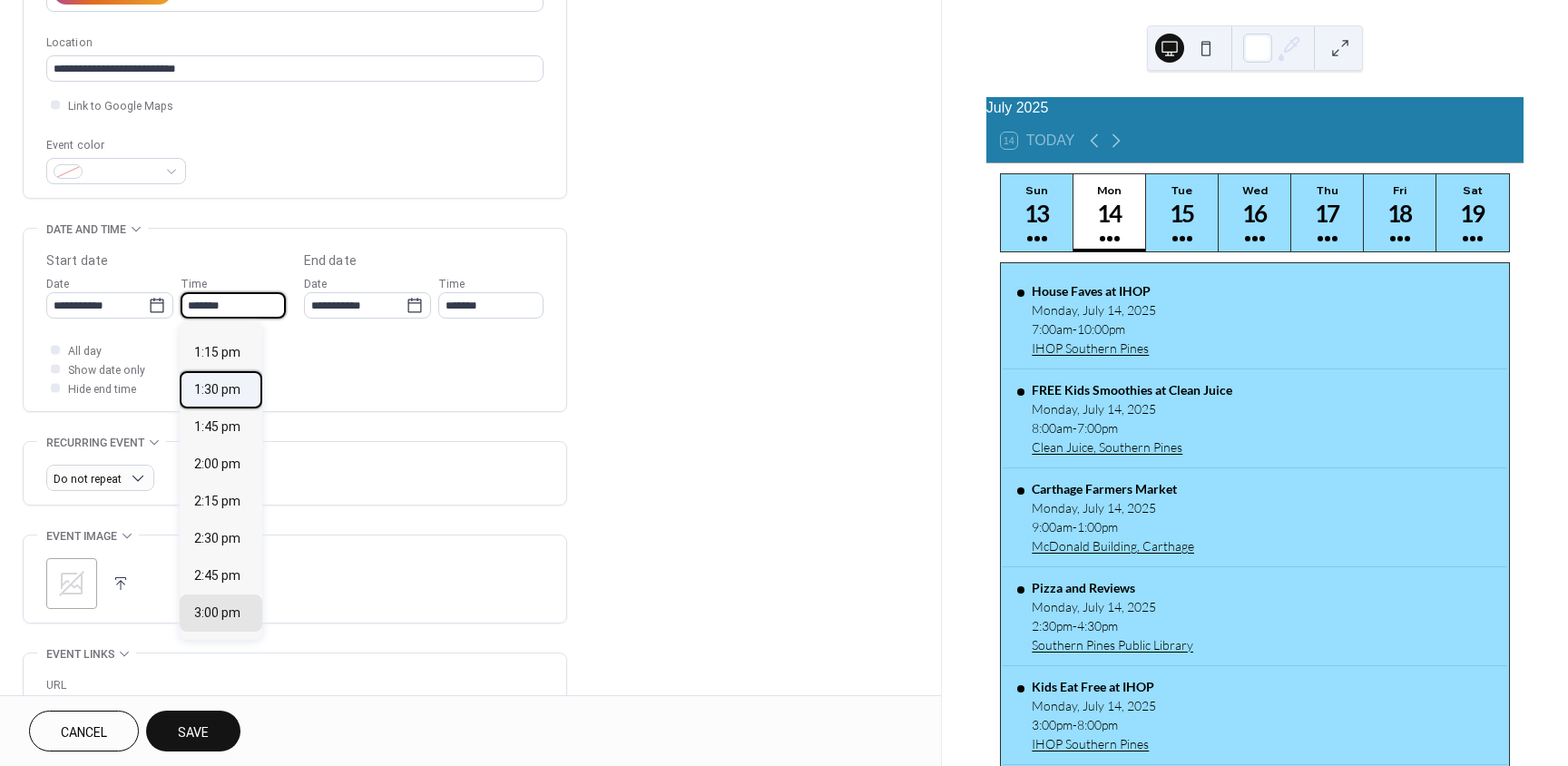click on "1:30 pm" at bounding box center [217, 389] 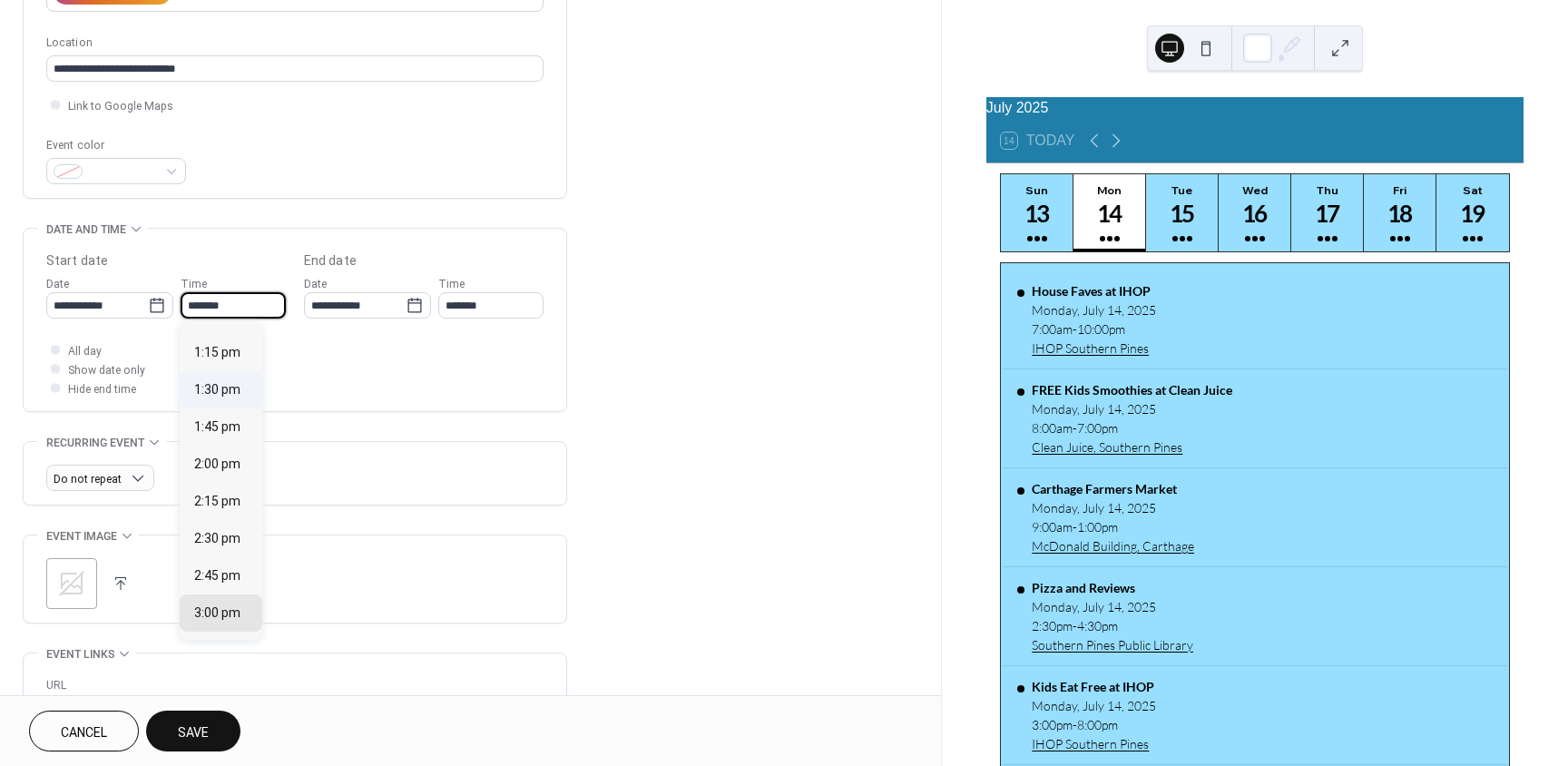 type on "*******" 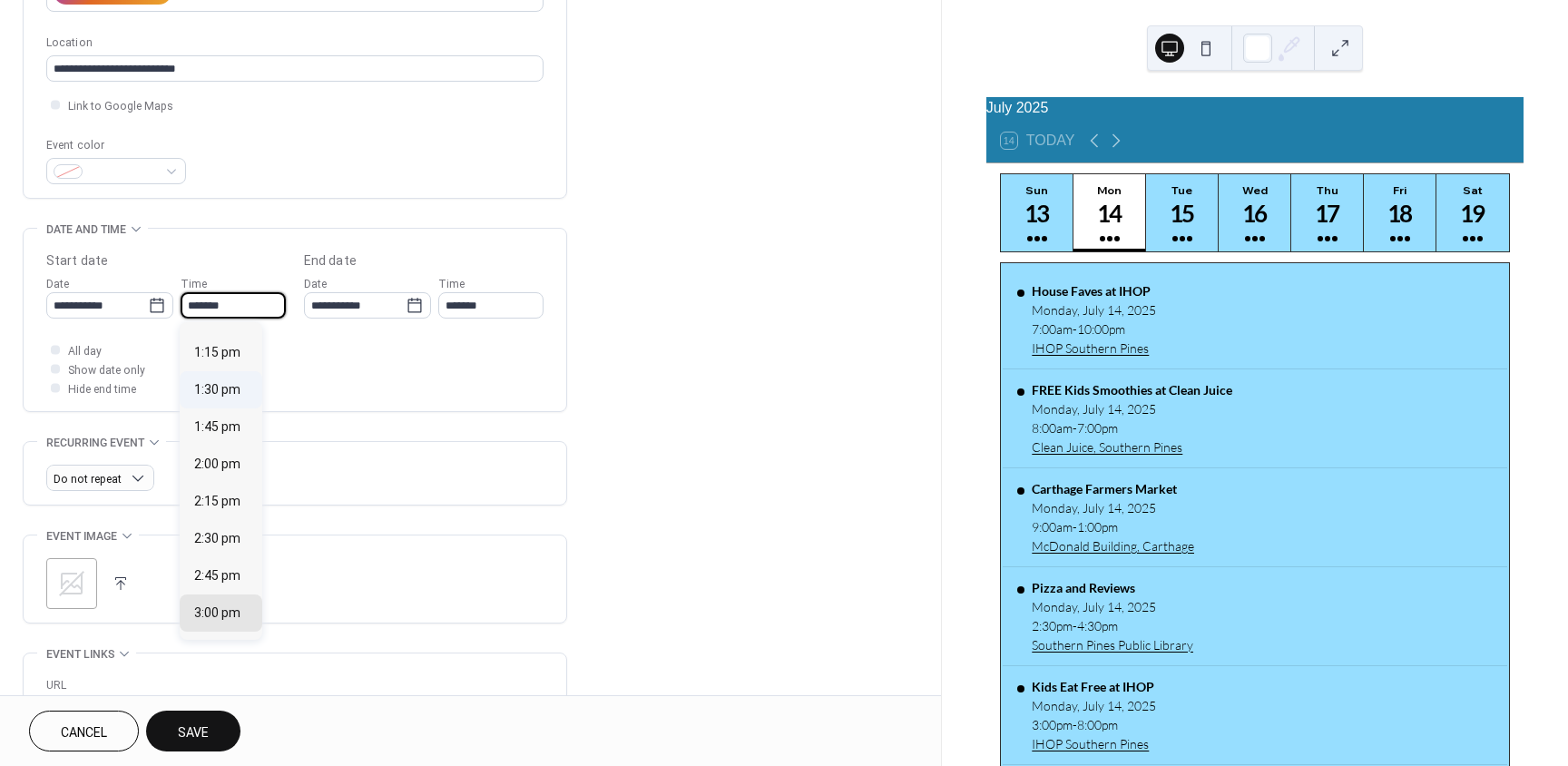type on "*******" 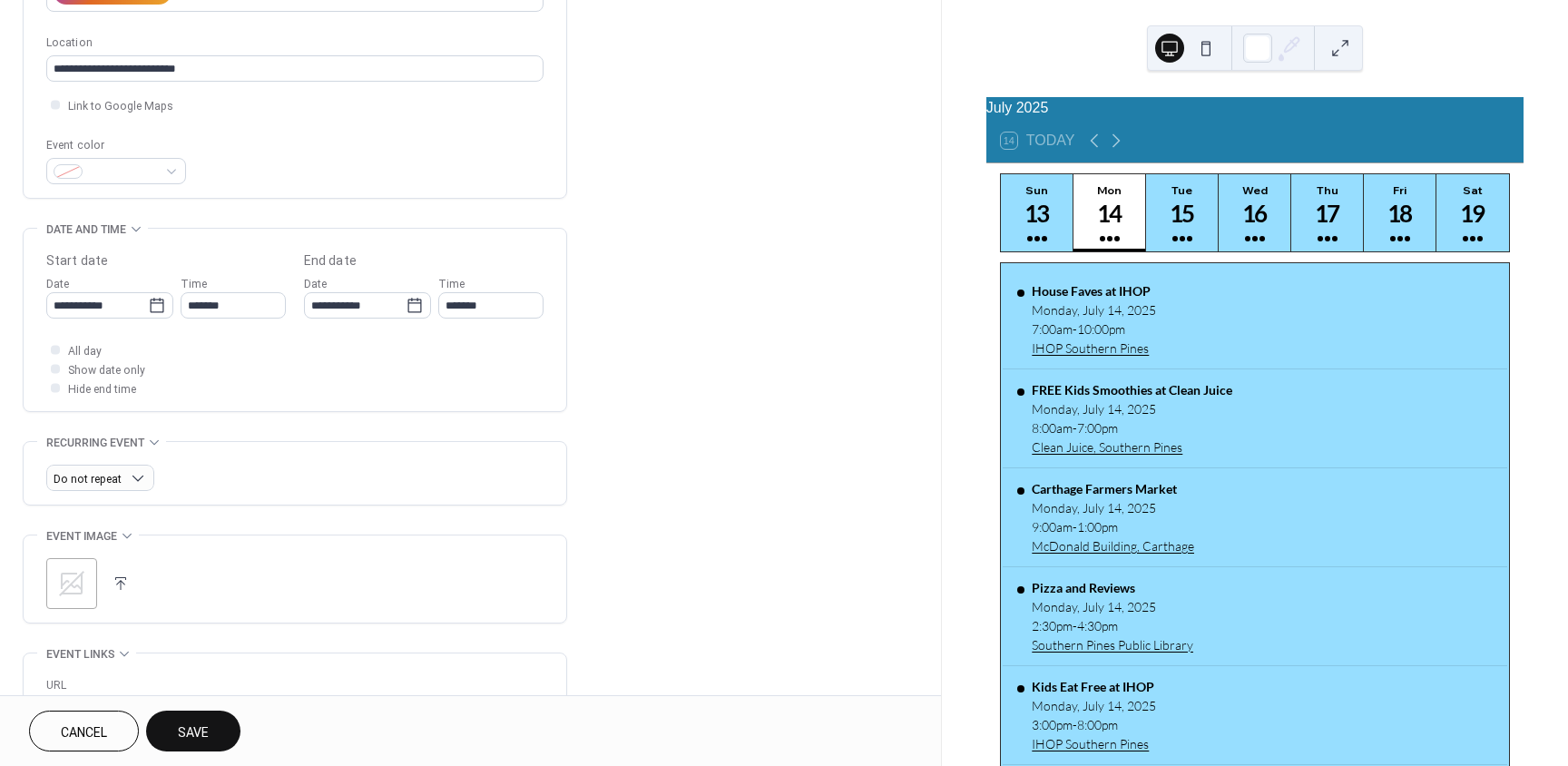 click on "Save" at bounding box center [193, 732] 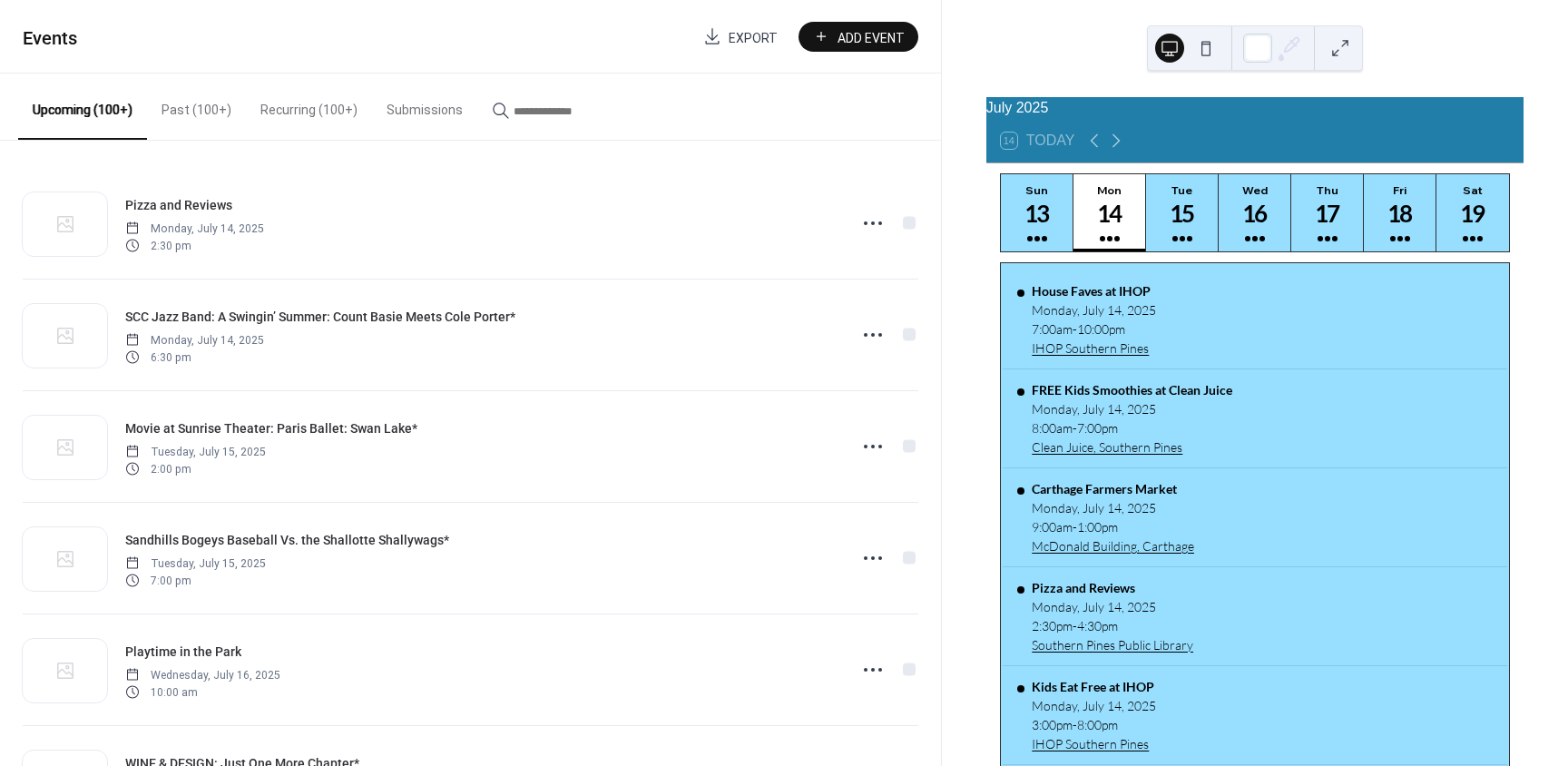 click at bounding box center (568, 111) 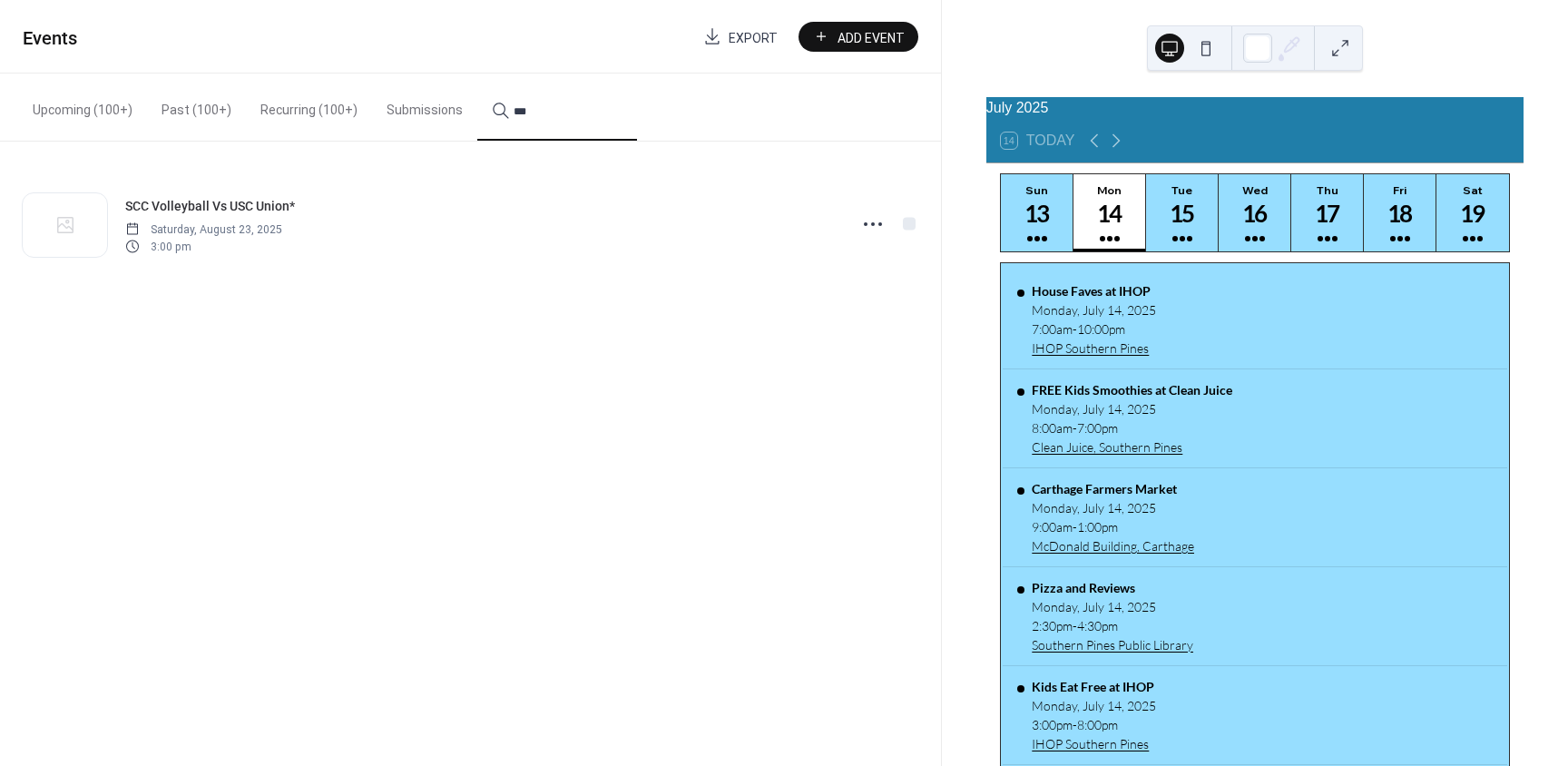 type on "***" 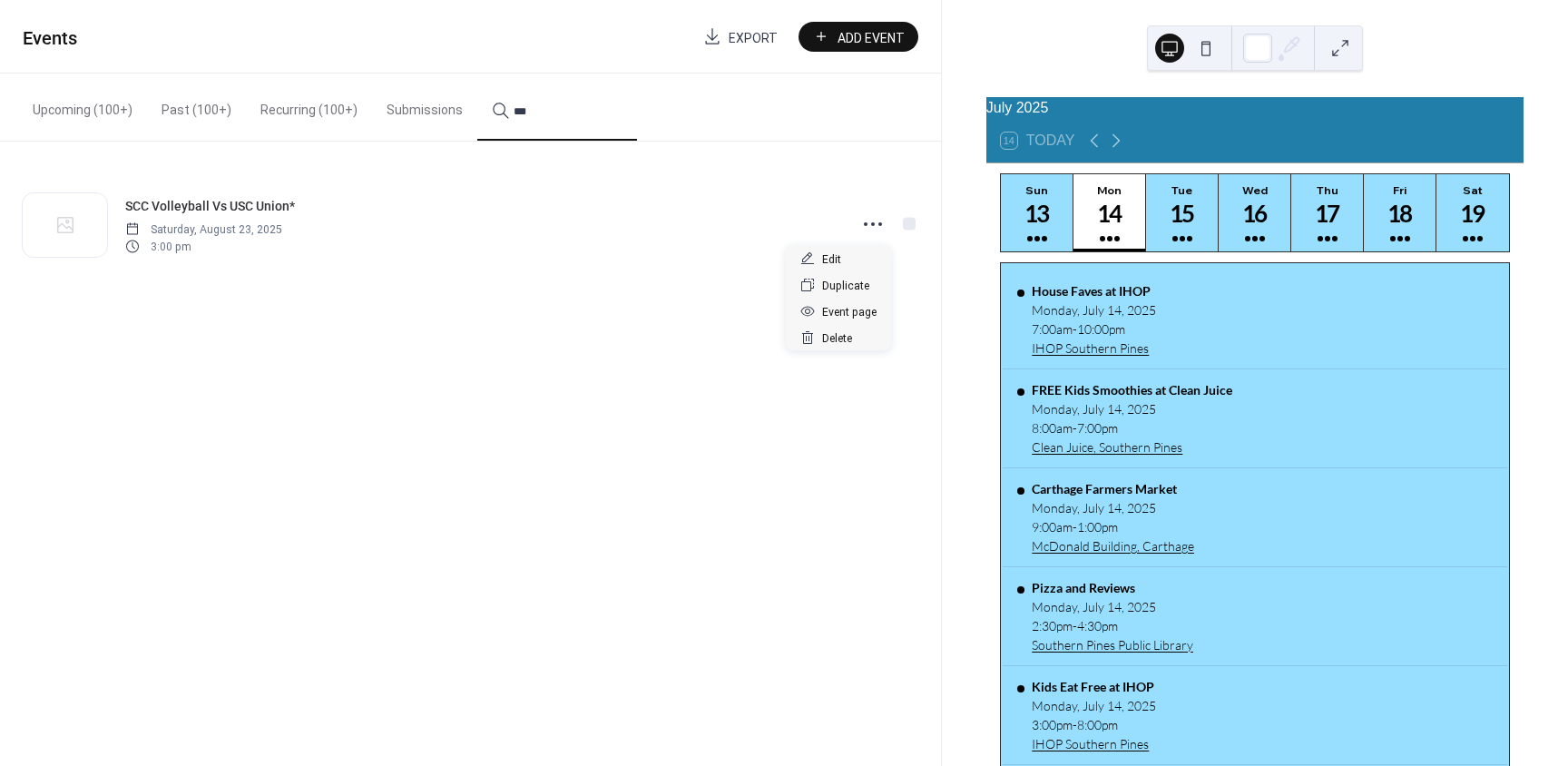 click 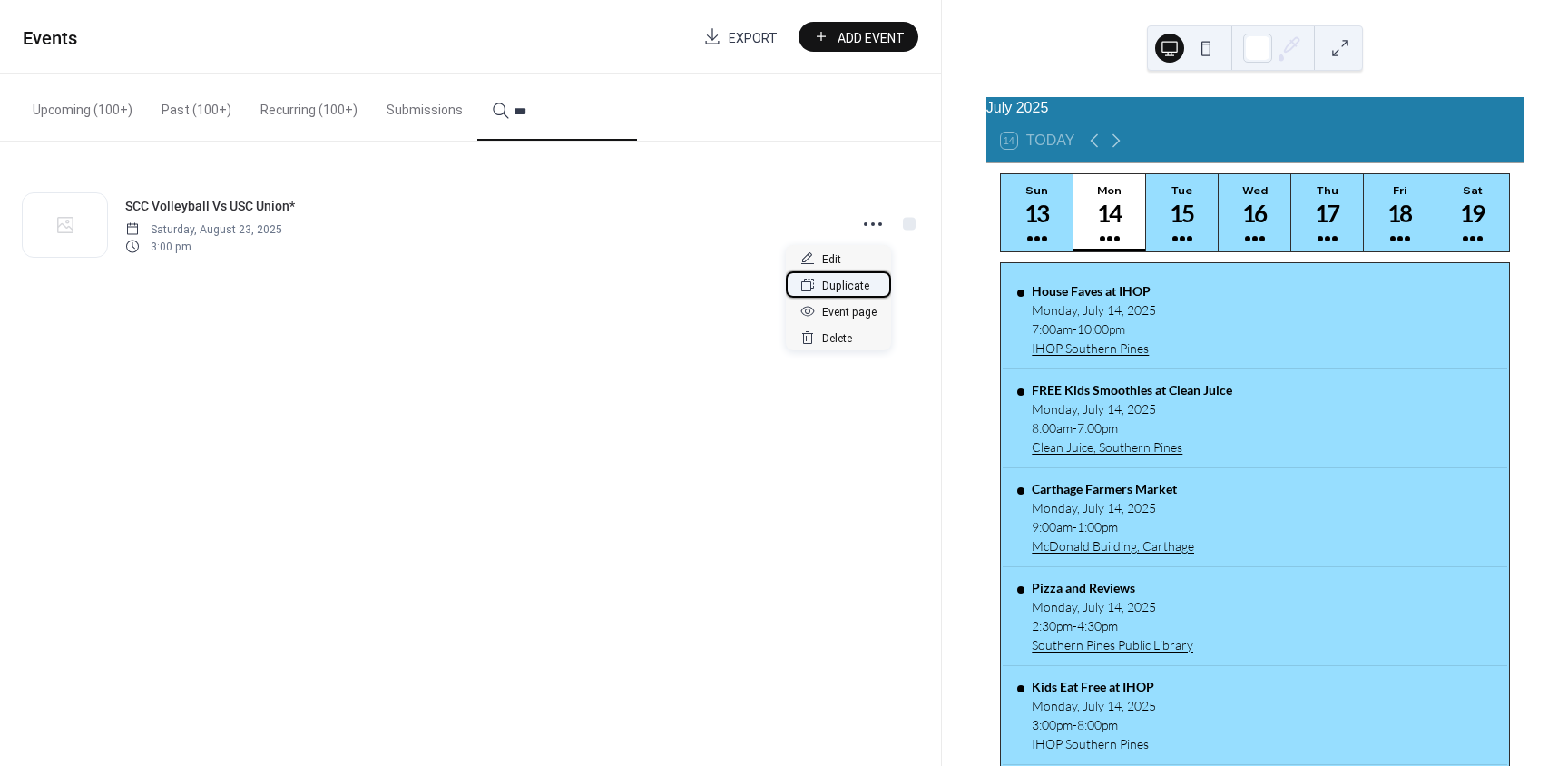 click on "Duplicate" at bounding box center [846, 286] 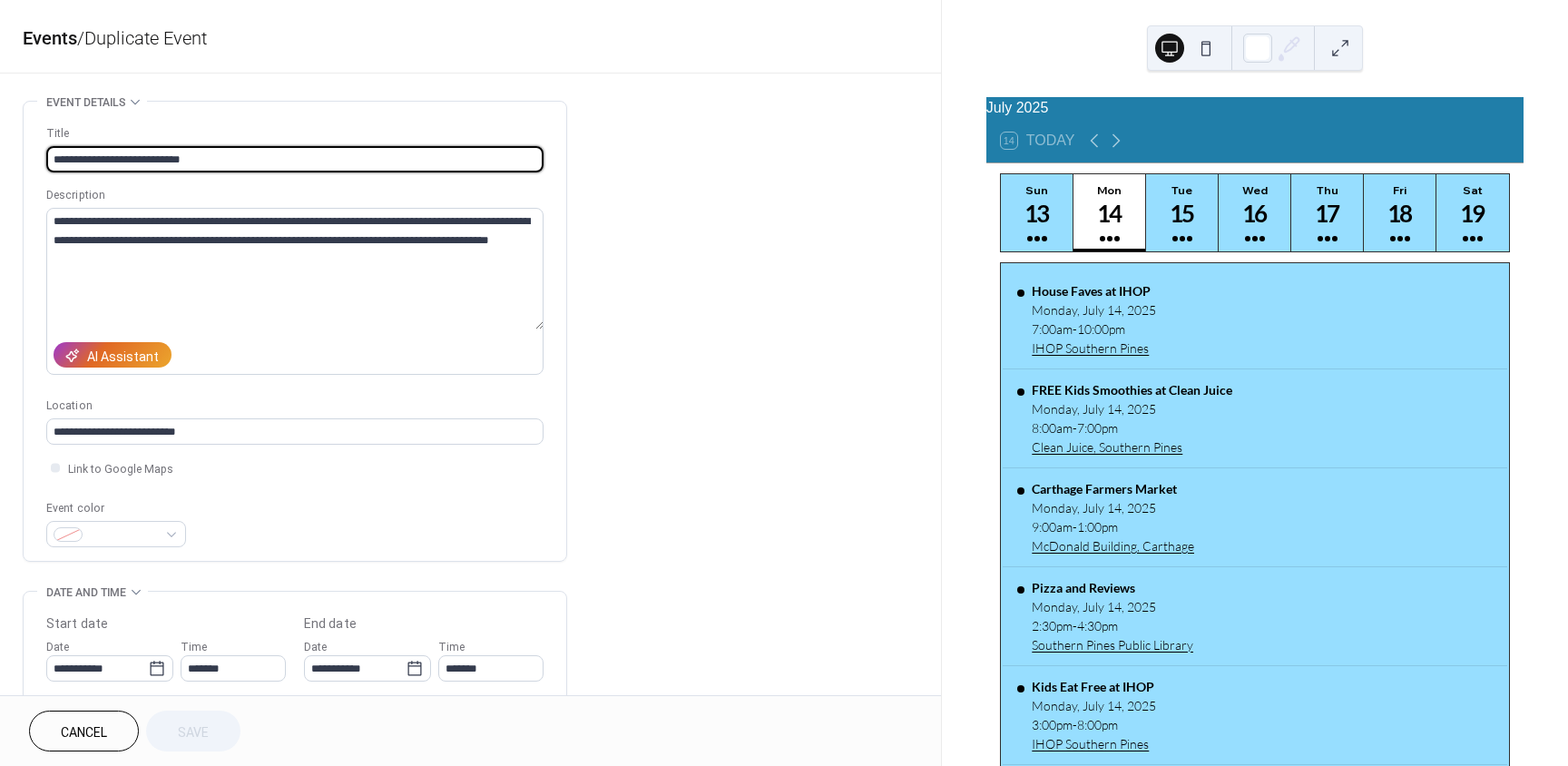 drag, startPoint x: 196, startPoint y: 155, endPoint x: 147, endPoint y: 159, distance: 49.162994 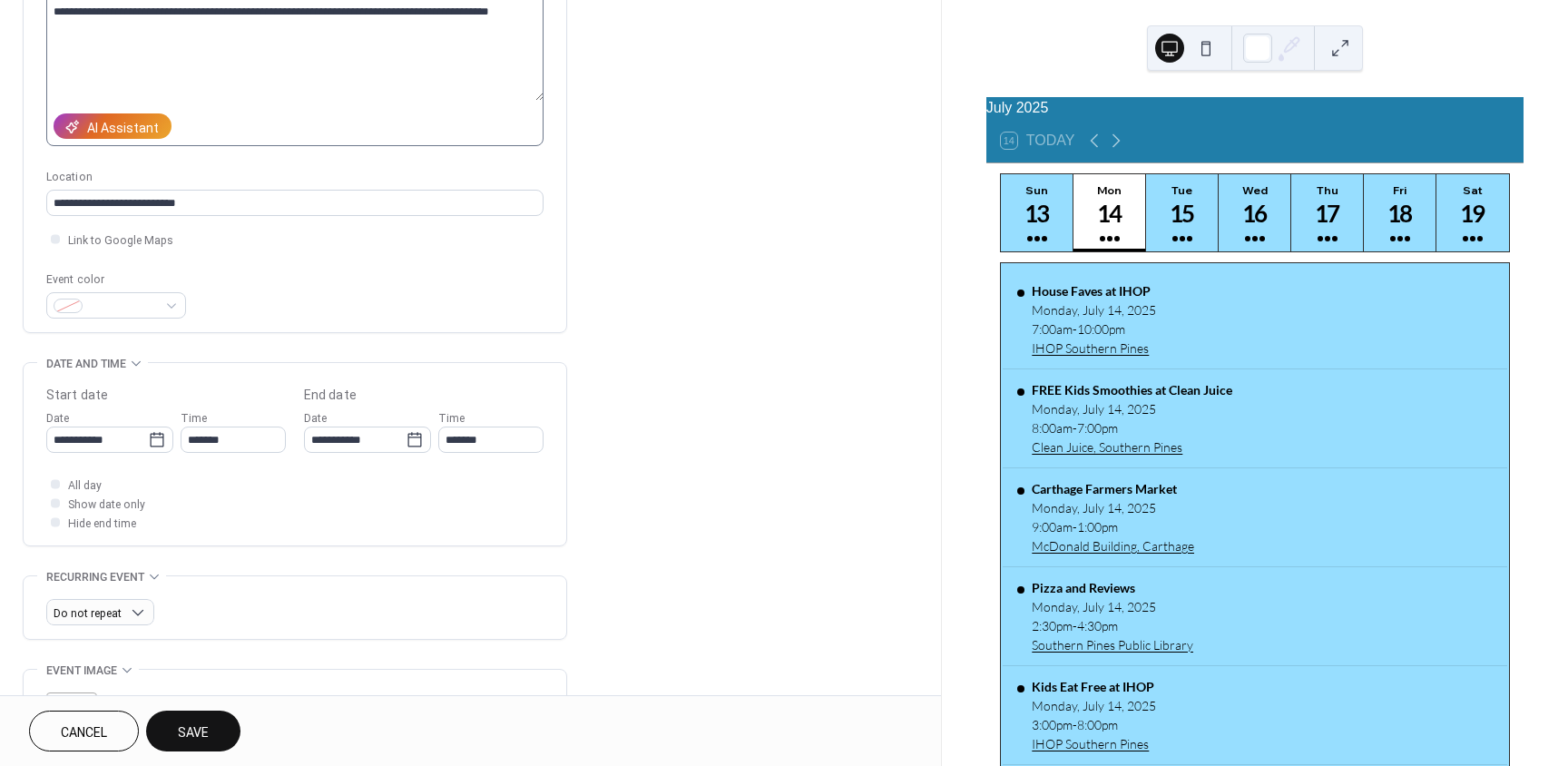 scroll, scrollTop: 272, scrollLeft: 0, axis: vertical 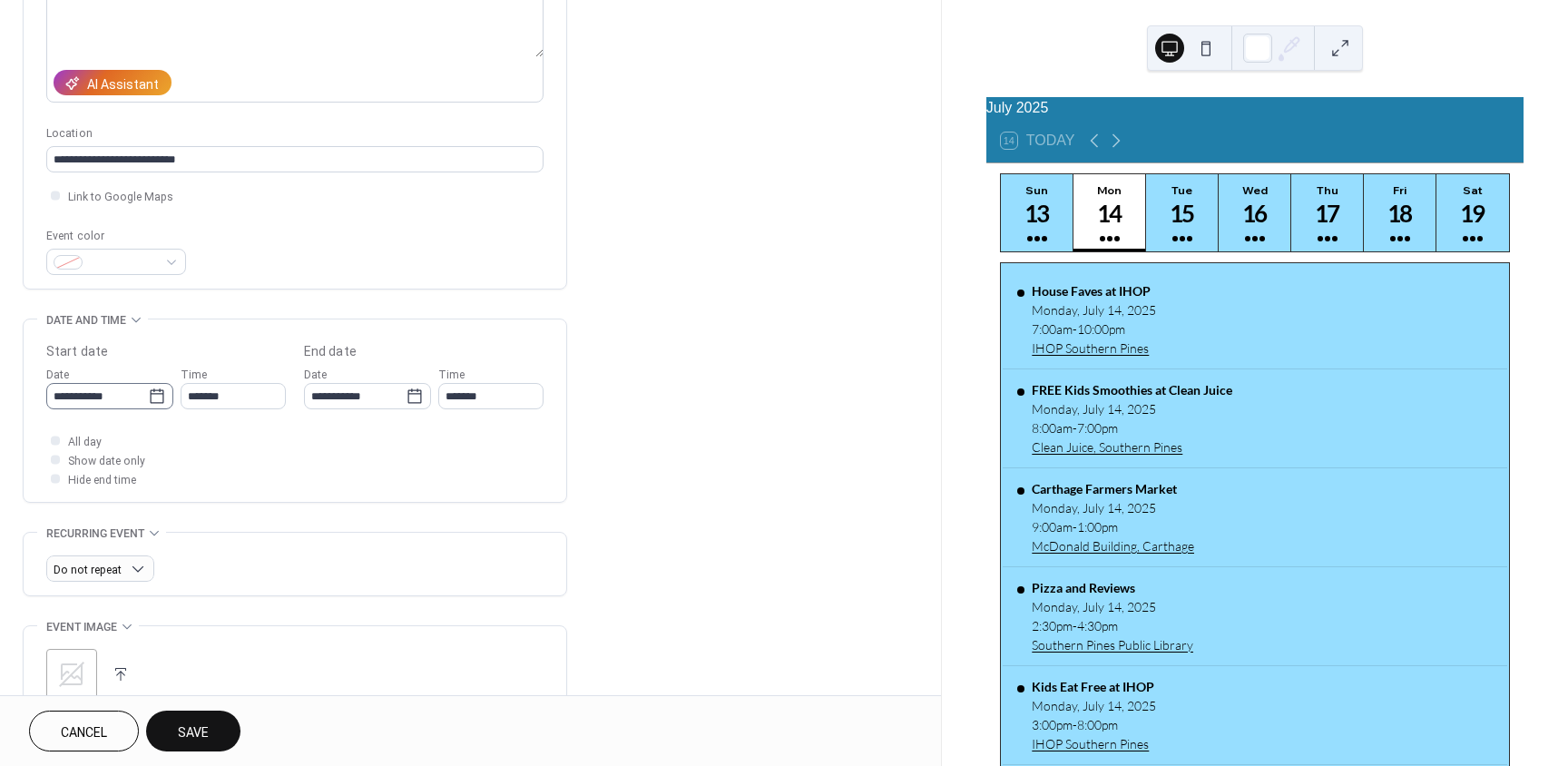 type on "**********" 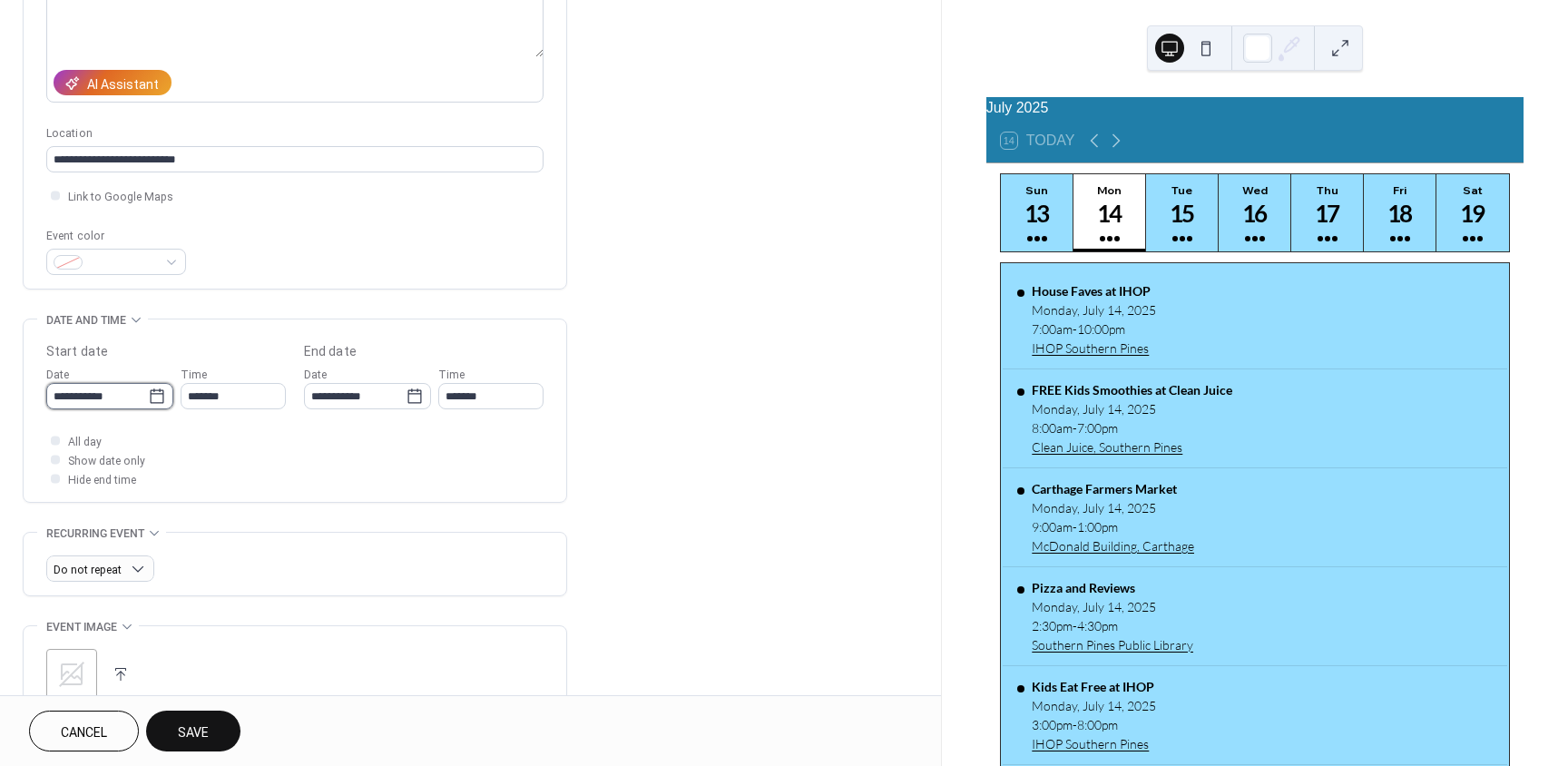 click on "**********" at bounding box center [97, 396] 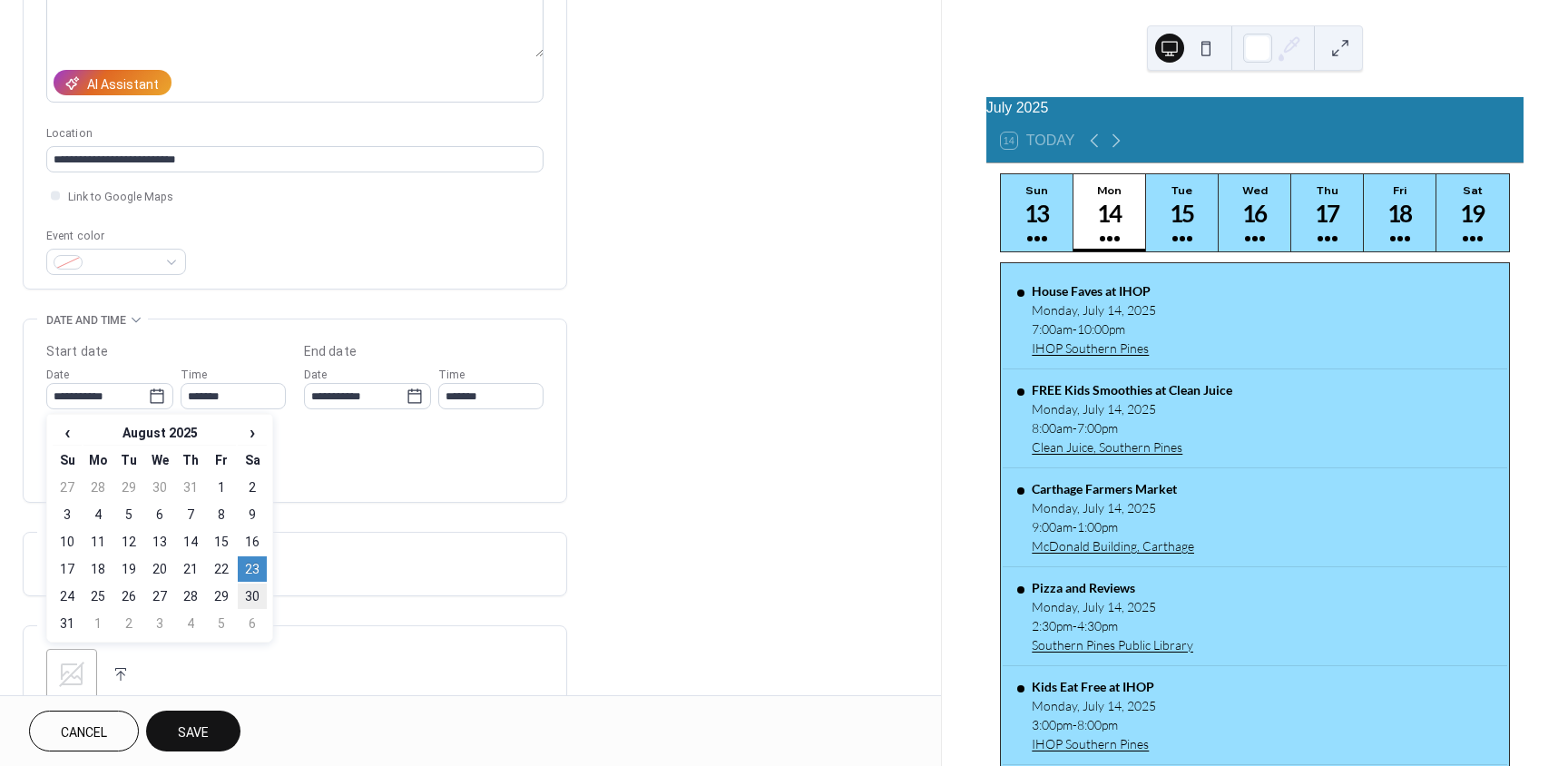 click on "30" at bounding box center (252, 596) 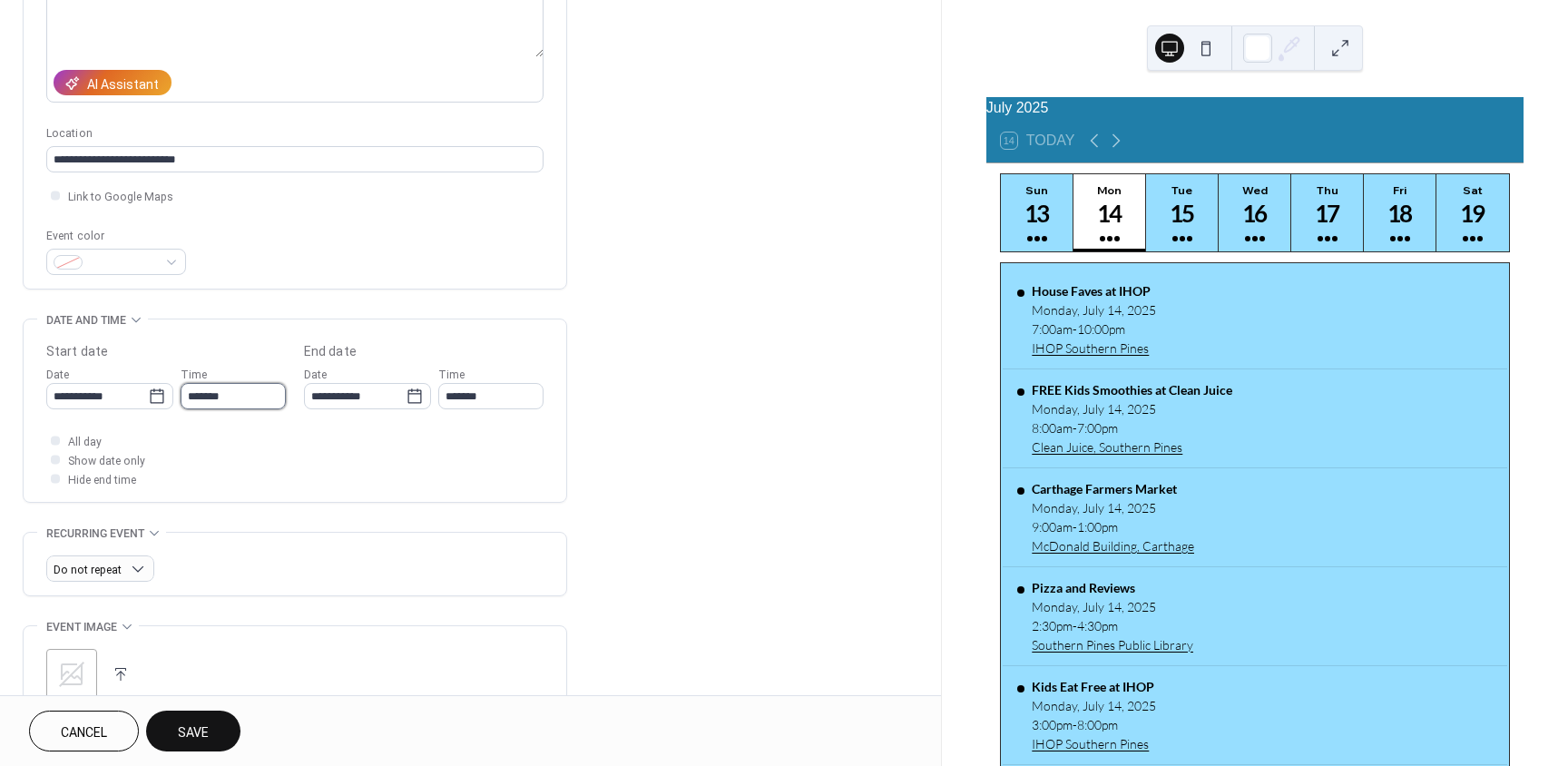 click on "*******" at bounding box center [233, 396] 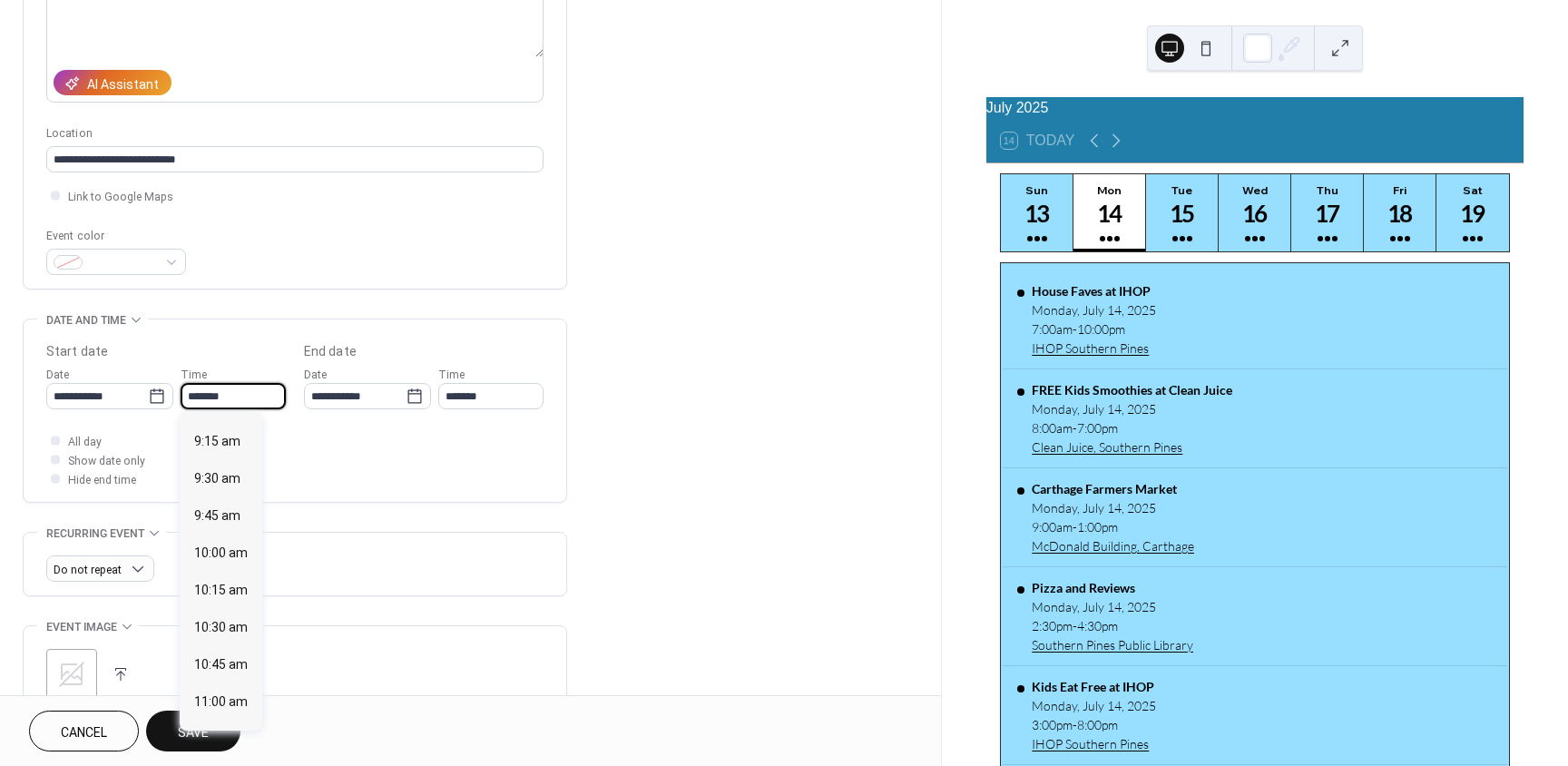 scroll, scrollTop: 1325, scrollLeft: 0, axis: vertical 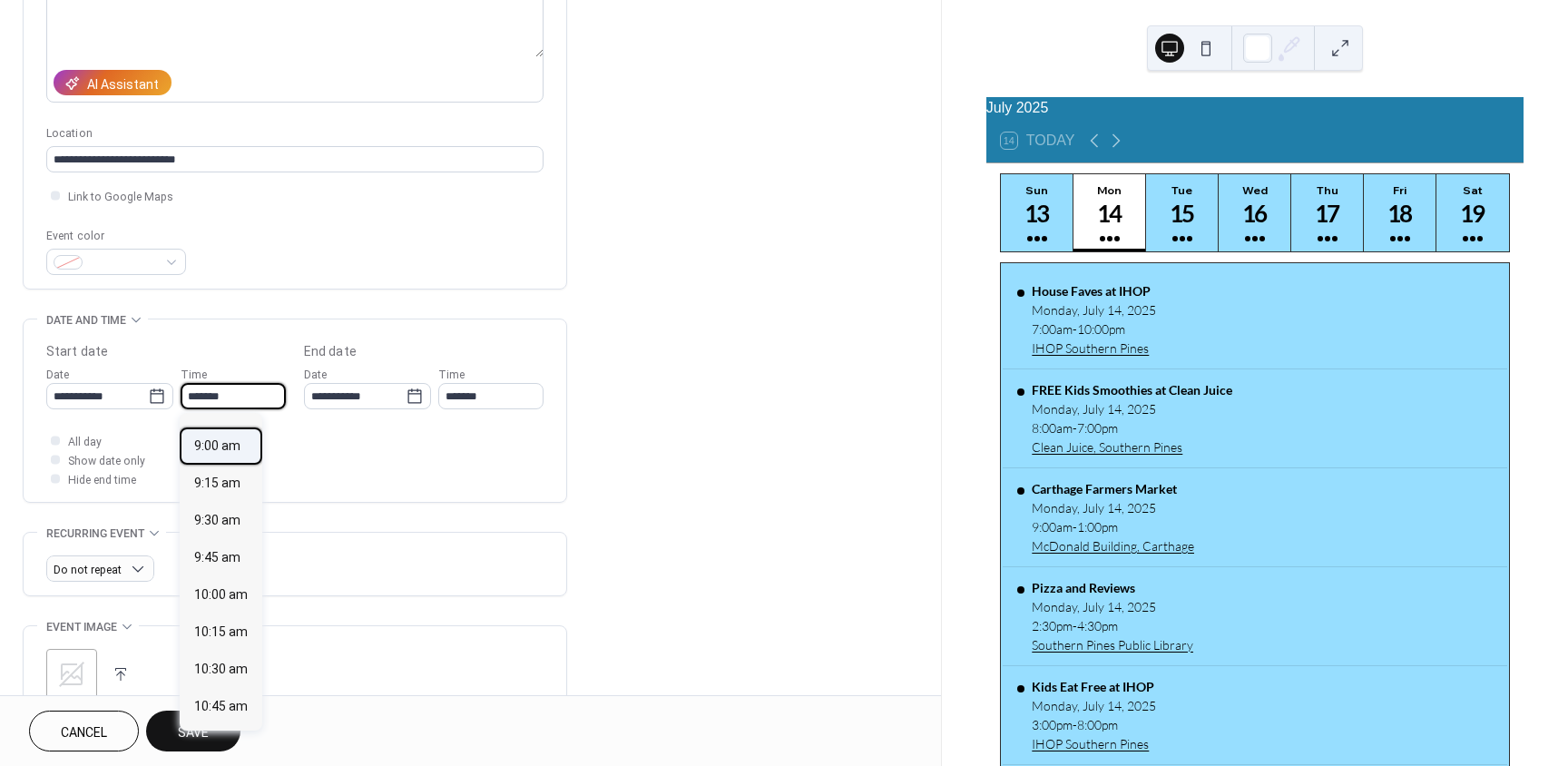 click on "9:00 am" at bounding box center [217, 446] 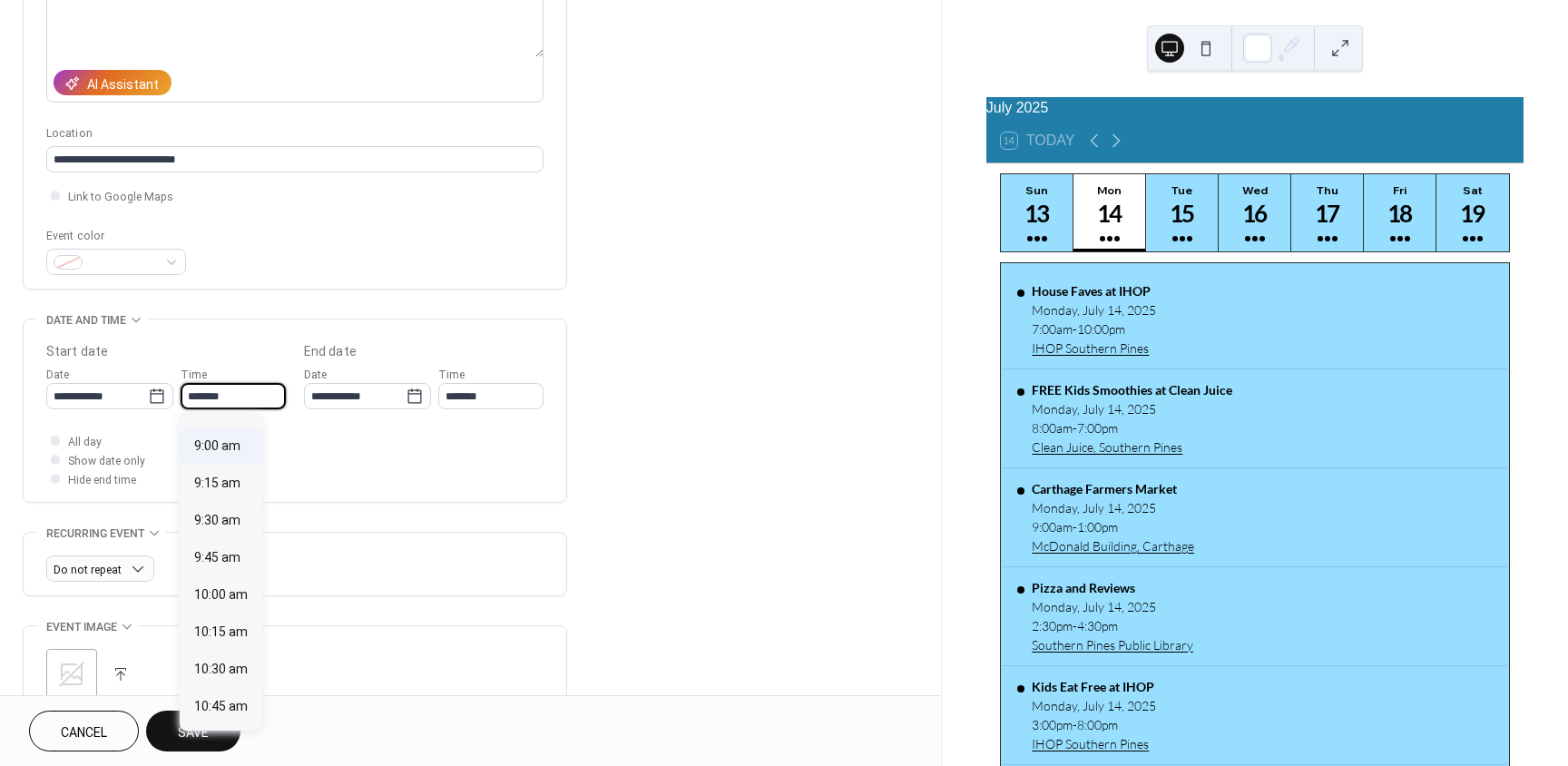 type on "*******" 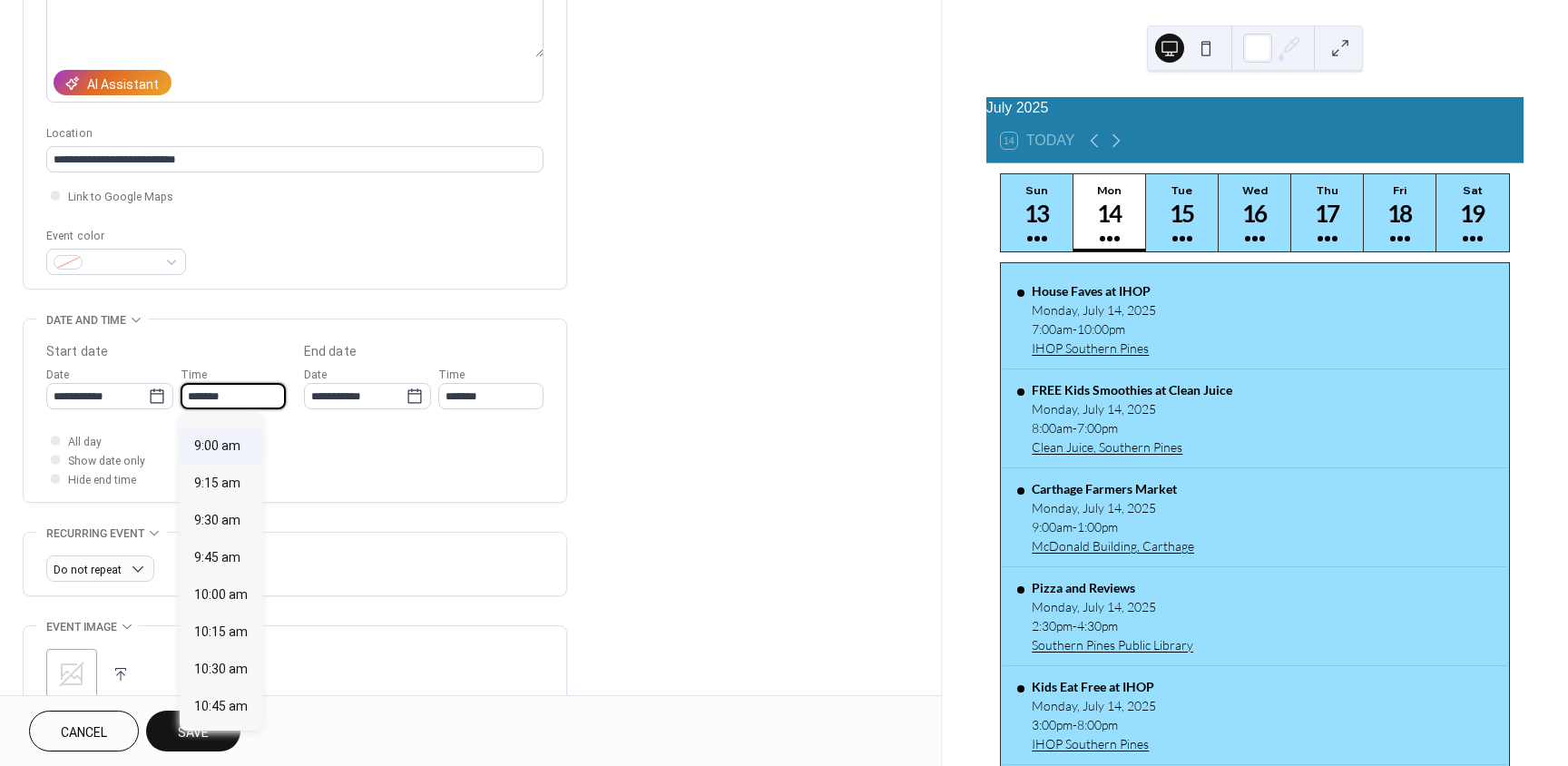 type on "********" 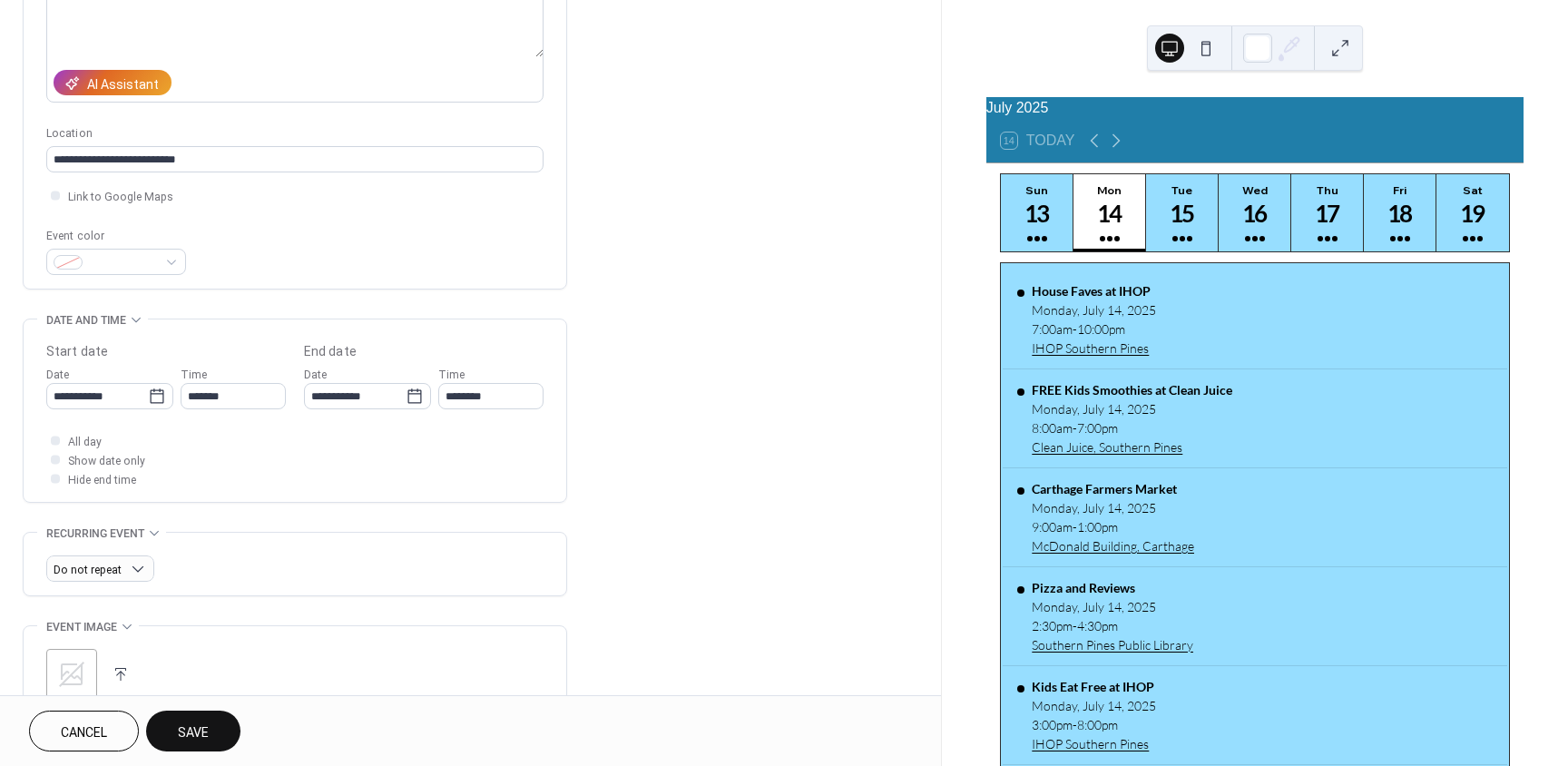 click on "Save" at bounding box center [193, 732] 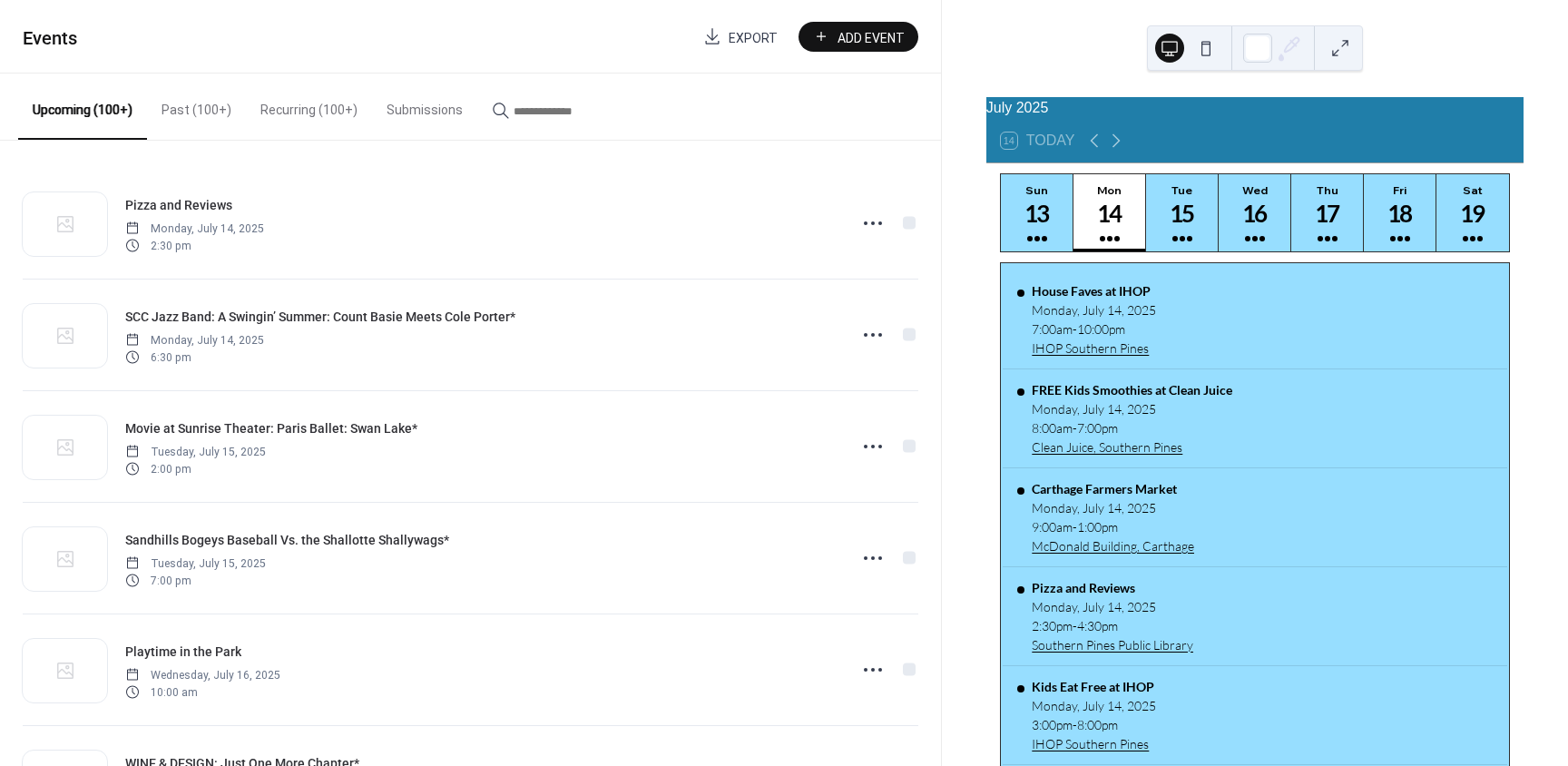 click at bounding box center (568, 111) 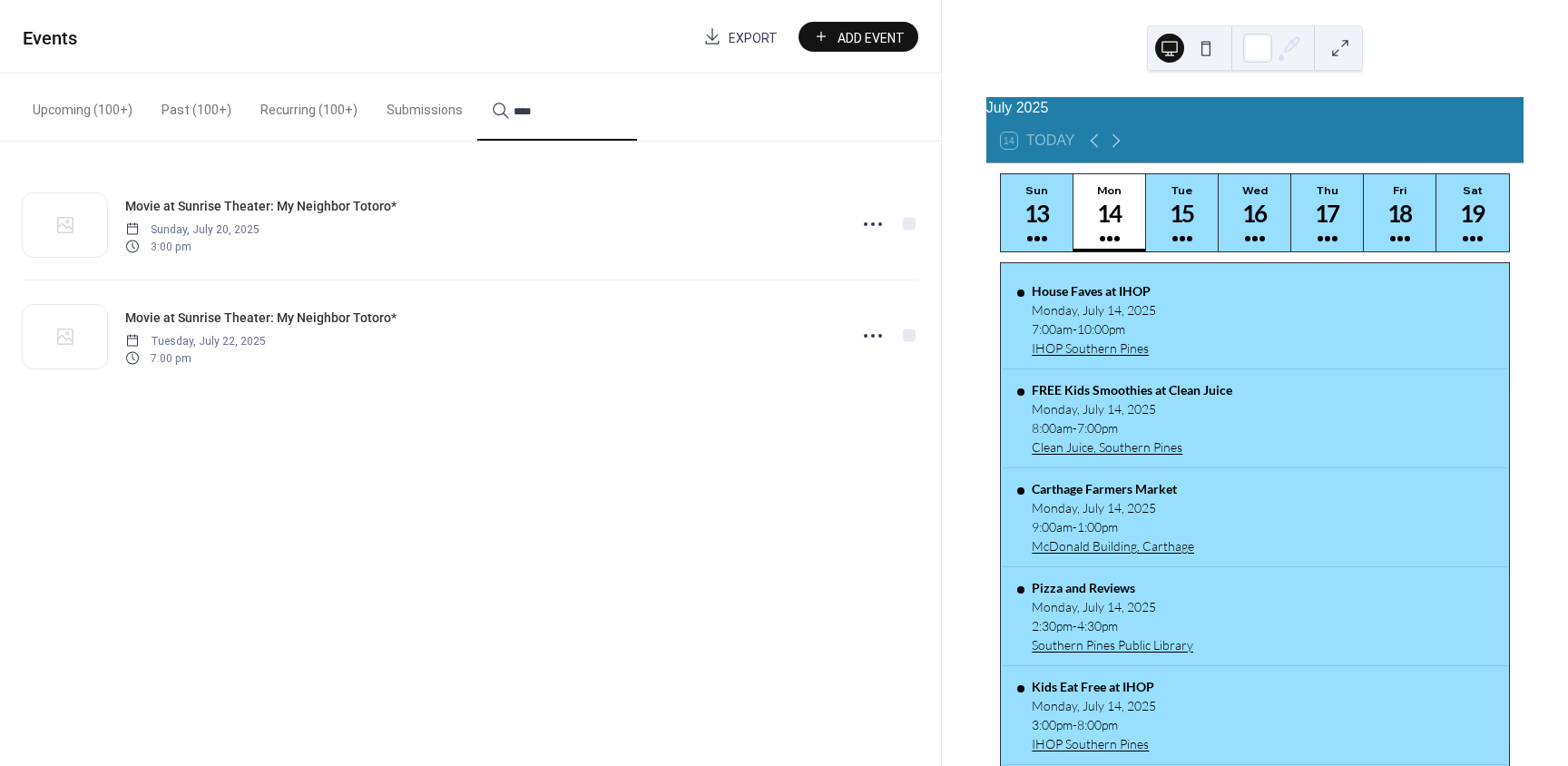 type on "****" 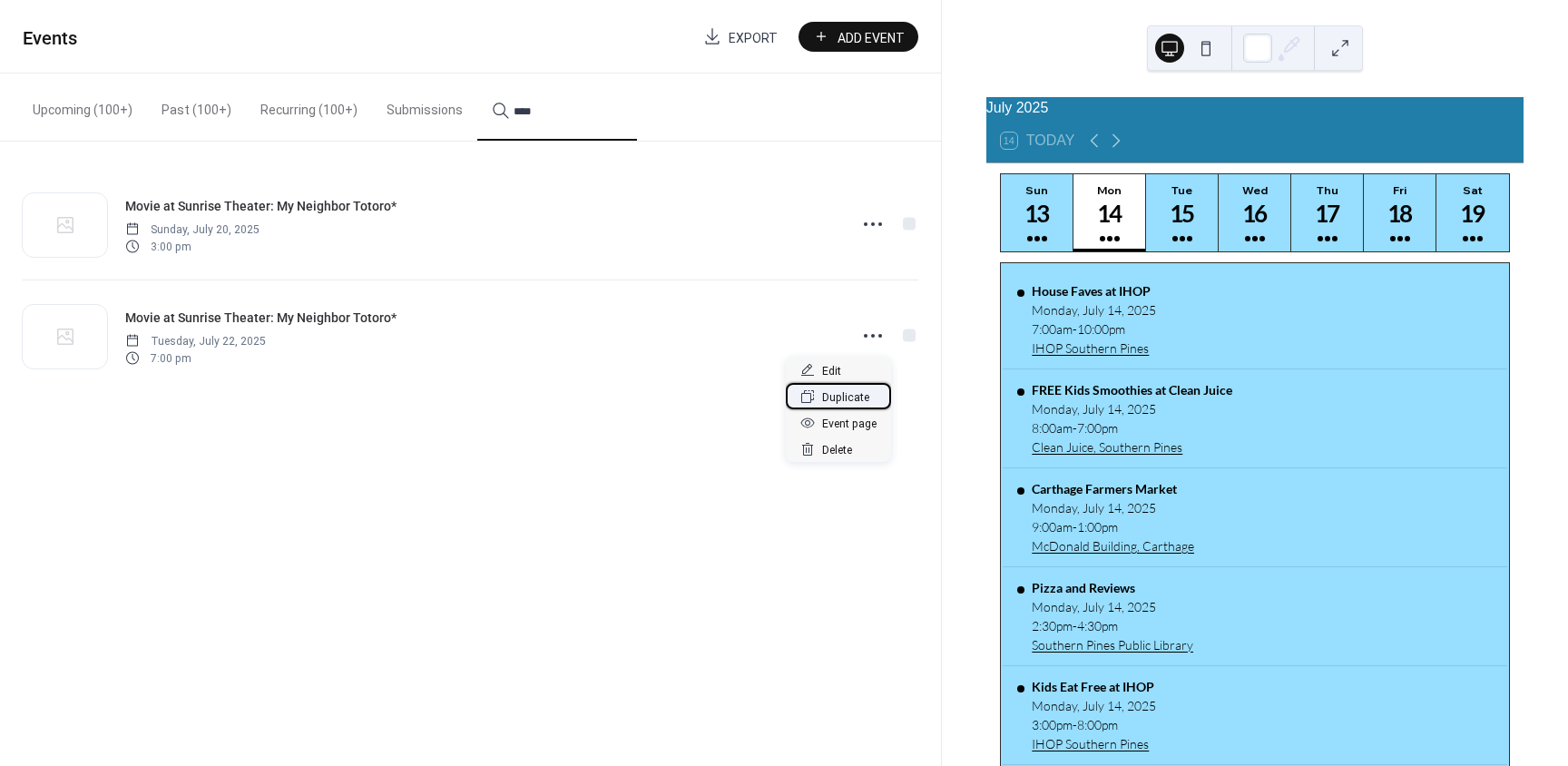 click on "Duplicate" at bounding box center (846, 398) 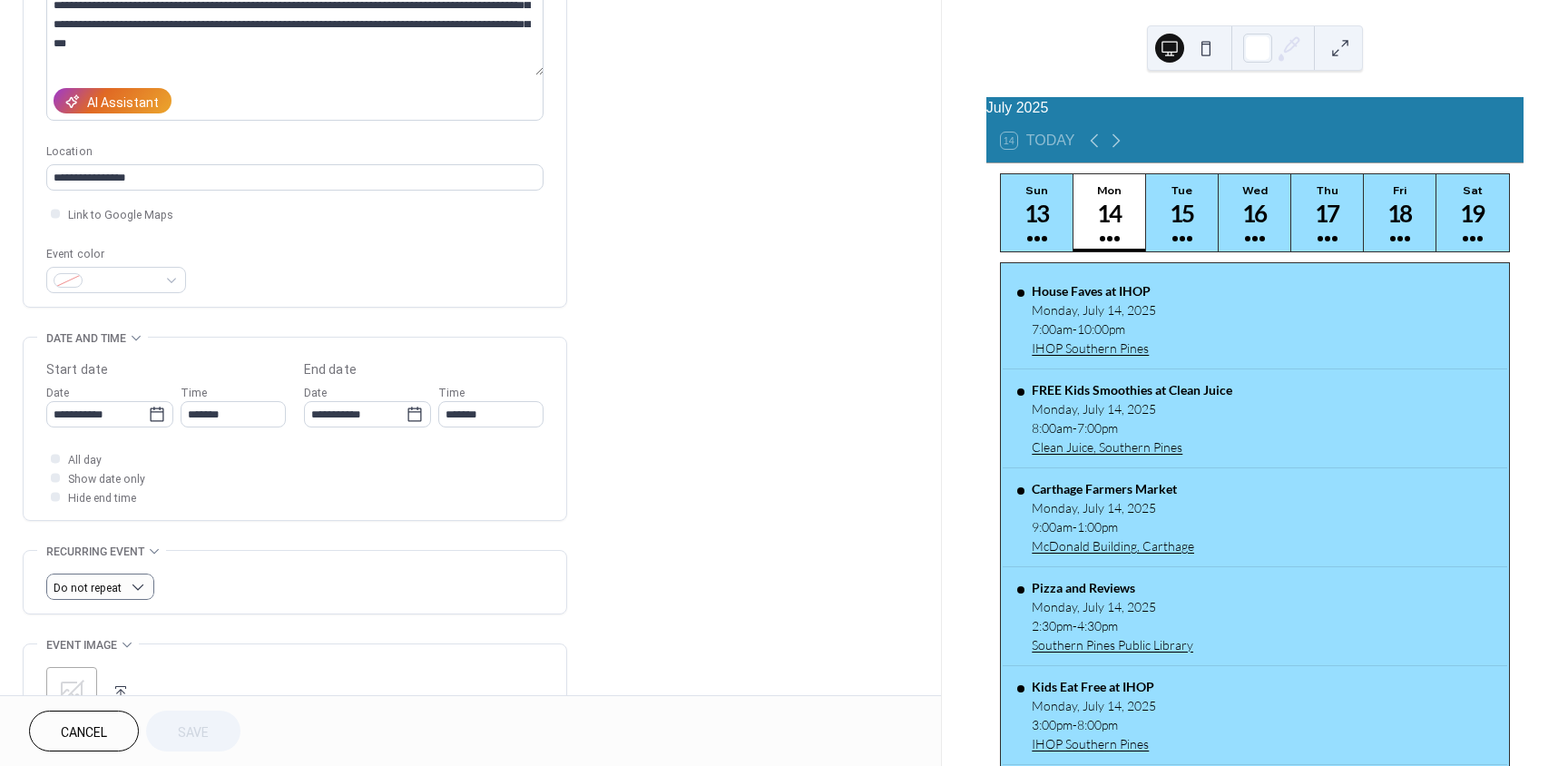 scroll, scrollTop: 272, scrollLeft: 0, axis: vertical 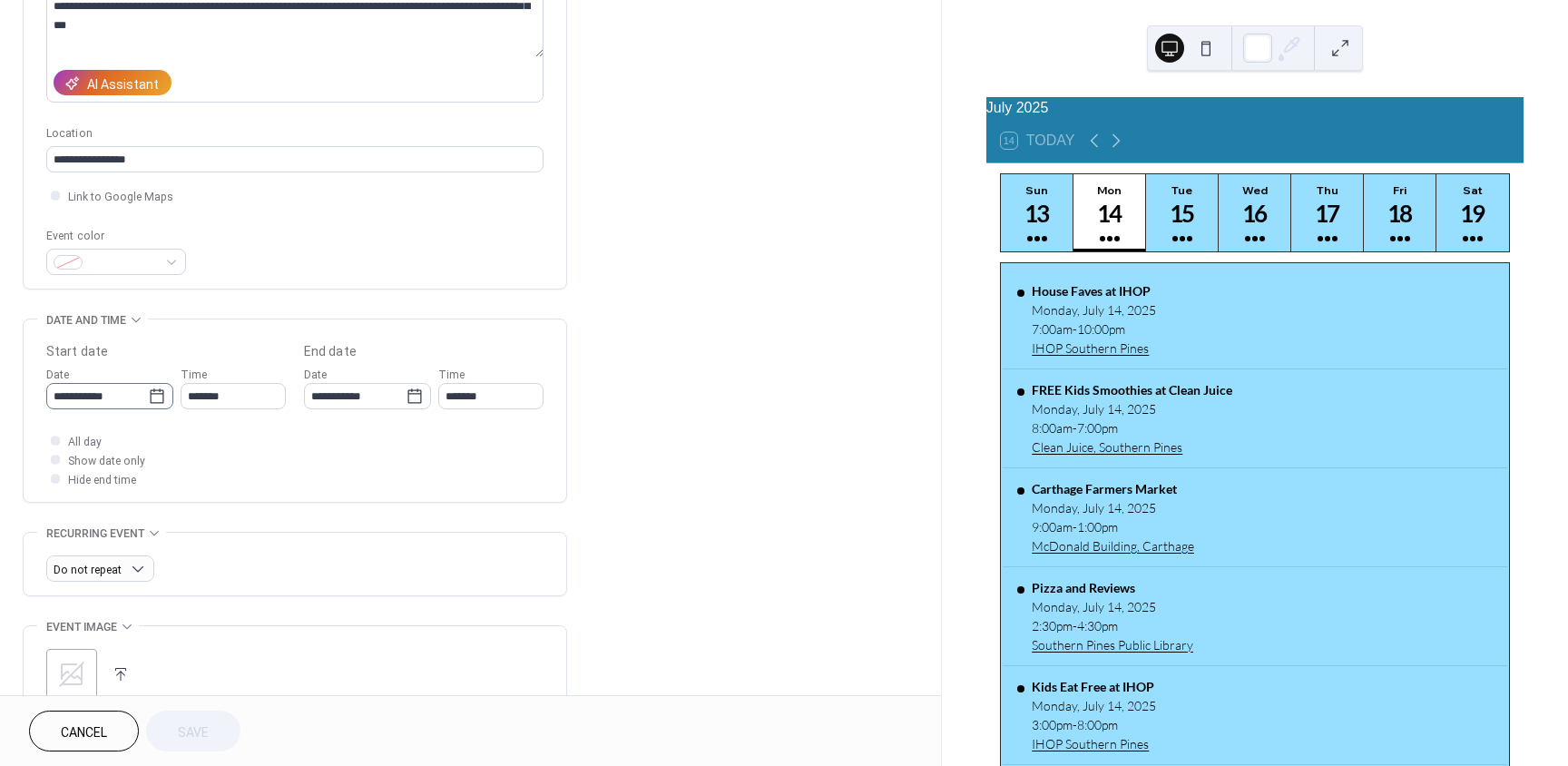 click 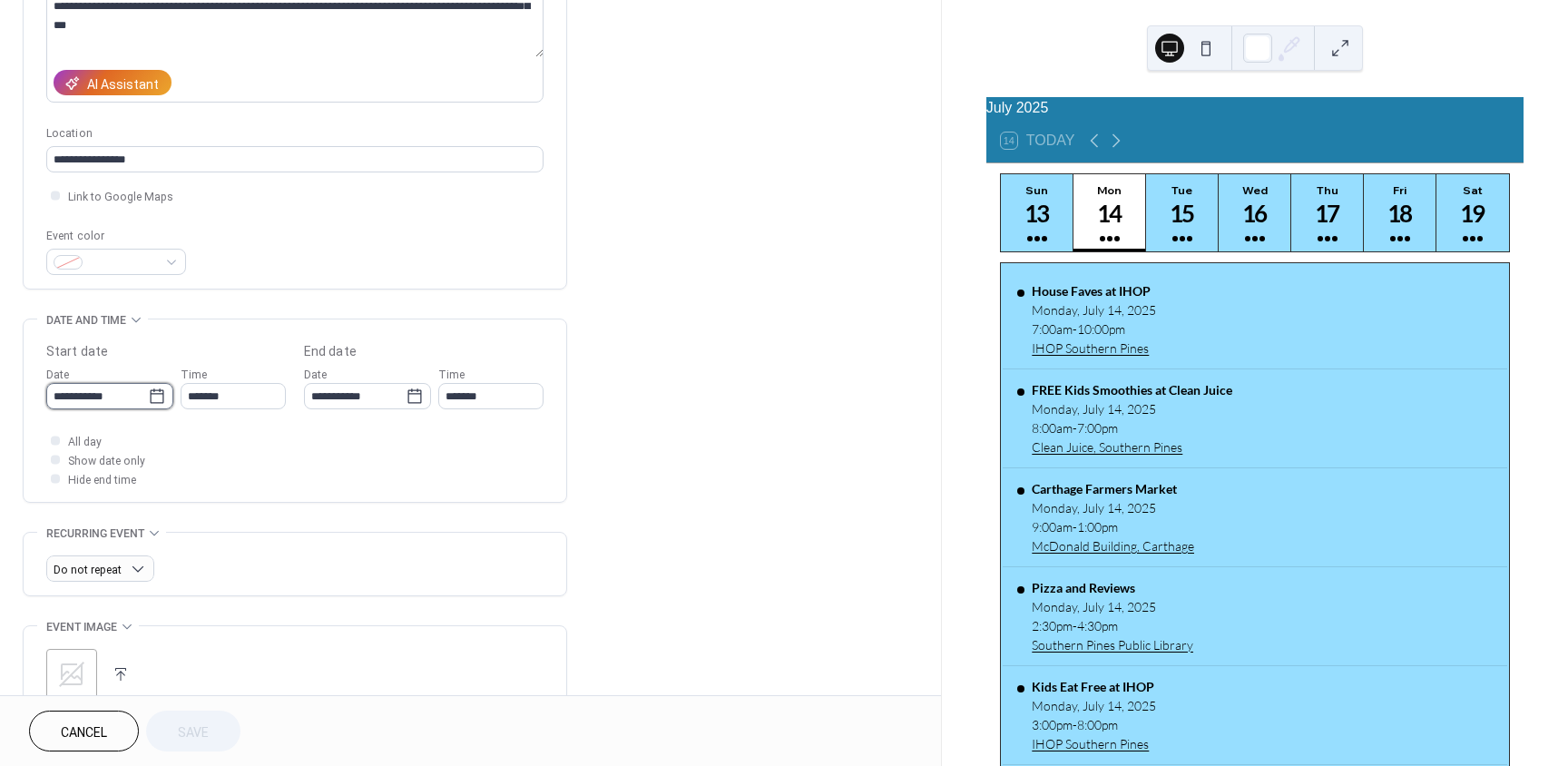 click on "**********" at bounding box center [97, 396] 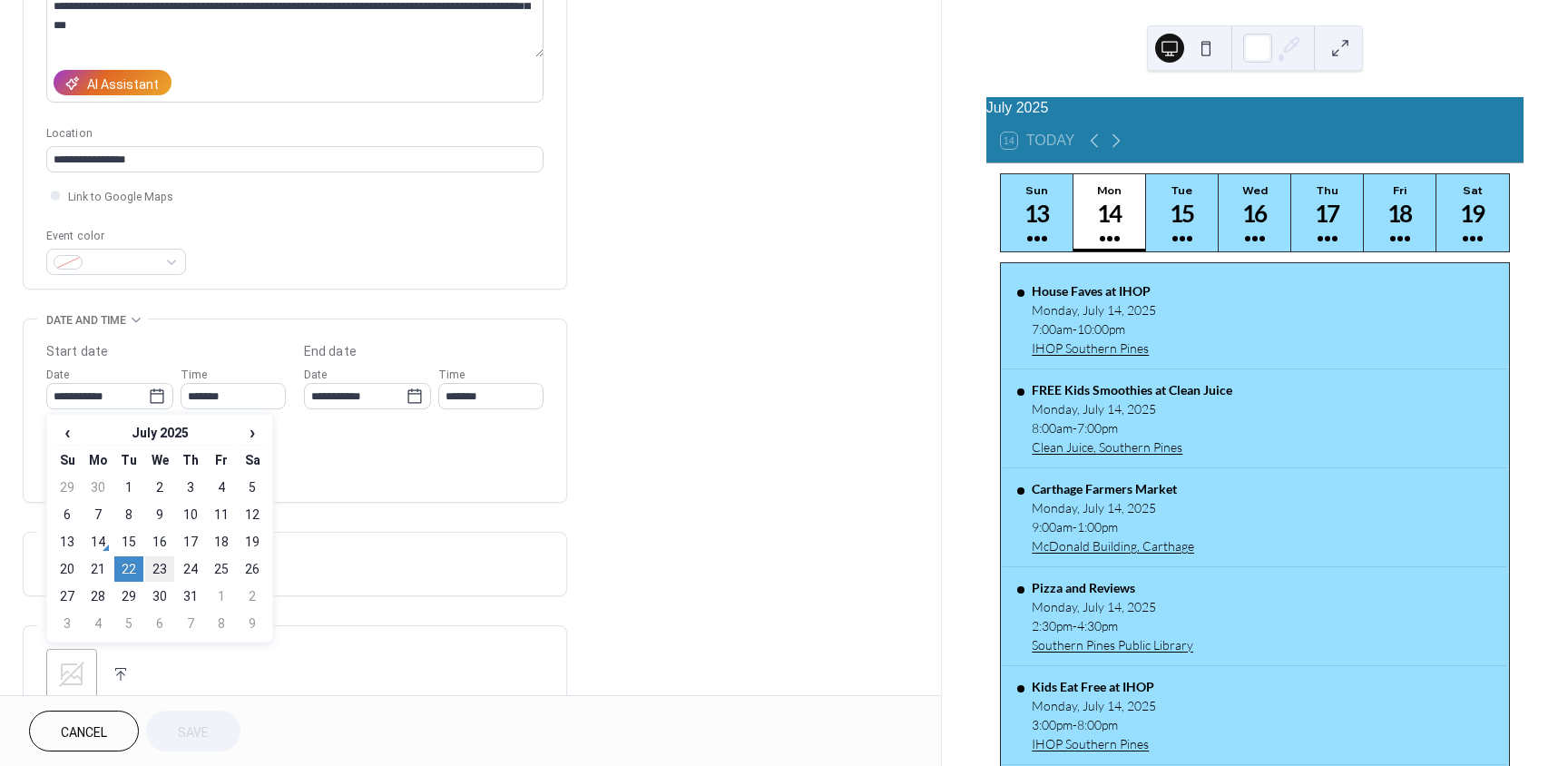 click on "23" at bounding box center (160, 569) 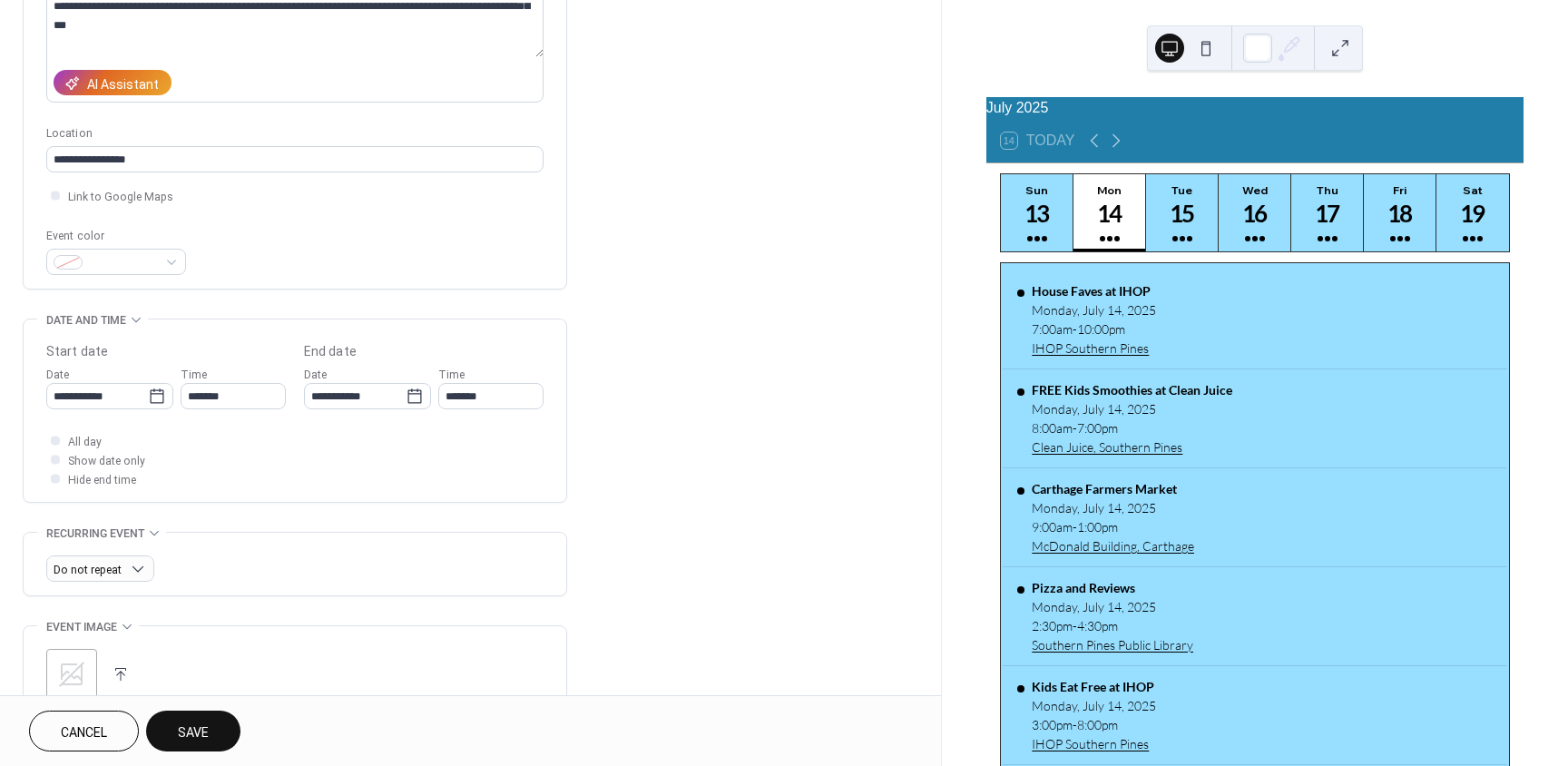 click on "Save" at bounding box center [193, 732] 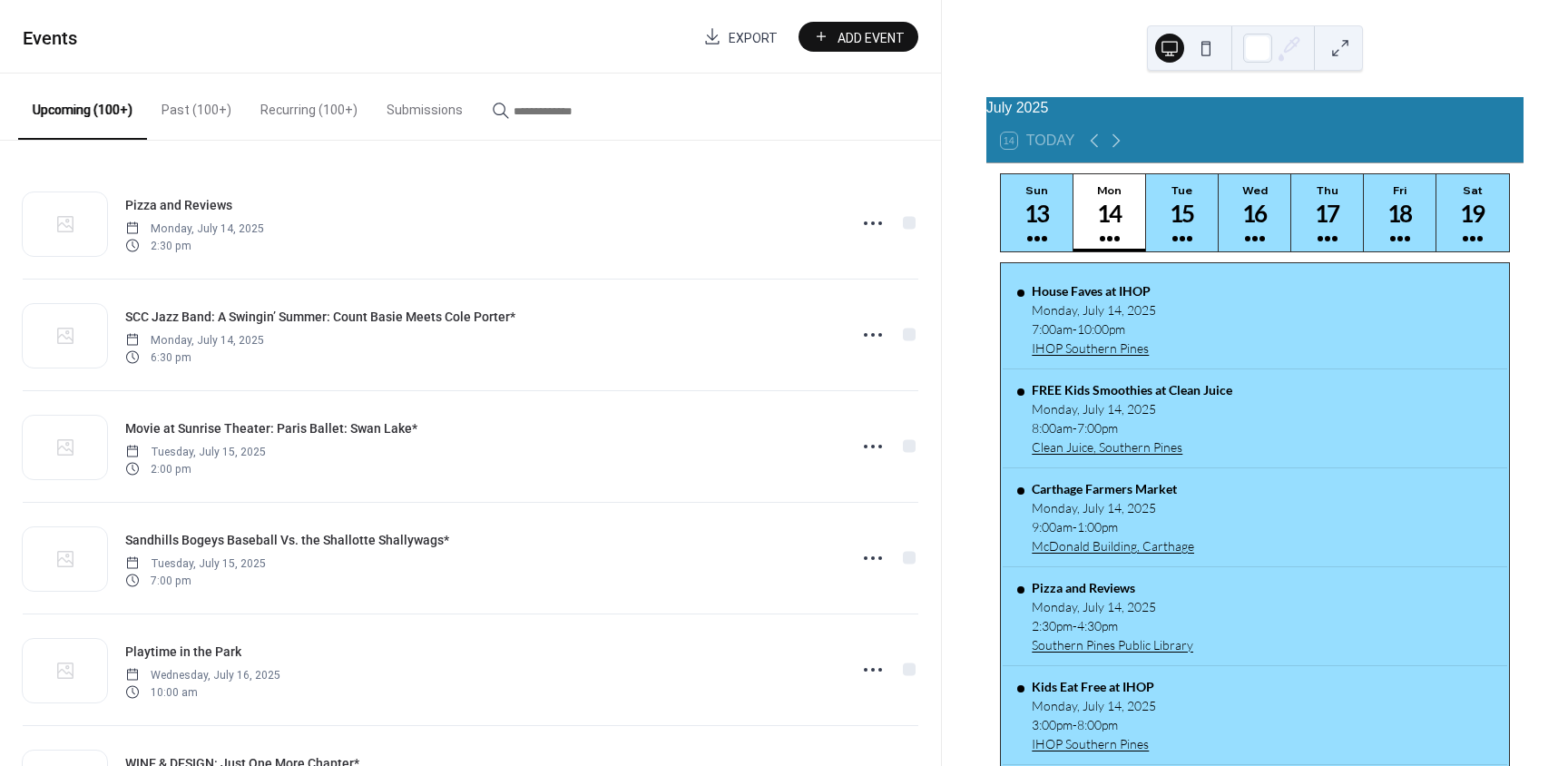 click at bounding box center (568, 111) 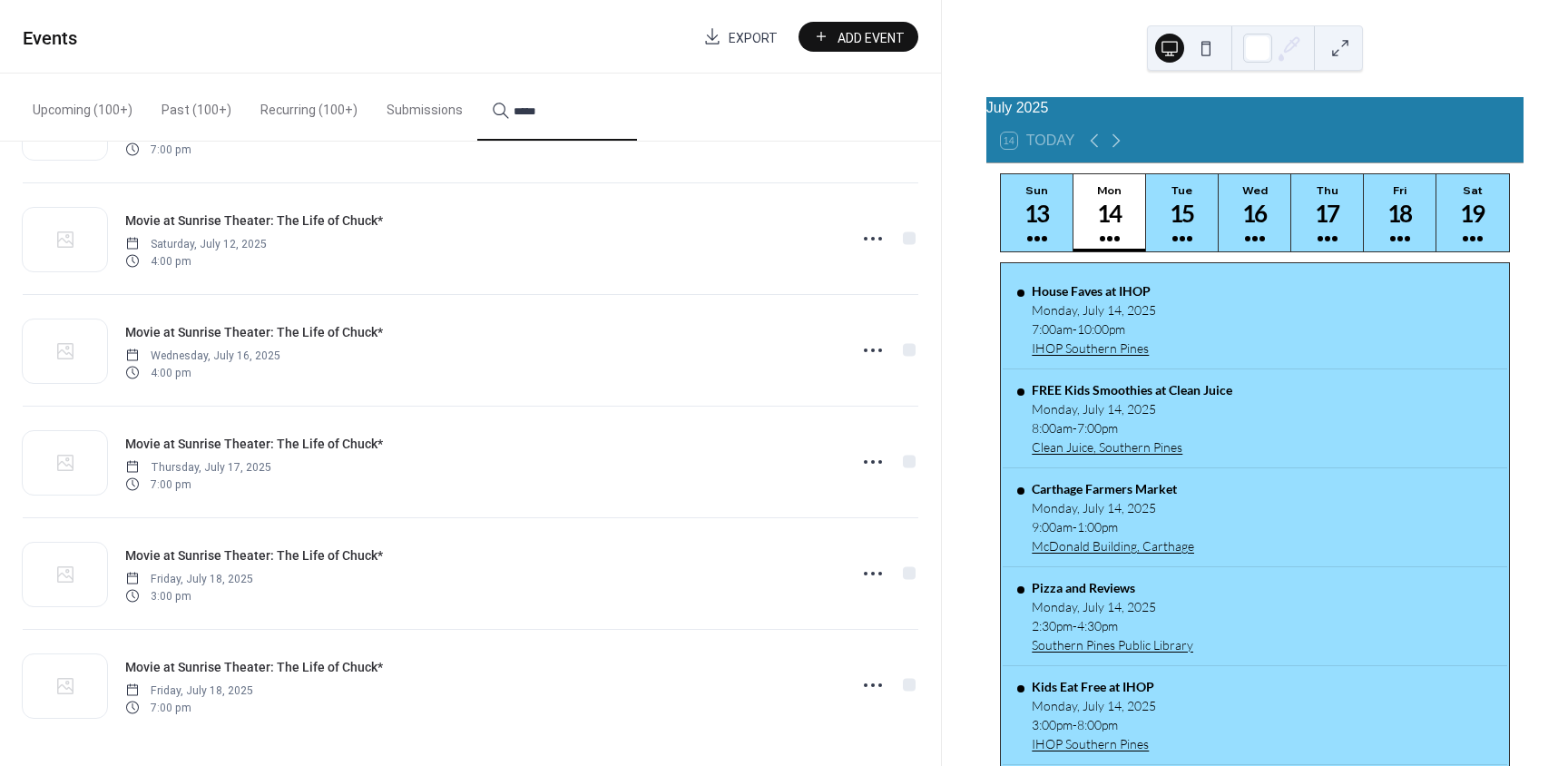 scroll, scrollTop: 98, scrollLeft: 0, axis: vertical 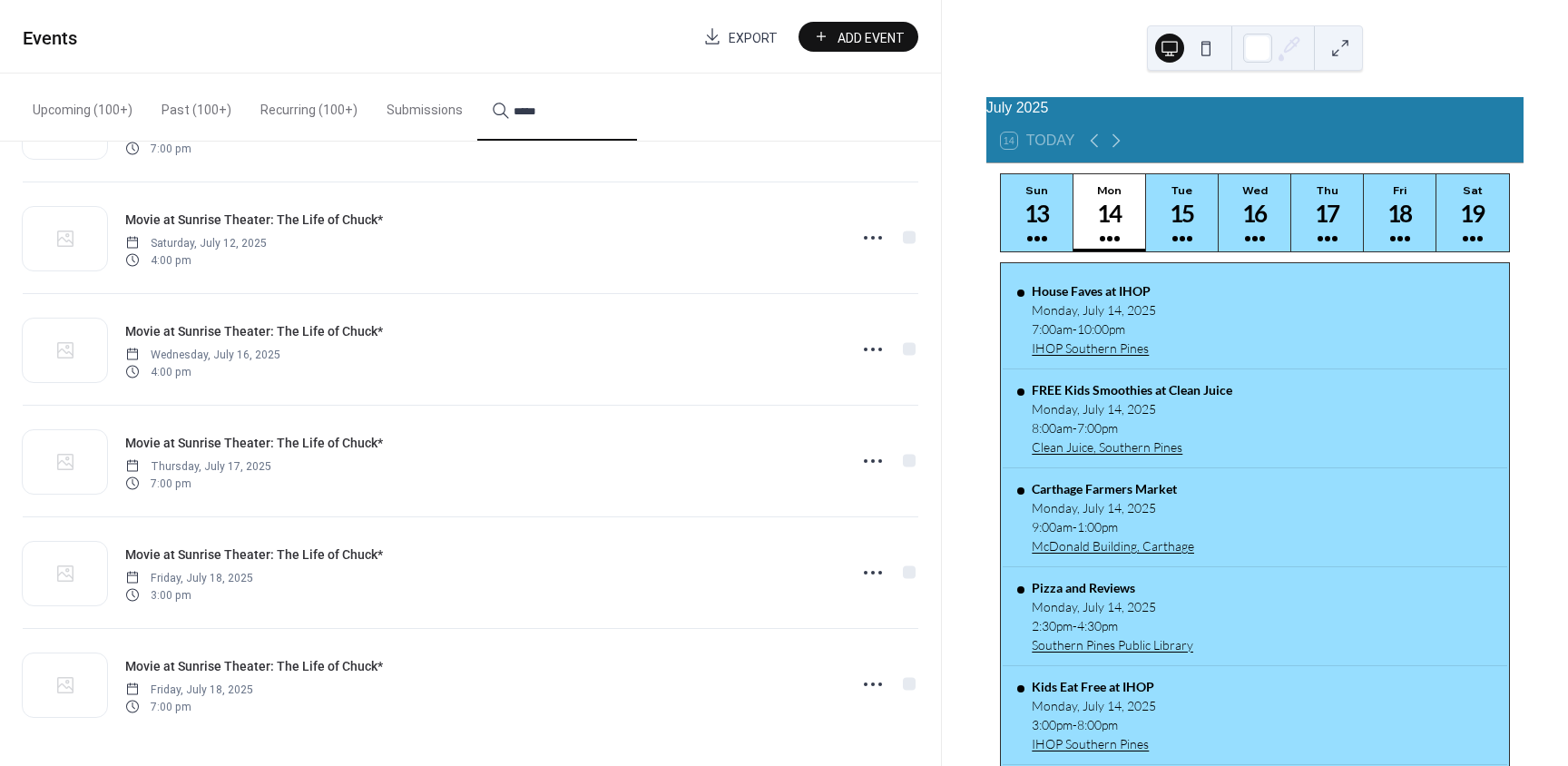 type on "*****" 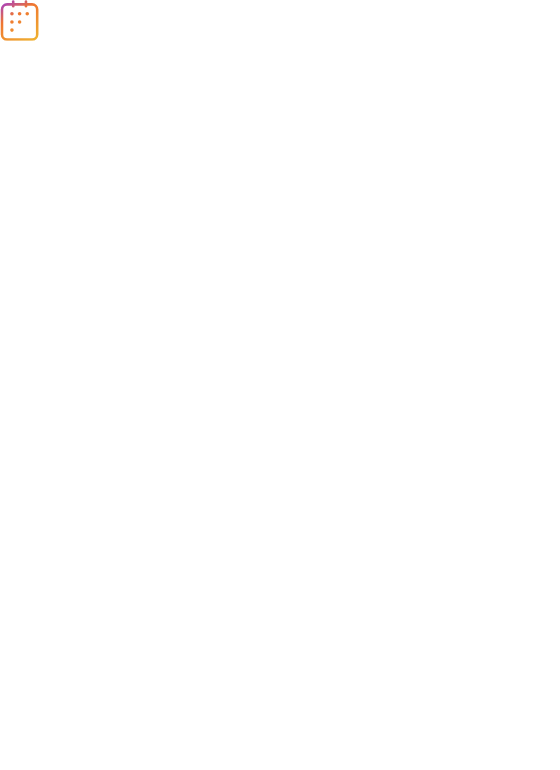 scroll, scrollTop: 0, scrollLeft: 0, axis: both 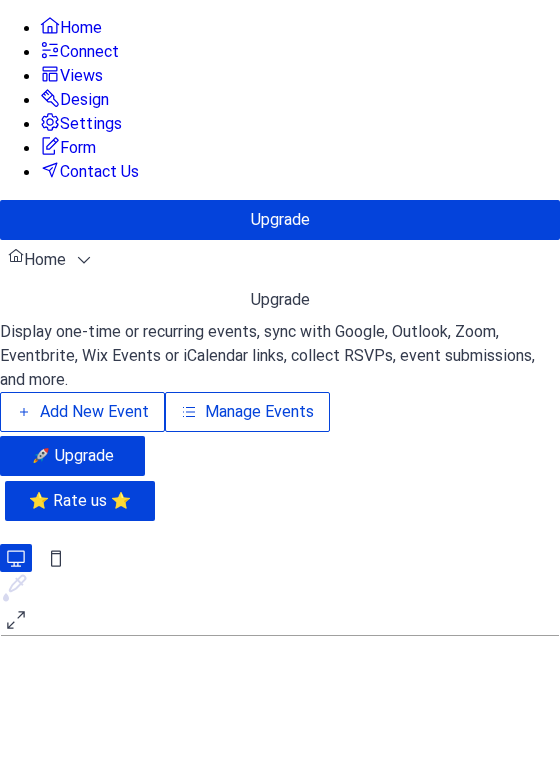 click on "Manage Events" at bounding box center [259, 412] 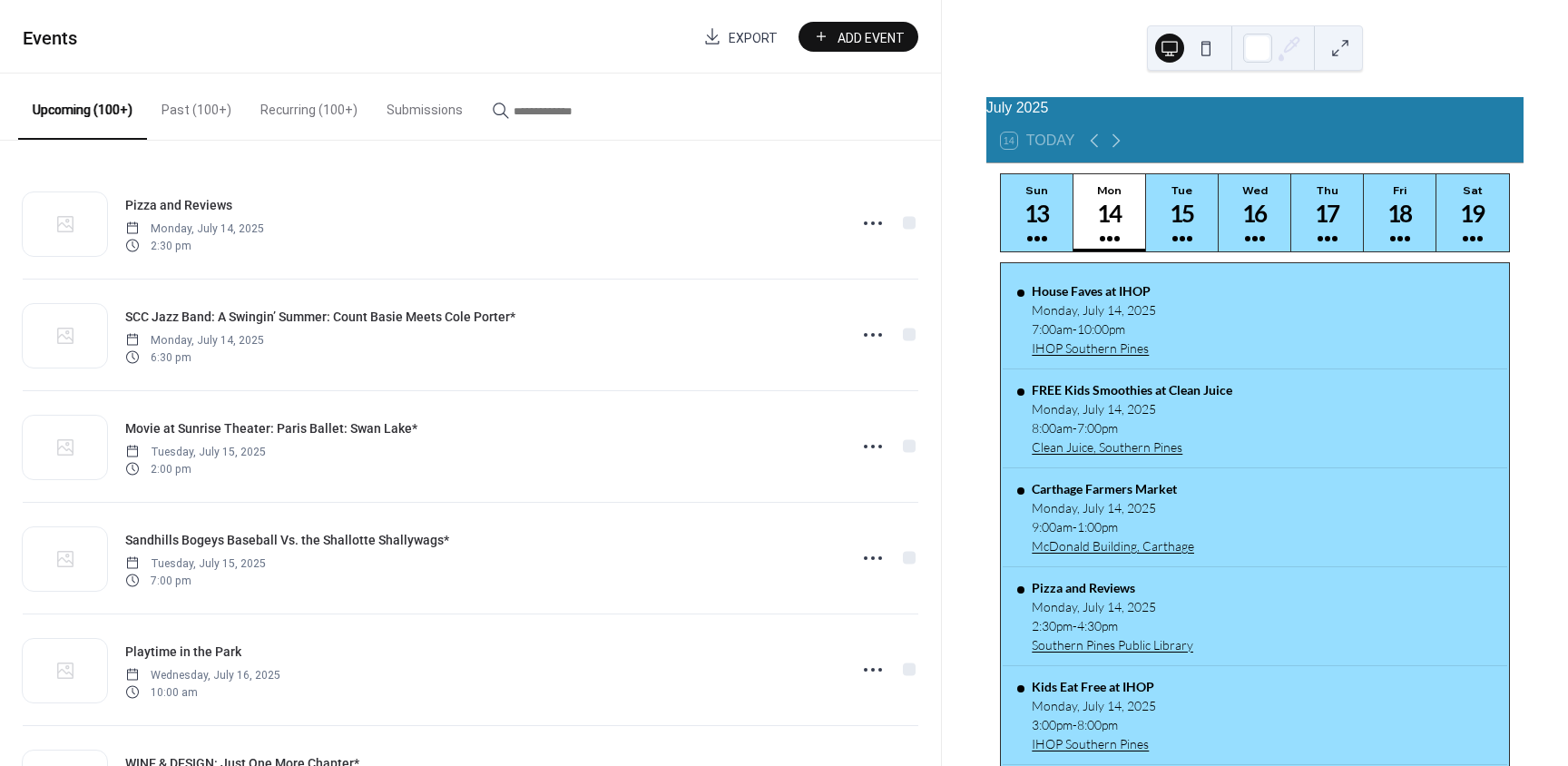 scroll, scrollTop: 0, scrollLeft: 0, axis: both 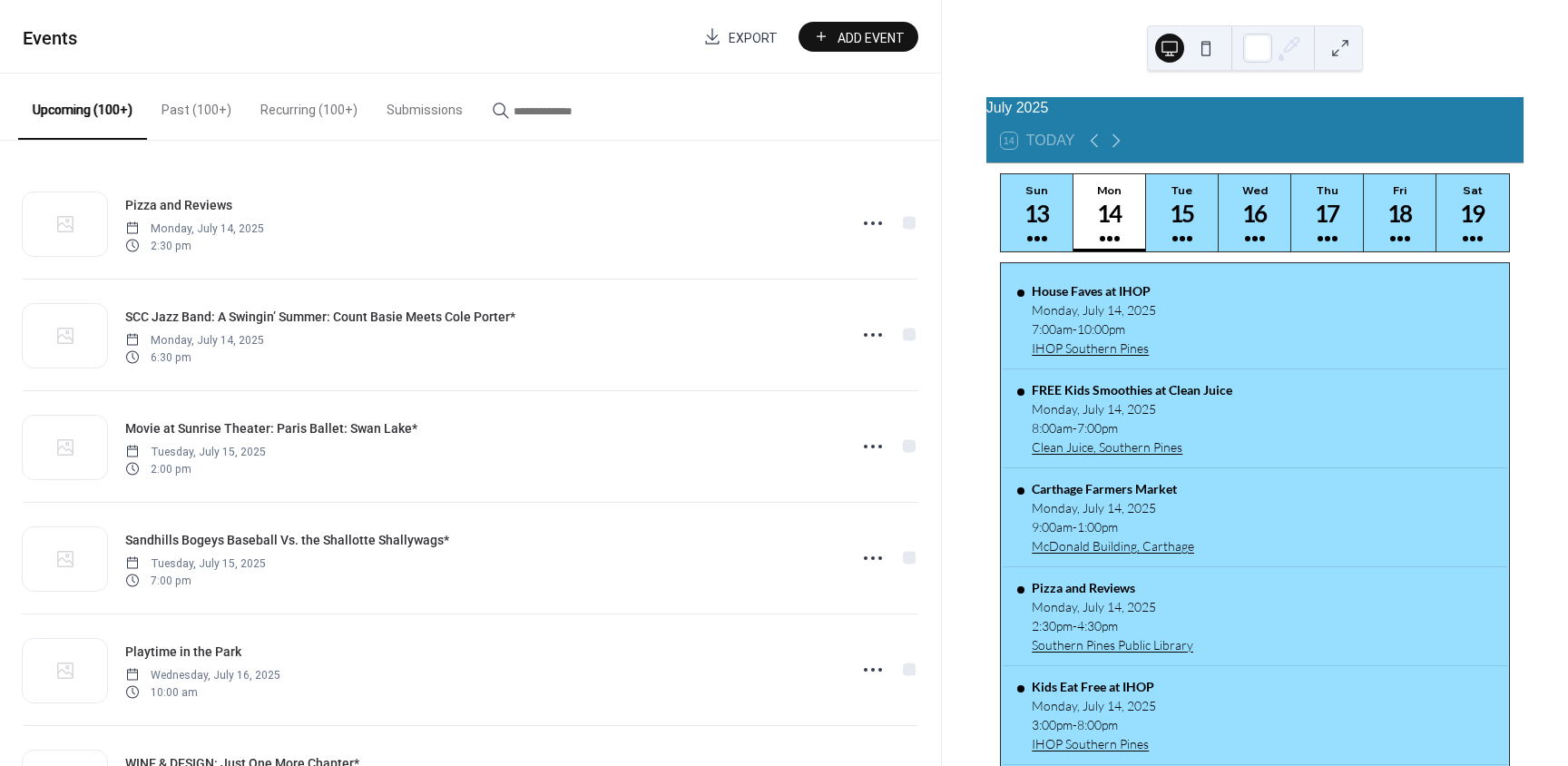 click on "Add Event" at bounding box center (871, 37) 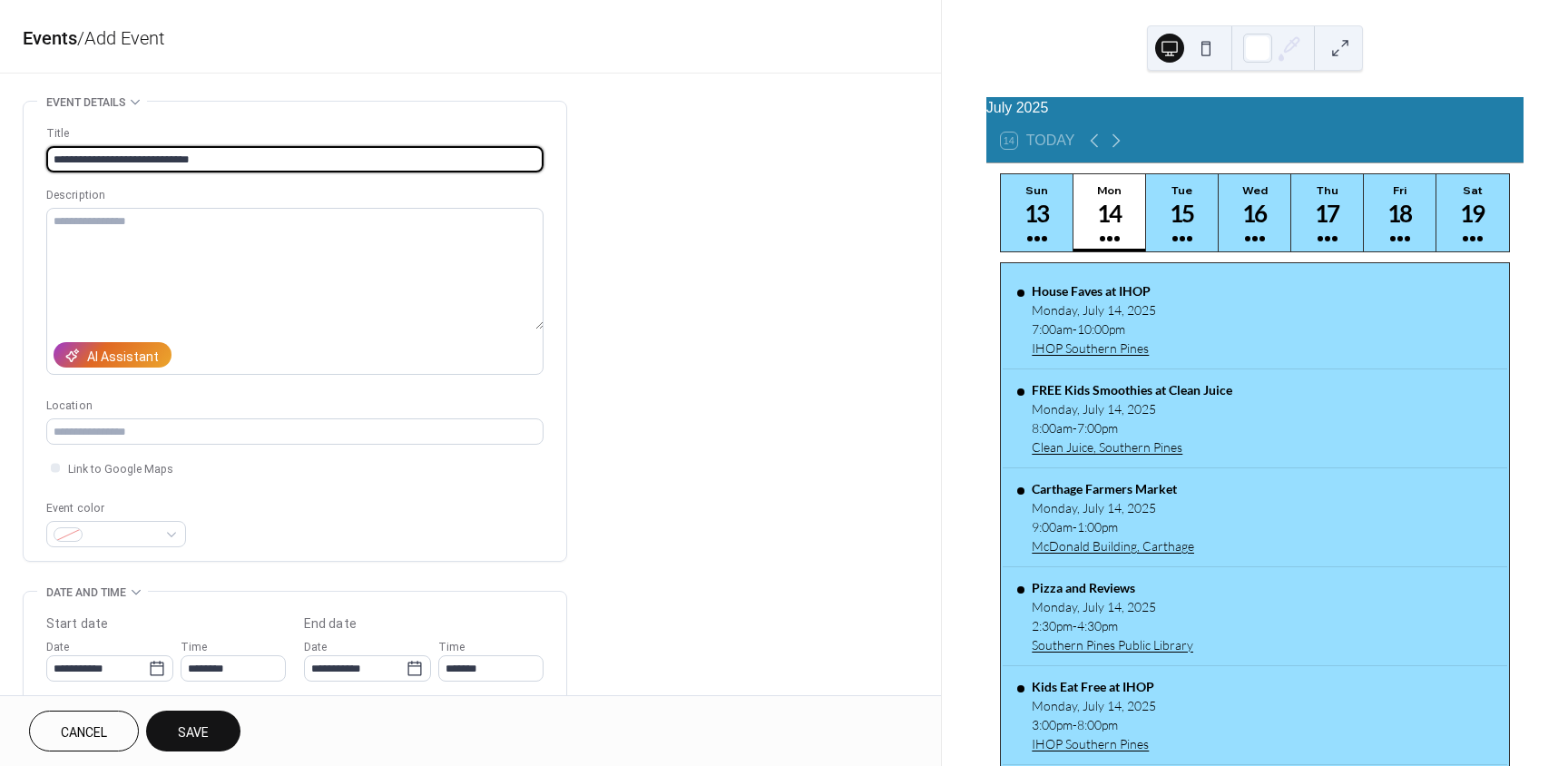 type on "**********" 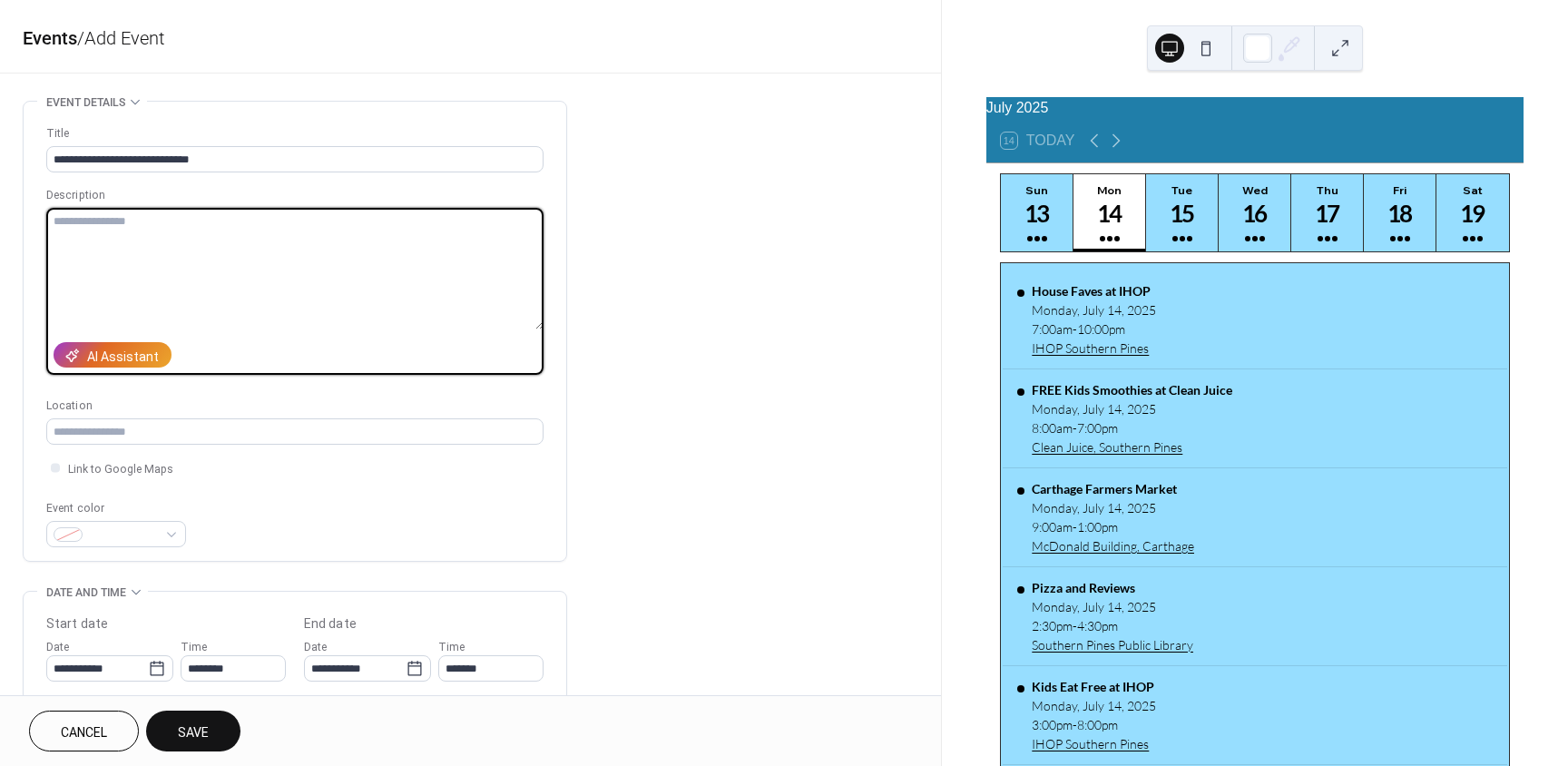 click at bounding box center [295, 269] 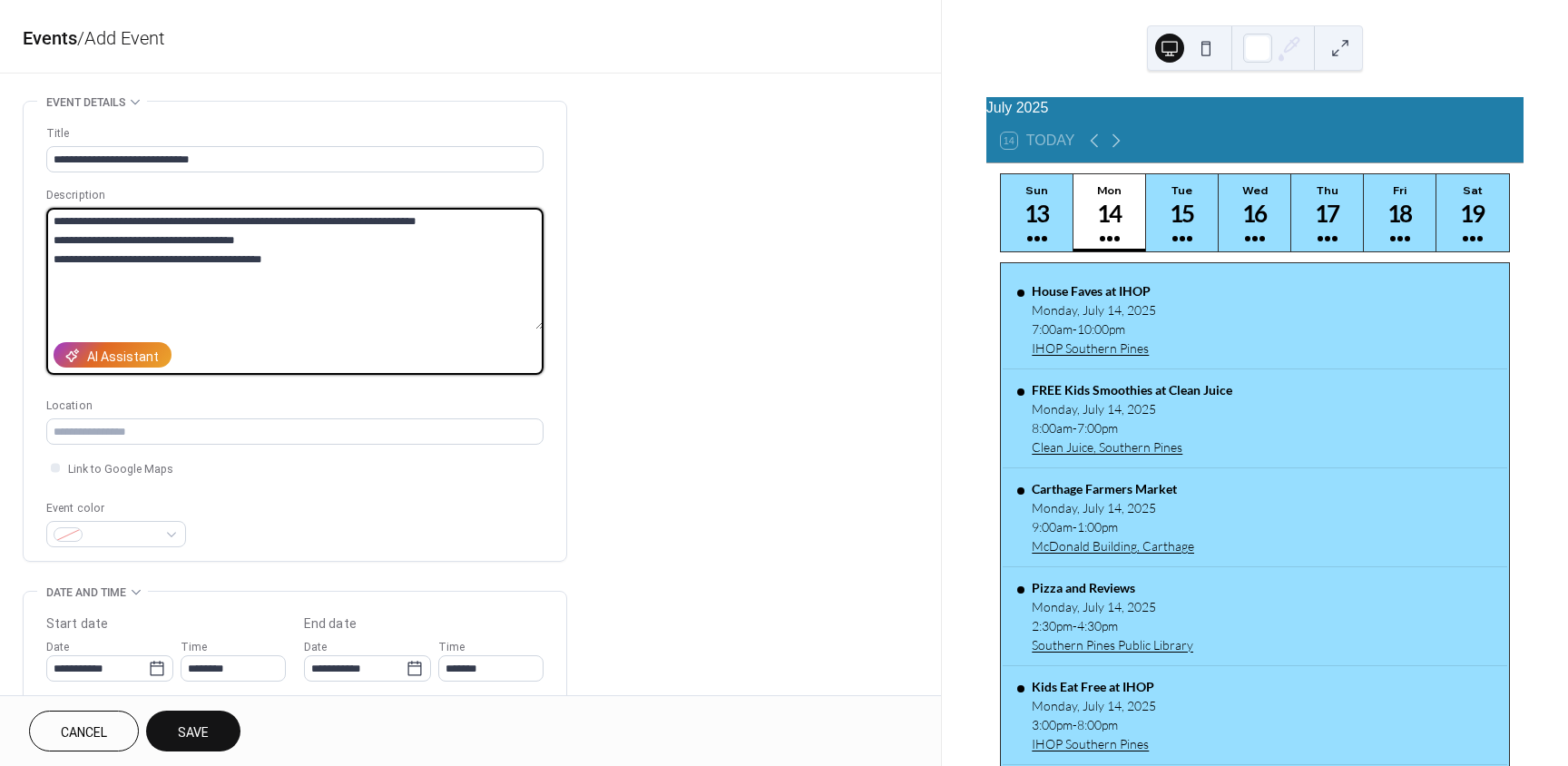 drag, startPoint x: 233, startPoint y: 223, endPoint x: 28, endPoint y: 222, distance: 205.00244 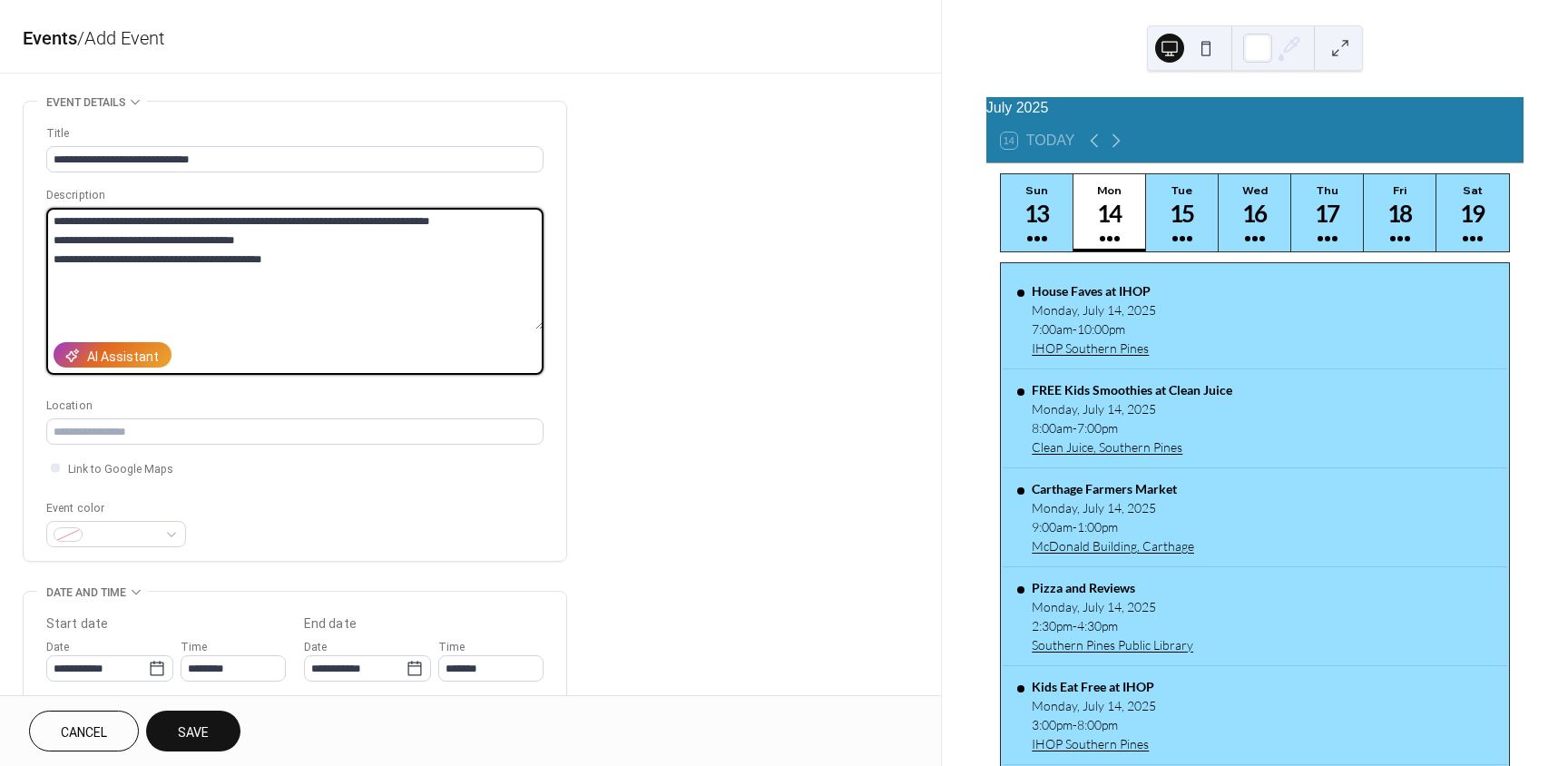 drag, startPoint x: 334, startPoint y: 221, endPoint x: 348, endPoint y: 222, distance: 14.03567 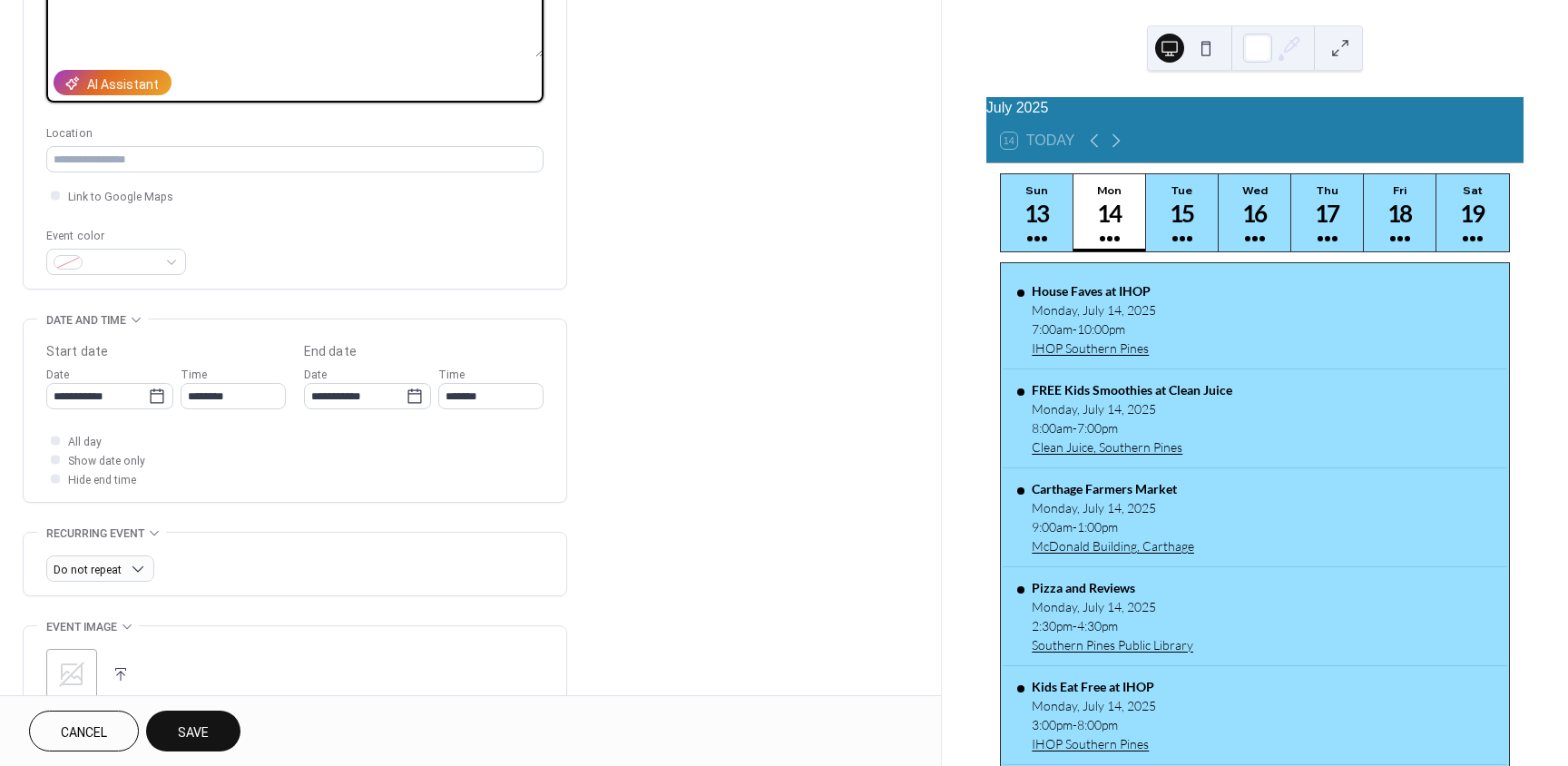 scroll, scrollTop: 0, scrollLeft: 0, axis: both 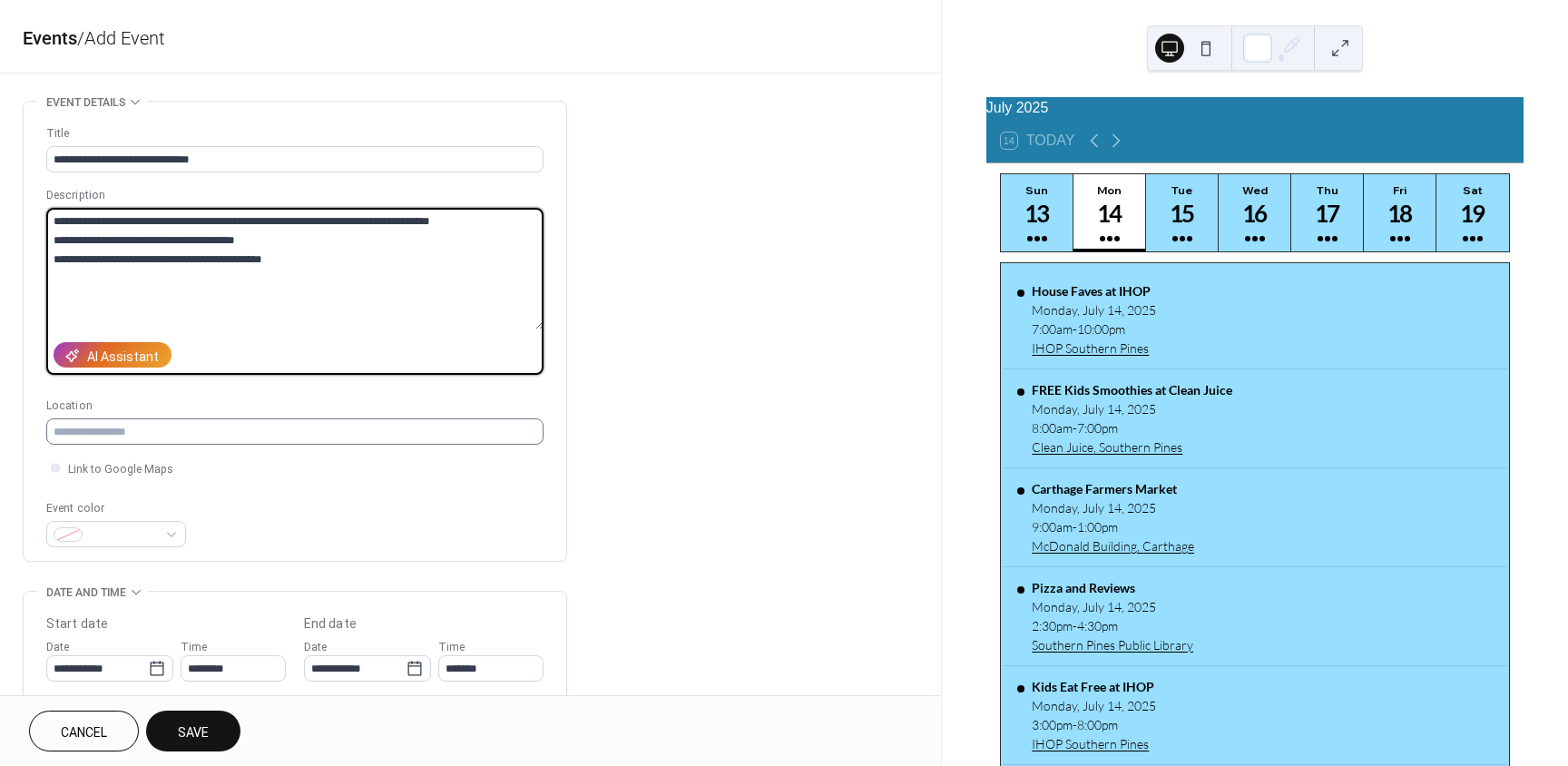 type on "**********" 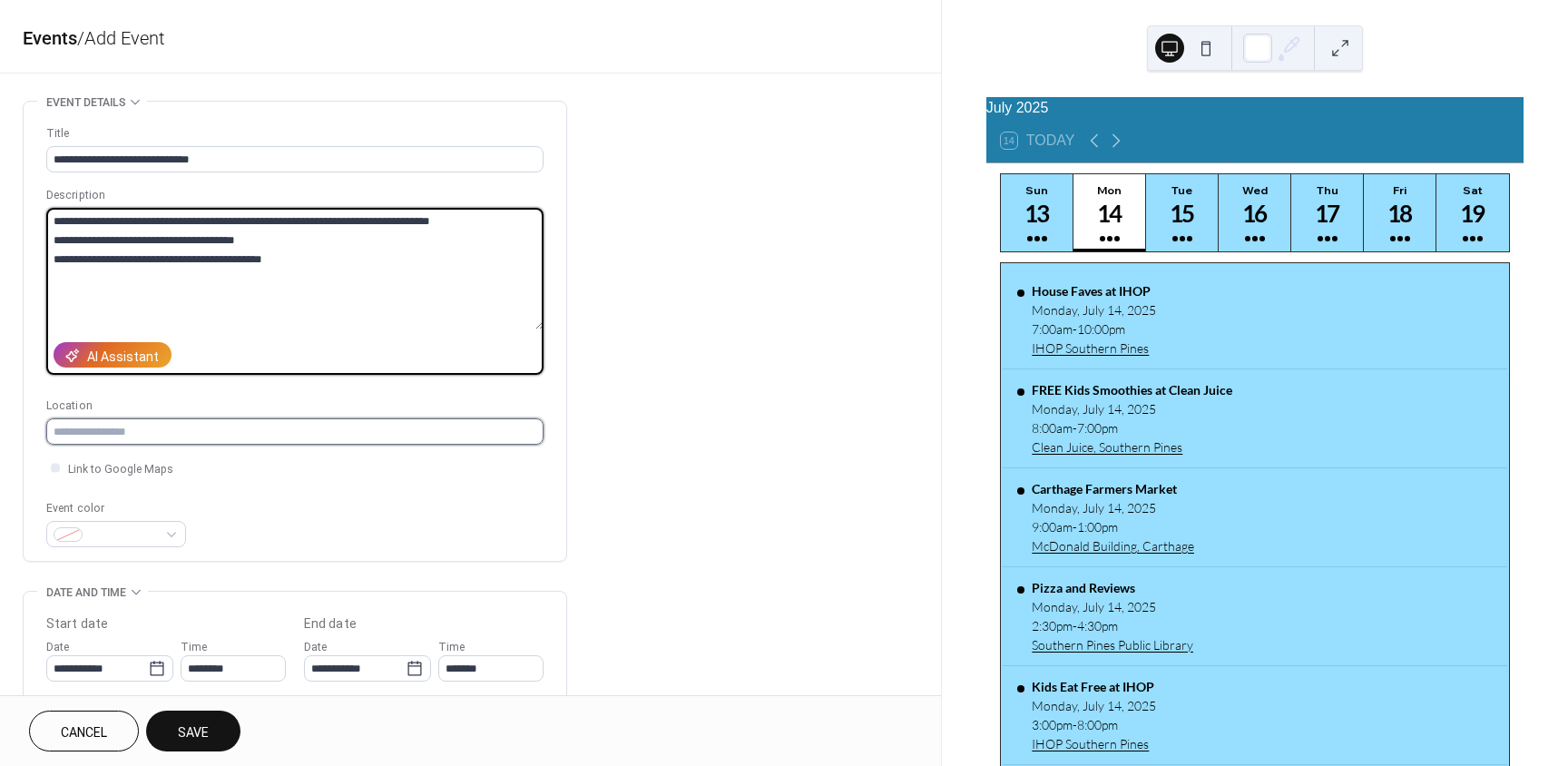 click at bounding box center (295, 431) 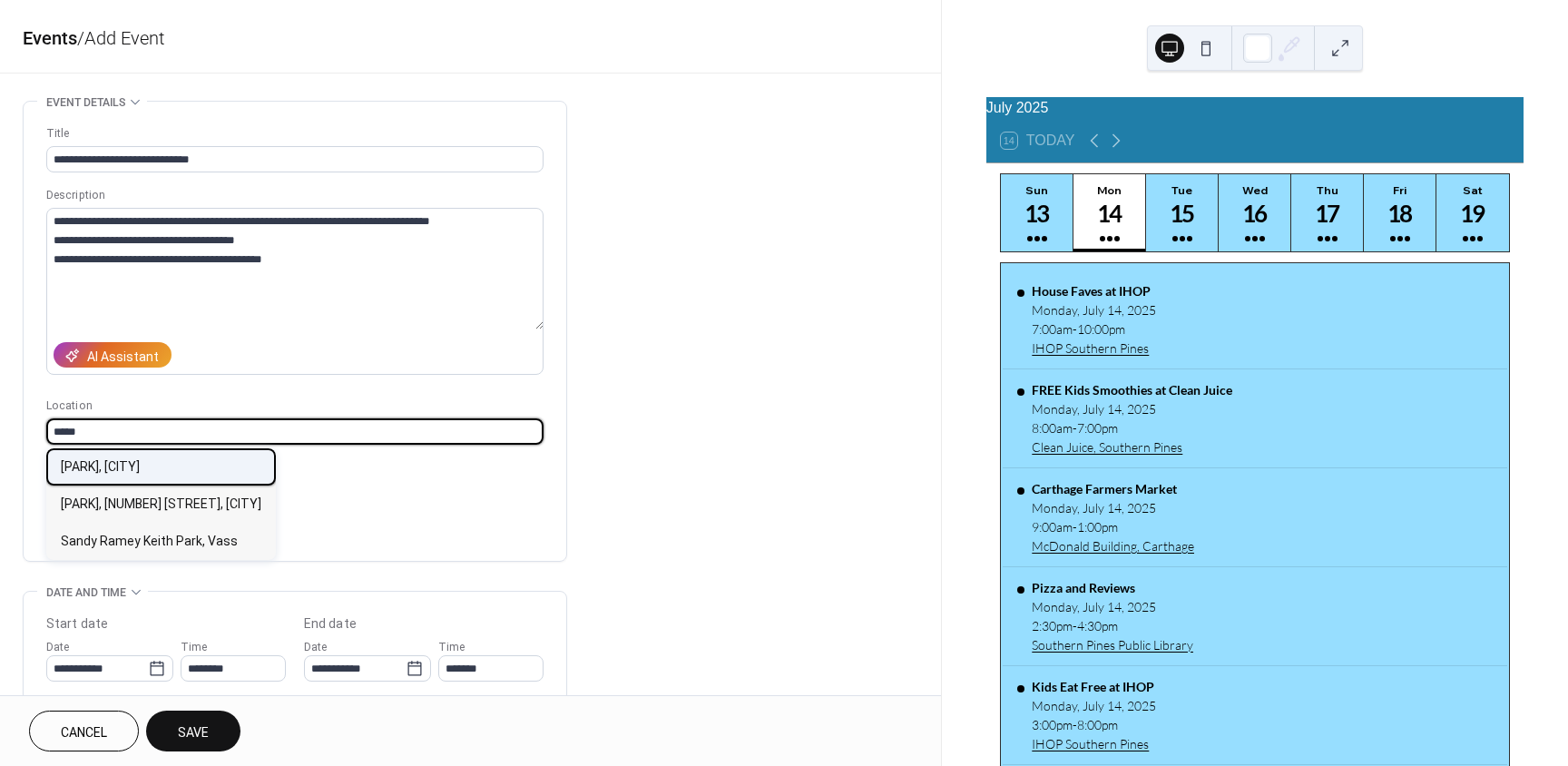 click on "Sandy Ramey Keith Memorial Park, Vass" at bounding box center [100, 466] 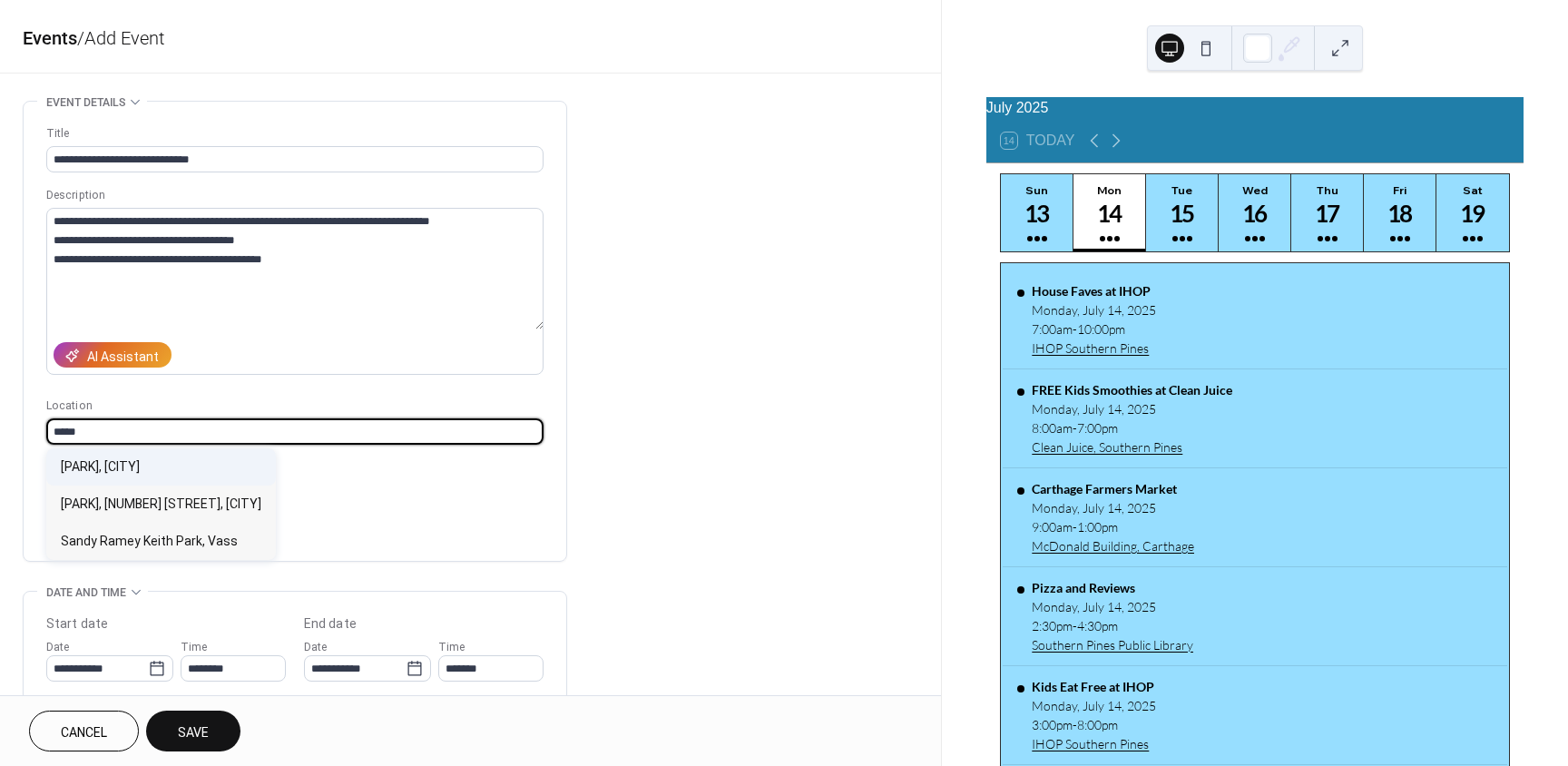 type on "**********" 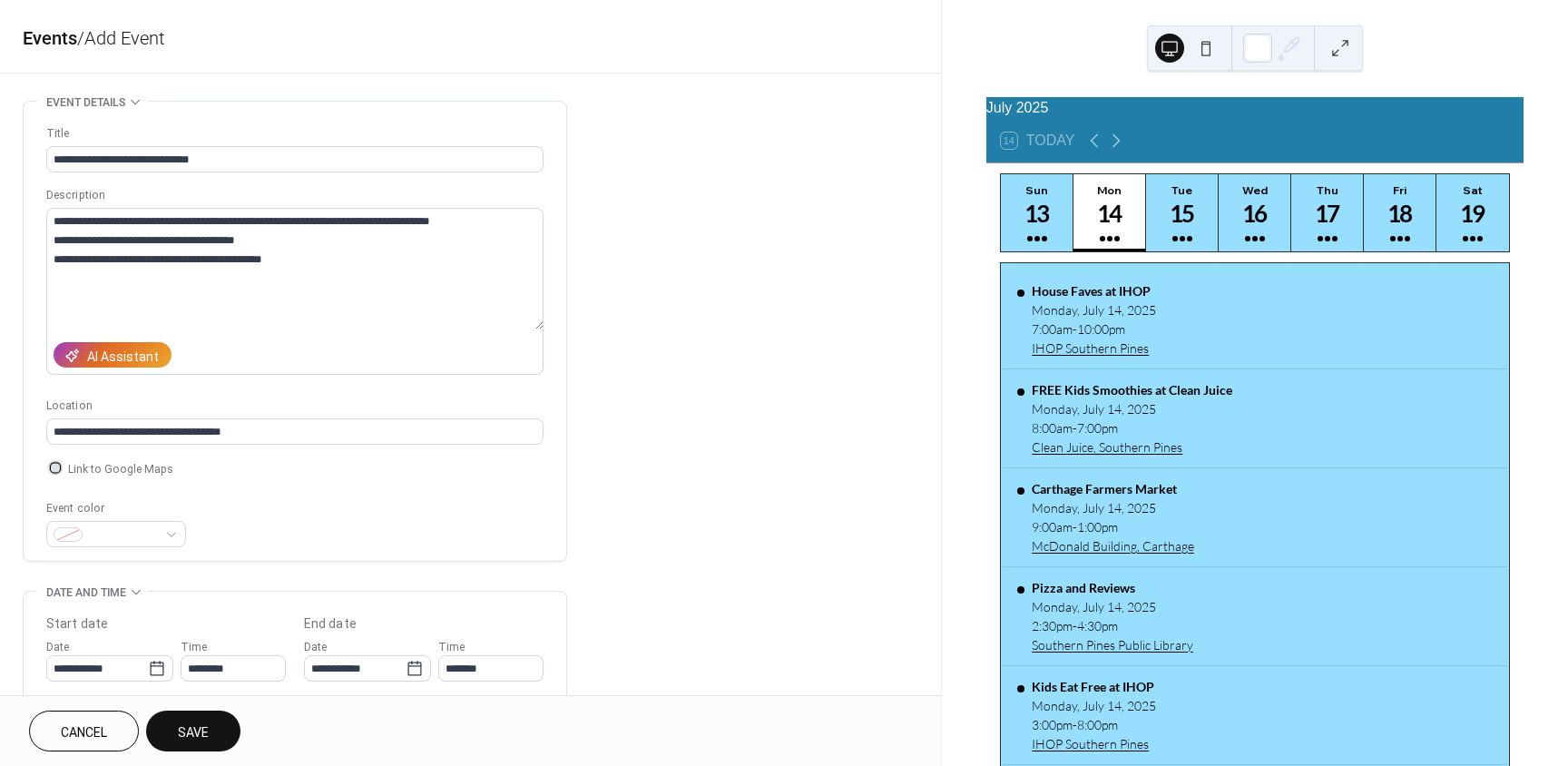 click at bounding box center (55, 467) 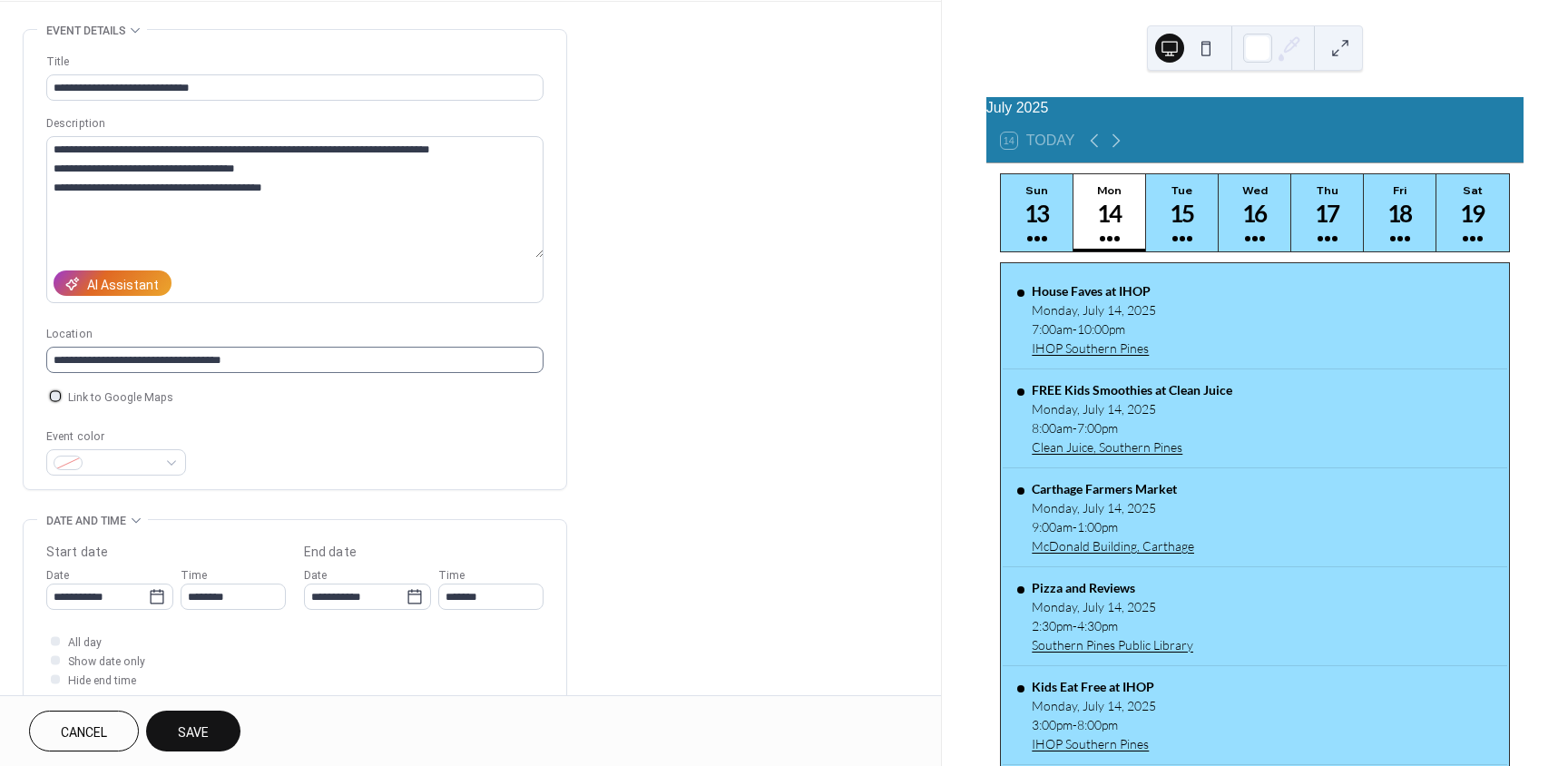 scroll, scrollTop: 272, scrollLeft: 0, axis: vertical 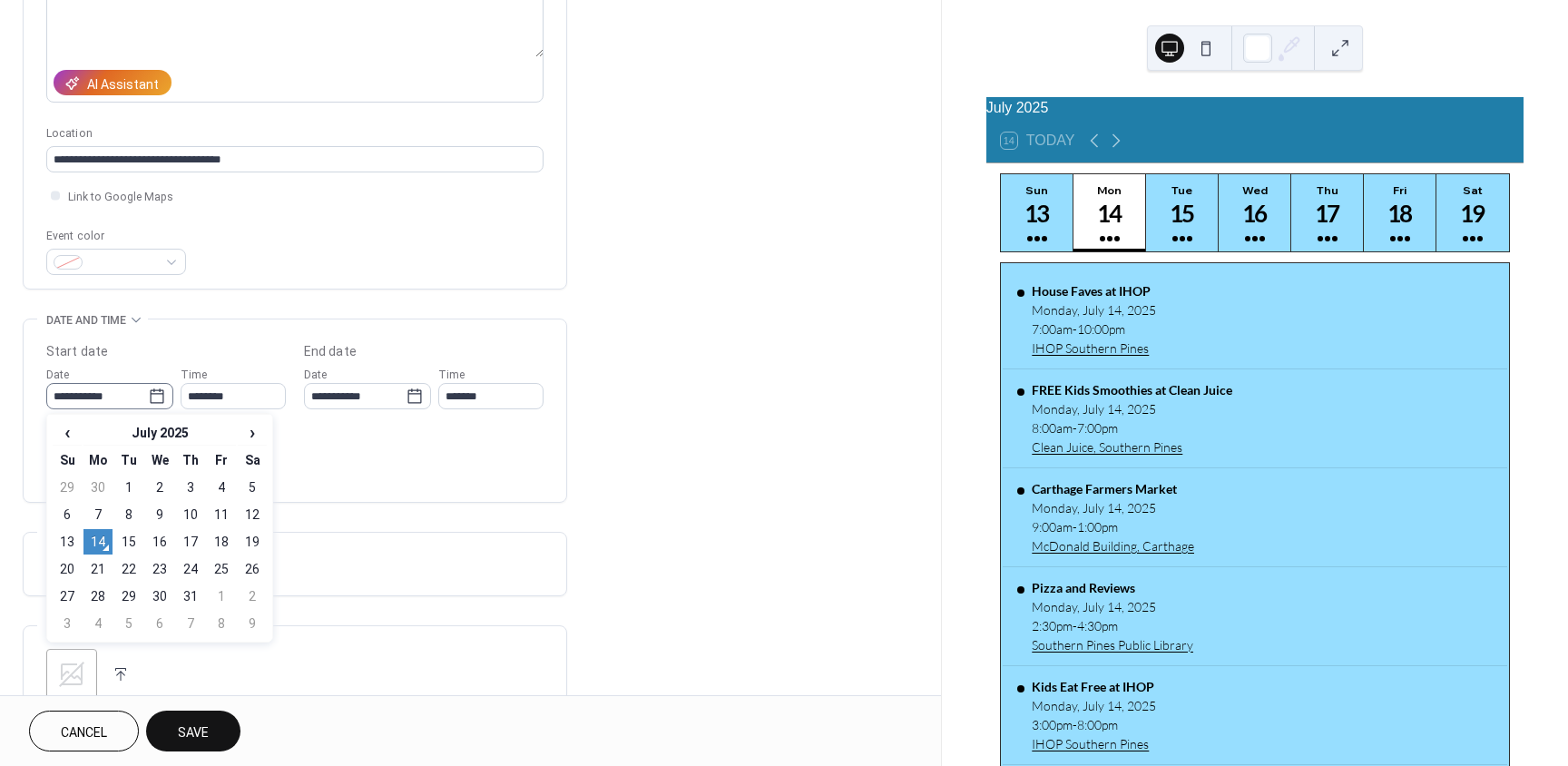 click 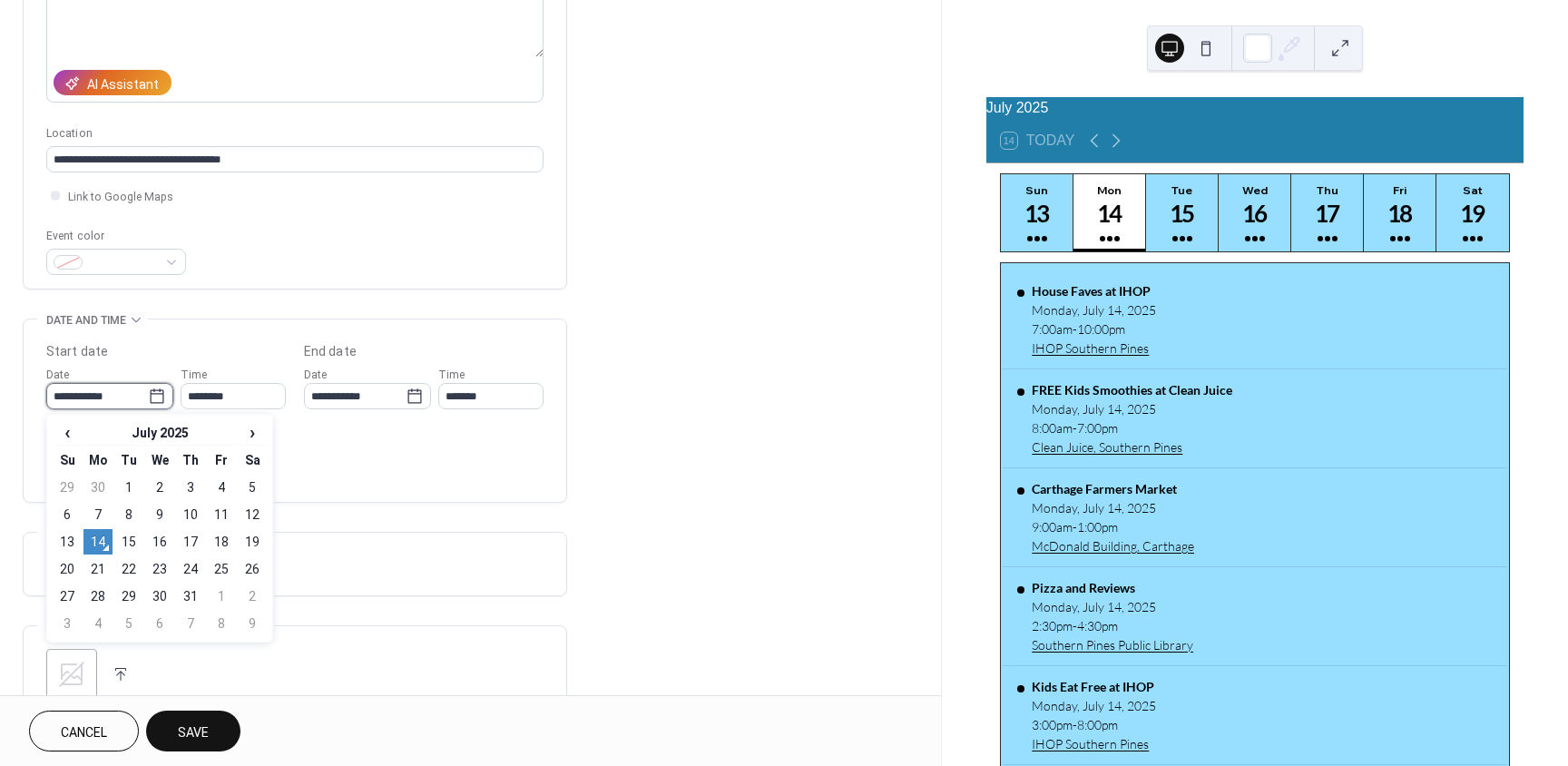 click on "**********" at bounding box center (97, 396) 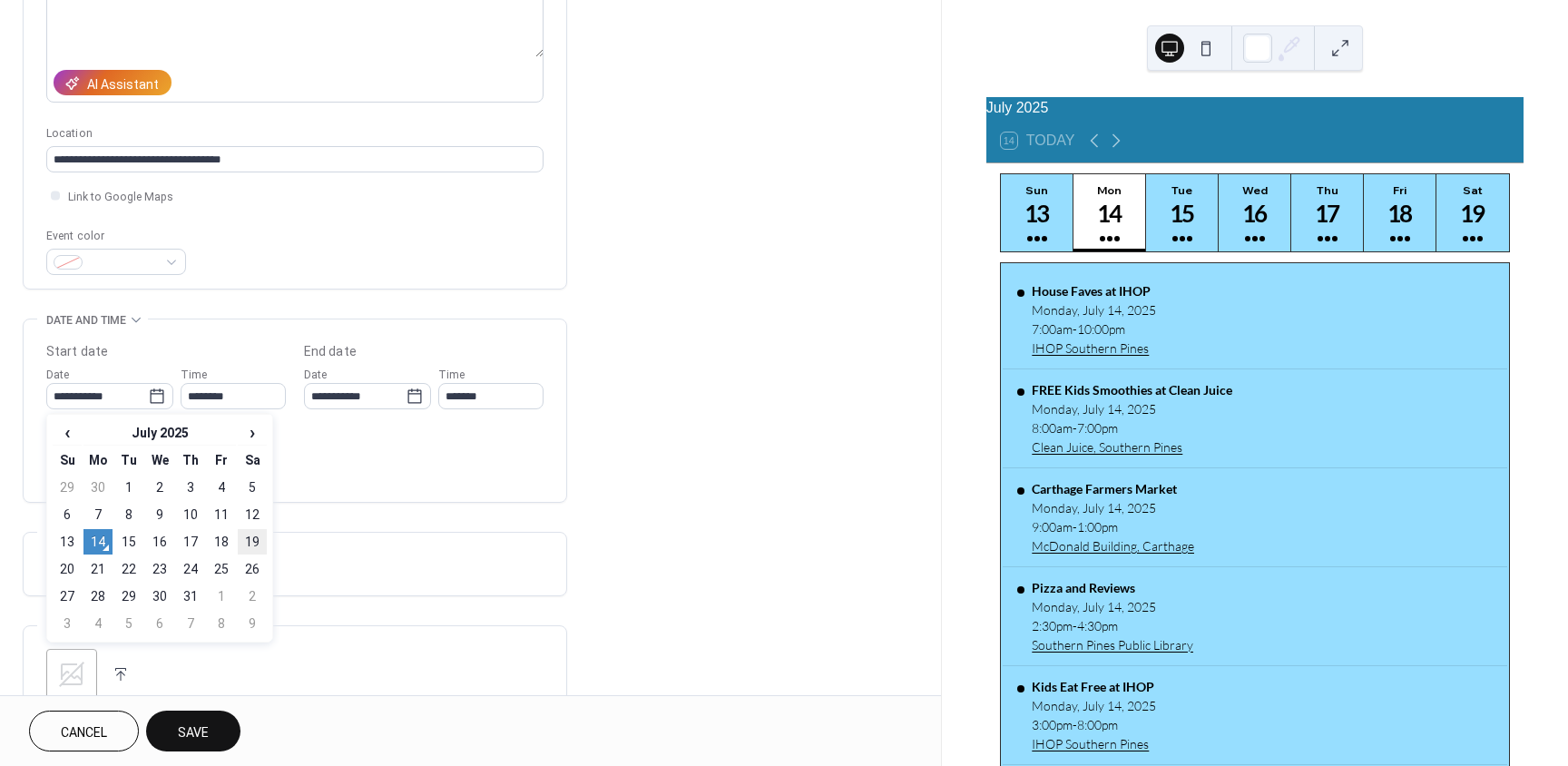click on "19" at bounding box center (252, 542) 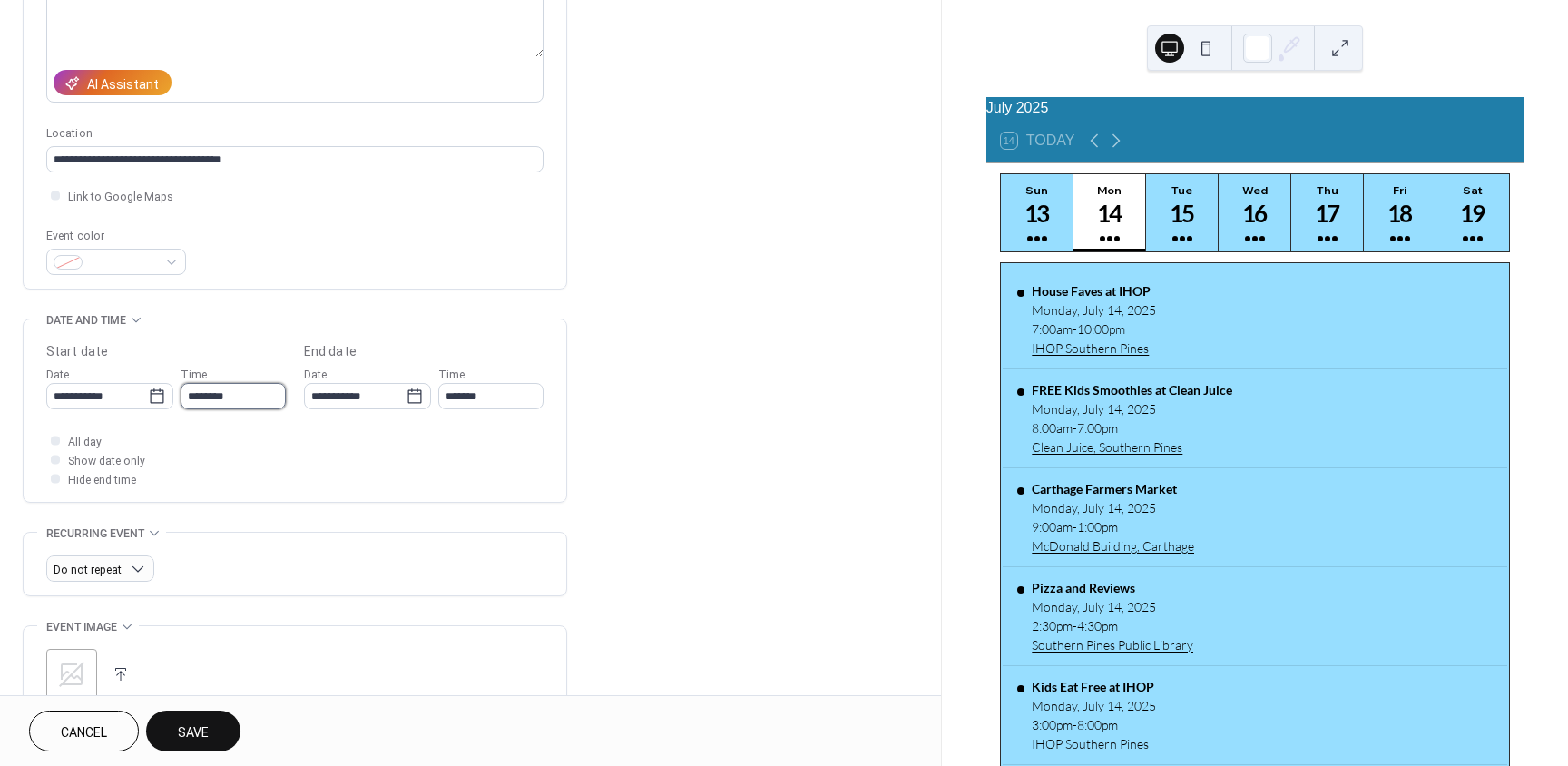 click on "********" at bounding box center [233, 396] 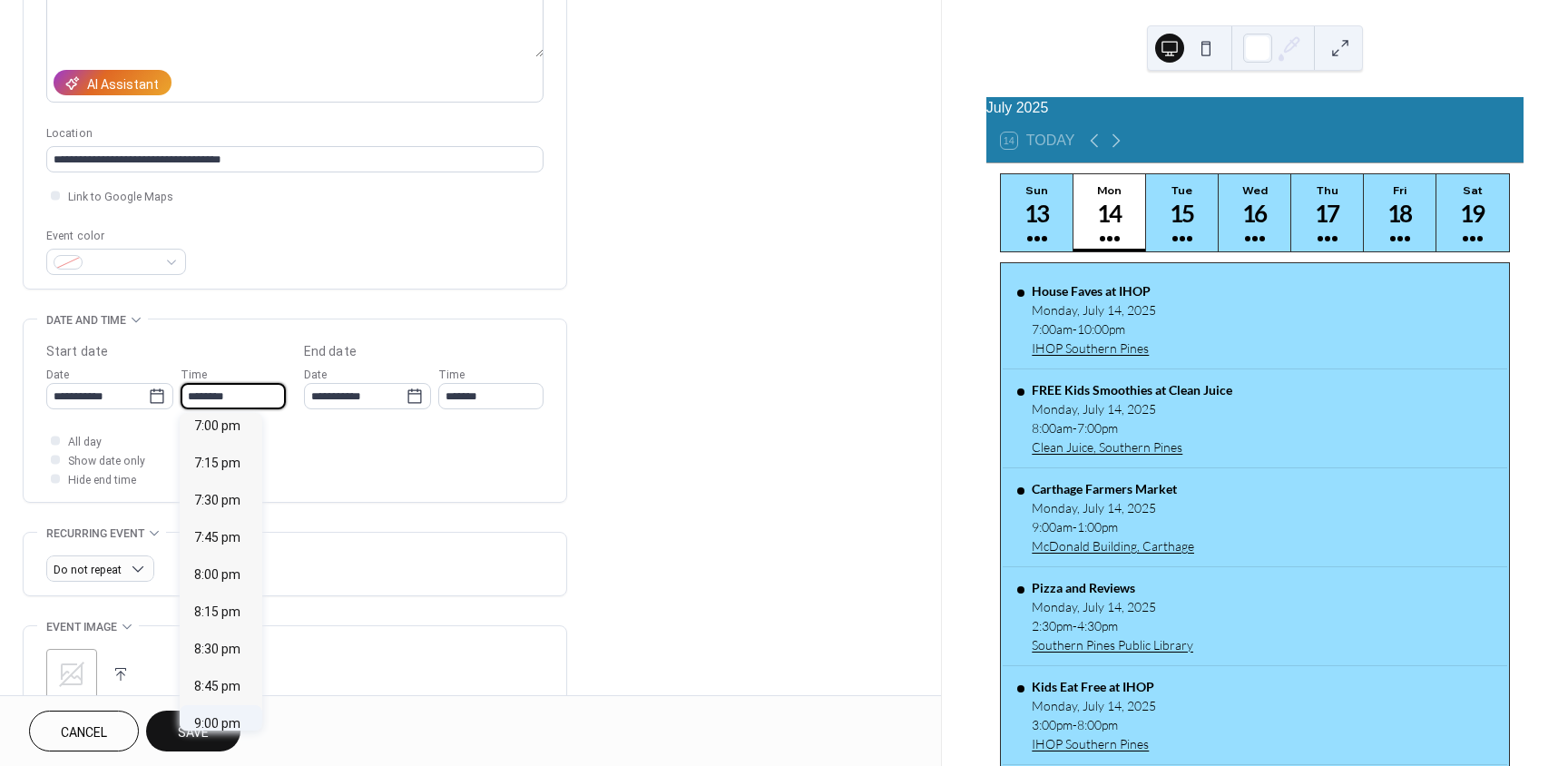 scroll, scrollTop: 2966, scrollLeft: 0, axis: vertical 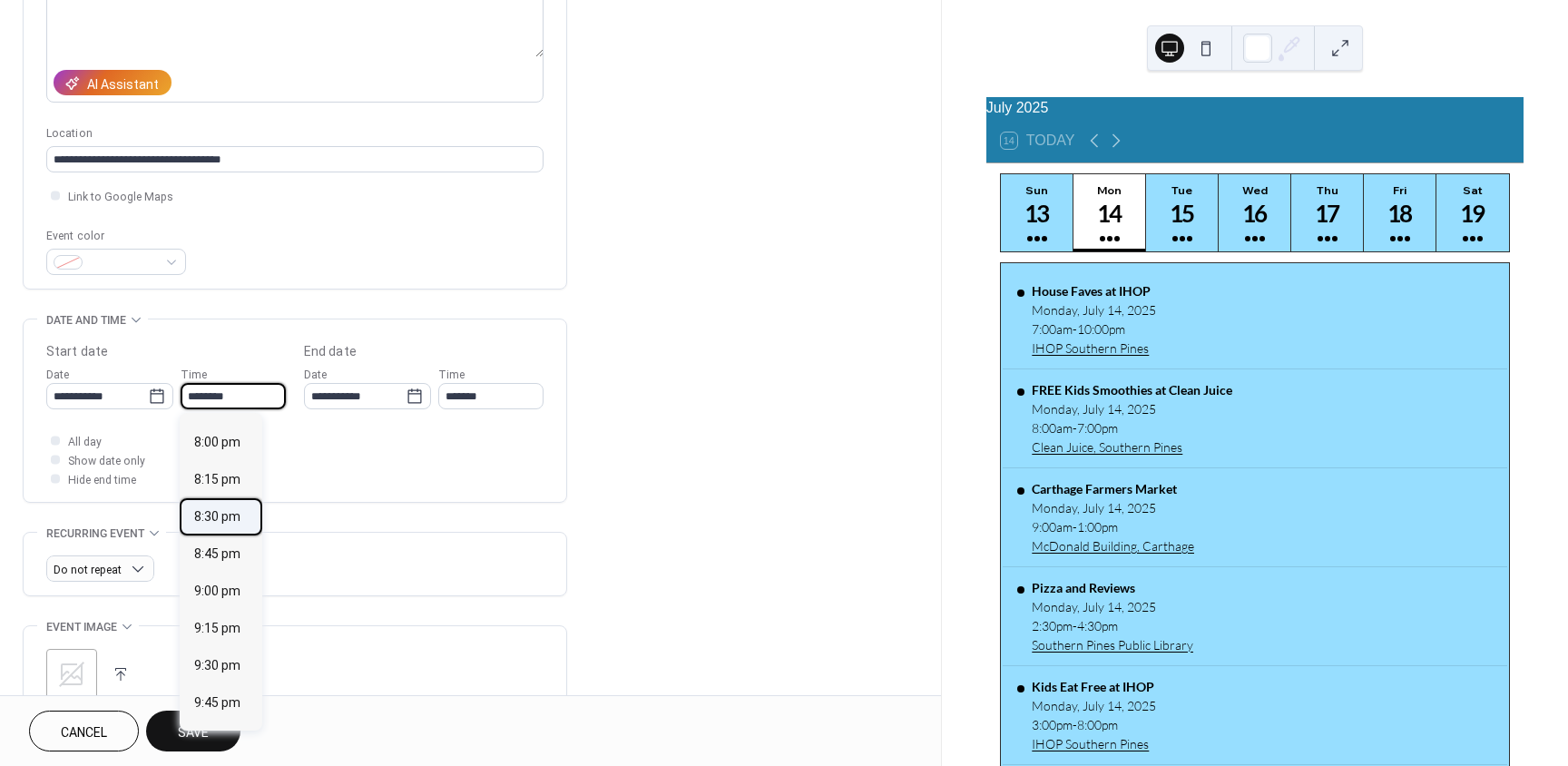 click on "8:30 pm" at bounding box center [217, 516] 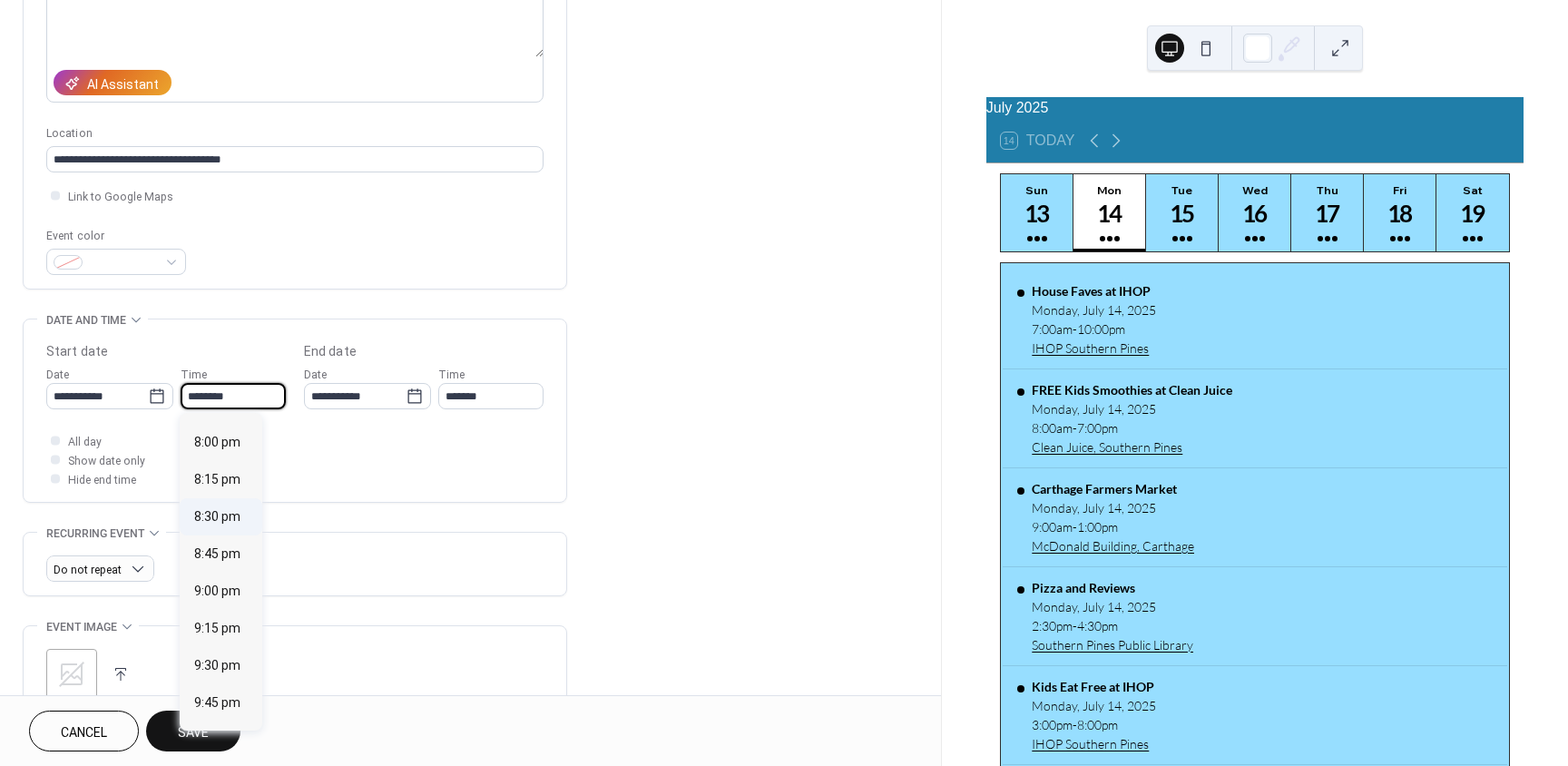 type on "*******" 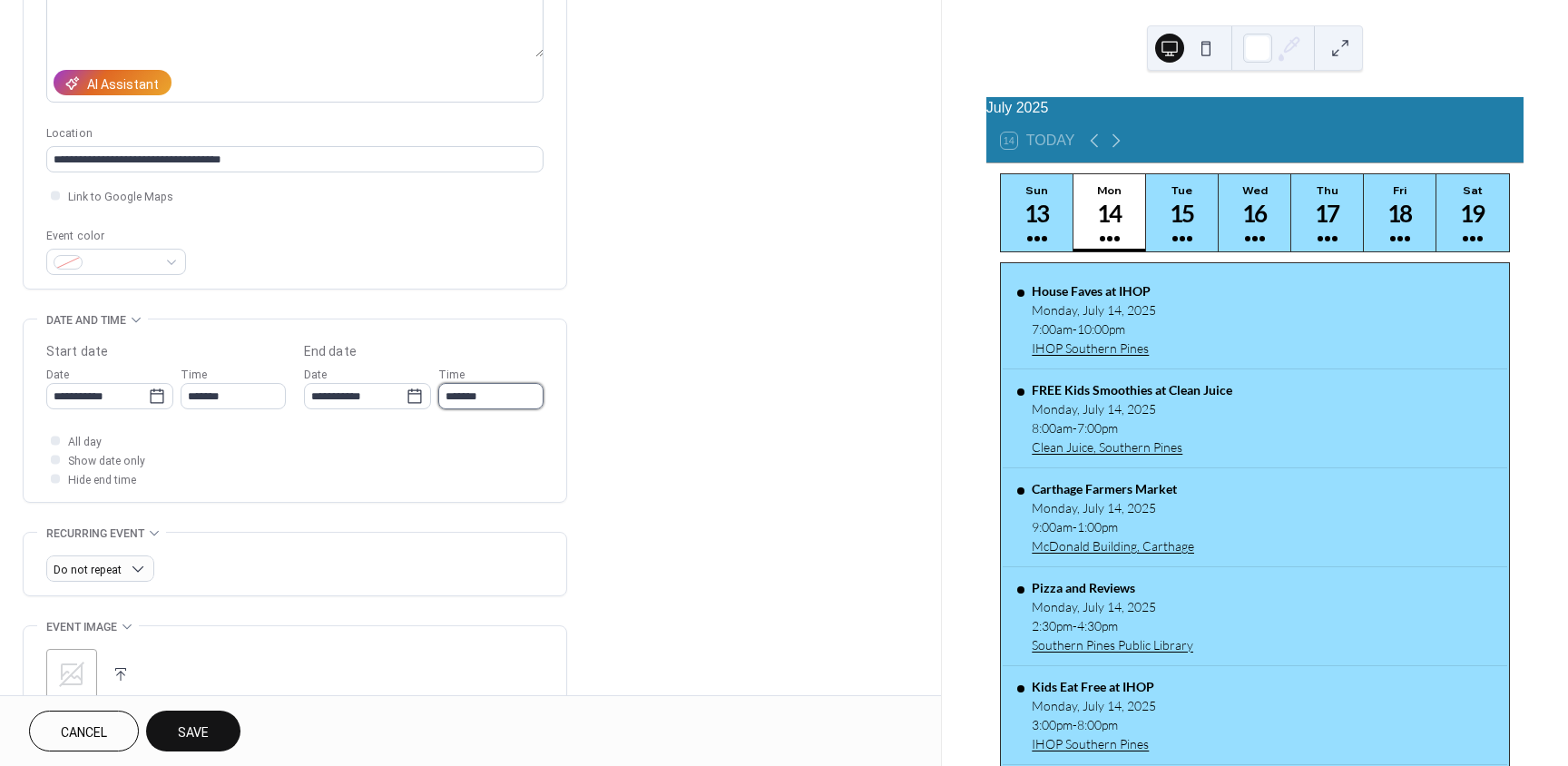 click on "*******" at bounding box center [491, 396] 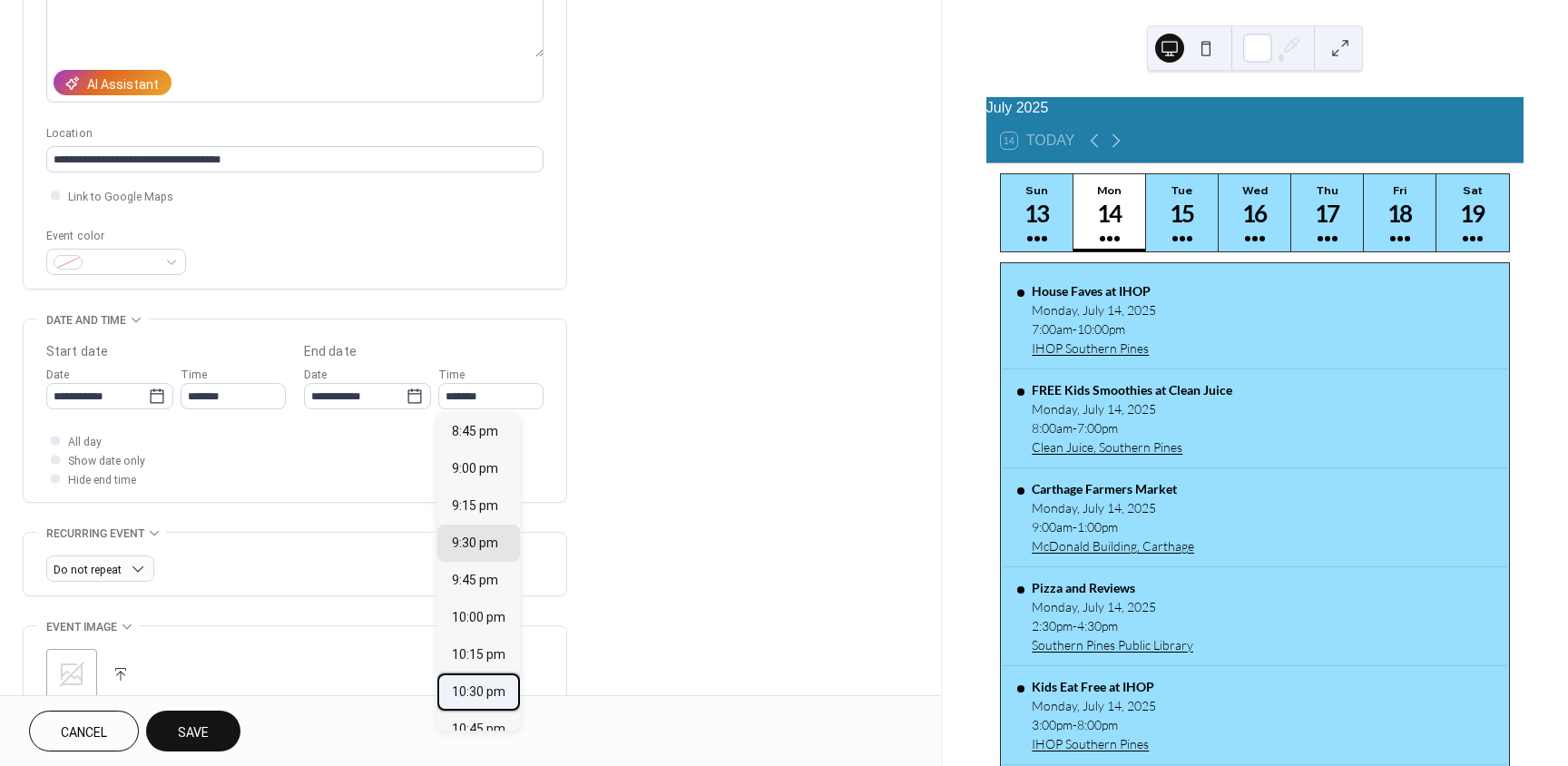 click on "10:30 pm" at bounding box center [478, 692] 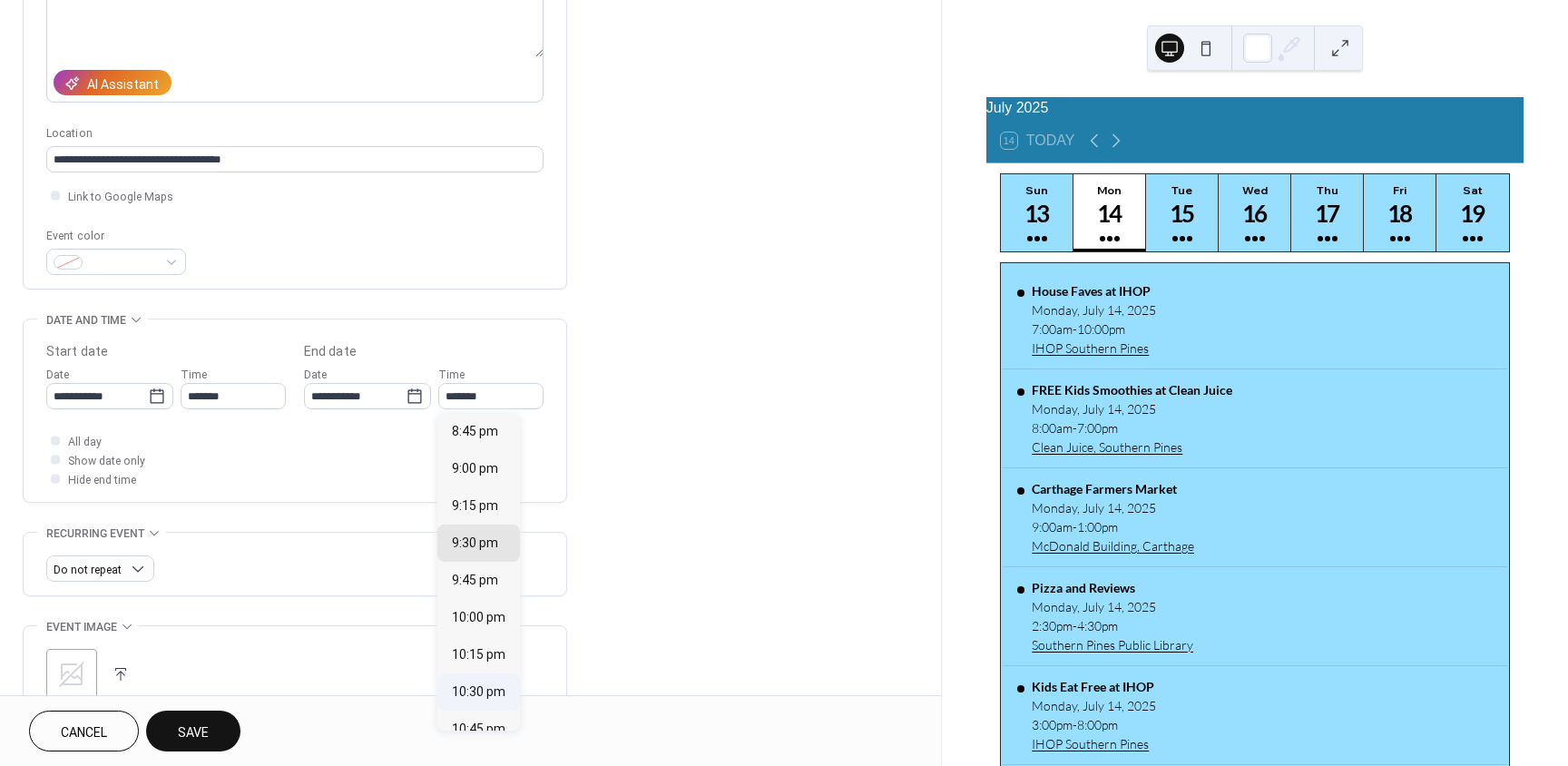 type on "********" 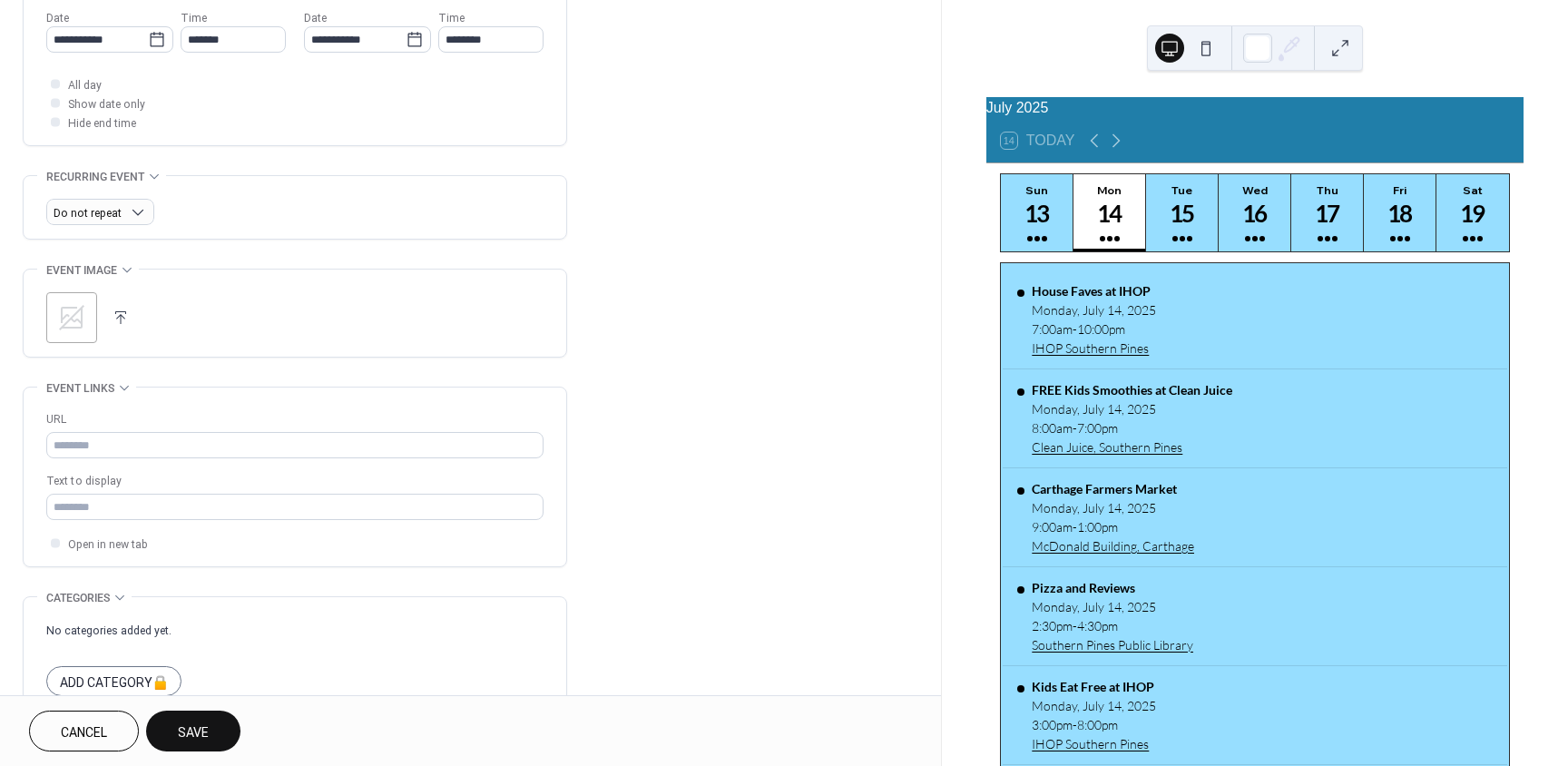 scroll, scrollTop: 635, scrollLeft: 0, axis: vertical 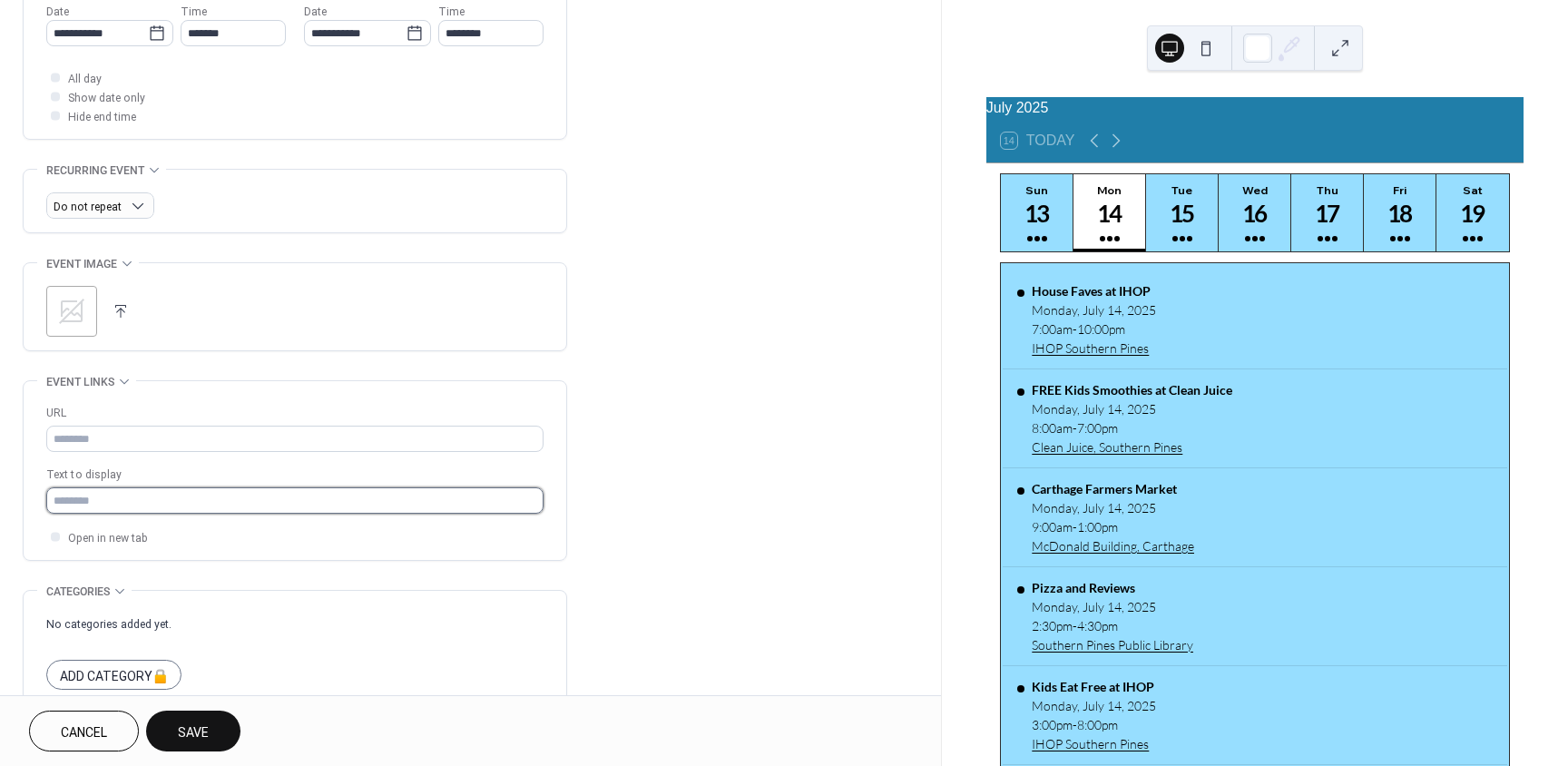 click at bounding box center (295, 500) 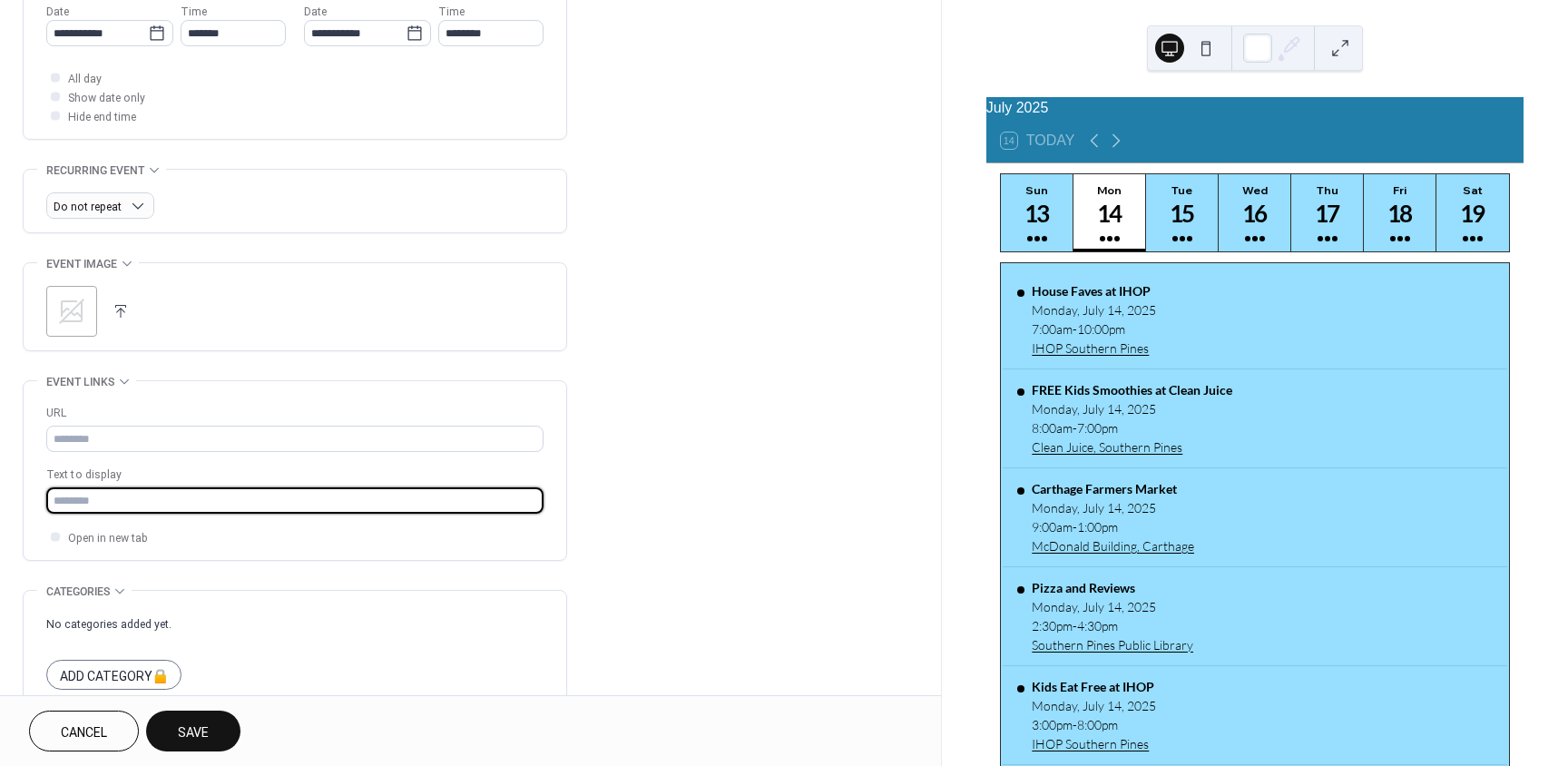type on "**********" 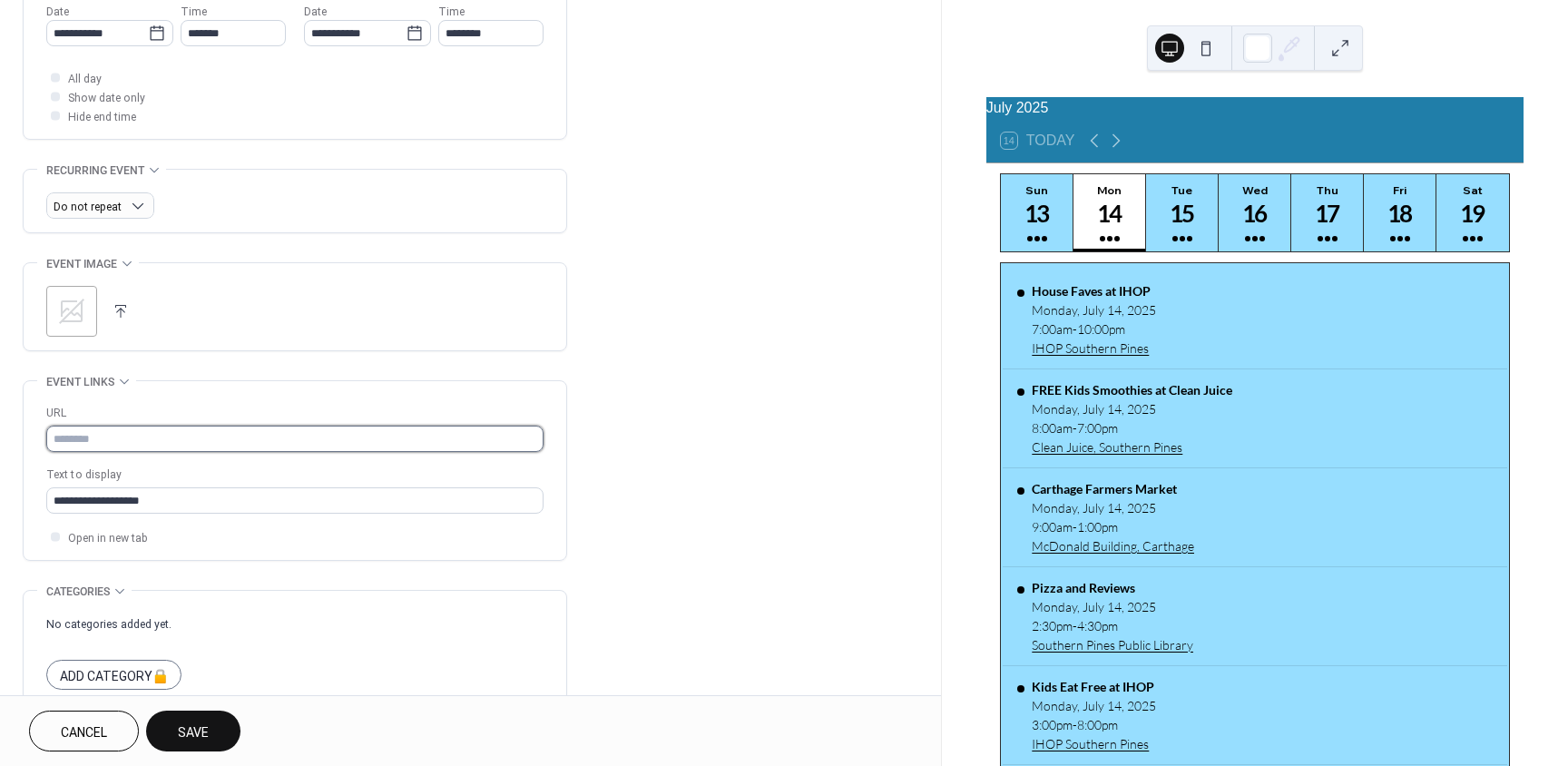 click at bounding box center [295, 438] 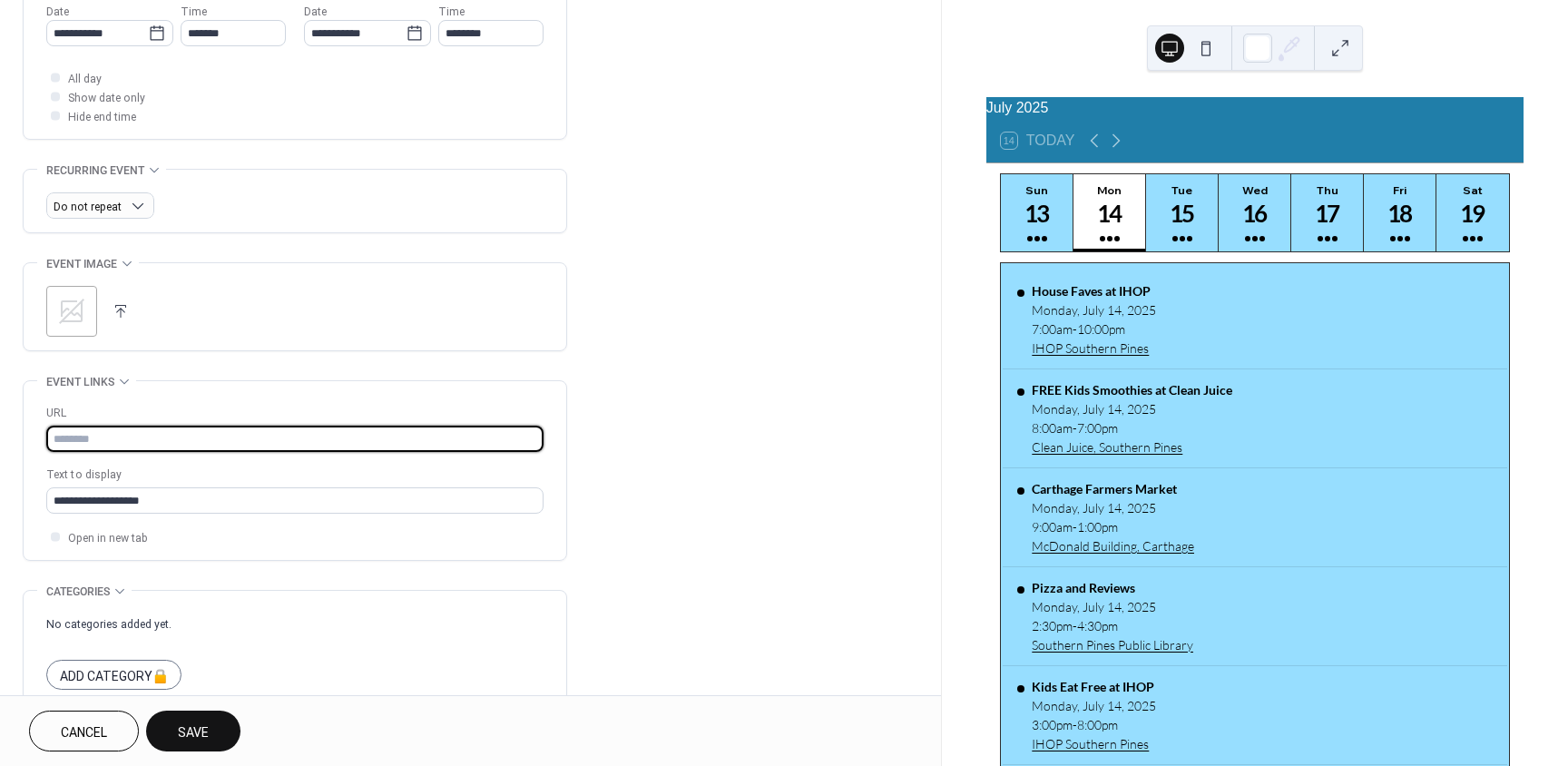 paste on "**********" 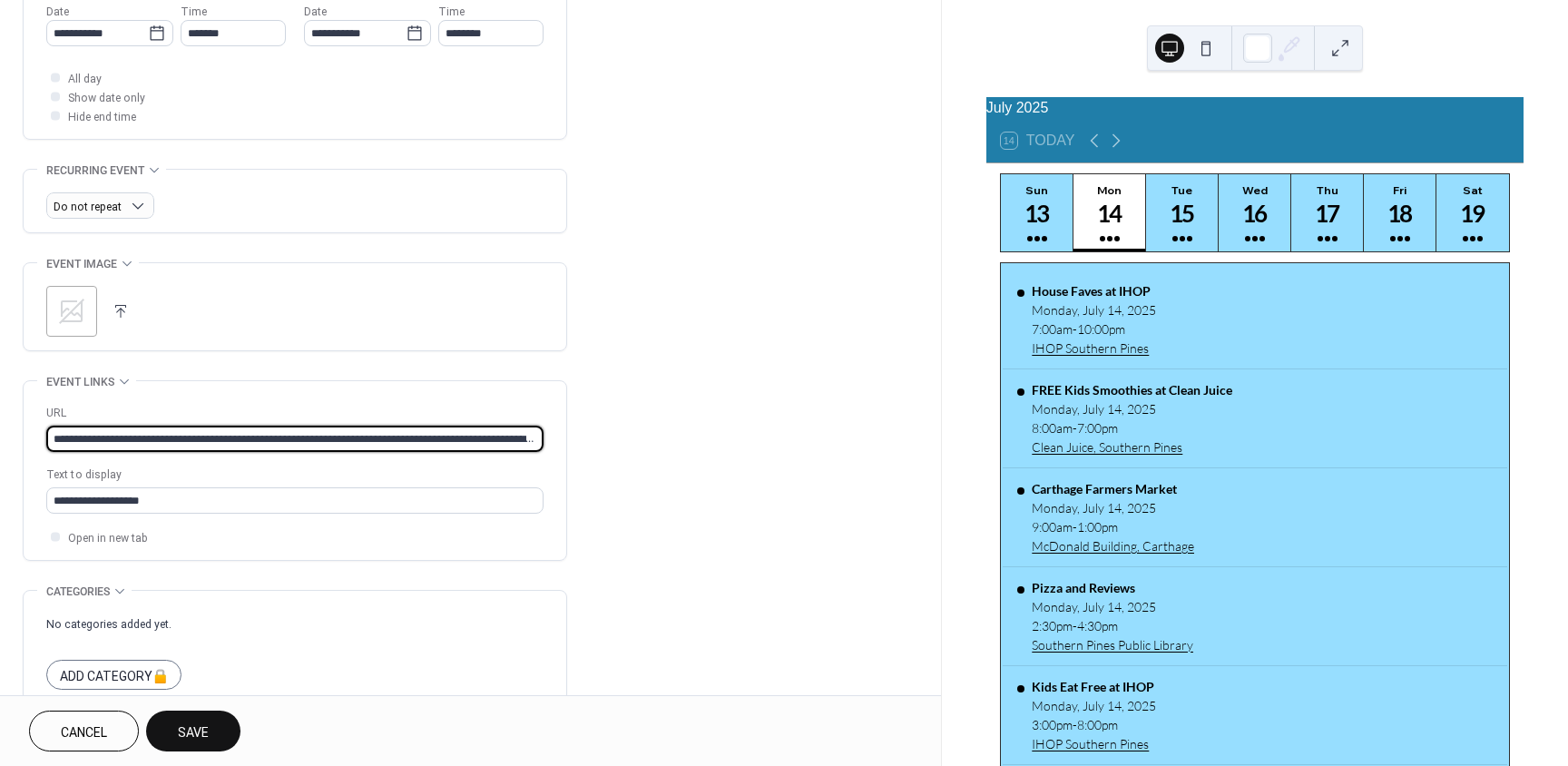 scroll, scrollTop: 0, scrollLeft: 700, axis: horizontal 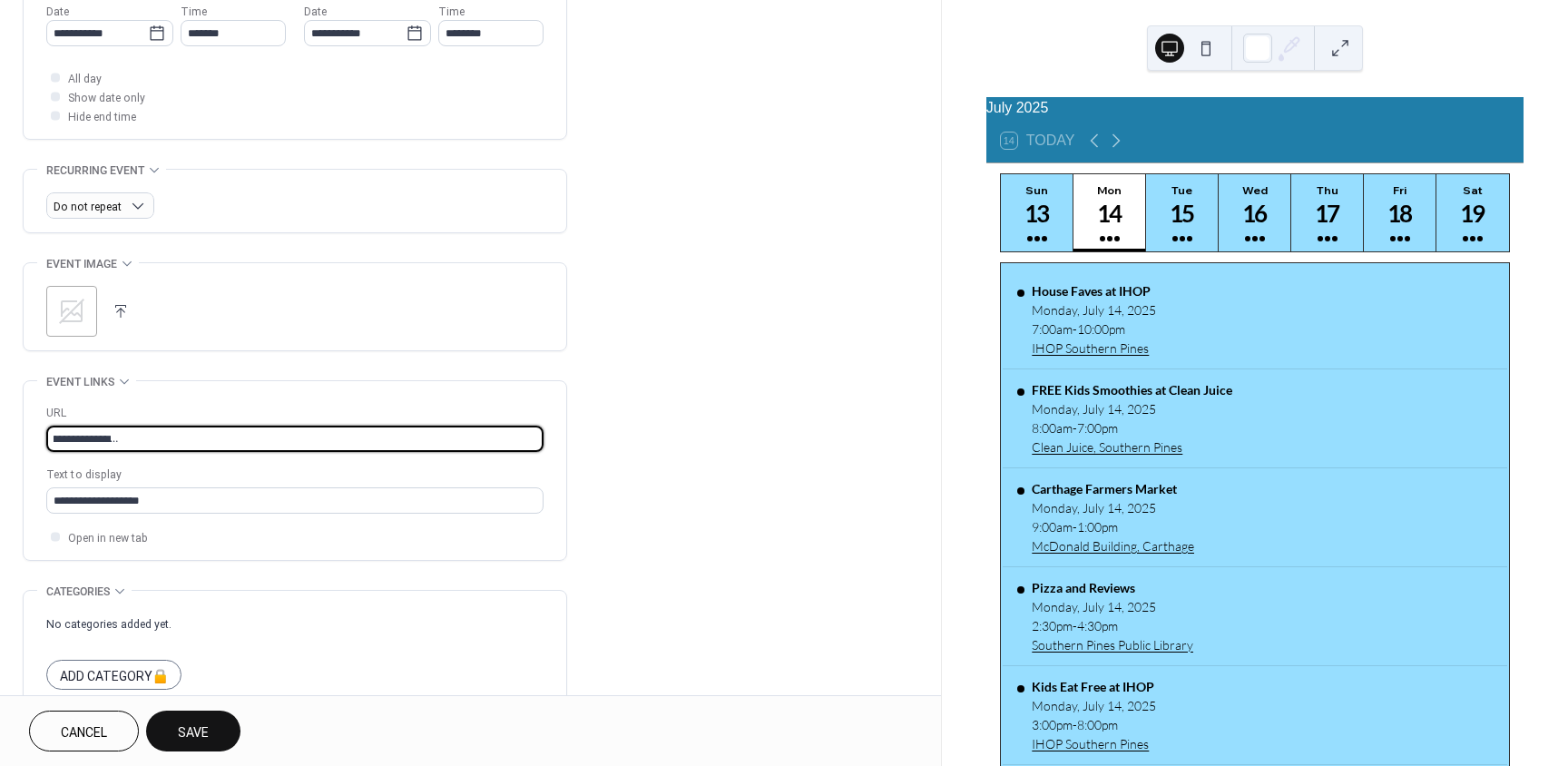 type on "**********" 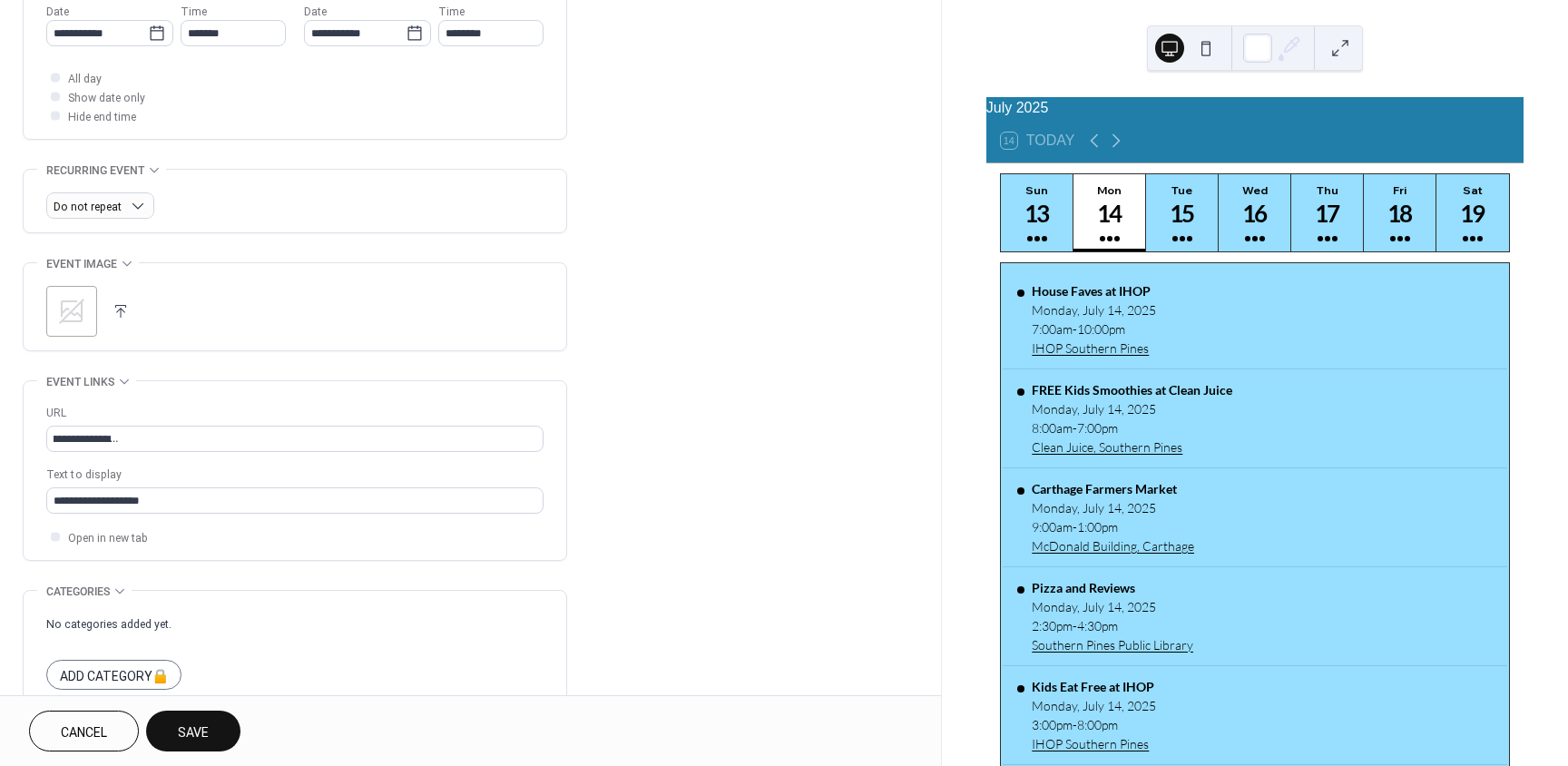scroll, scrollTop: 0, scrollLeft: 0, axis: both 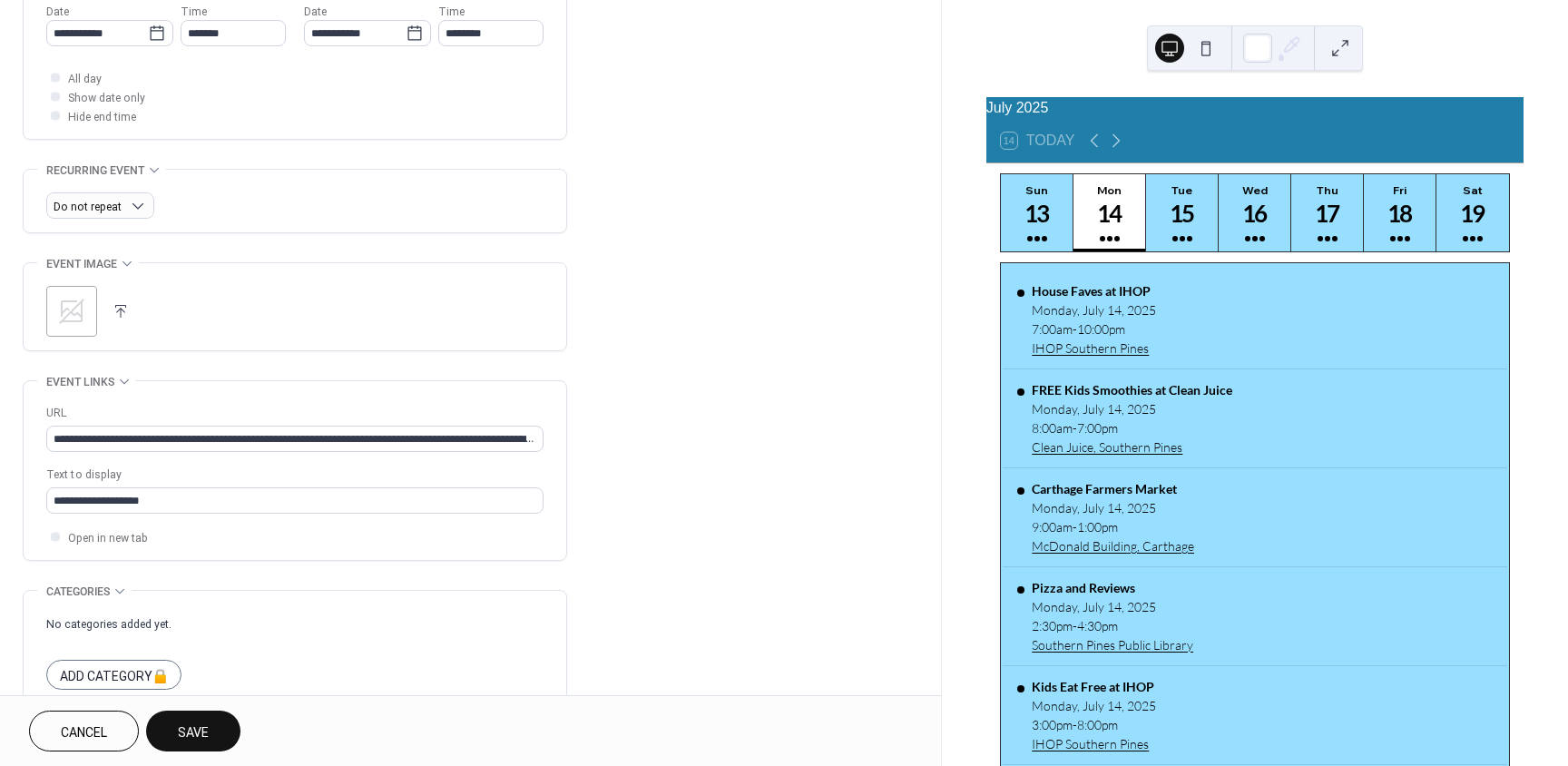 click on "Save" at bounding box center (193, 732) 